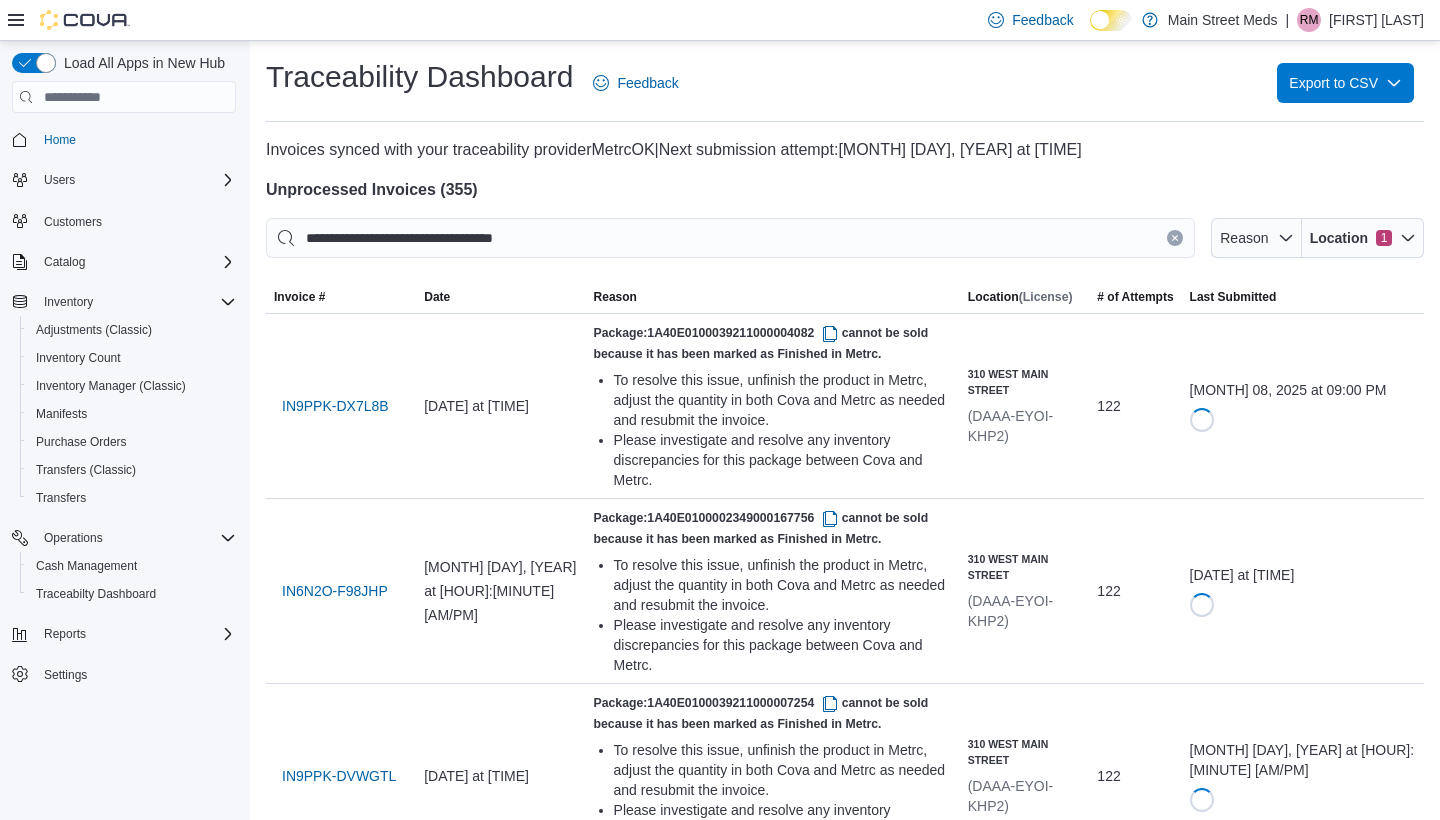 scroll, scrollTop: 2795, scrollLeft: 0, axis: vertical 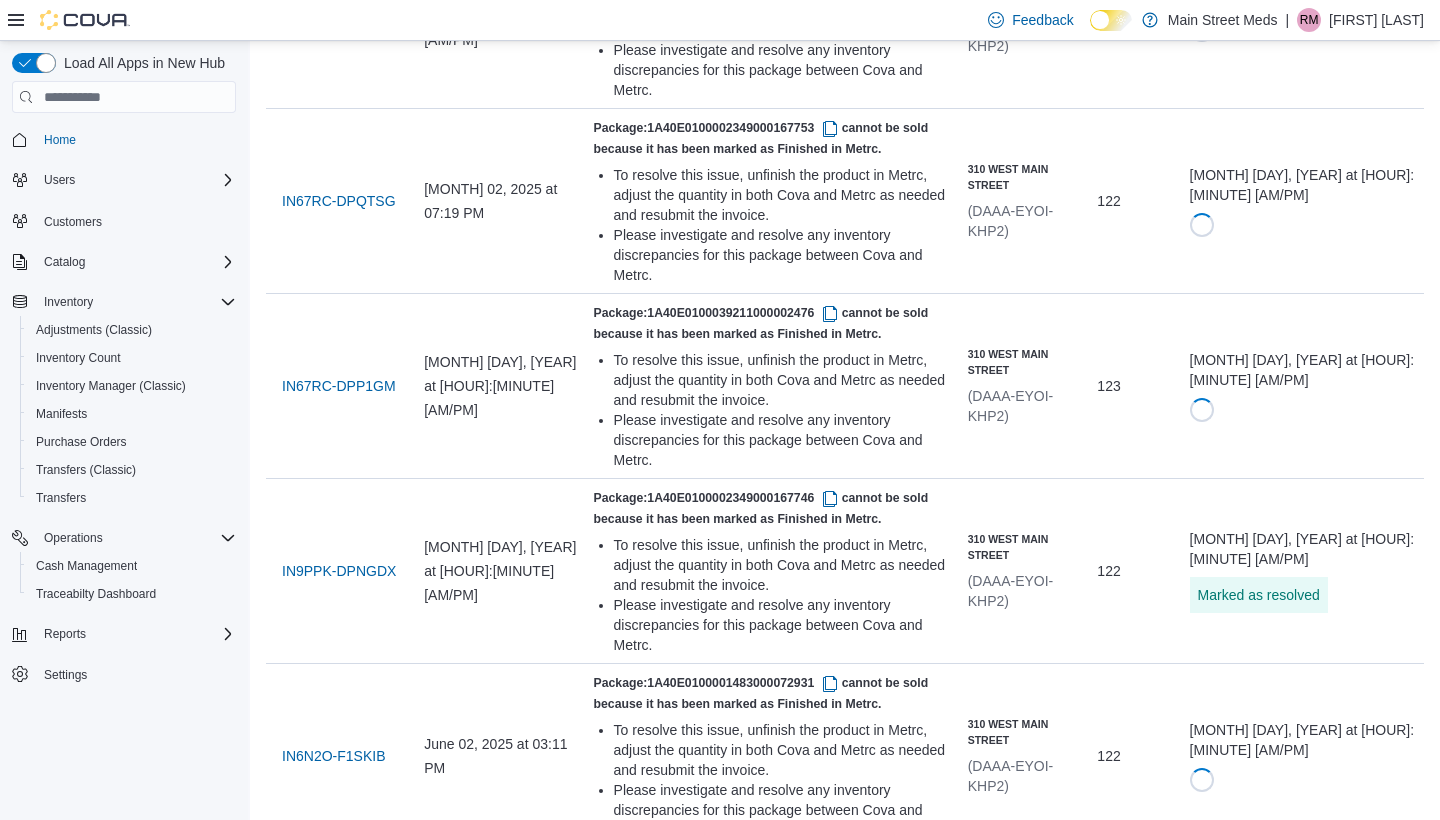 click at bounding box center [832, 1053] 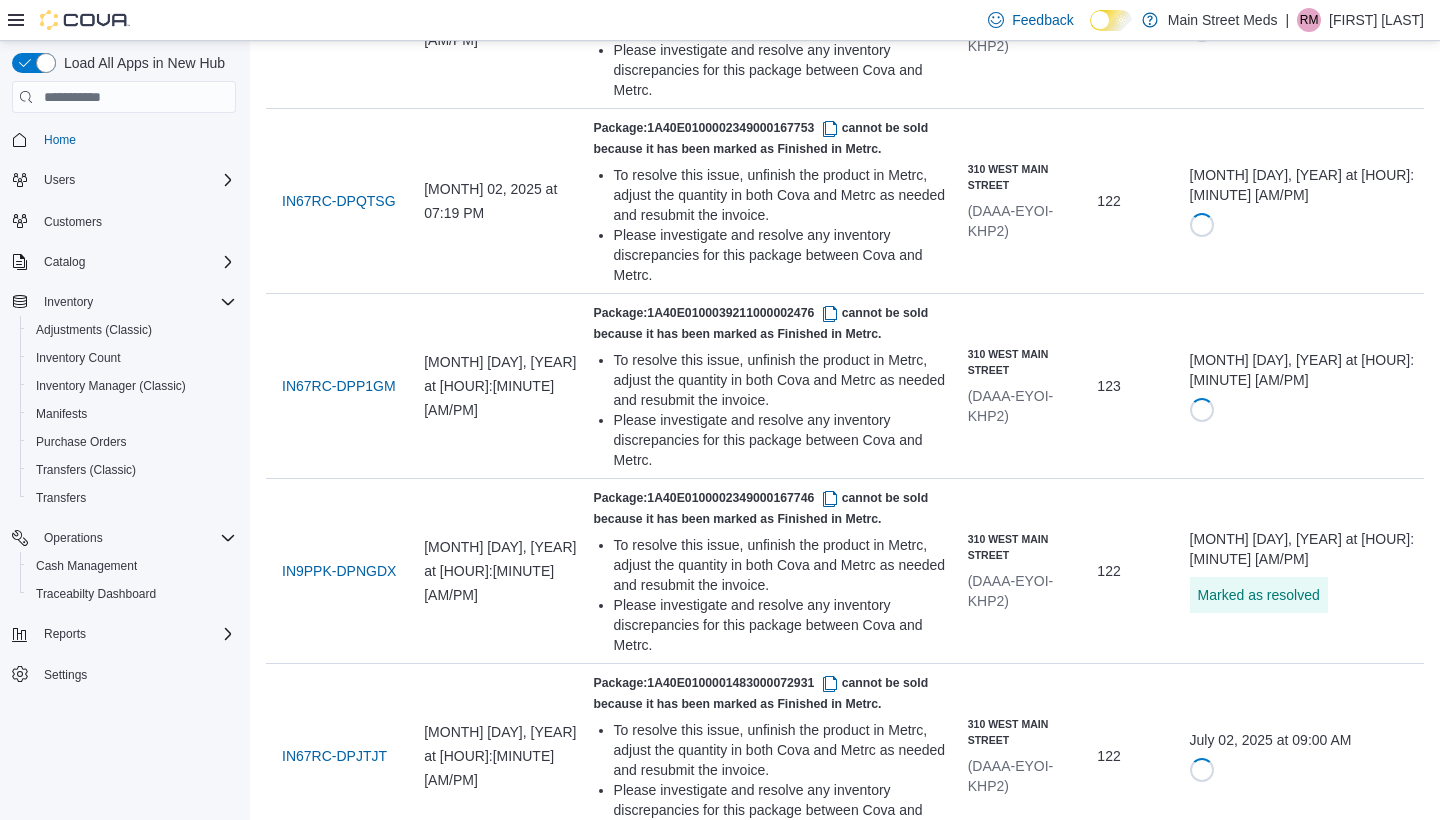 click at bounding box center (830, 1053) 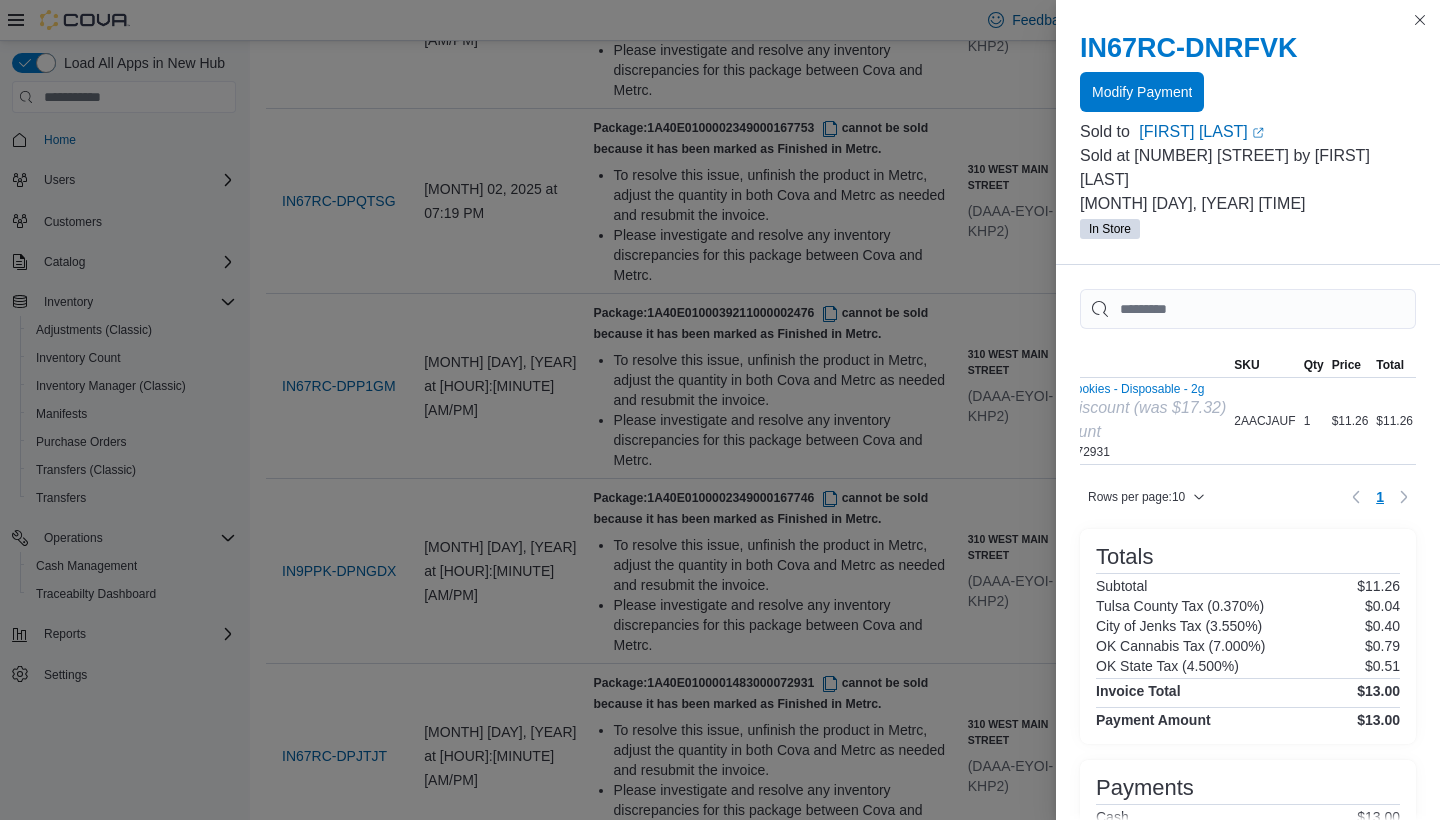 scroll, scrollTop: 0, scrollLeft: 136, axis: horizontal 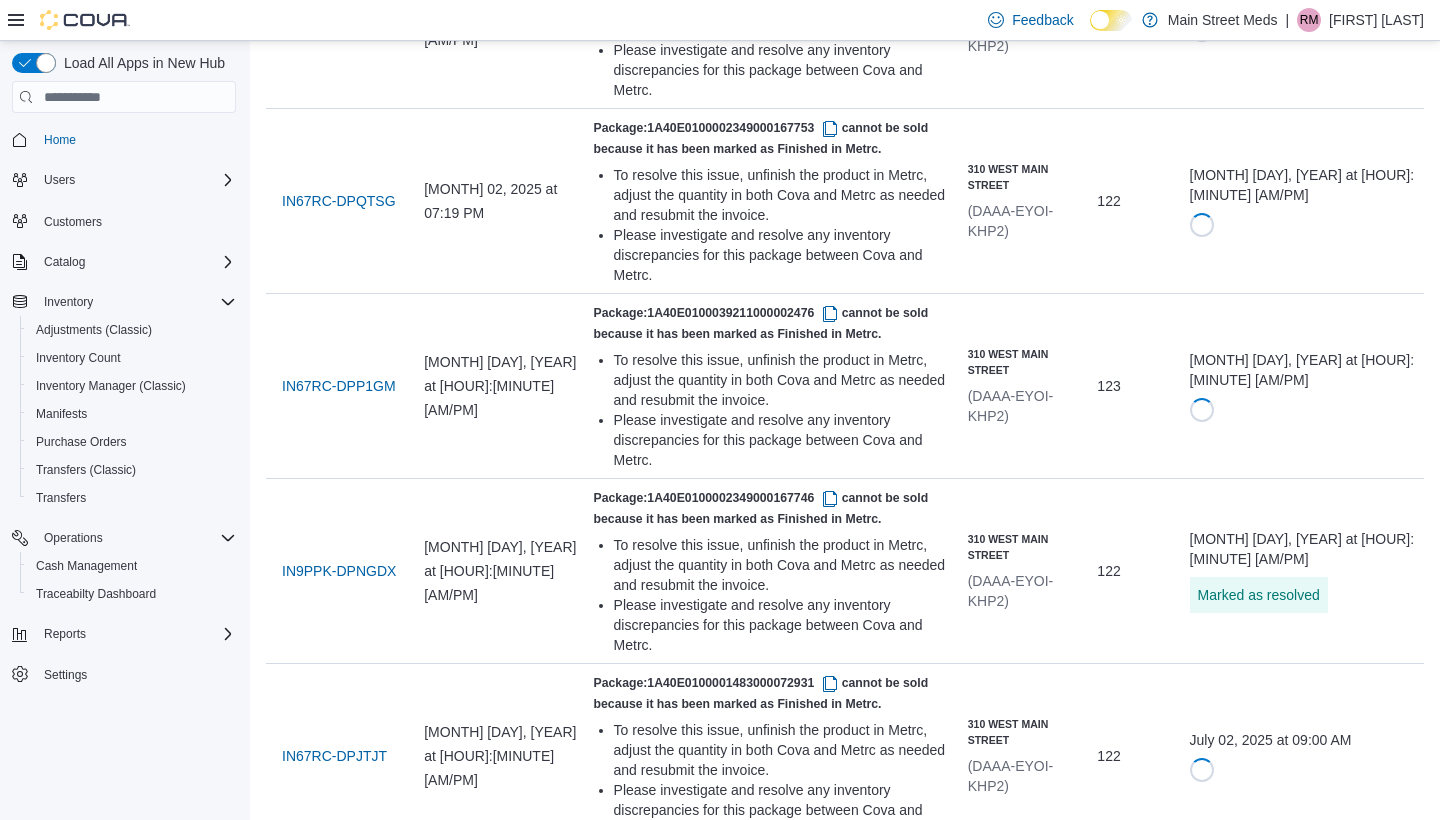 click on "Resubmit" at bounding box center (1246, 1139) 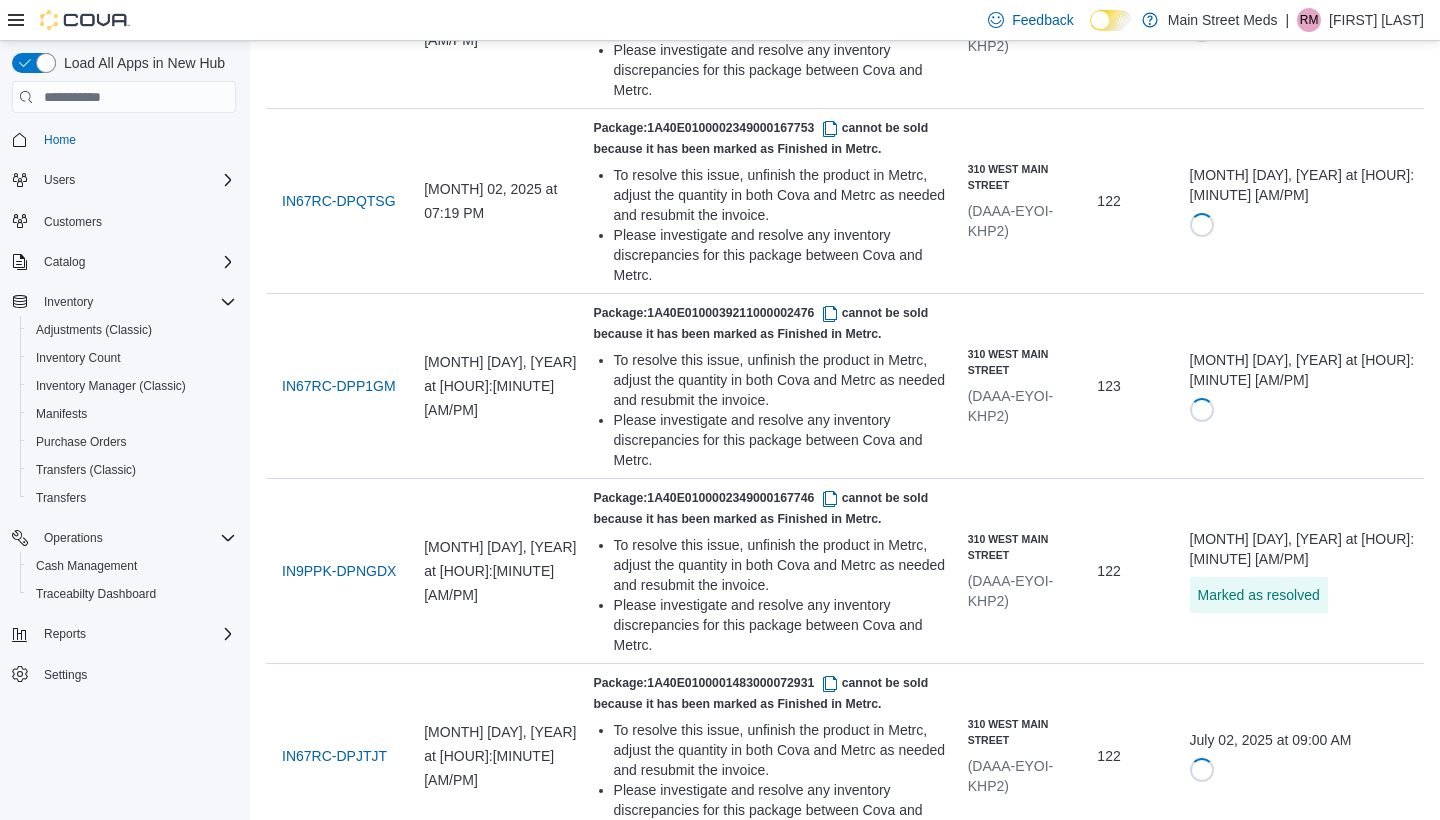 click on "IN9PPK-DNM9DL" at bounding box center [338, 1311] 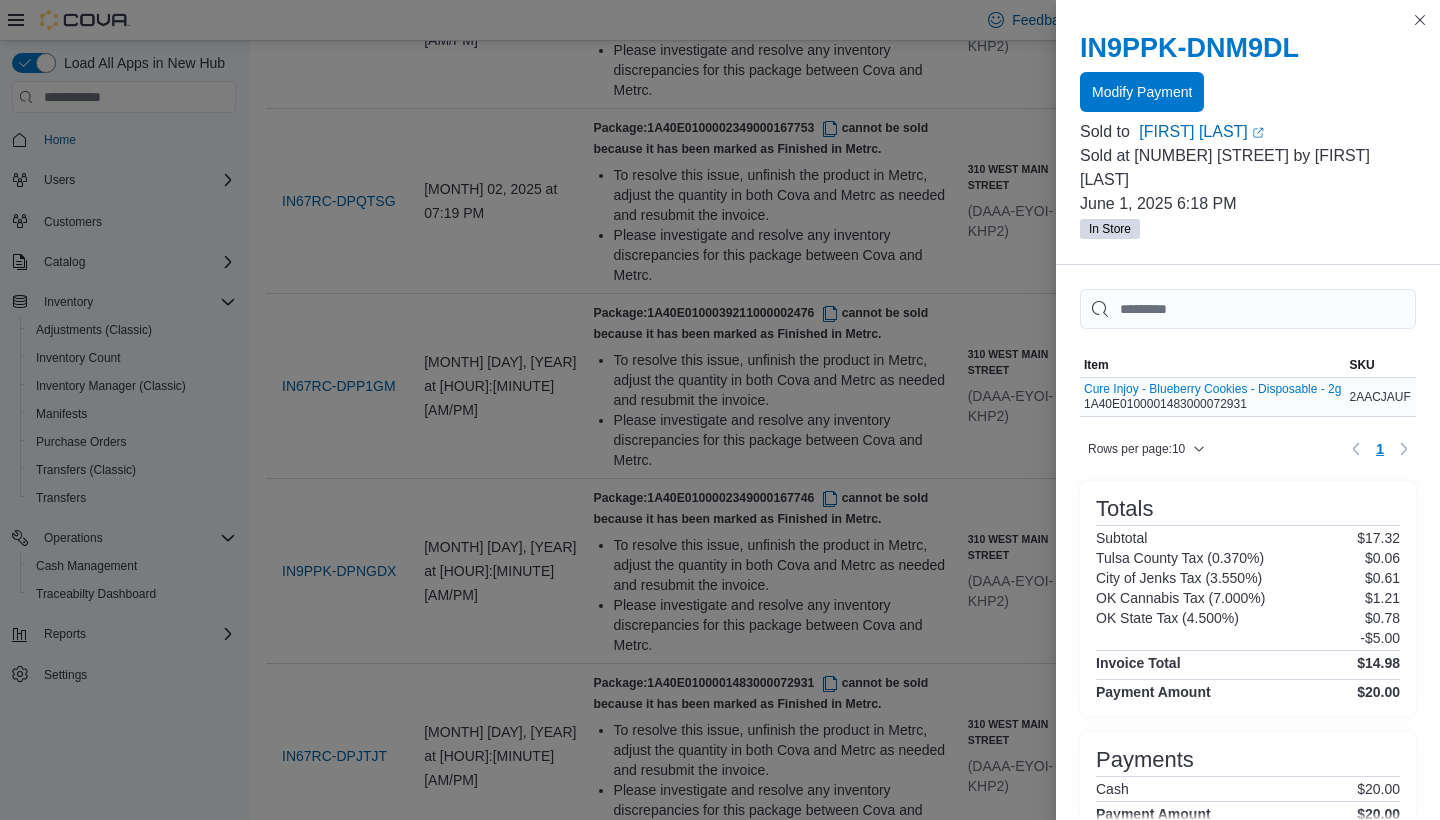 scroll, scrollTop: 0, scrollLeft: 116, axis: horizontal 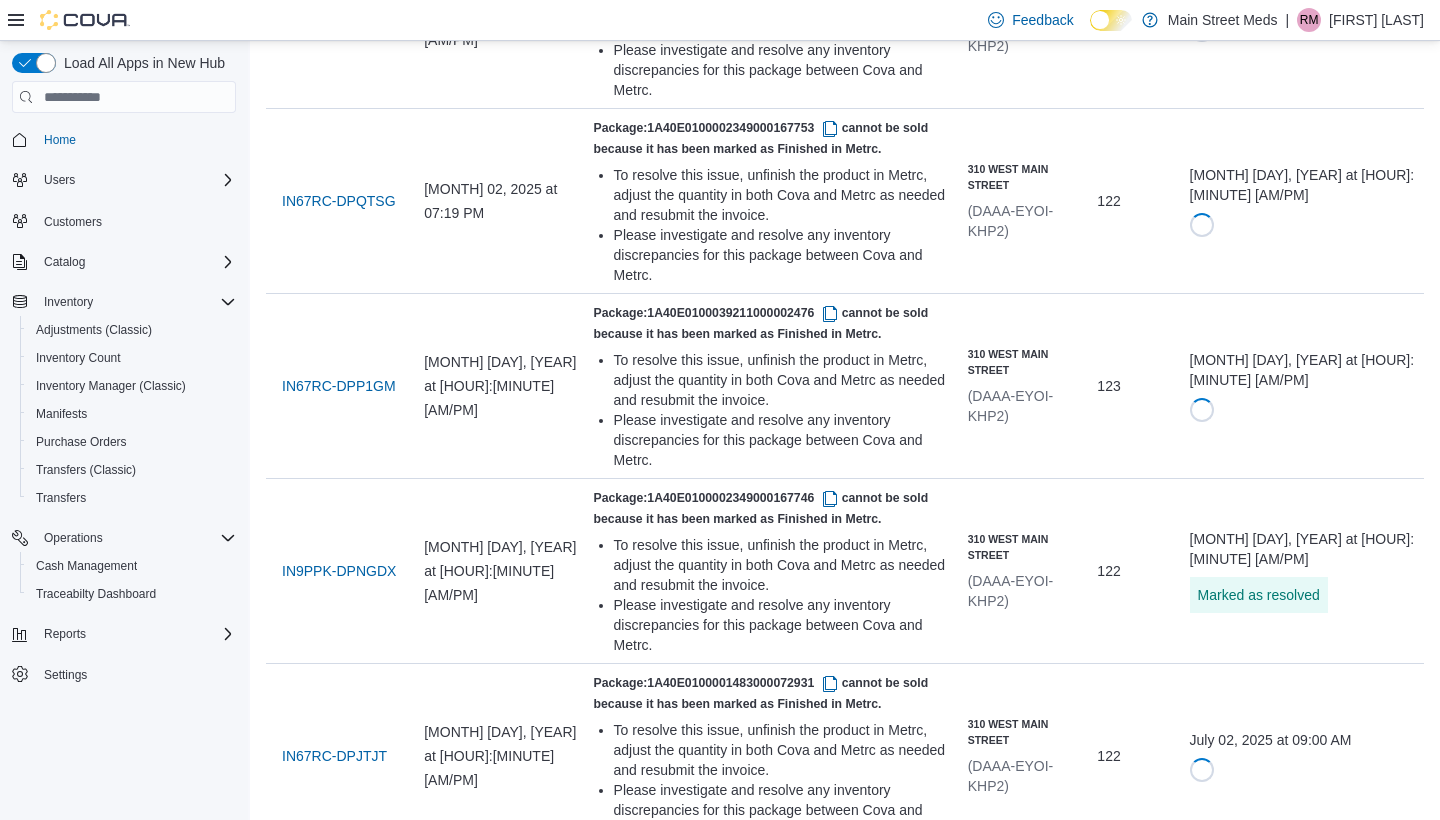 click at bounding box center [830, 1238] 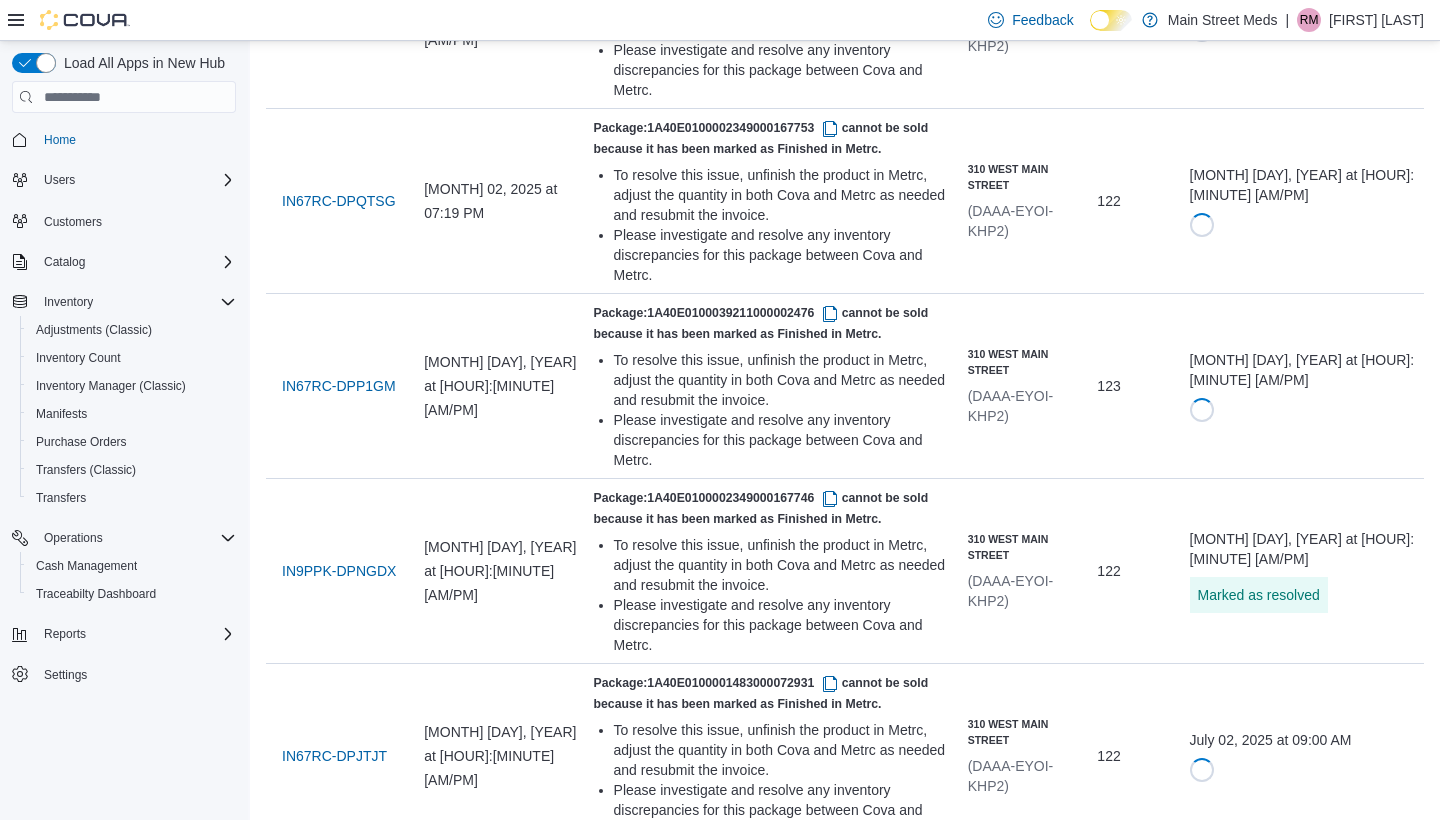 click at bounding box center [830, 1423] 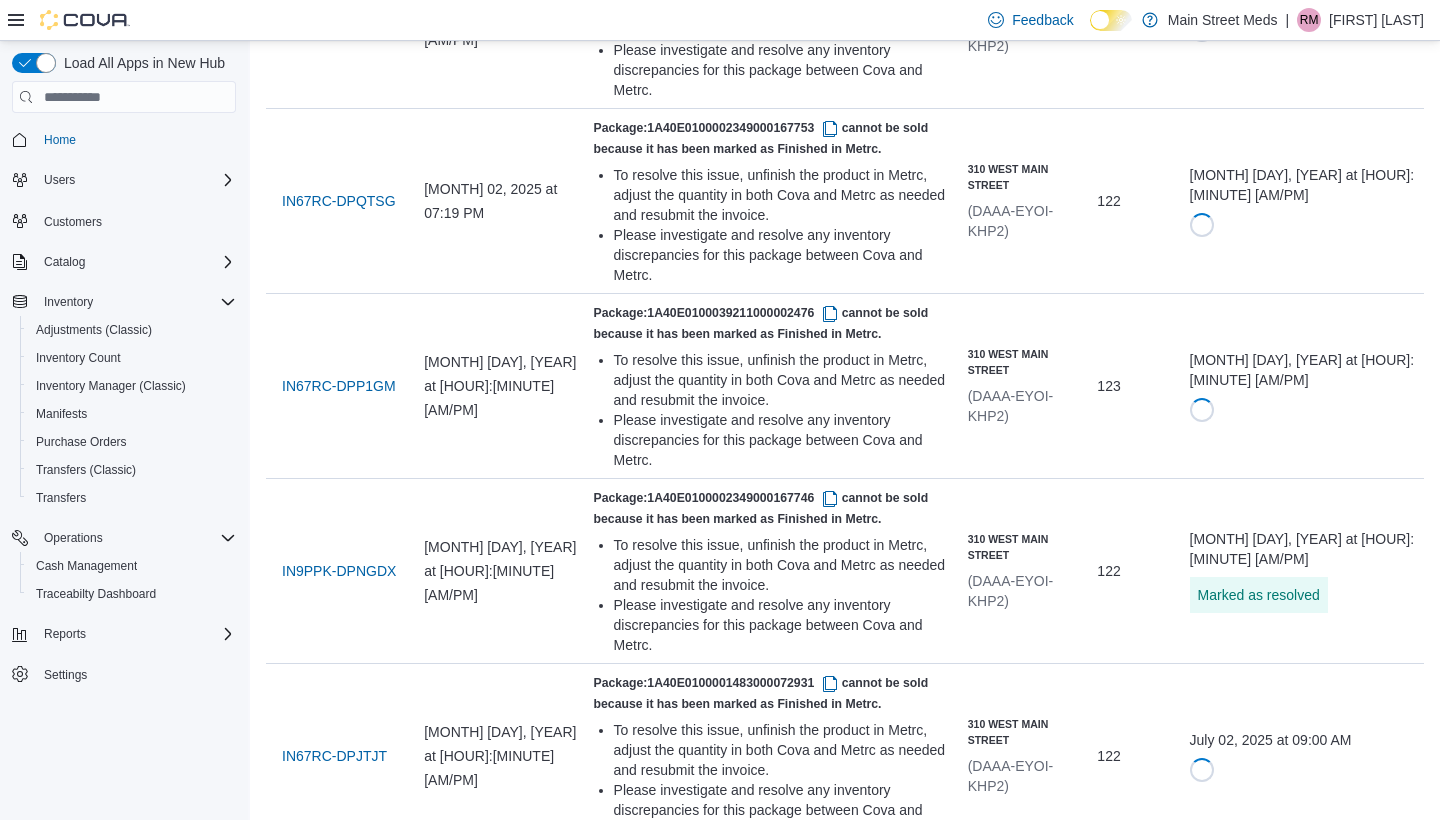 click on "Resubmit" at bounding box center [1245, 1519] 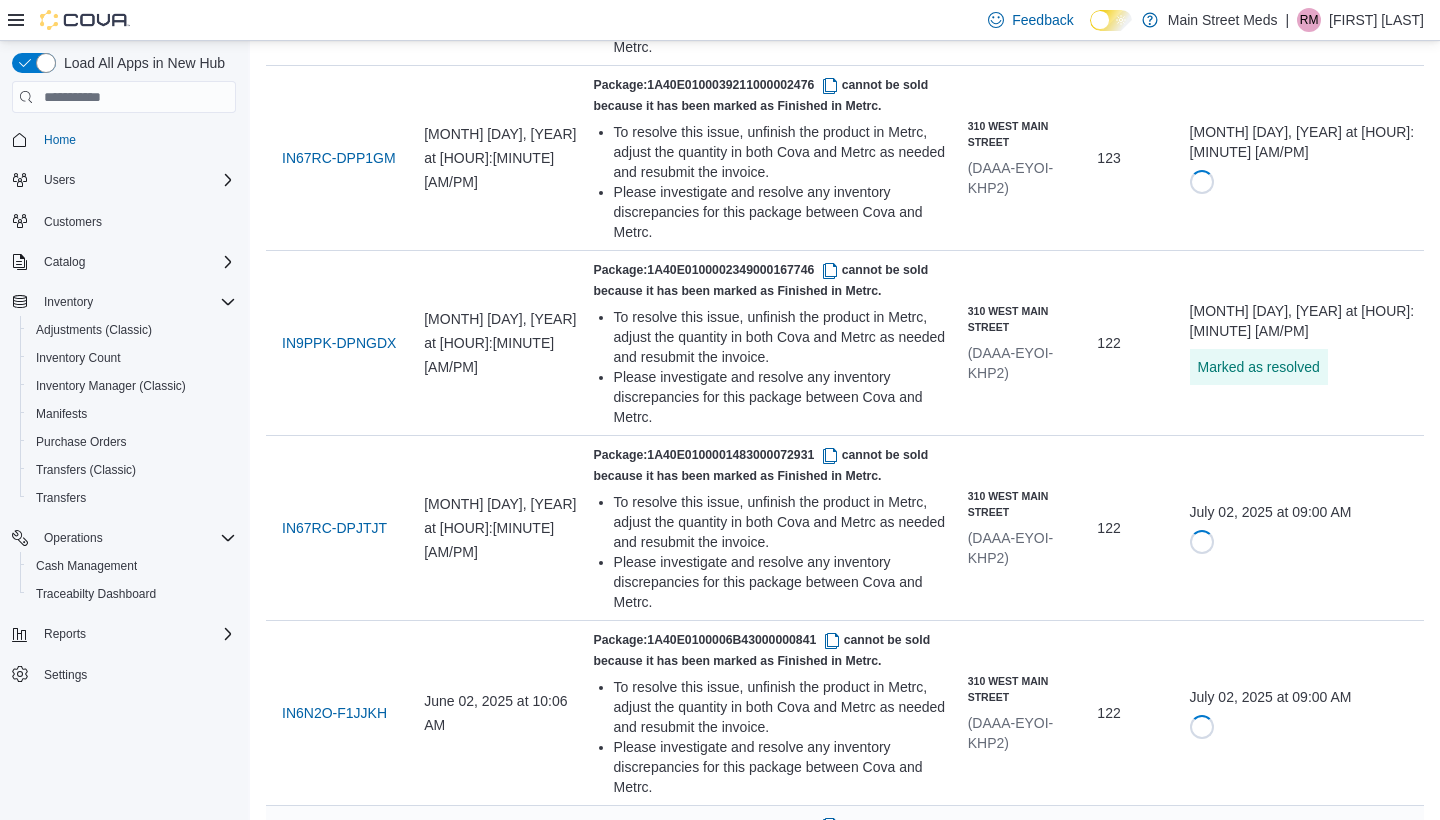 scroll, scrollTop: 3036, scrollLeft: 0, axis: vertical 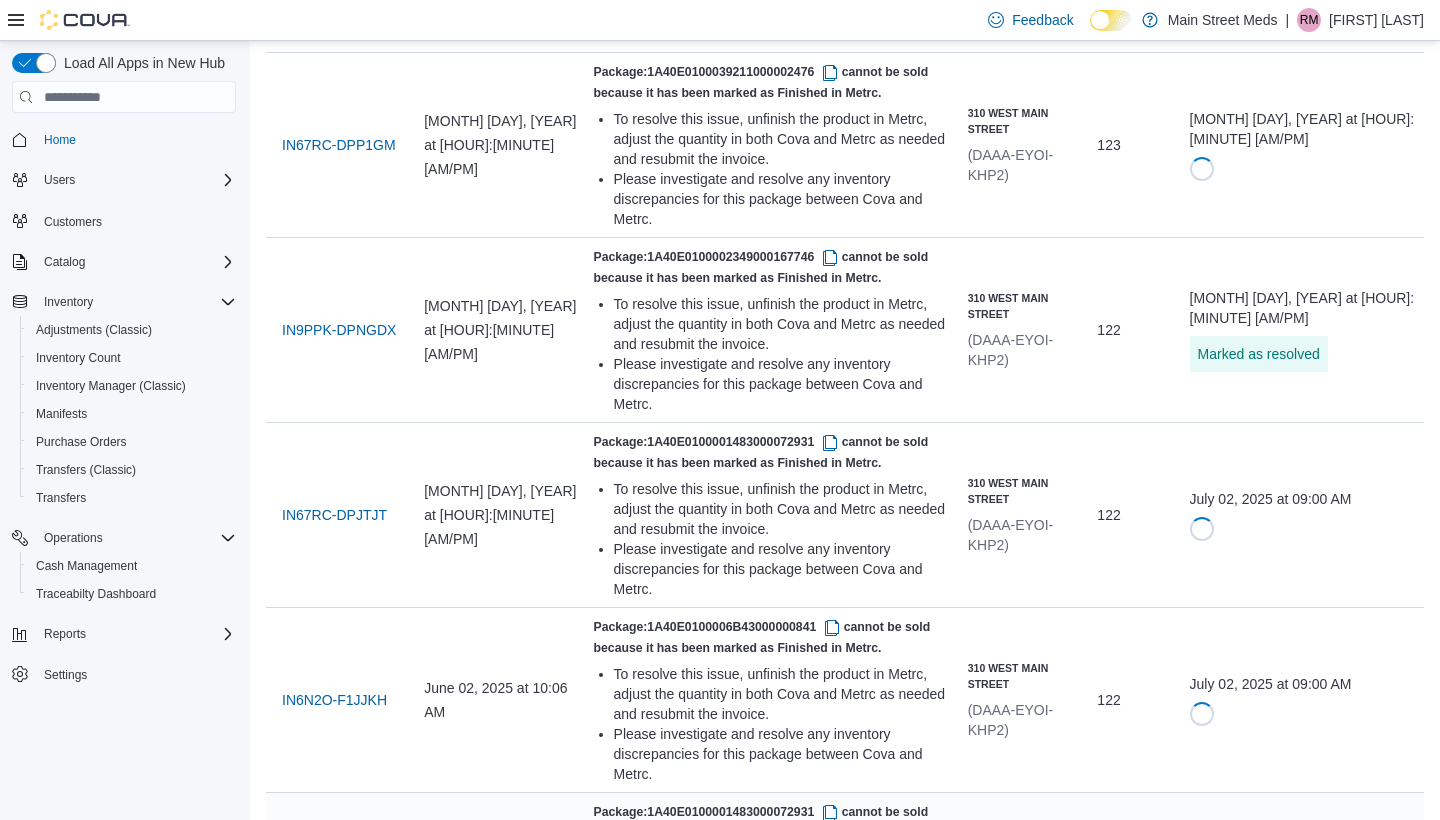 click at bounding box center (830, 1367) 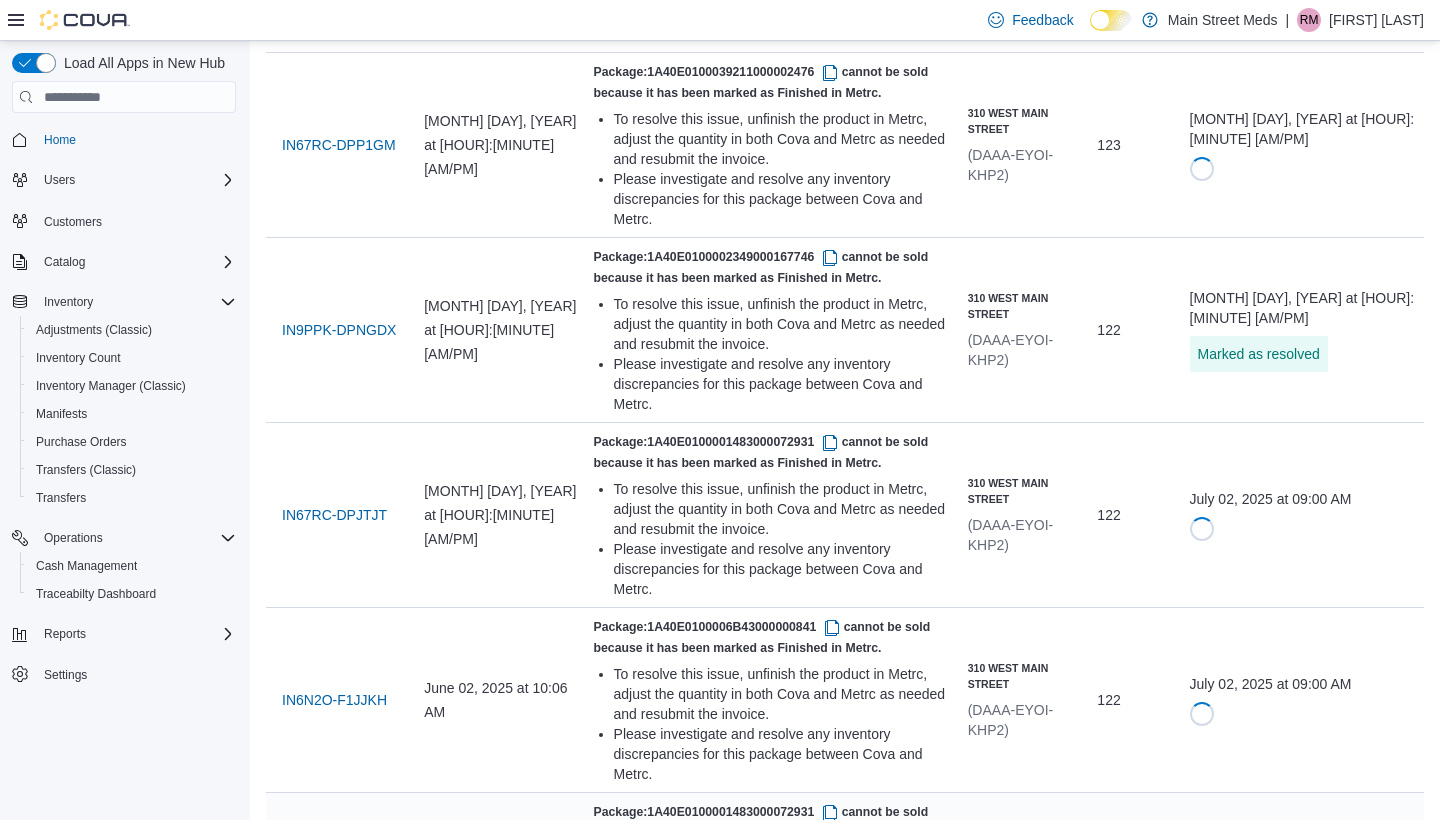 click on "Resubmit" at bounding box center (1245, 1453) 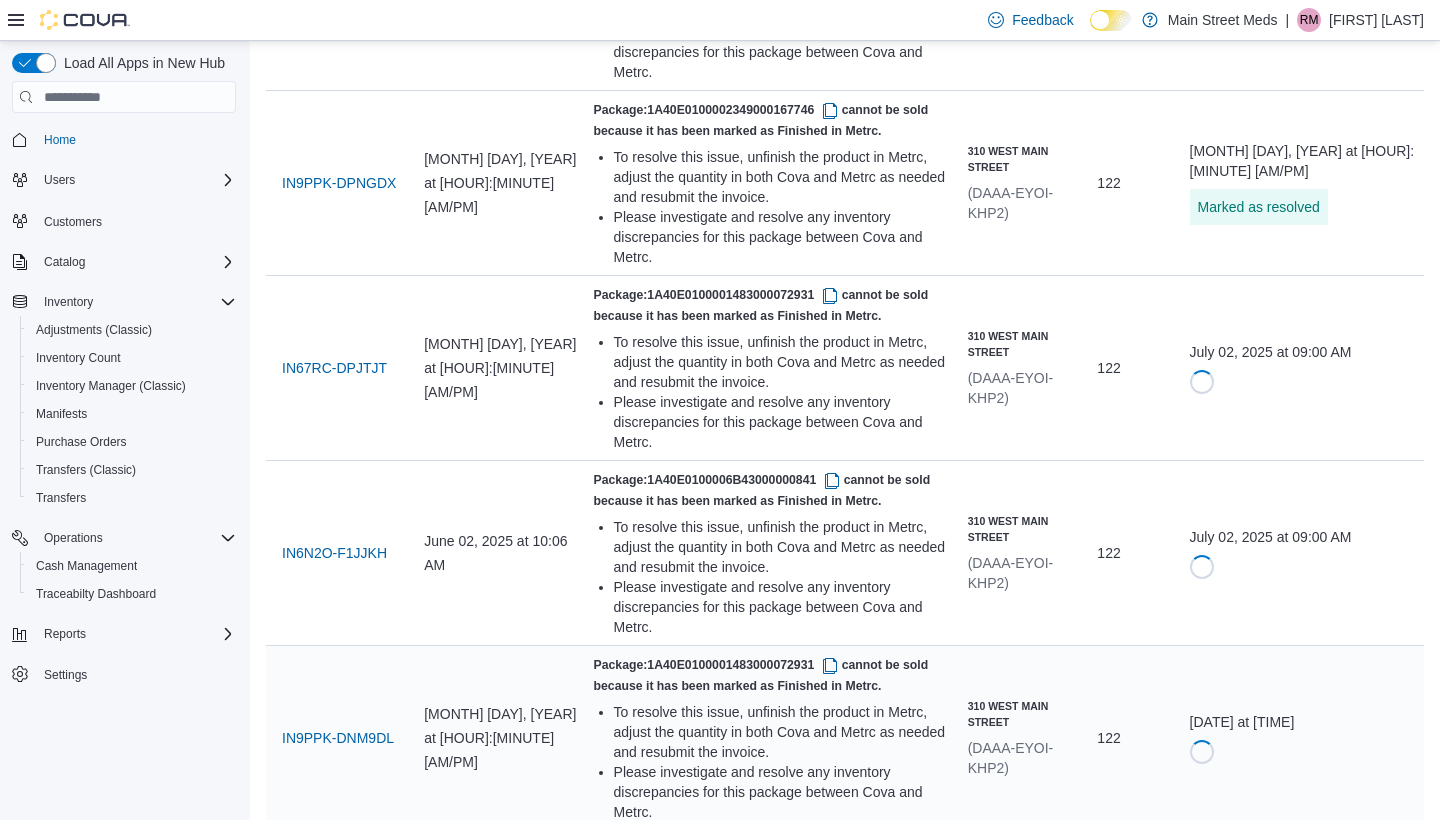 scroll, scrollTop: 3182, scrollLeft: 0, axis: vertical 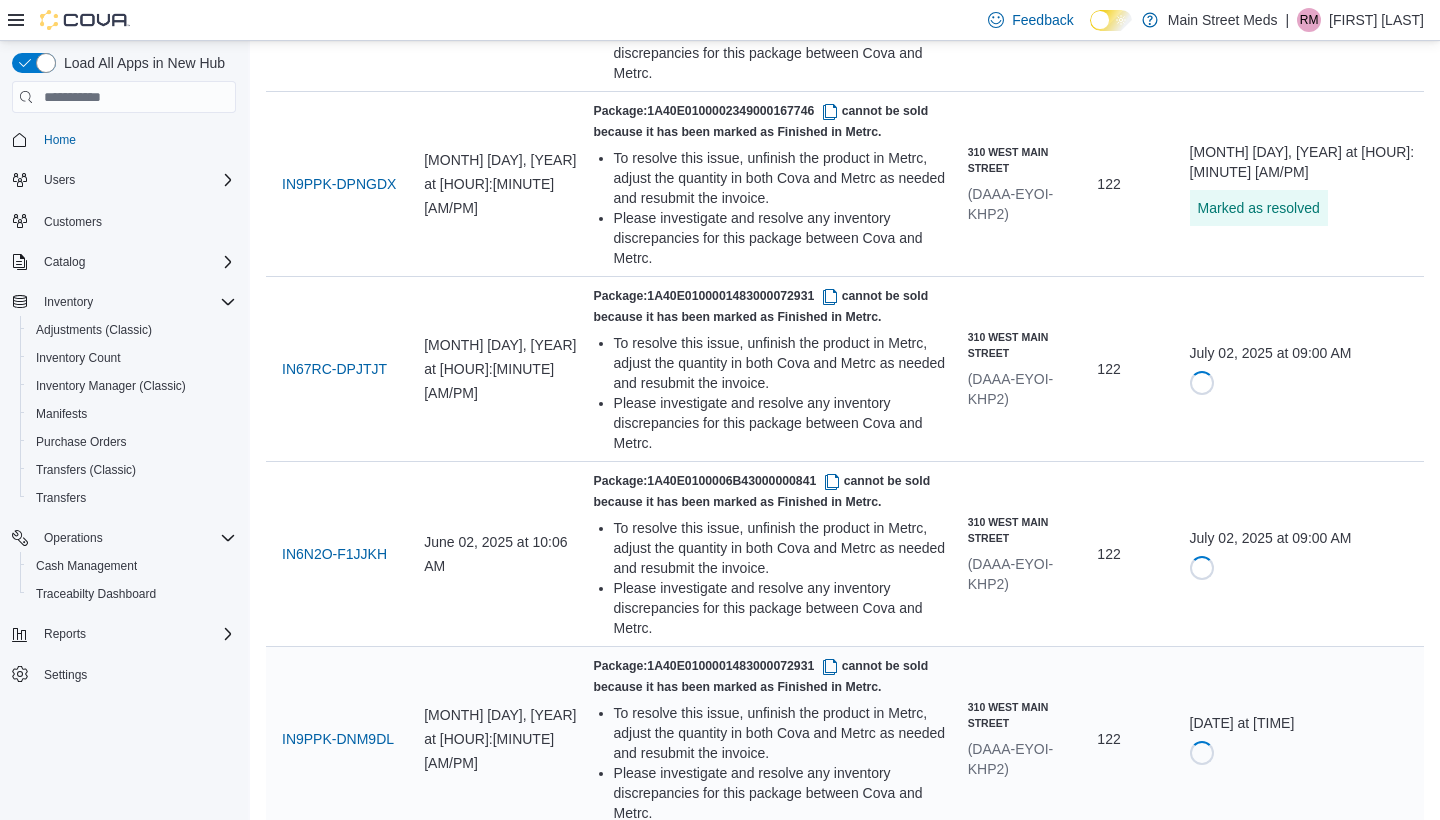 click at bounding box center (832, 1406) 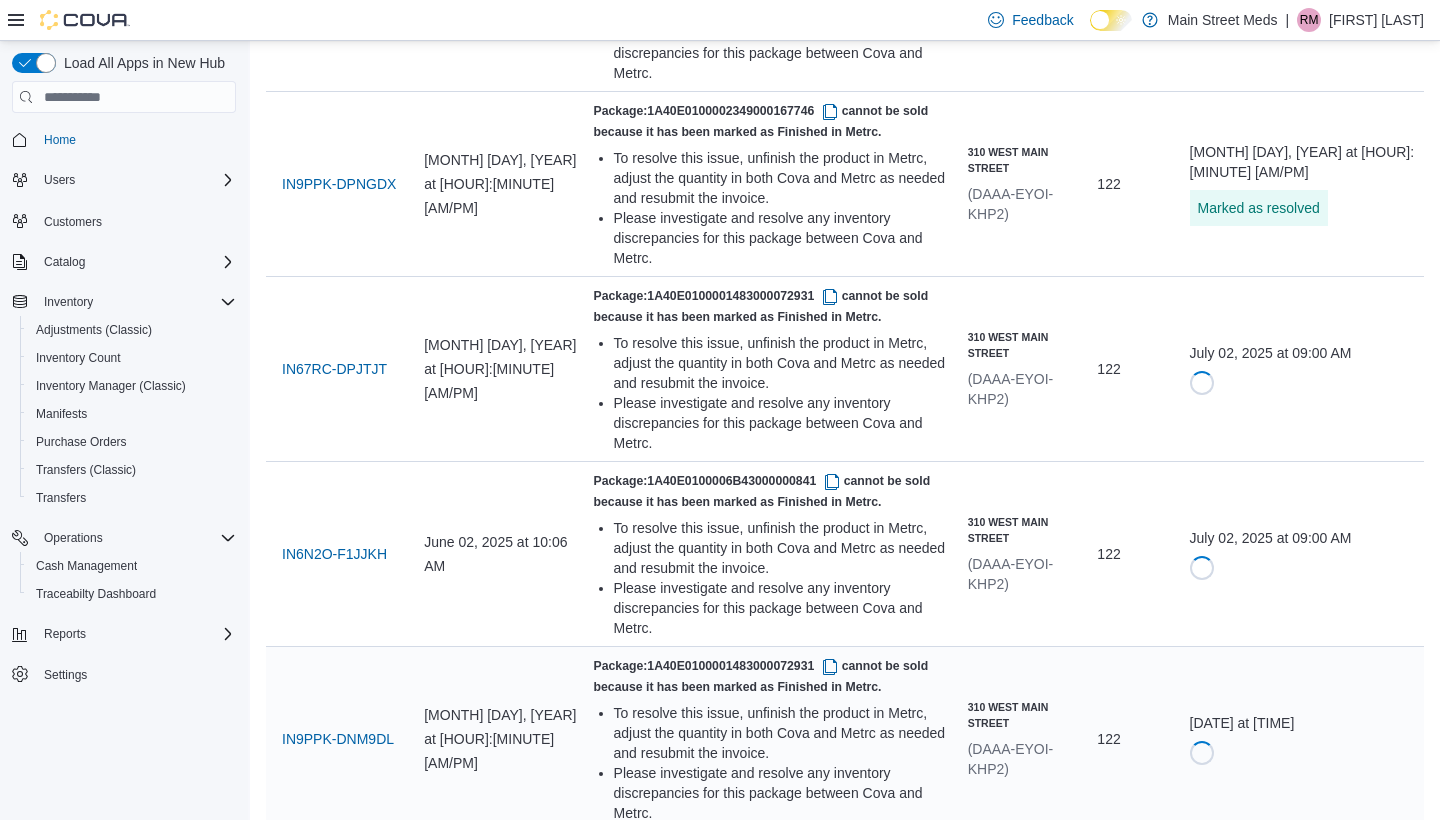 click on "Resubmit" at bounding box center (1246, 1492) 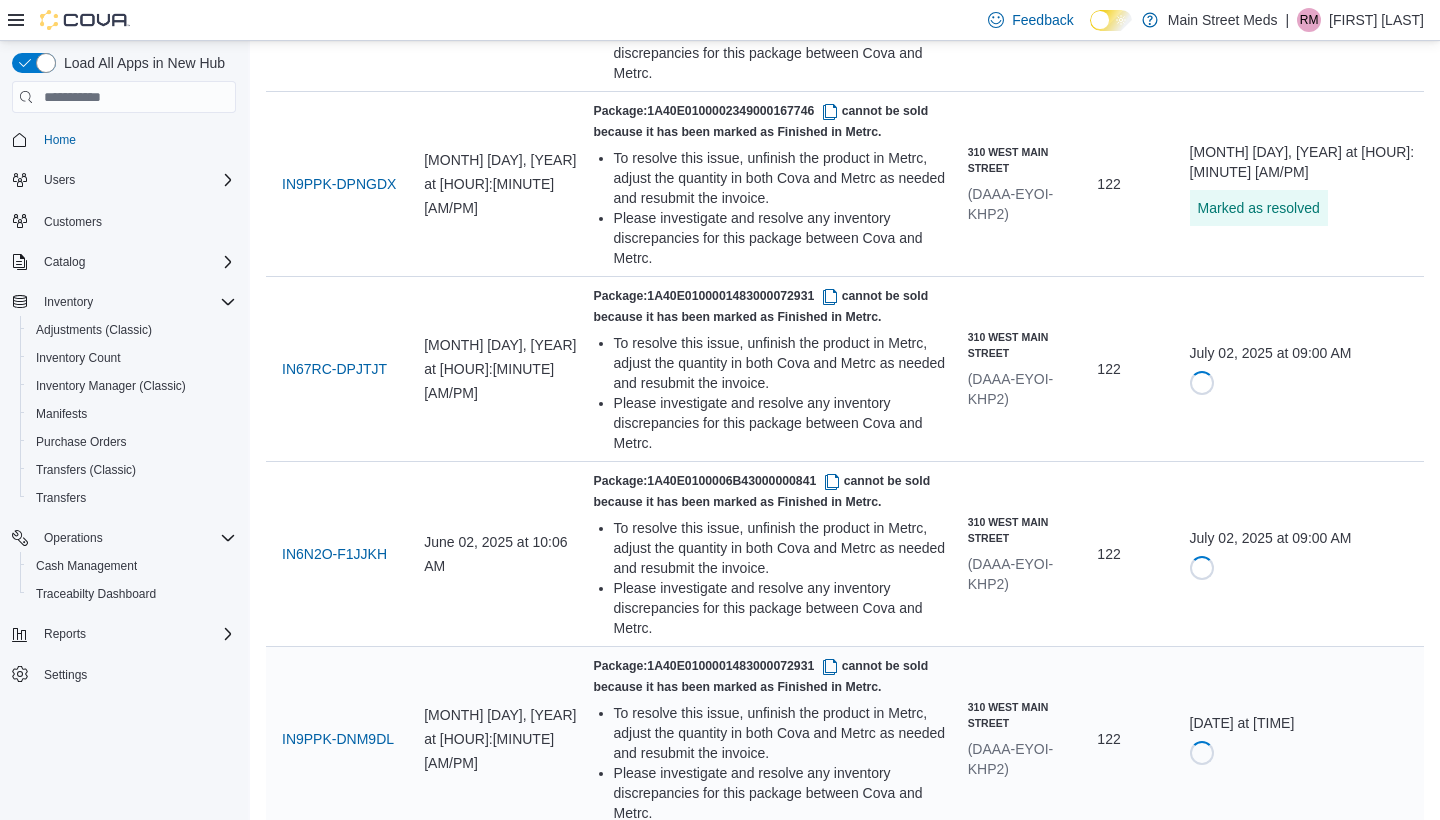 click on "Package:  1A40E010000313D000050003    cannot be sold because it has been marked as Finished in Metrc." at bounding box center [773, 1600] 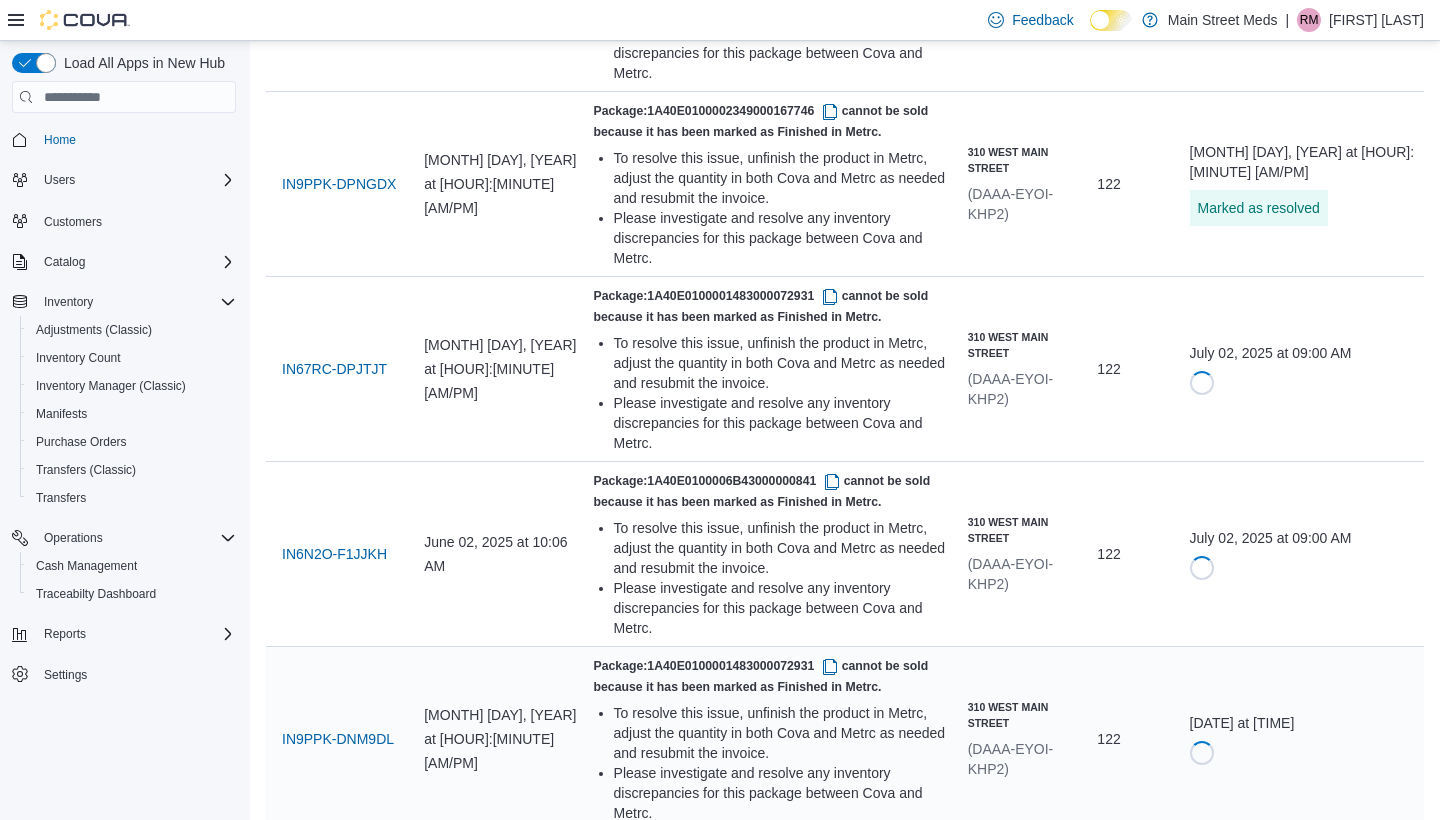 click on "Package:  1A40E0100039211000005987    cannot be sold because it has been marked as Finished in Metrc. To resolve this issue, unfinish the product in Metrc, adjust the quantity in both Cova and Metrc as needed and resubmit the invoice. Please investigate and resolve any inventory discrepancies for this package between Cova and Metrc." at bounding box center (773, 1664) 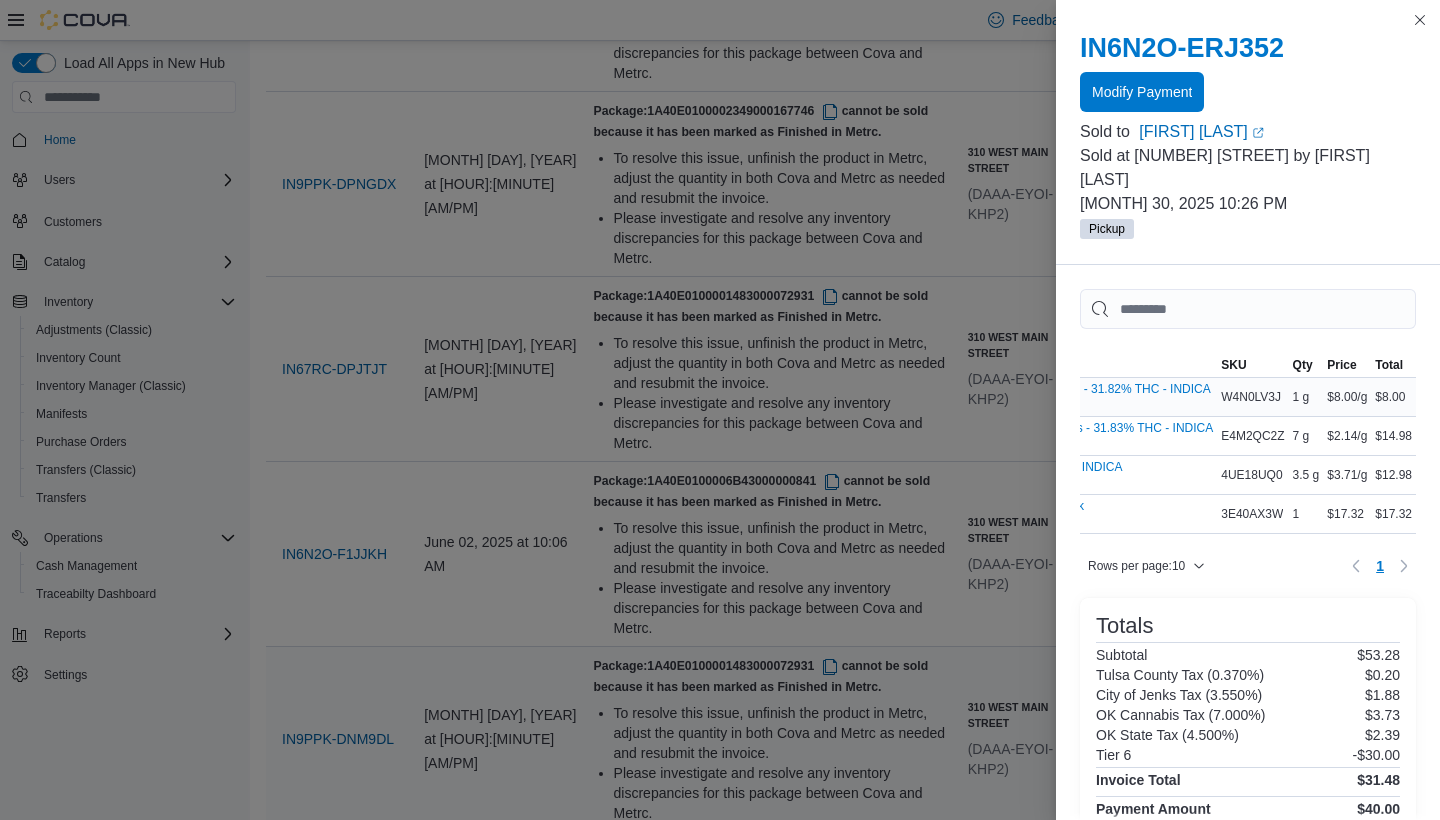 scroll, scrollTop: 0, scrollLeft: 234, axis: horizontal 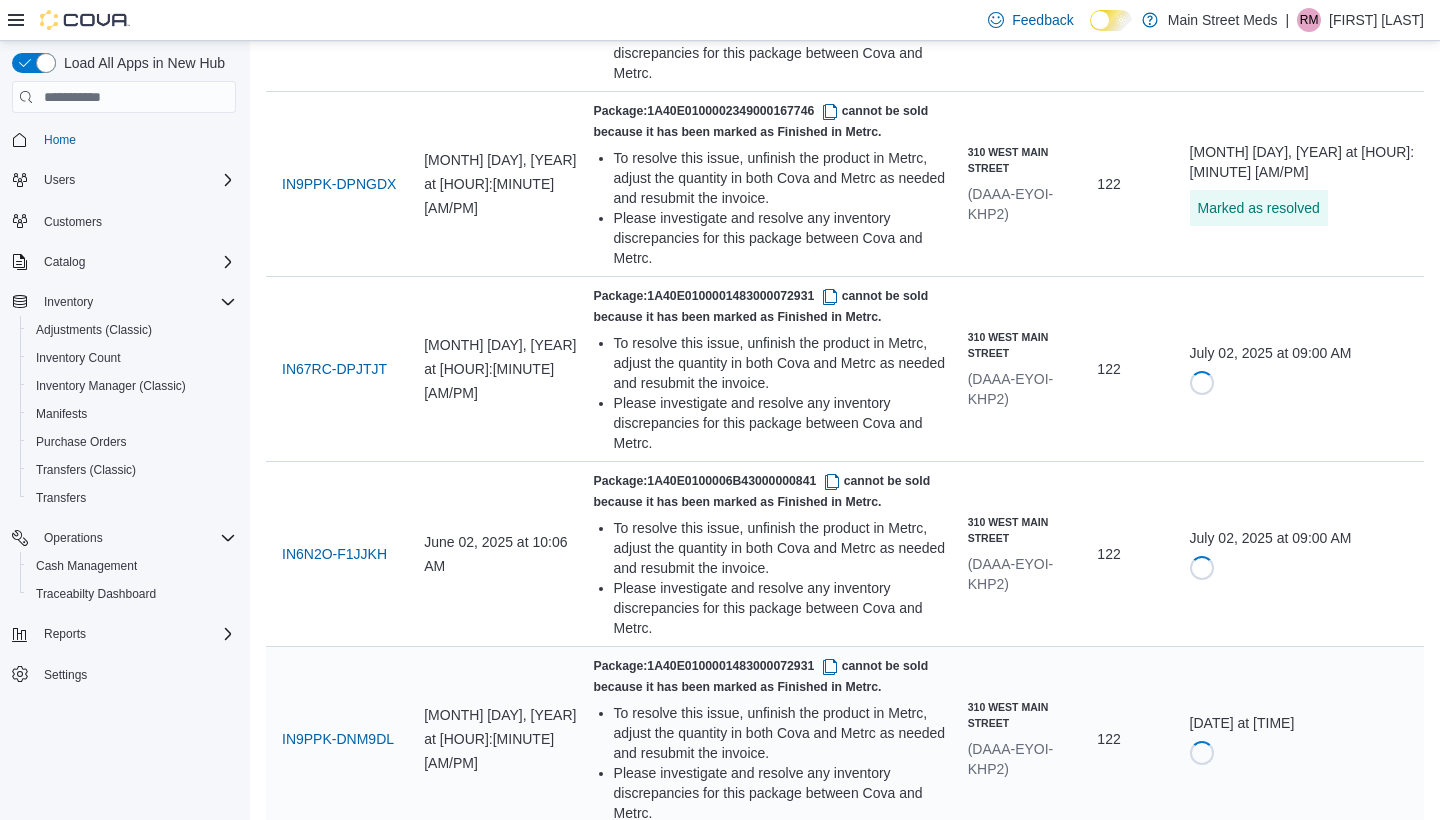 click on "Resubmit" at bounding box center [1245, 1677] 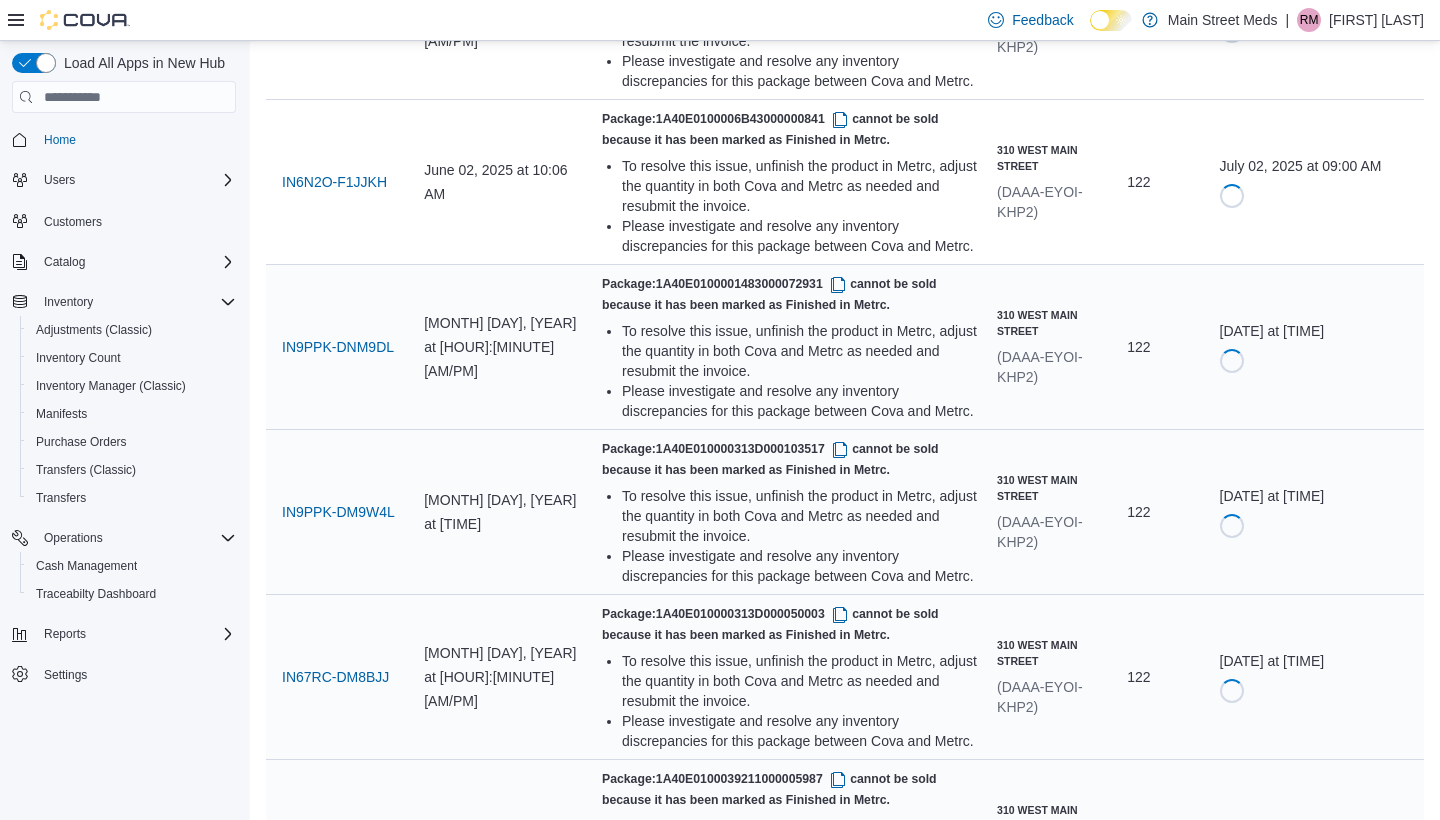 scroll, scrollTop: 3182, scrollLeft: 0, axis: vertical 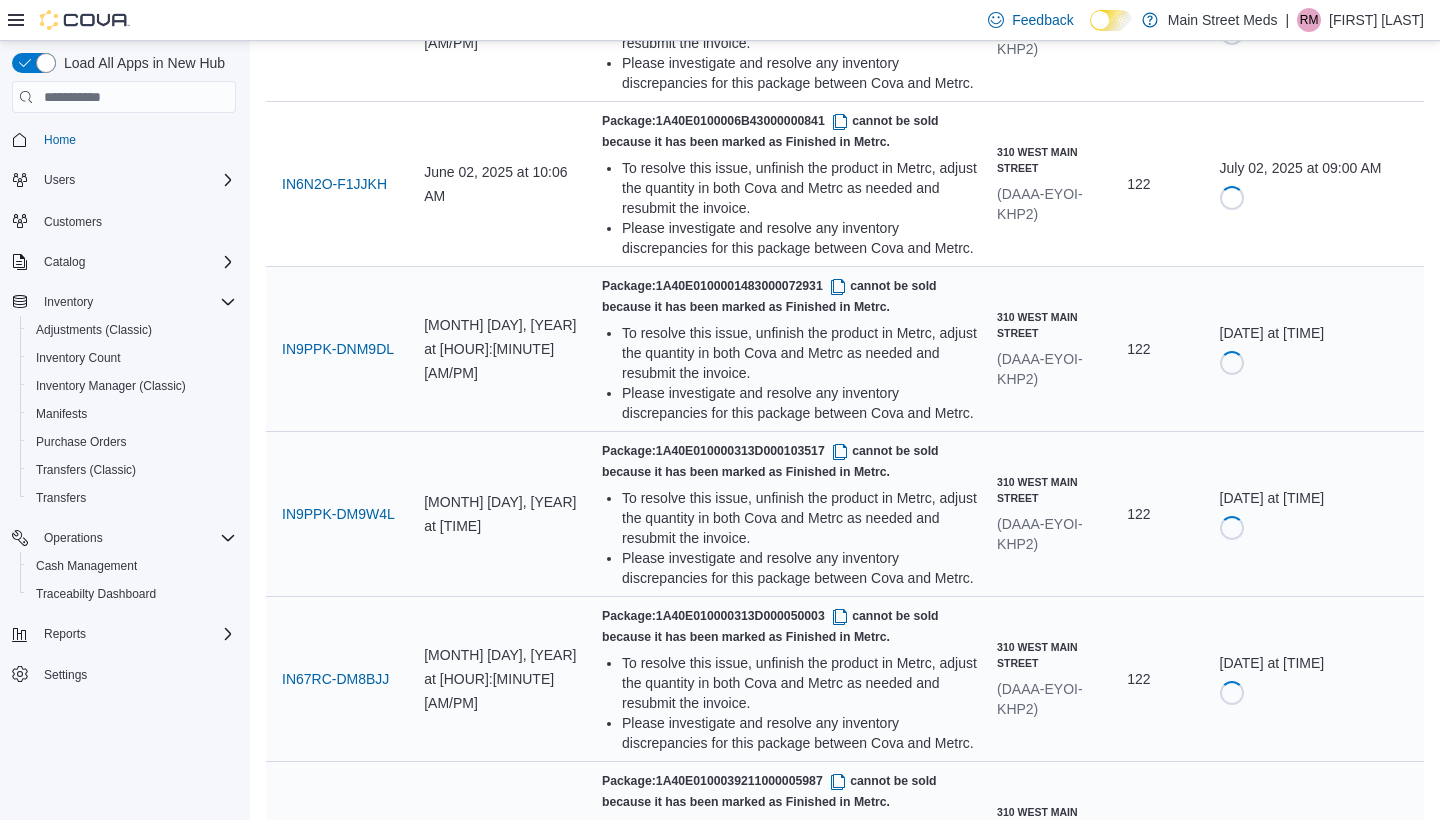 click on "Rows per page :  25" at bounding box center (332, 1289) 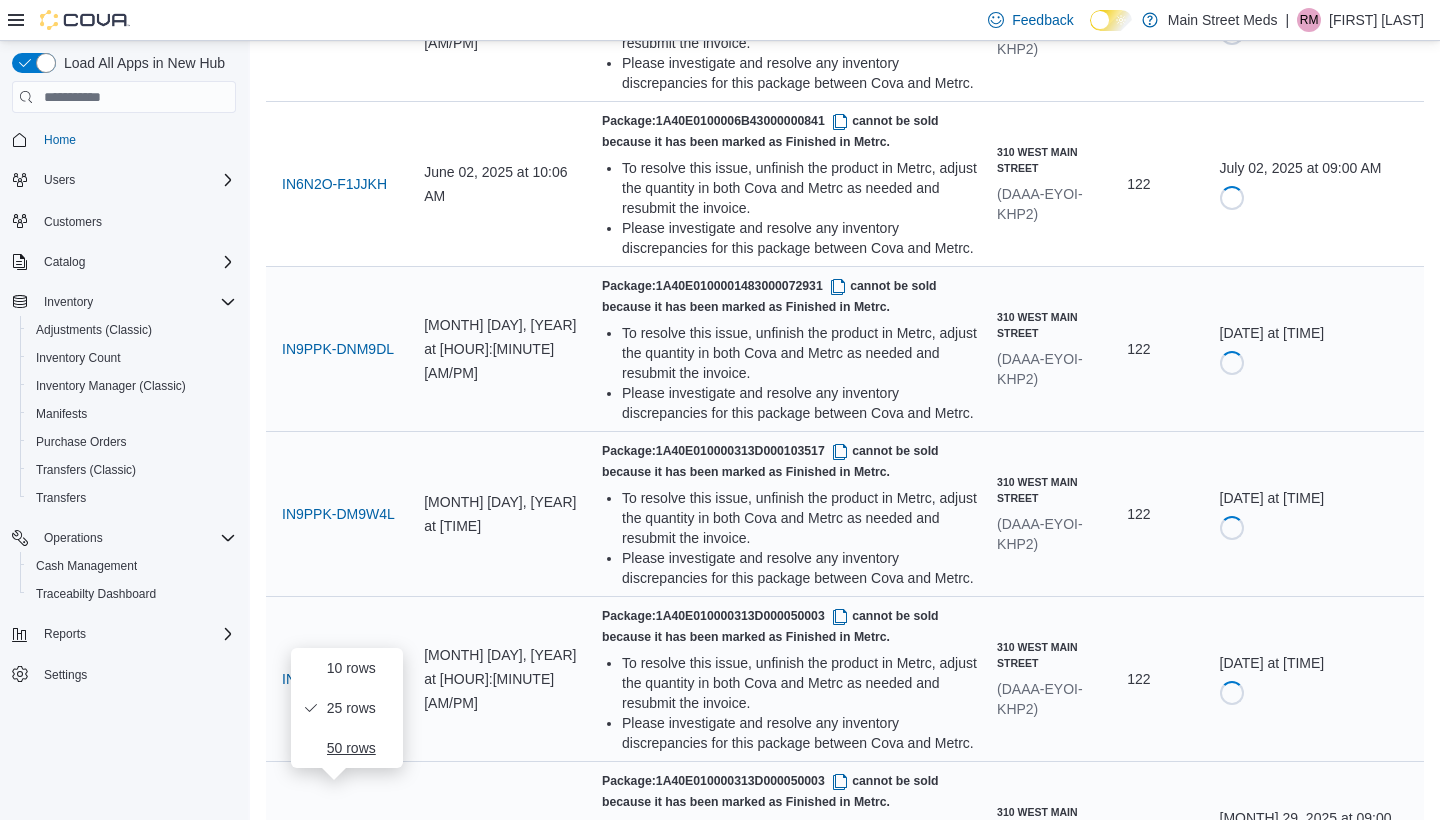 click on "50 rows" at bounding box center (359, 748) 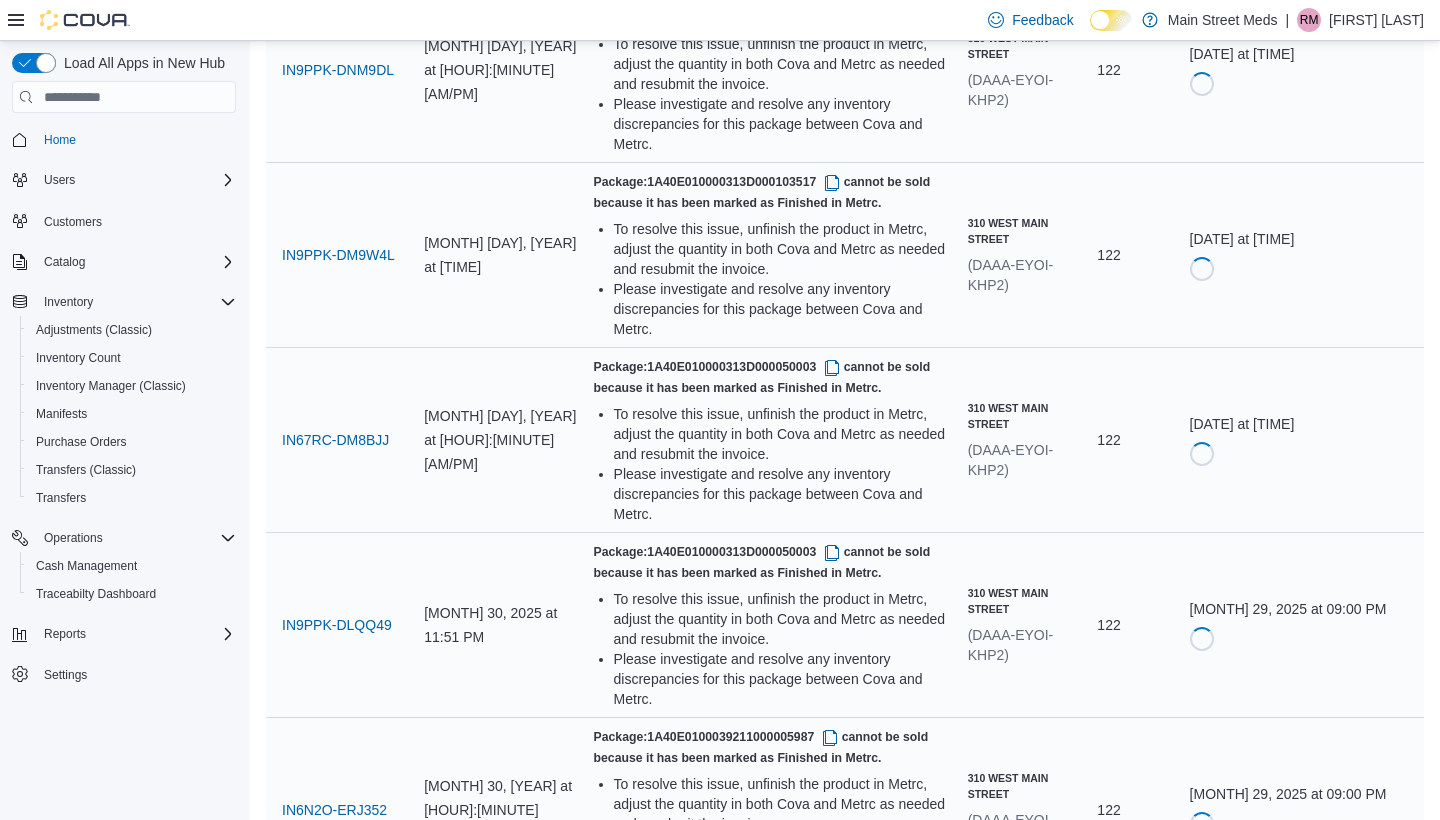 scroll, scrollTop: 3853, scrollLeft: 0, axis: vertical 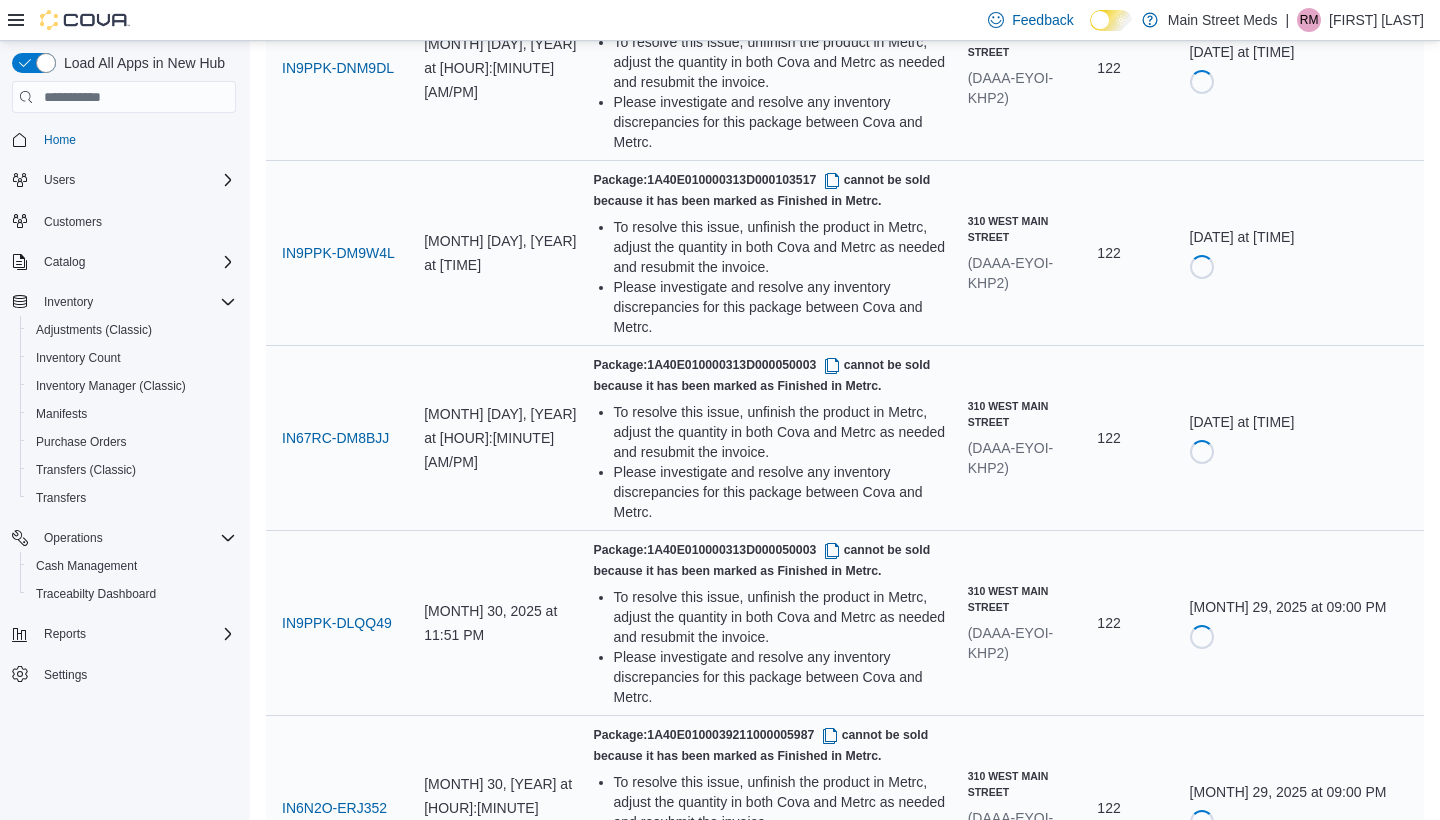 click at bounding box center [830, 1105] 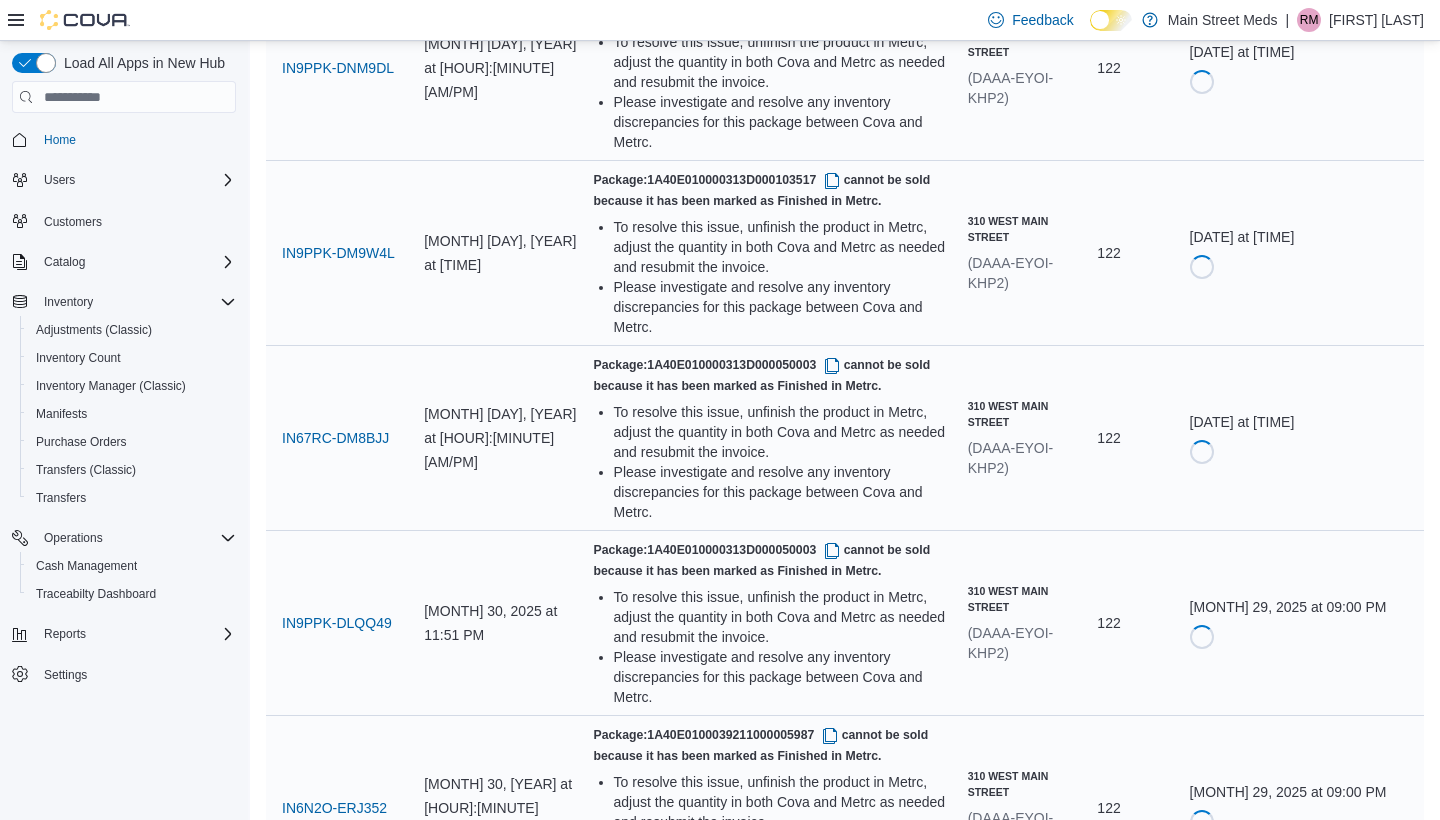 click on "IN8XZJ-DLKHQD" at bounding box center (337, 1178) 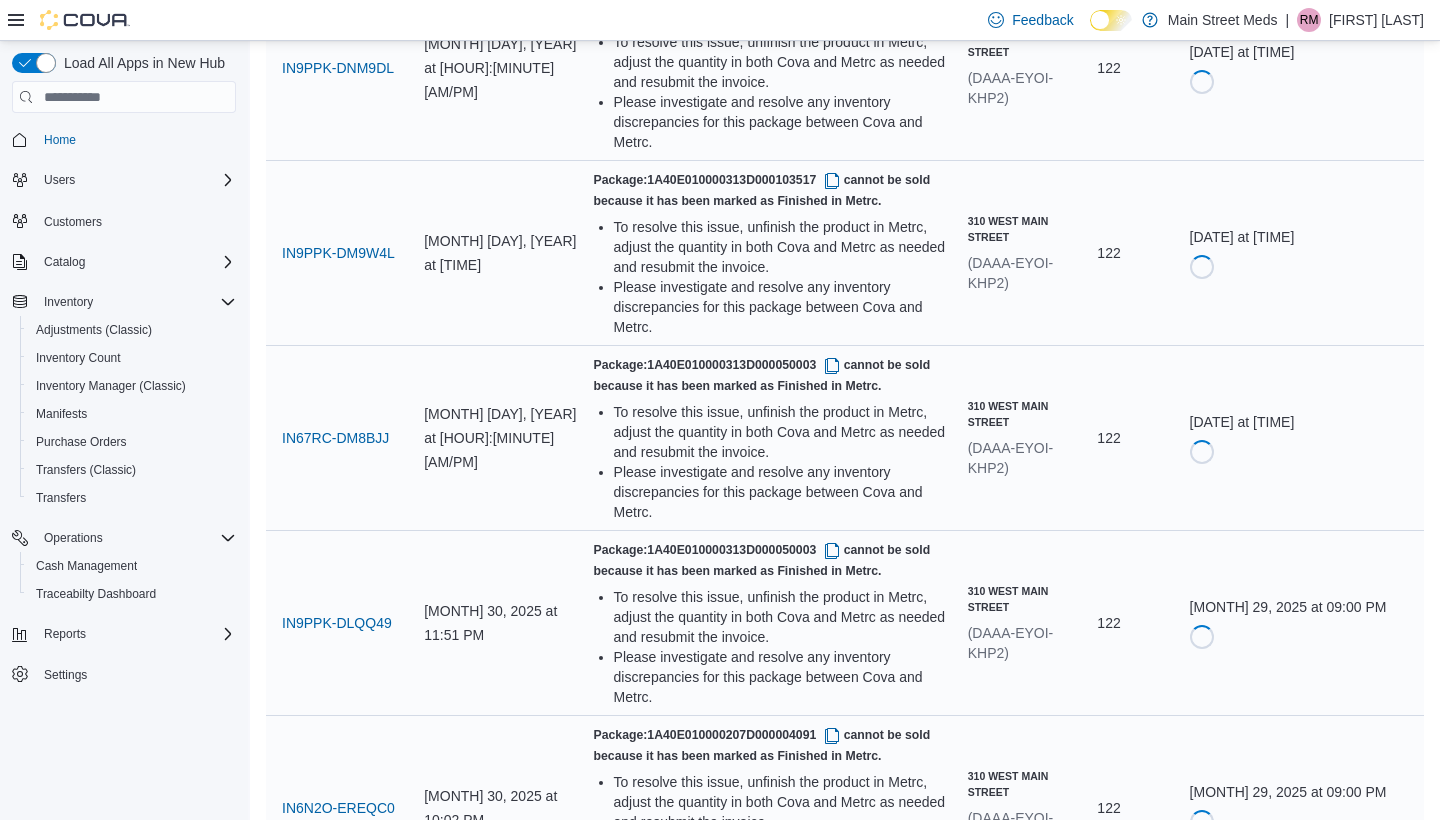 click at bounding box center (830, 1290) 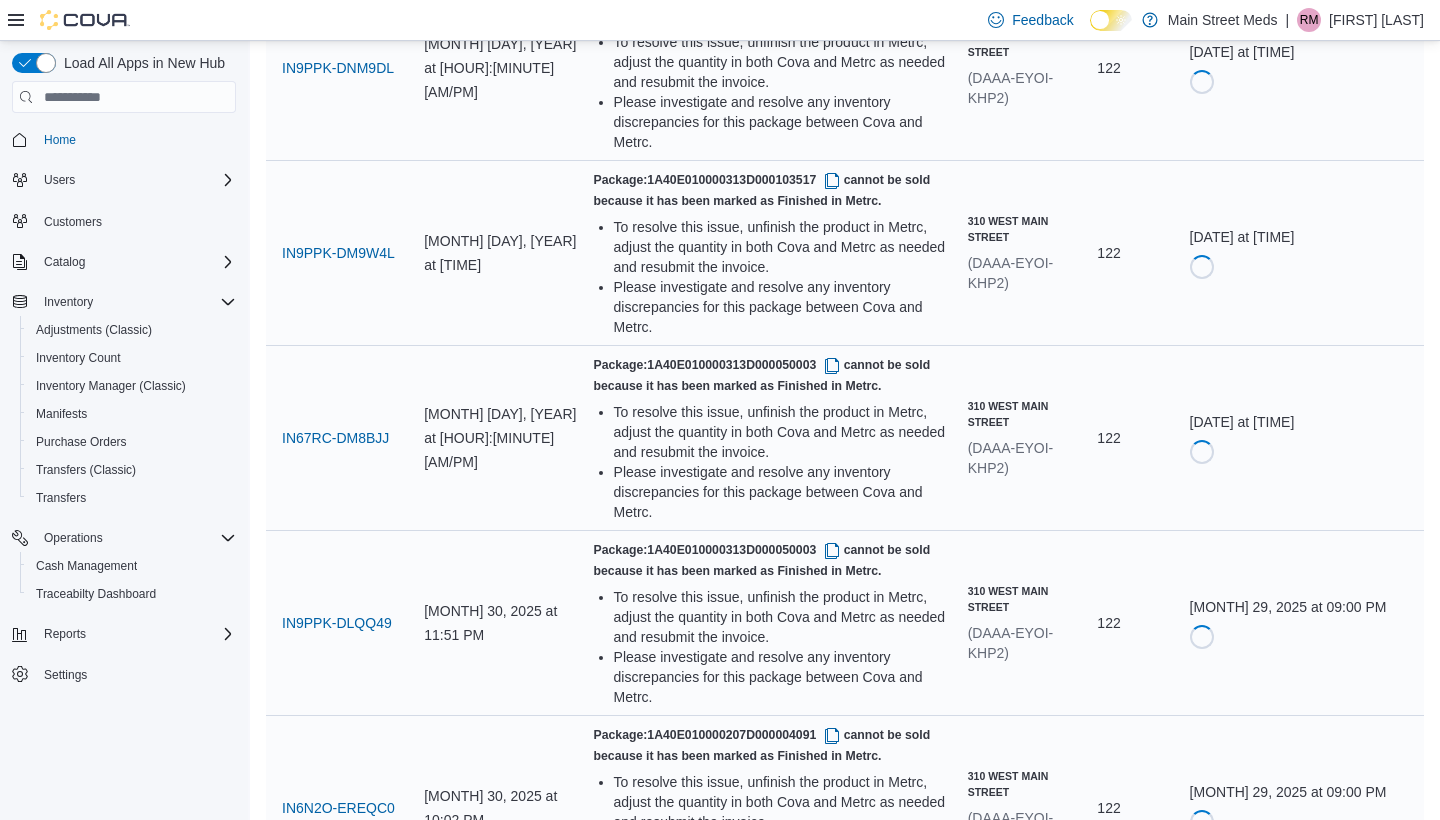 click on "IN6N2O-ERAML5" at bounding box center (337, 1363) 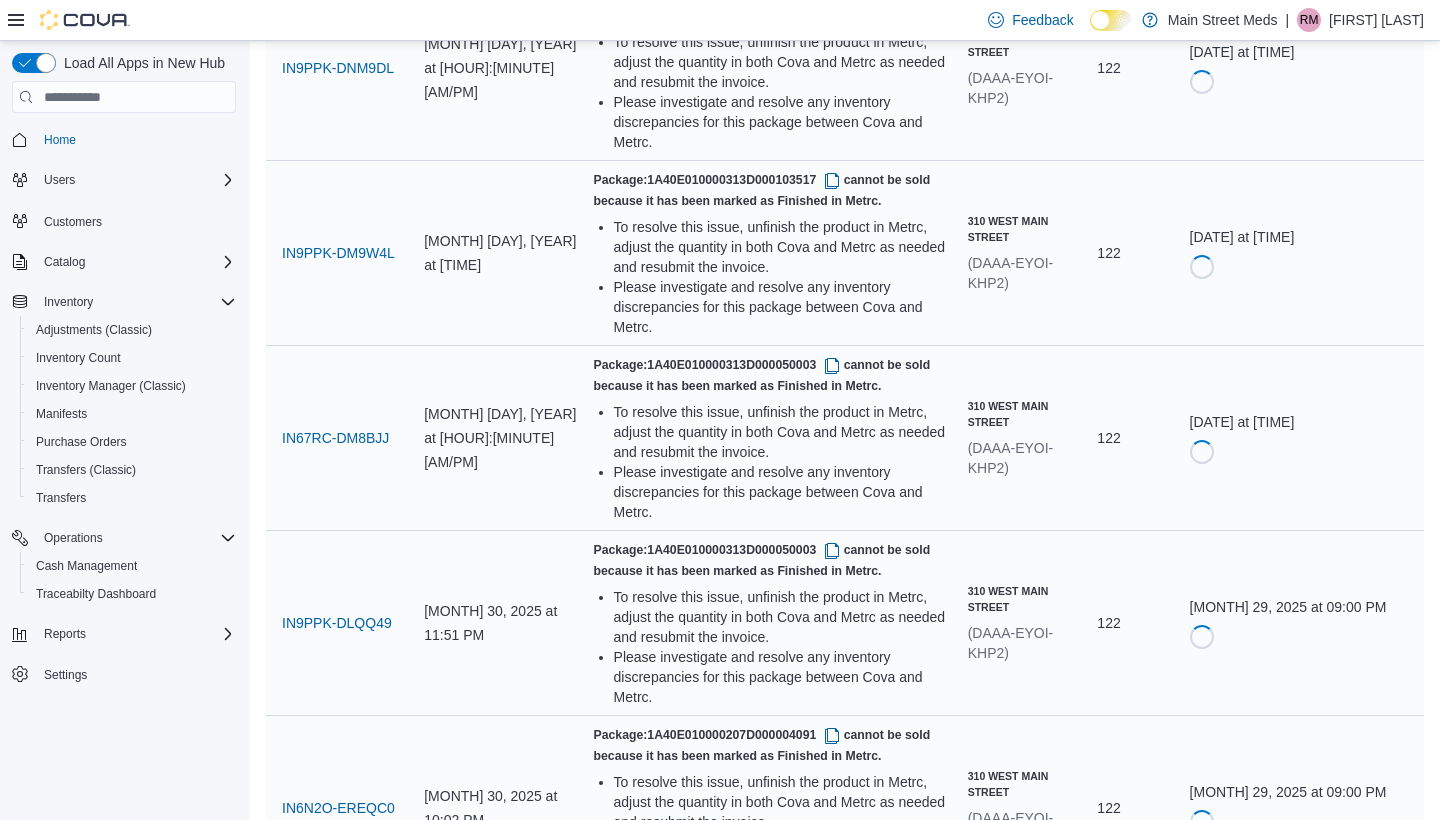 drag, startPoint x: 741, startPoint y: 283, endPoint x: 729, endPoint y: 292, distance: 15 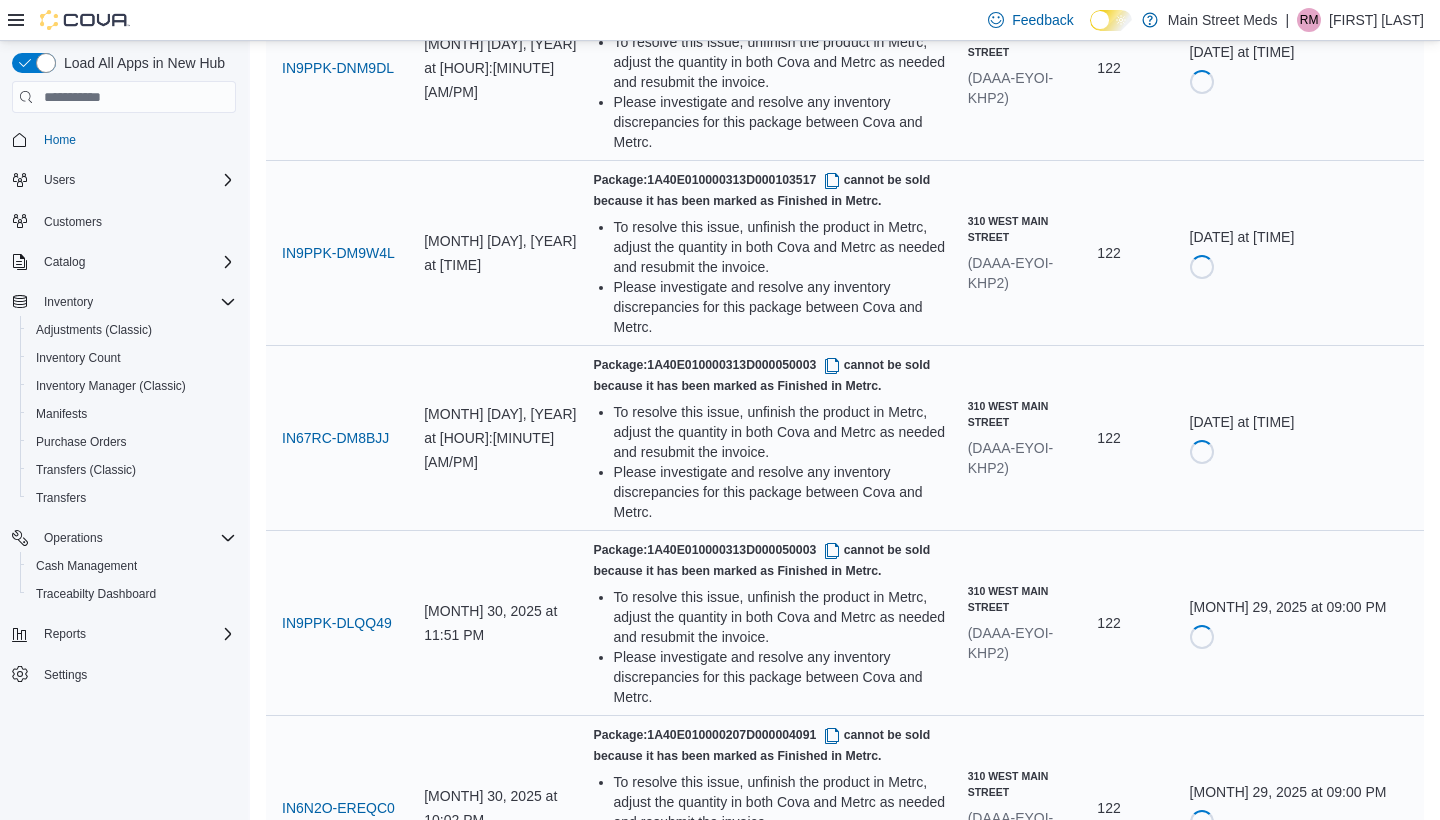 click on "Resubmit" at bounding box center [1245, 1376] 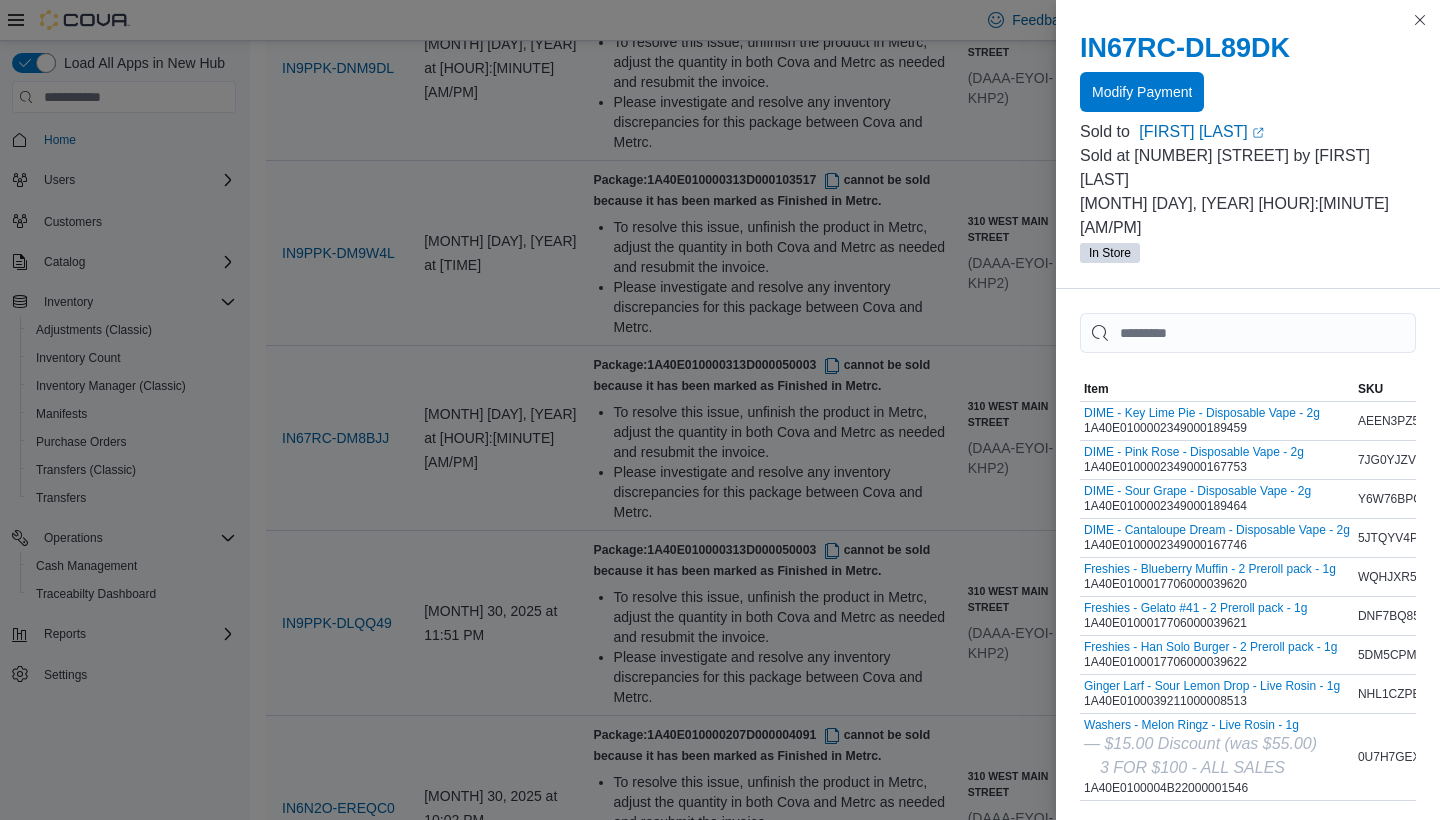drag, startPoint x: 865, startPoint y: 501, endPoint x: 803, endPoint y: 520, distance: 64.84597 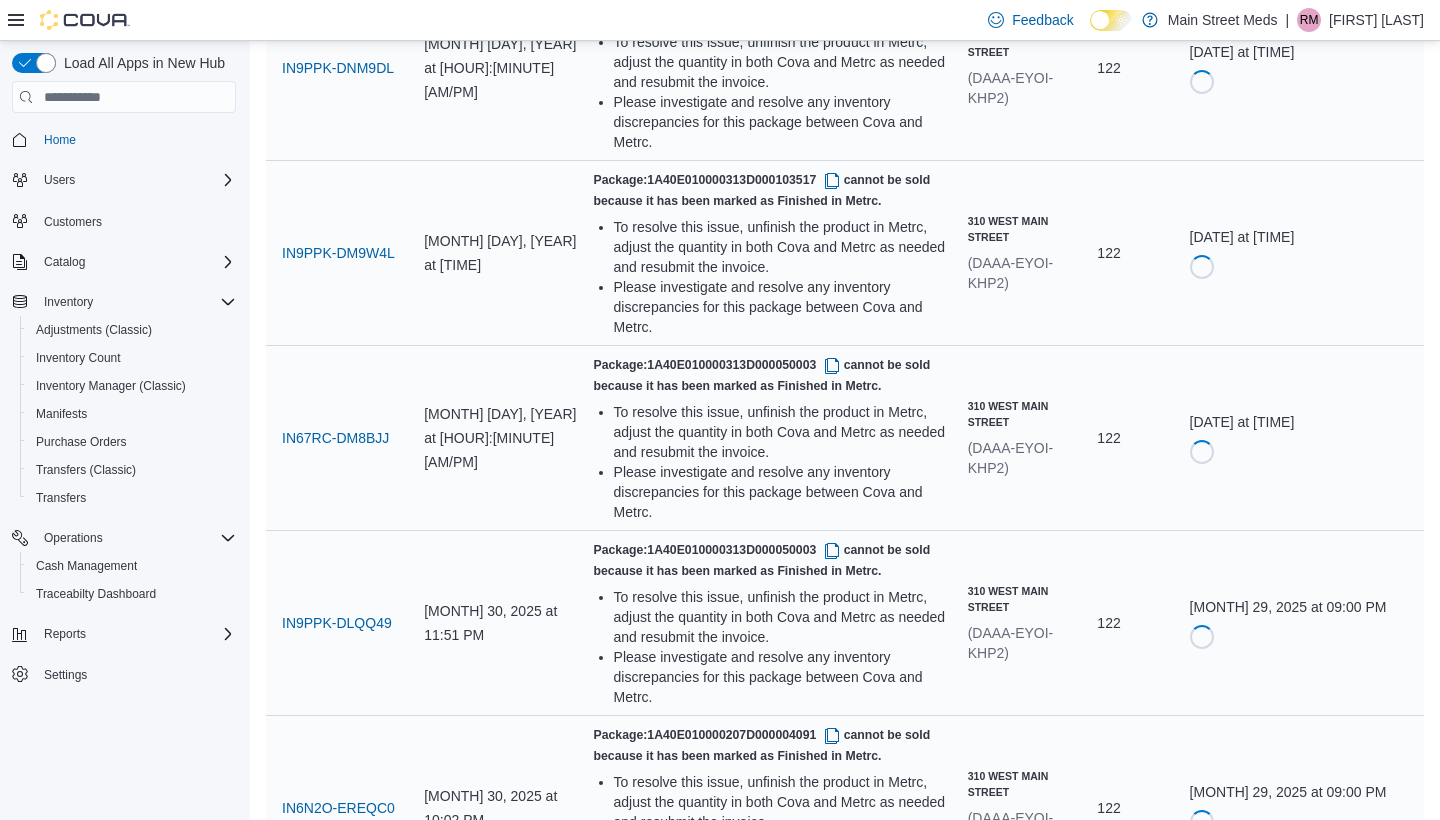 click on "Resubmit" at bounding box center (1245, 1561) 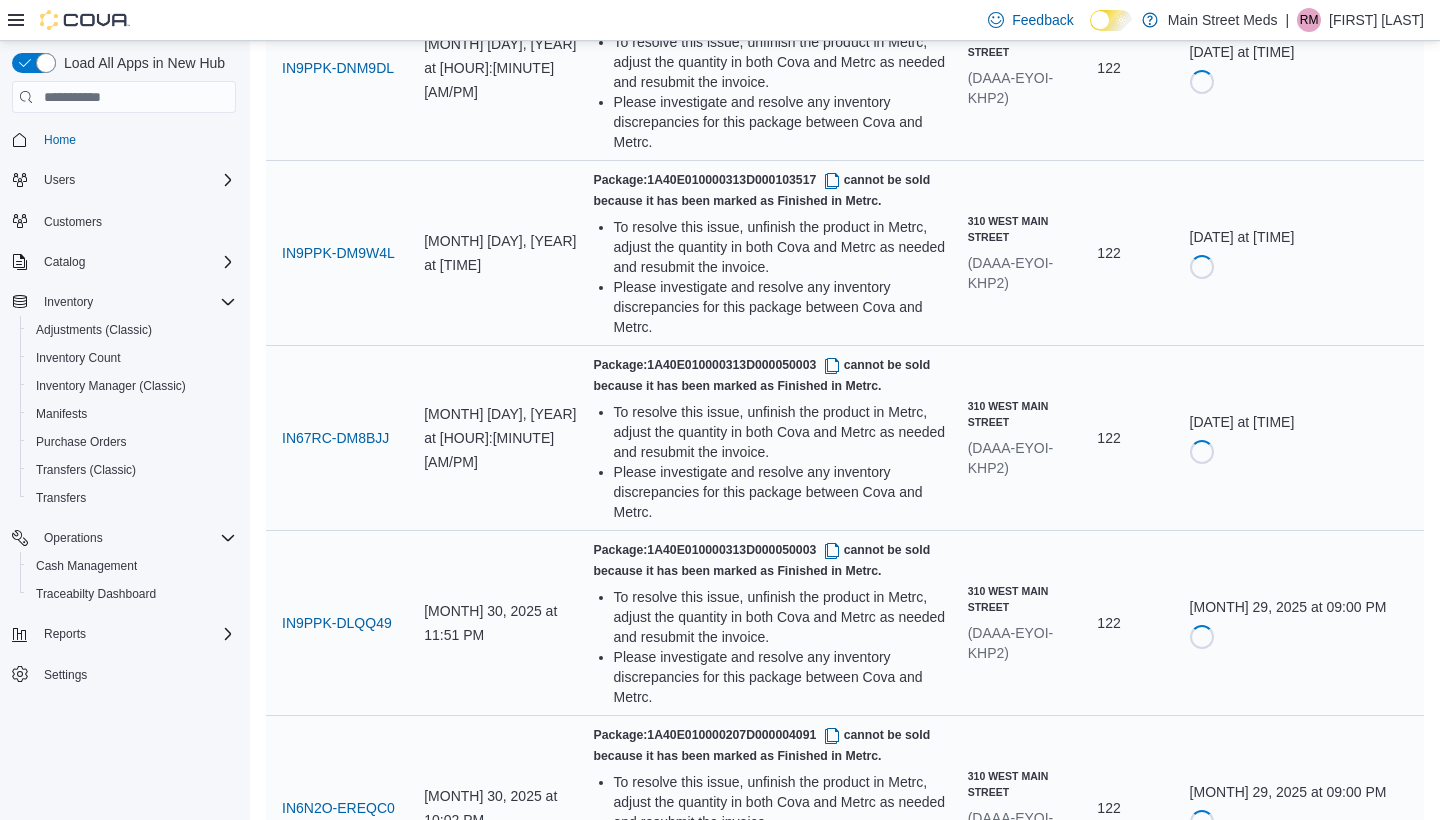 click on "Resubmit" at bounding box center [1246, 1746] 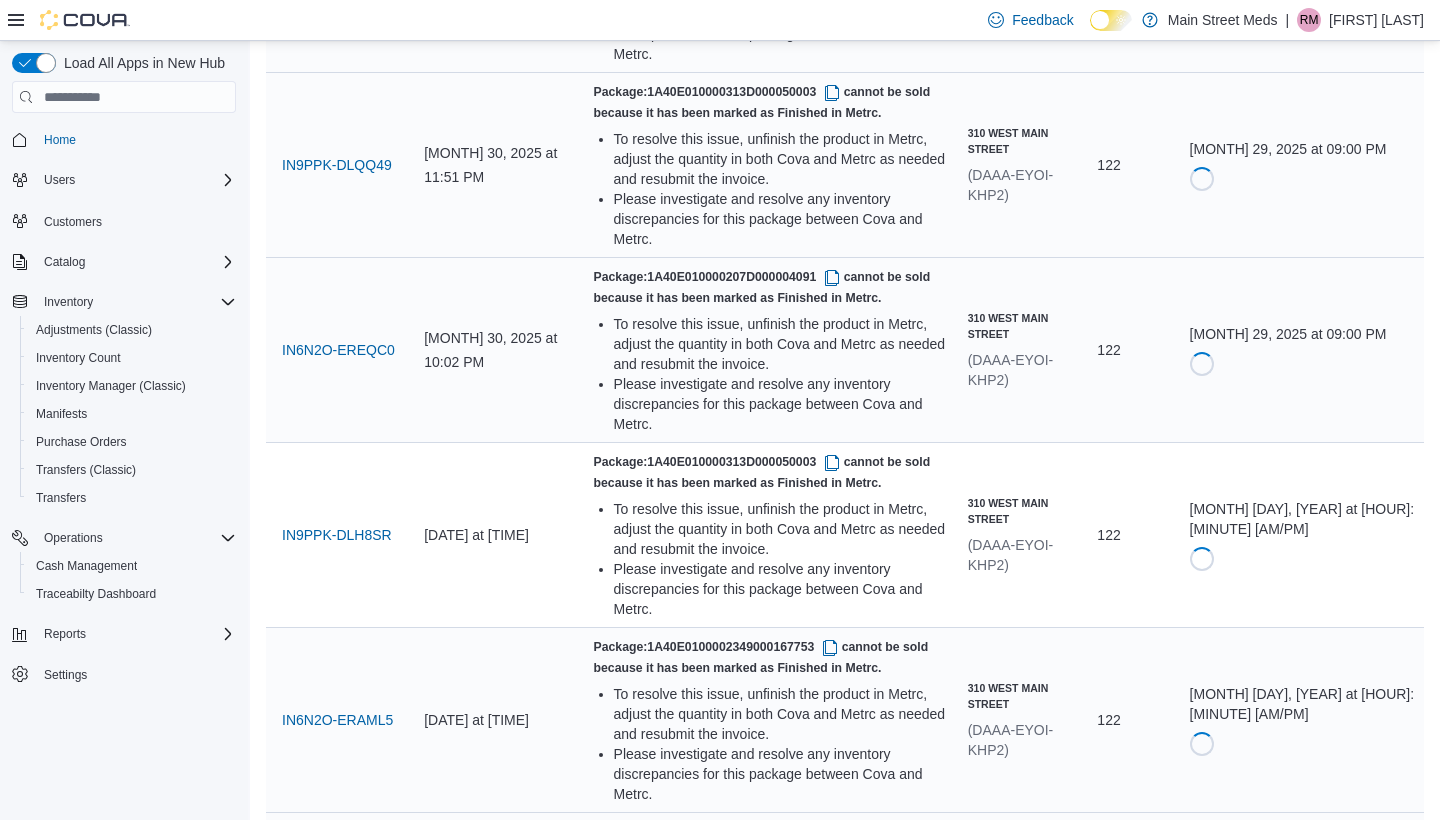 scroll, scrollTop: 4318, scrollLeft: 0, axis: vertical 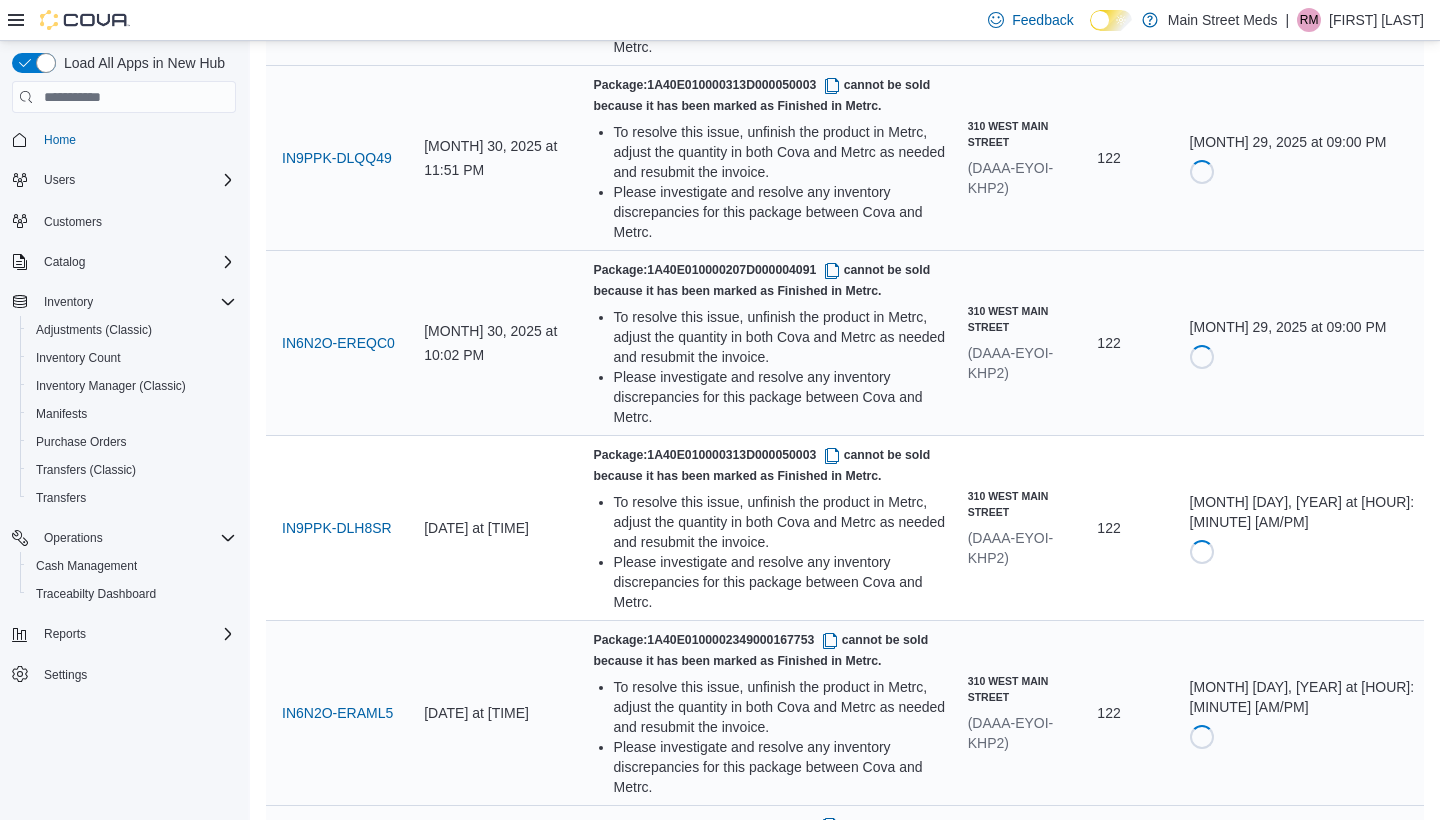 click at bounding box center [830, 1565] 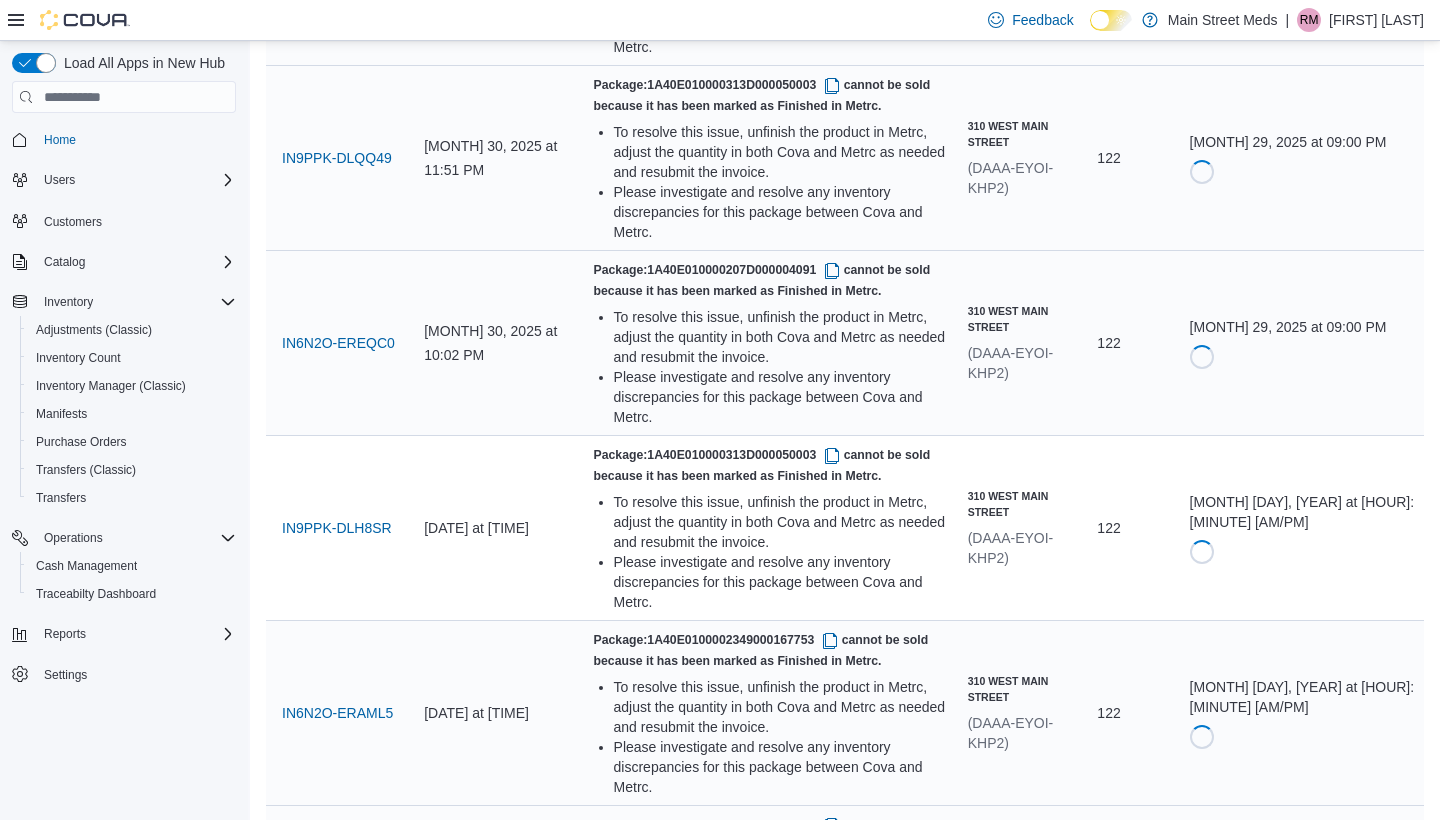 click on "Resubmit" at bounding box center (1246, 1466) 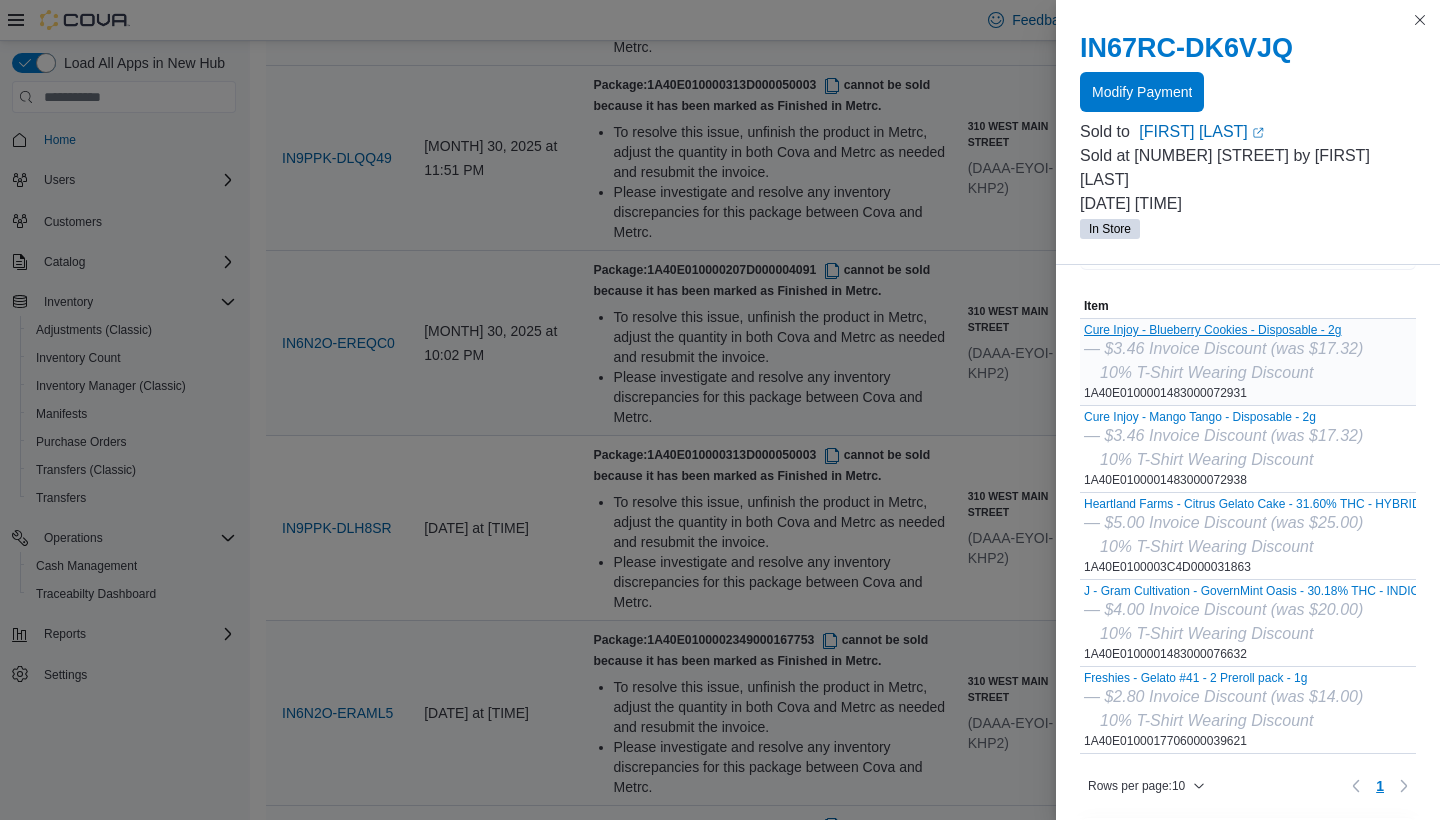 scroll, scrollTop: 67, scrollLeft: 0, axis: vertical 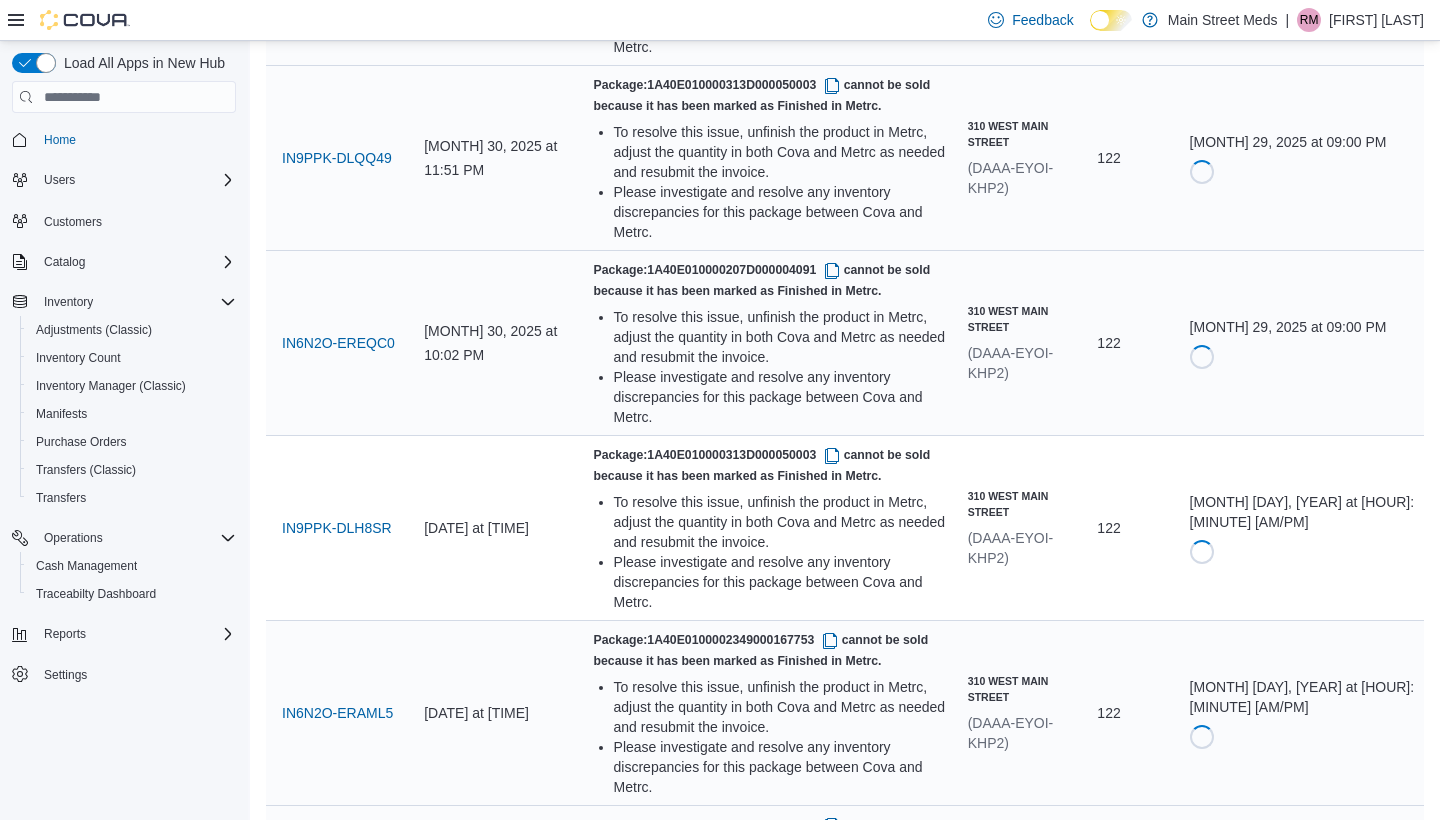 click on "Resubmit" at bounding box center (1245, 1661) 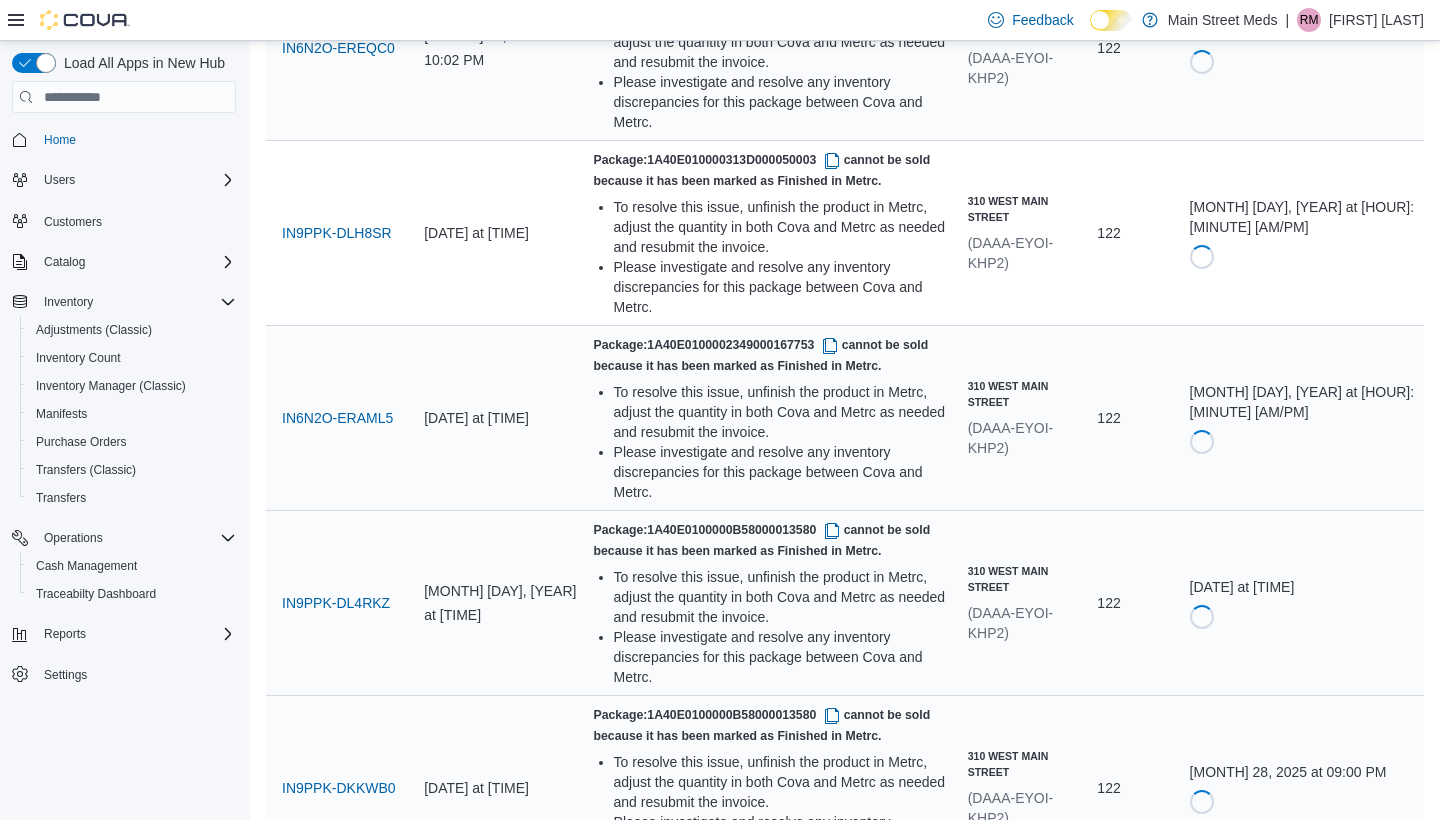 scroll, scrollTop: 4614, scrollLeft: 0, axis: vertical 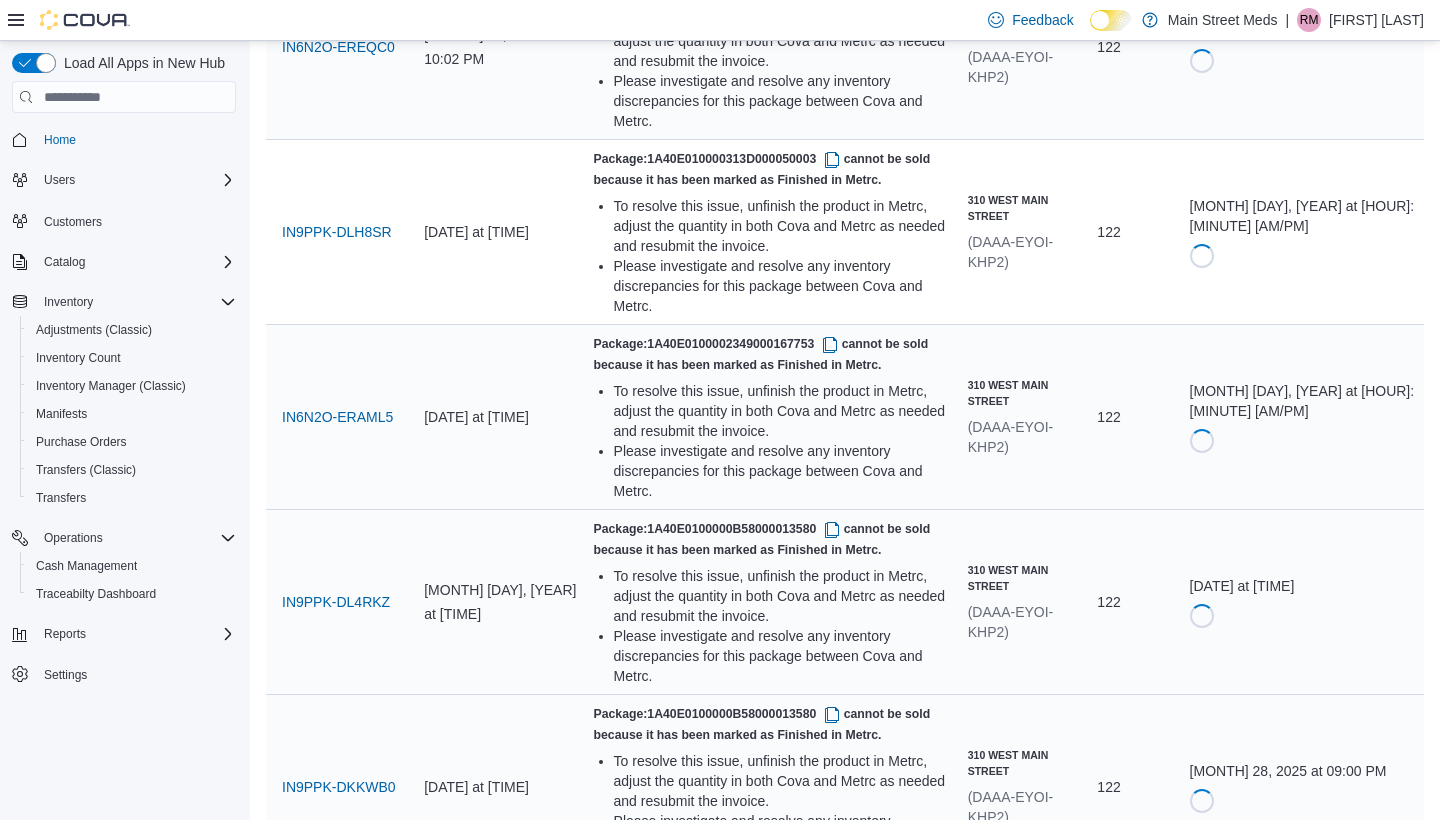 click at bounding box center (830, 1454) 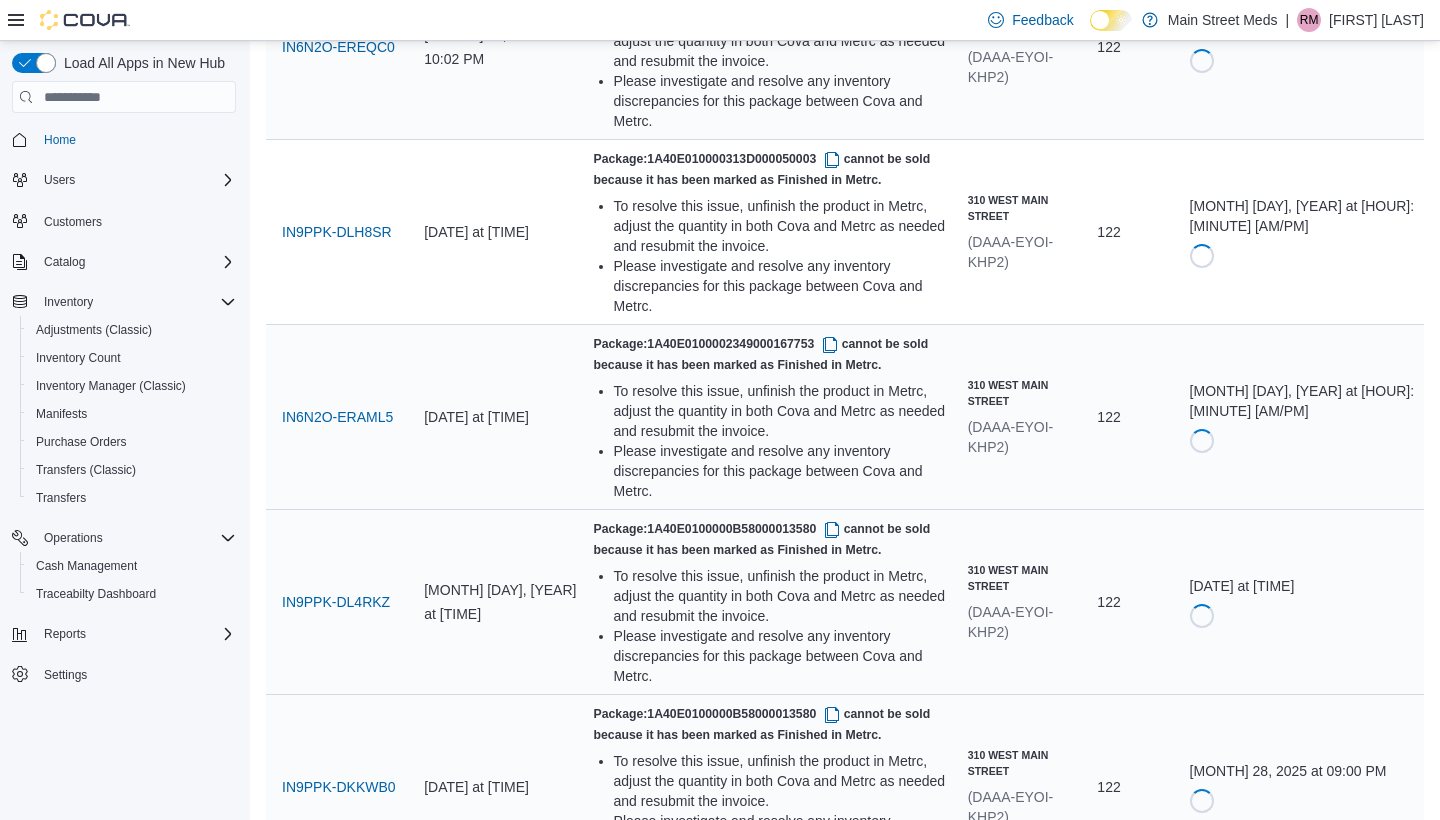 click at bounding box center [830, 1454] 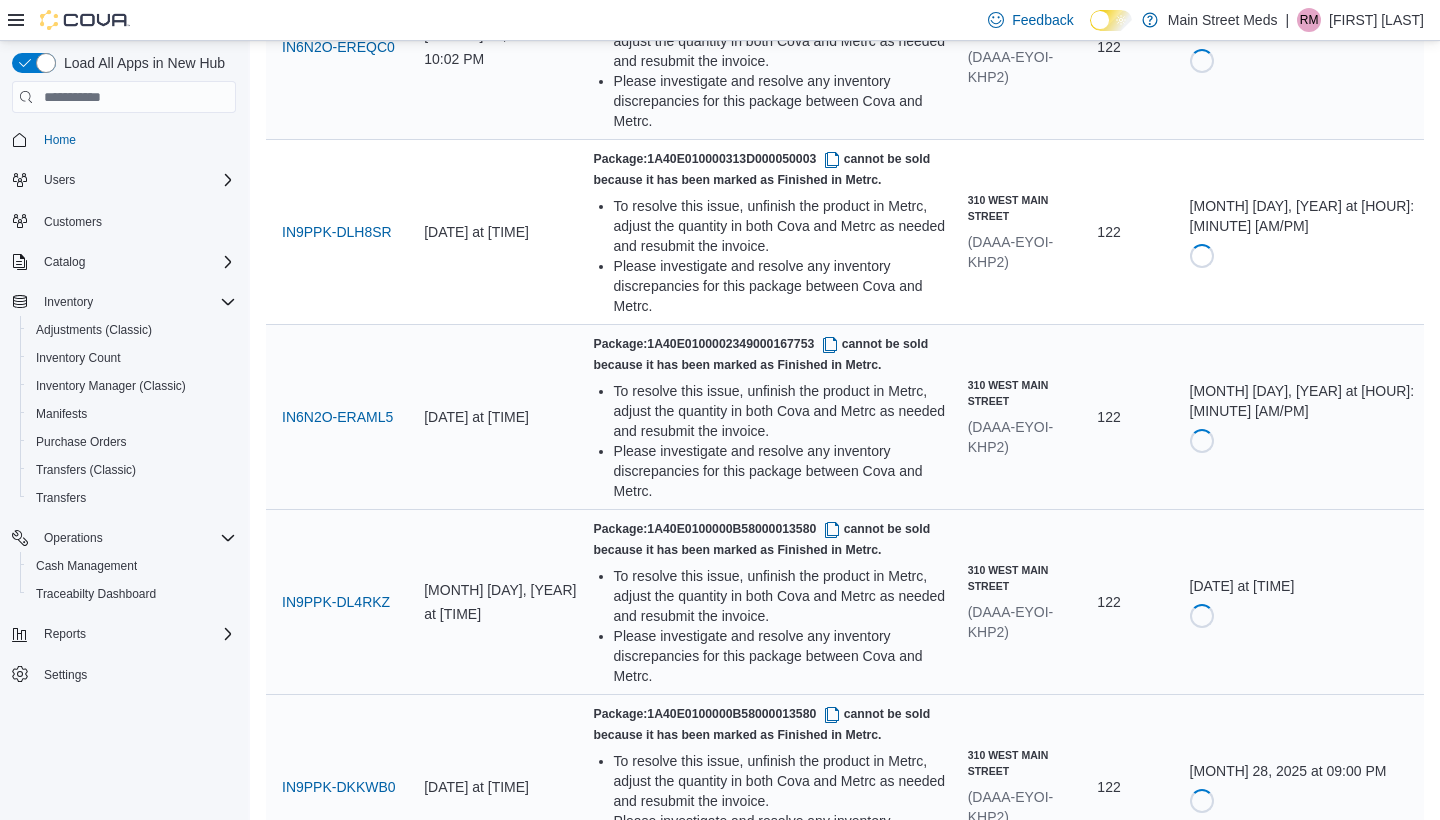 click at bounding box center (830, 1454) 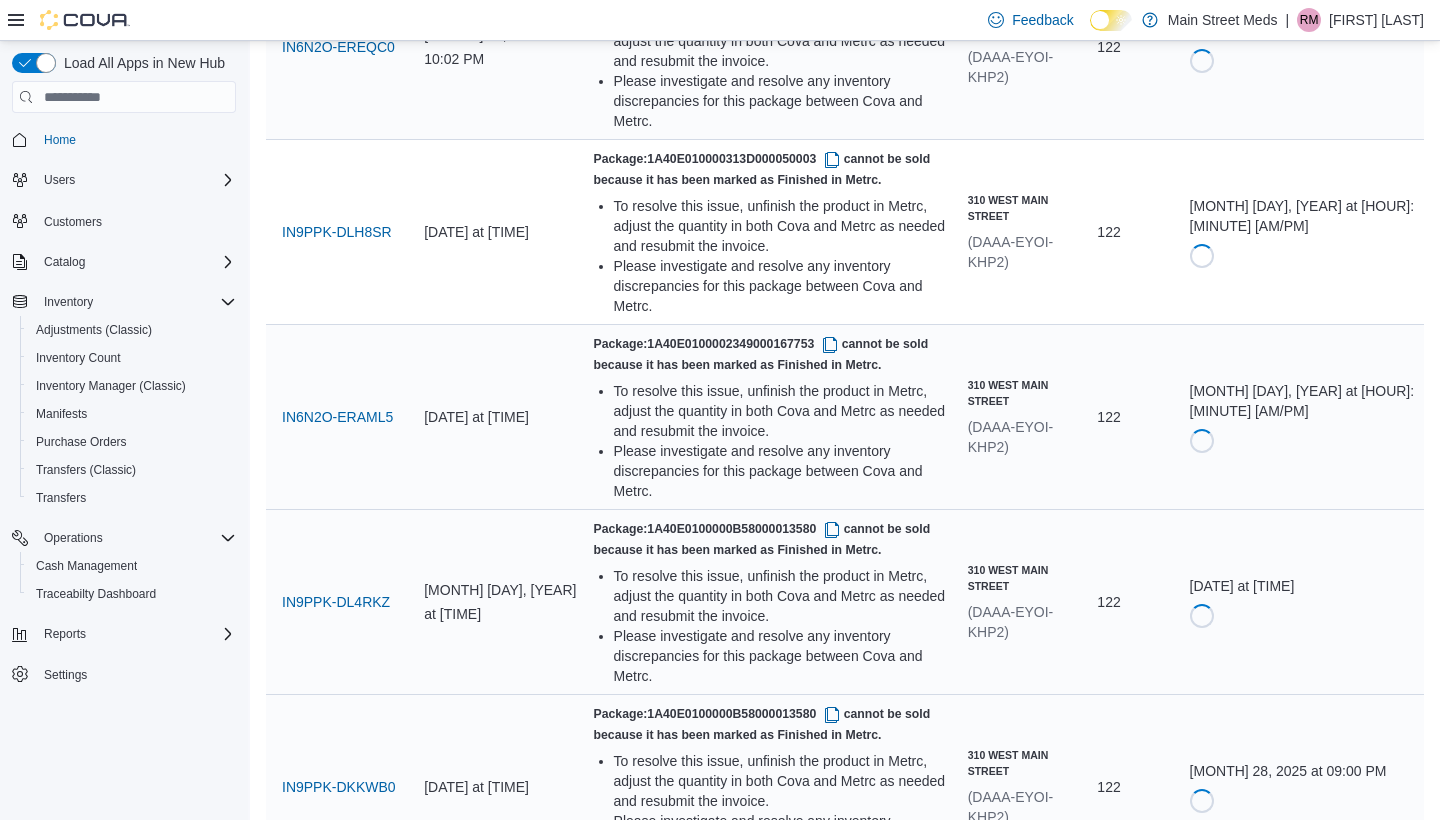 click at bounding box center (830, 1454) 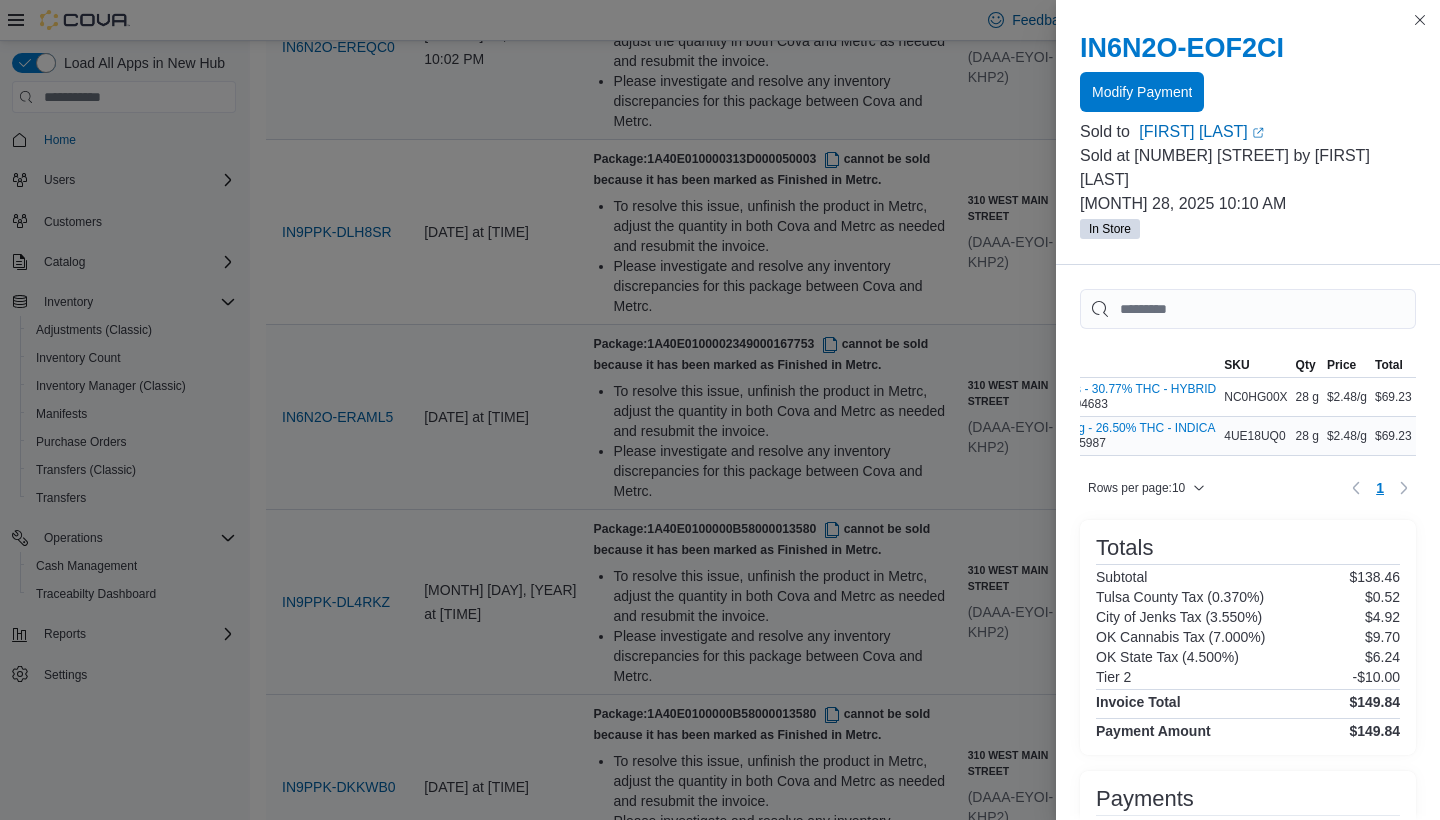 scroll, scrollTop: 0, scrollLeft: 140, axis: horizontal 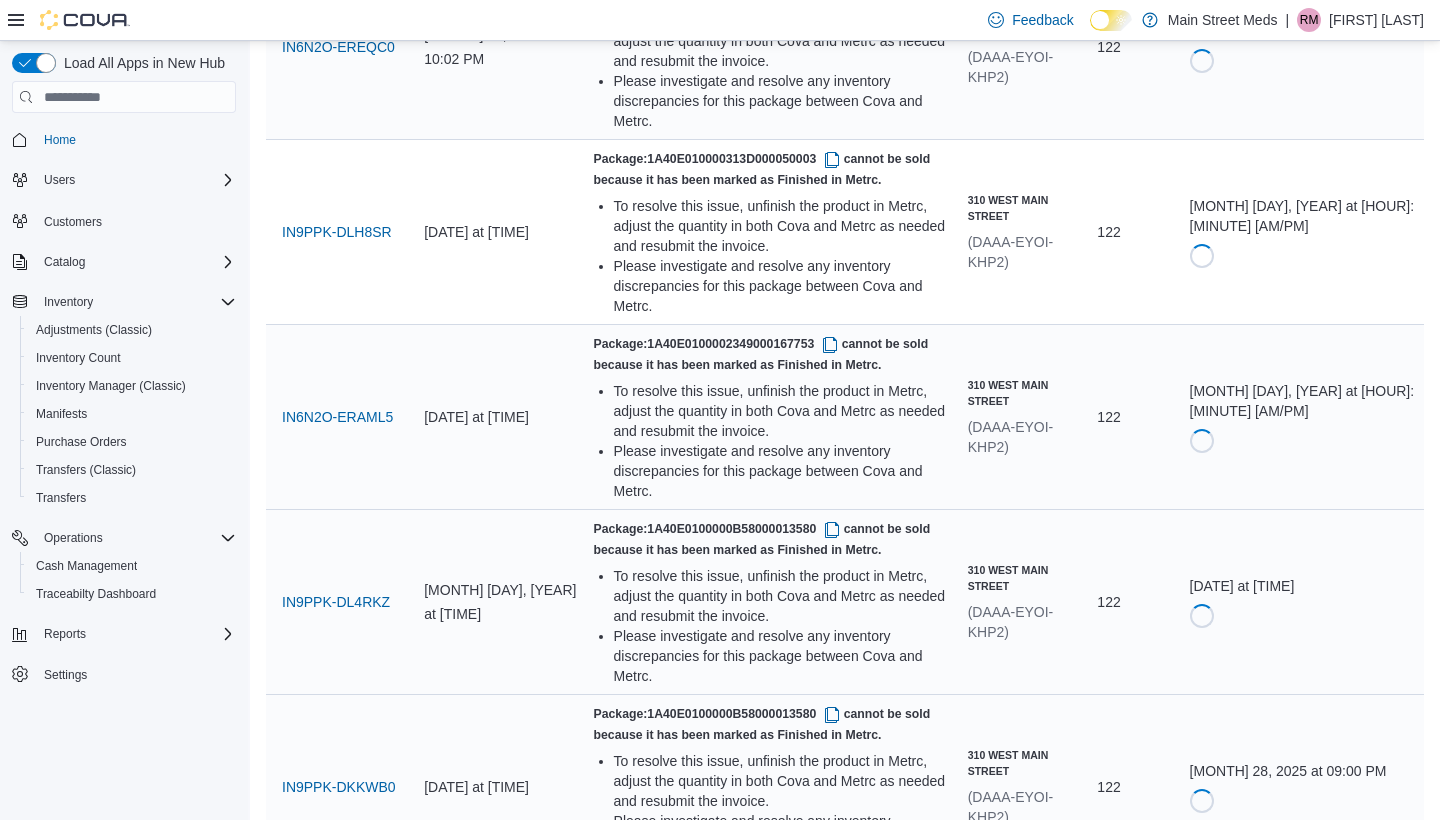 click on "Resubmit" at bounding box center (1245, 1725) 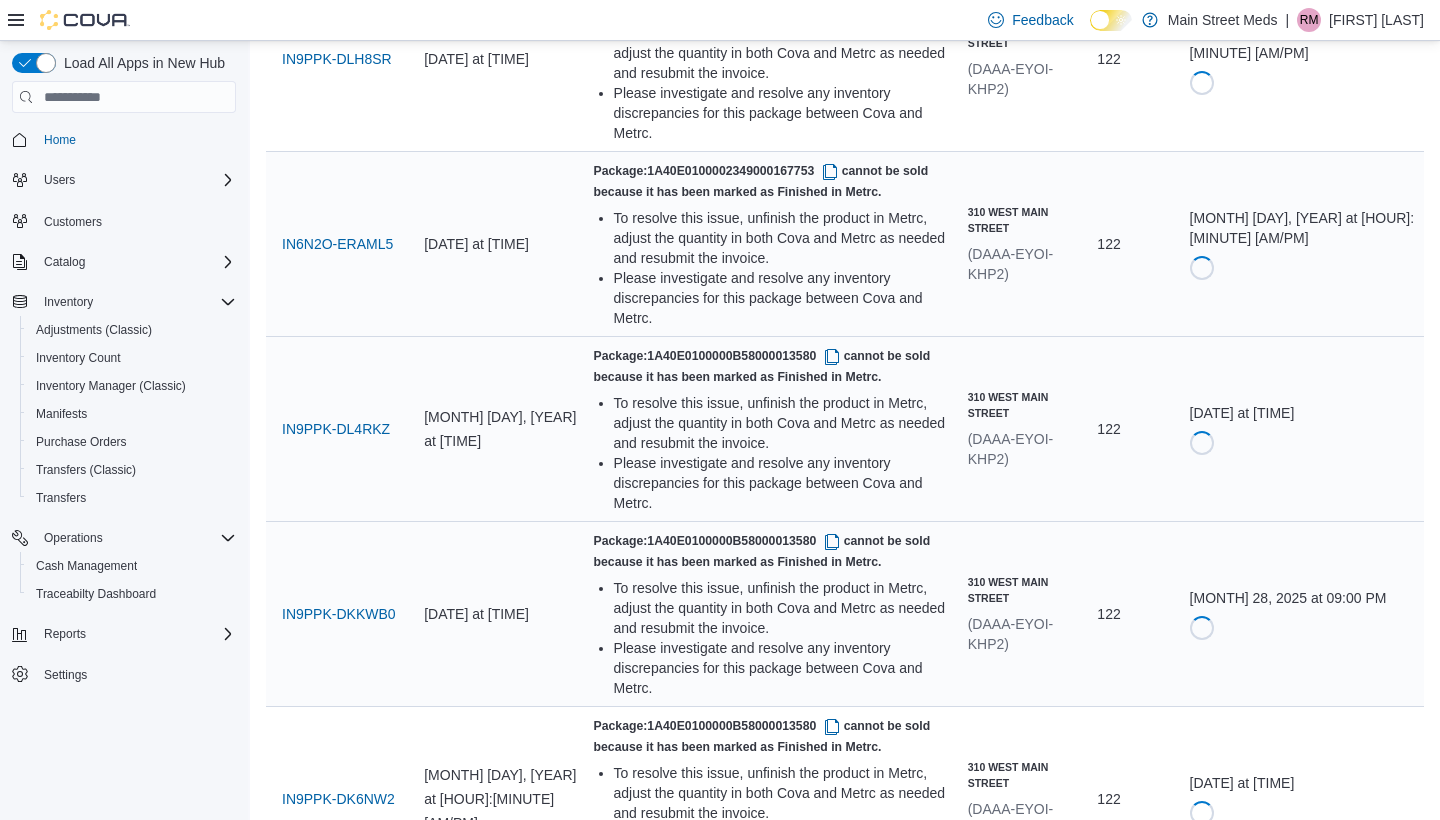 scroll, scrollTop: 4784, scrollLeft: 0, axis: vertical 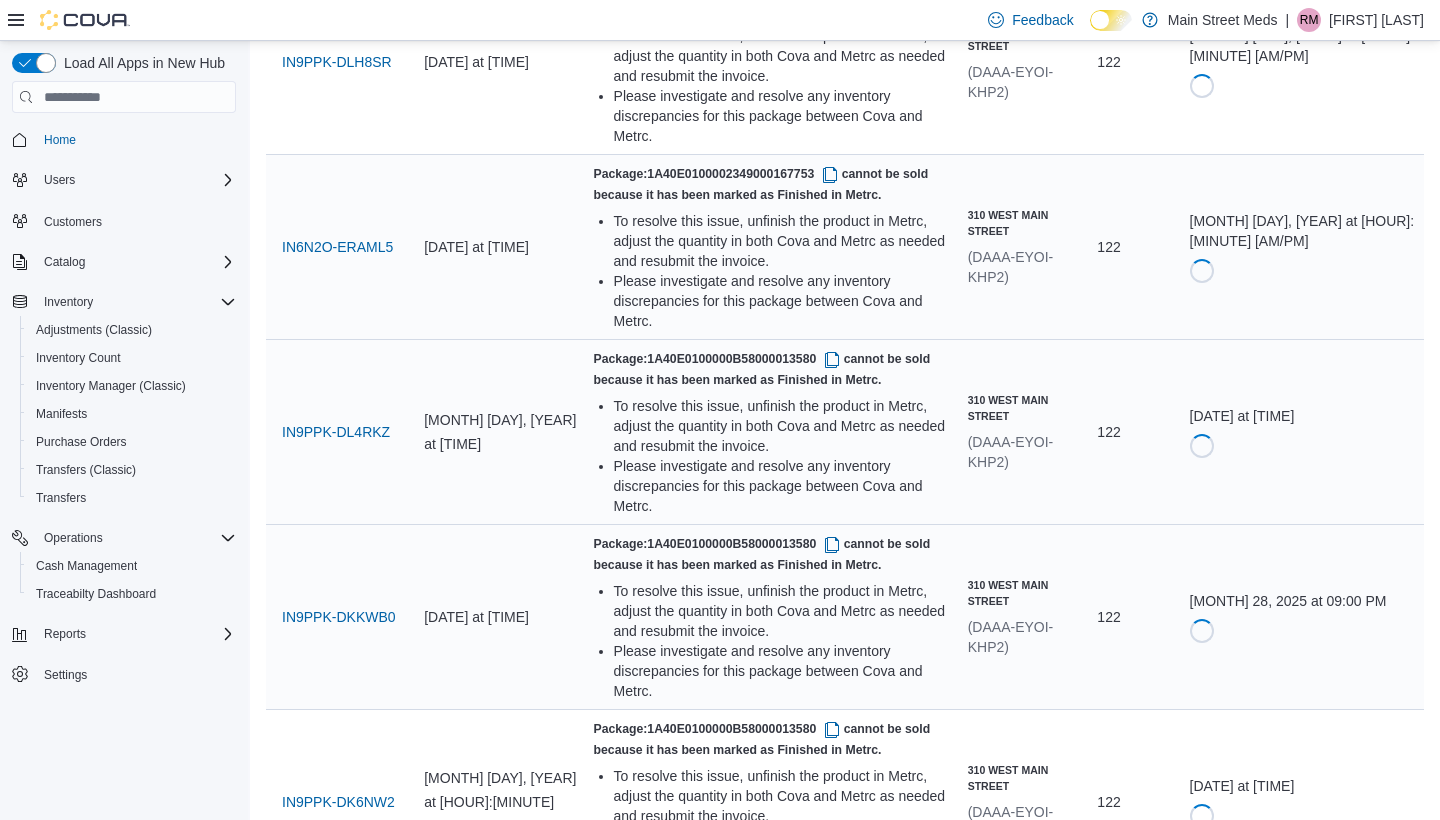 click at bounding box center [830, 1654] 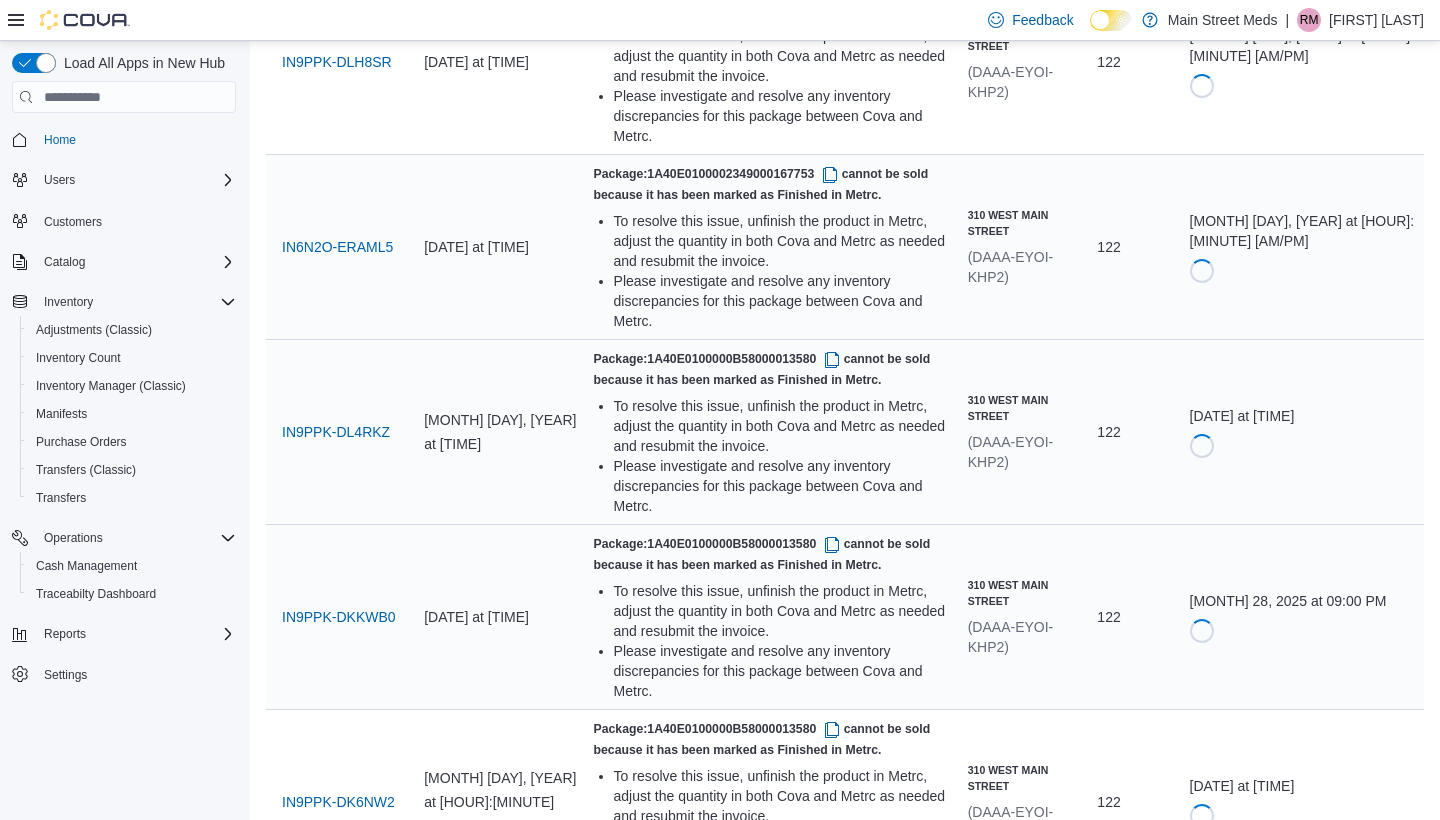 click on "Resubmit" at bounding box center (1245, 1740) 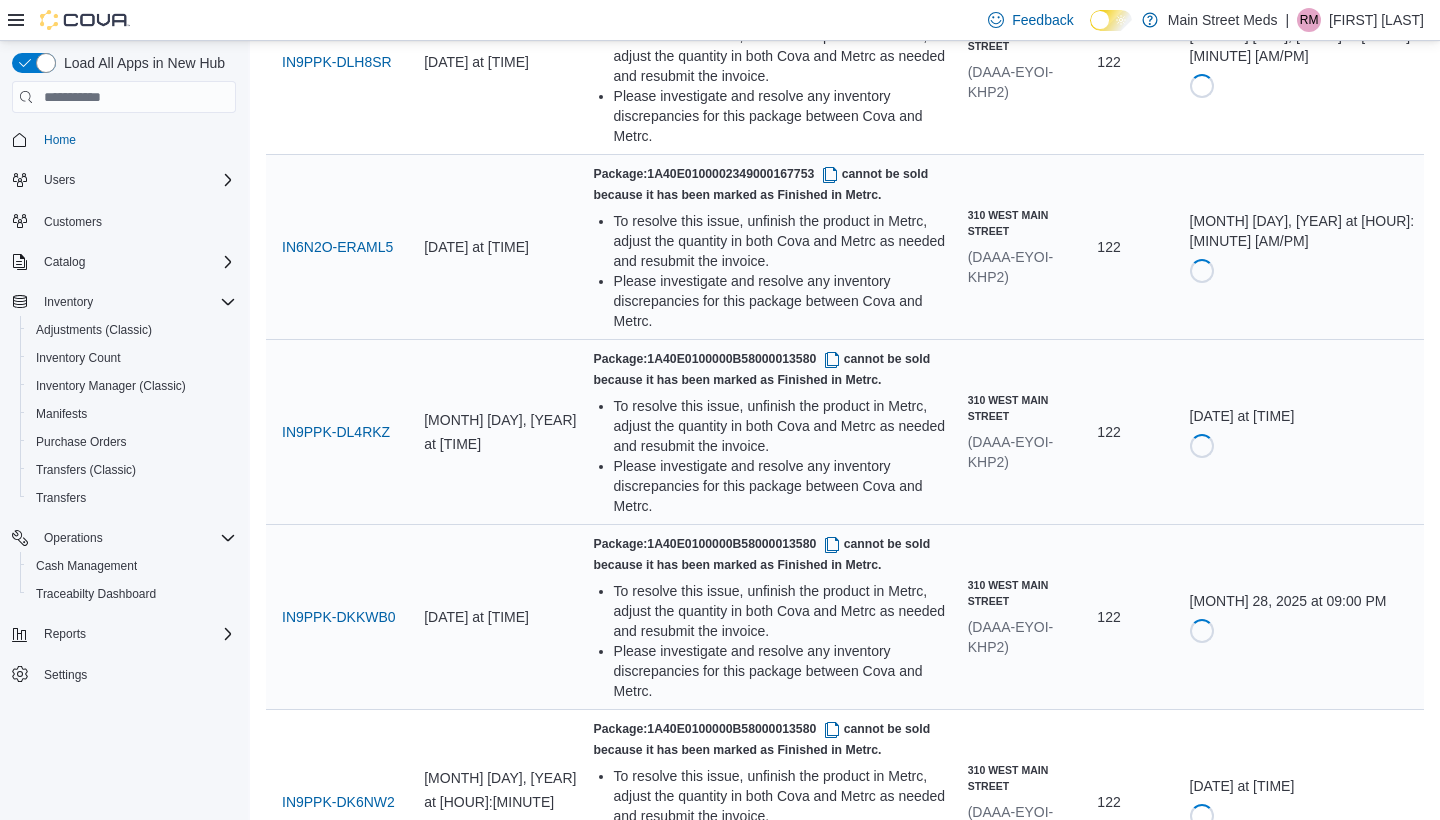 click at bounding box center (832, 1839) 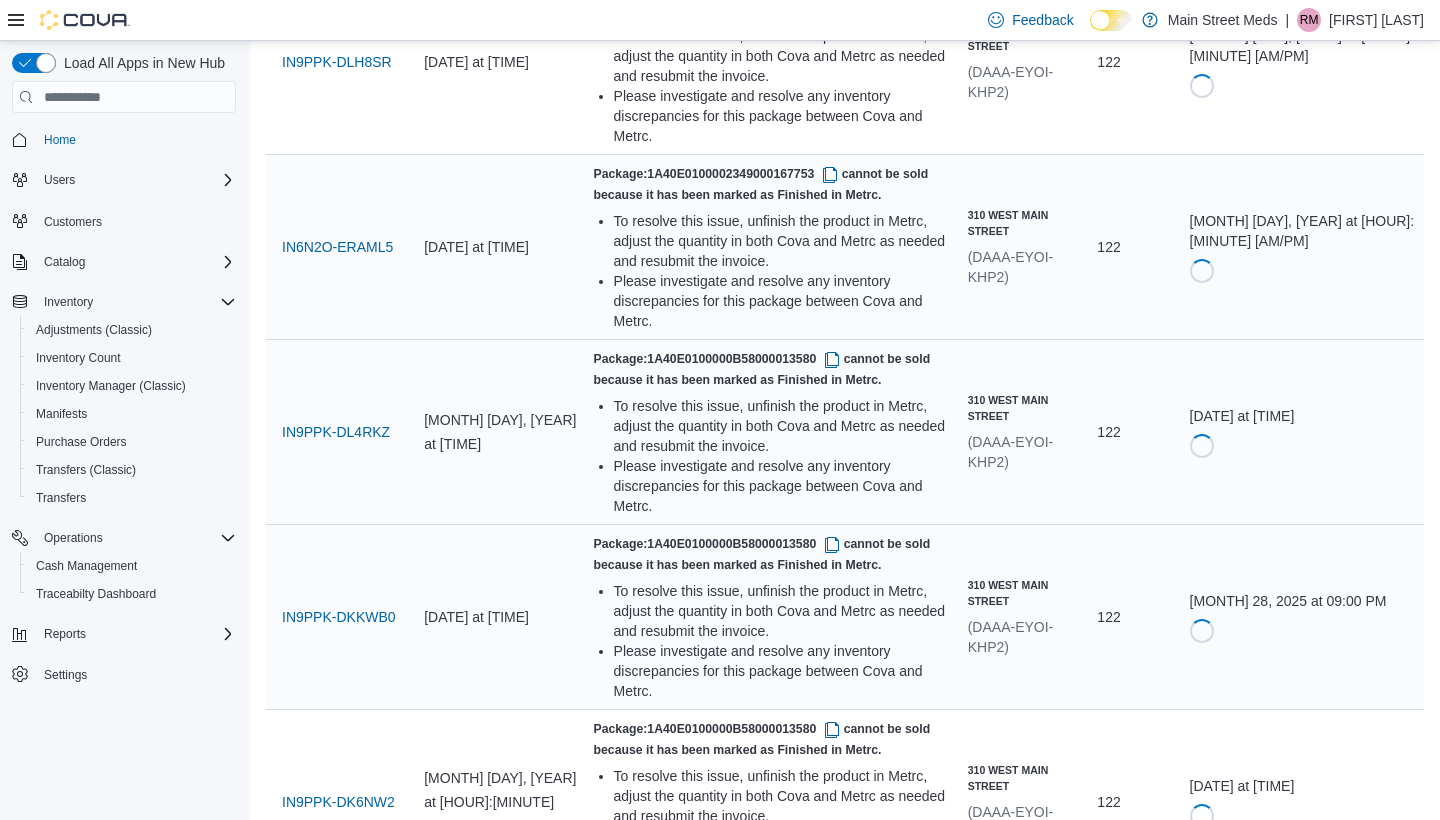 click on "IN9PPK-DH8TC2" at bounding box center [336, 1912] 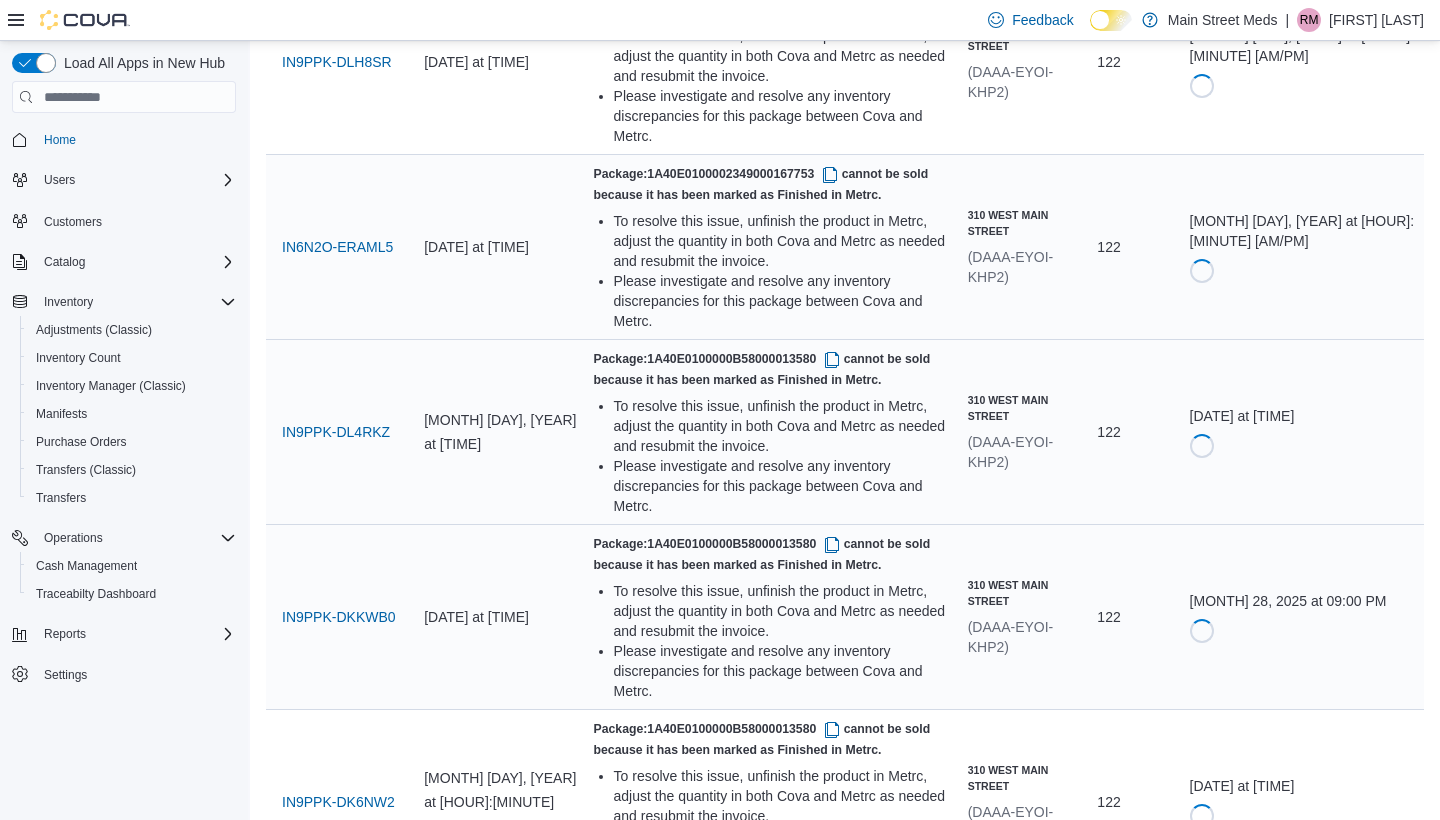 click on "Resubmit" at bounding box center (1246, 1925) 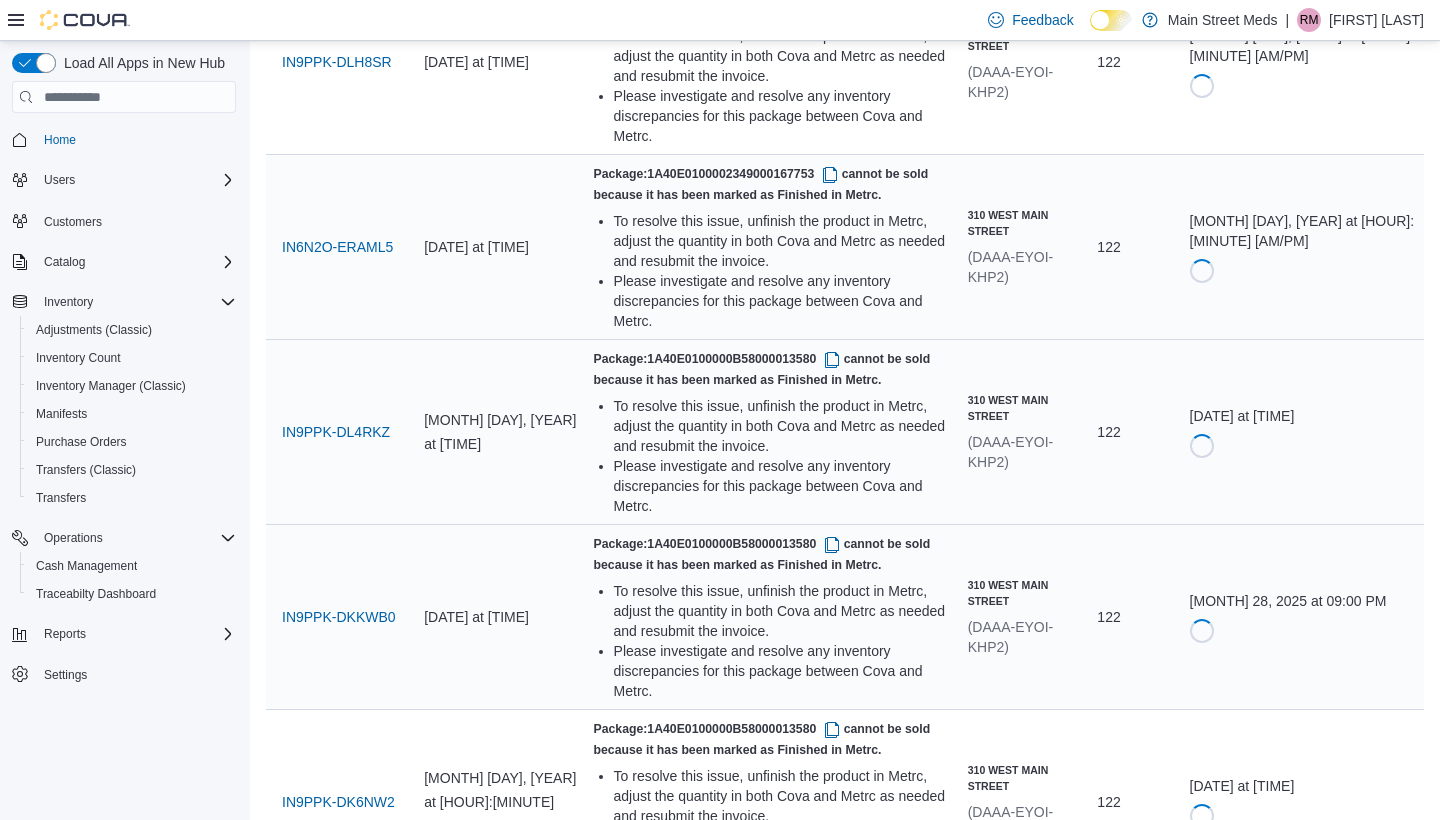 click at bounding box center (832, 2024) 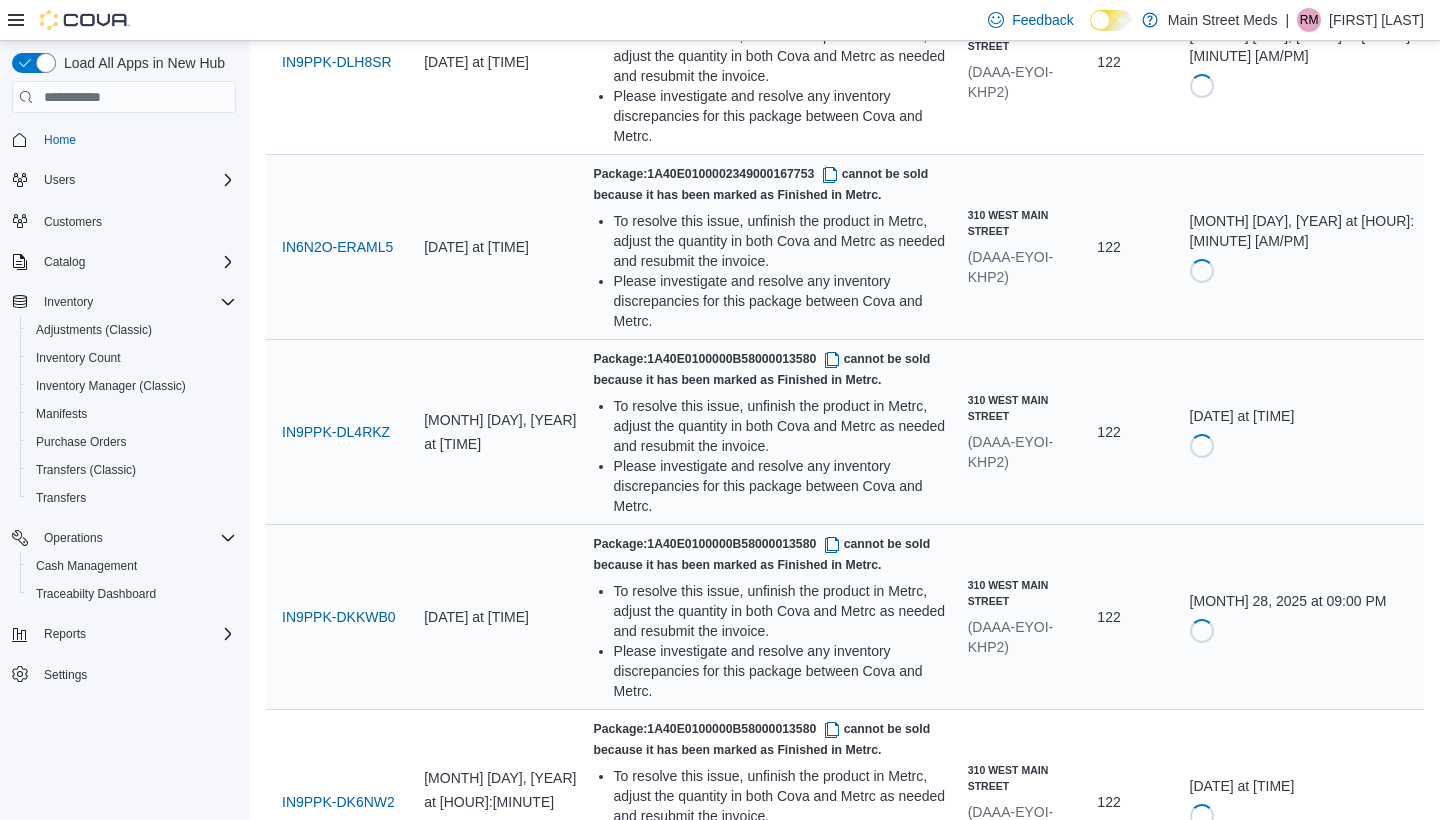 click on "IN9PPK-DH8J9K" at bounding box center (335, 2097) 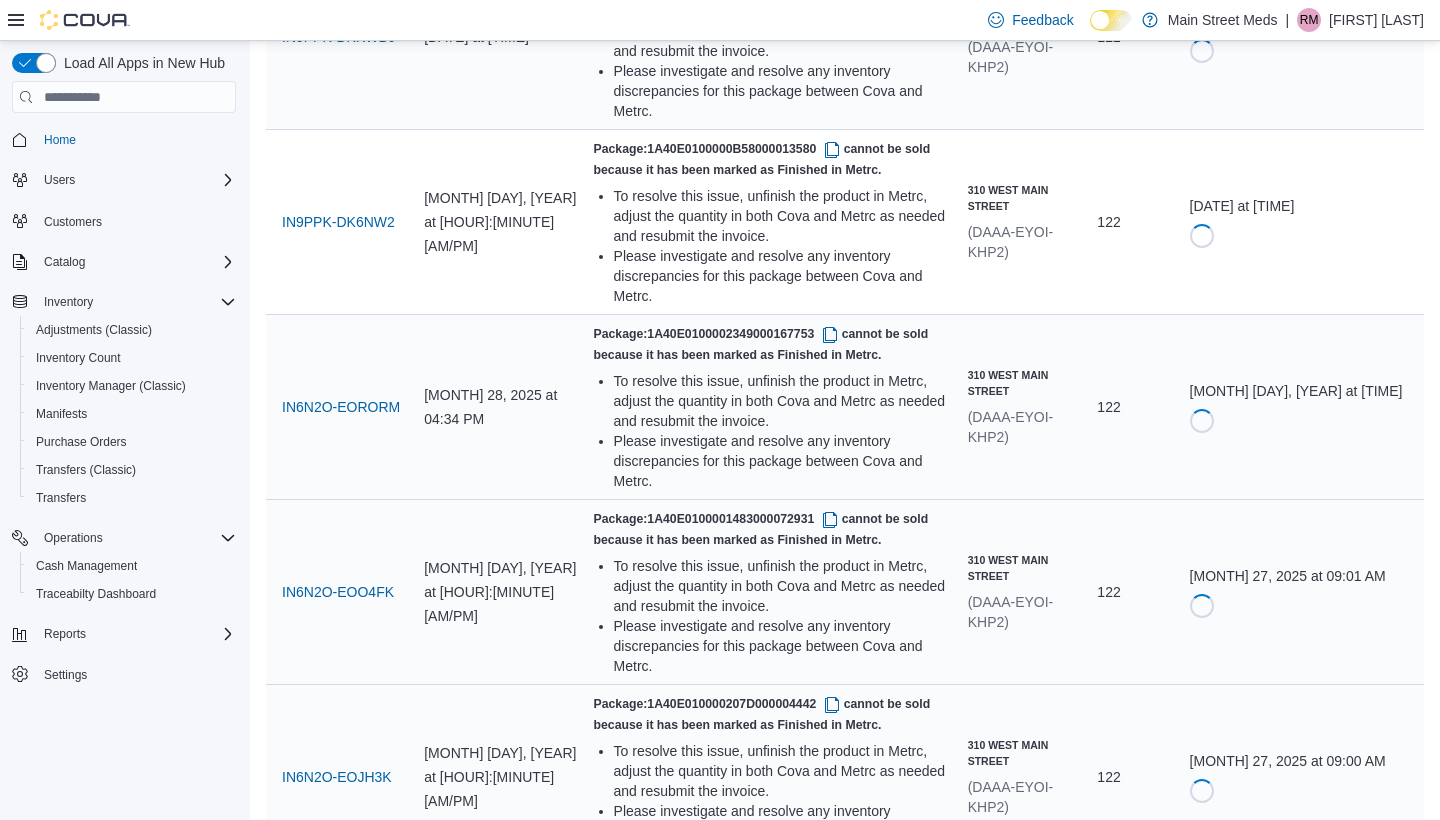 scroll, scrollTop: 5376, scrollLeft: 0, axis: vertical 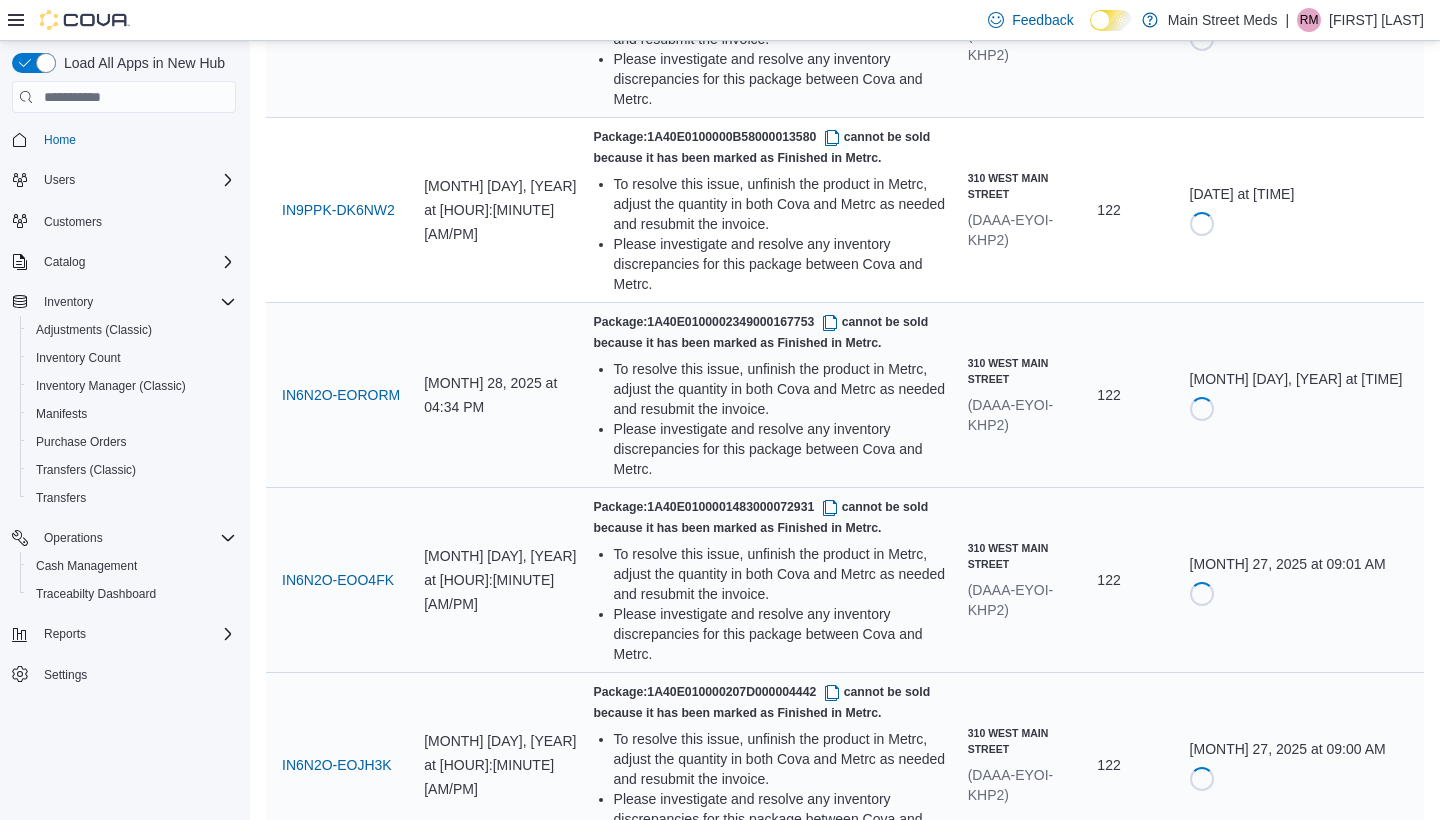 click at bounding box center [830, 1617] 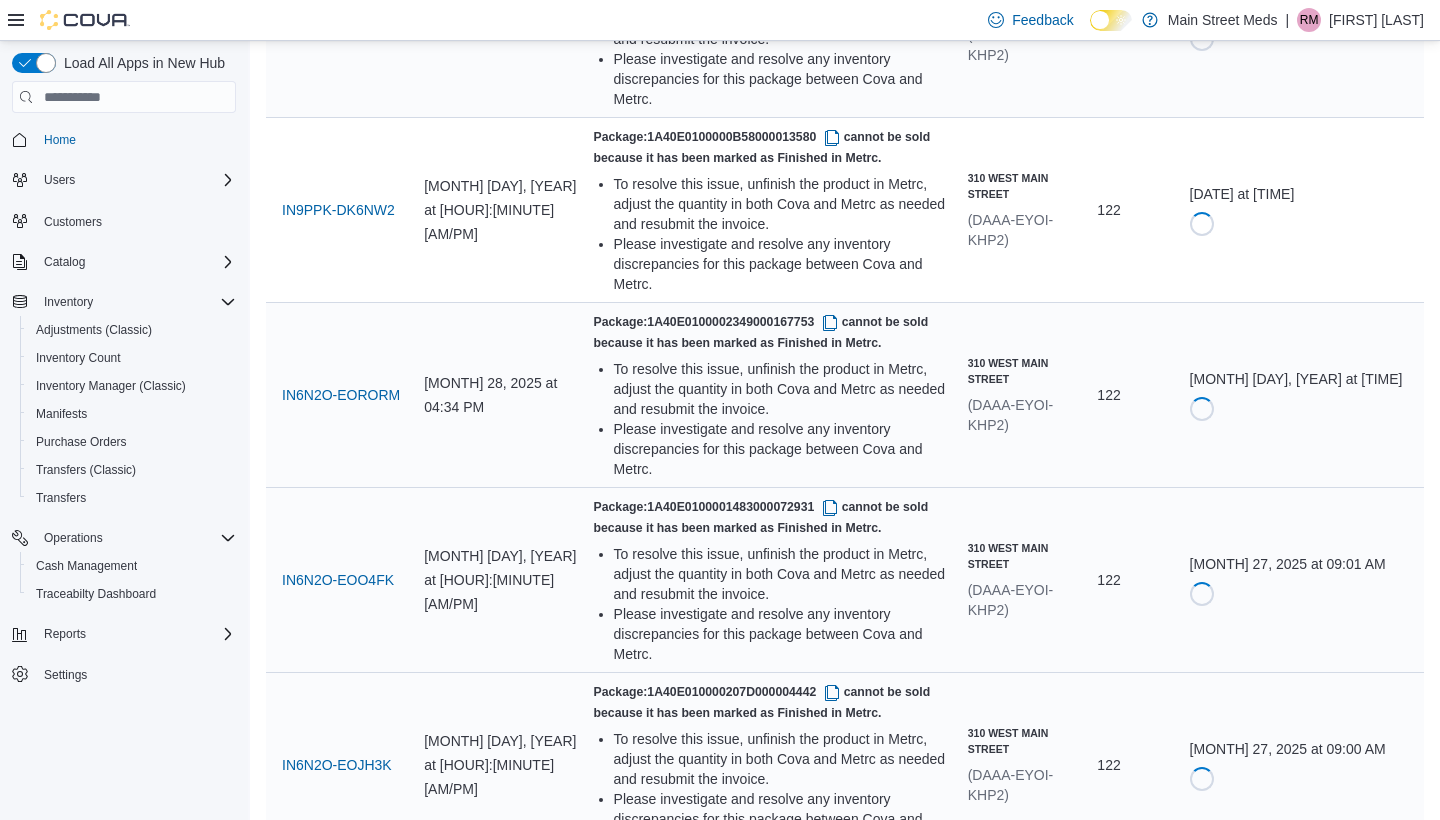 click on "IN6N2O-EMC3F1" at bounding box center [337, 1875] 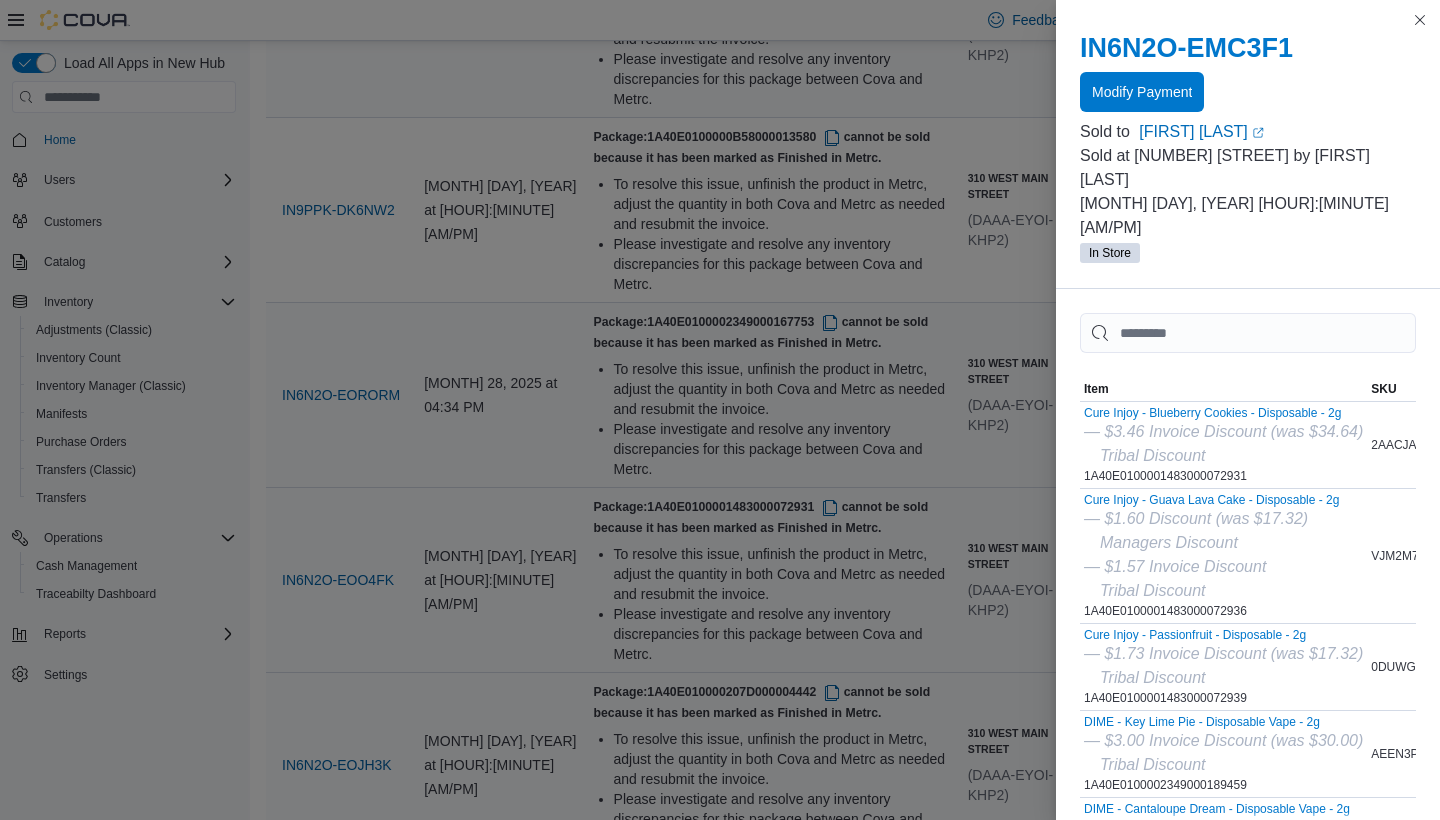 scroll, scrollTop: 0, scrollLeft: 0, axis: both 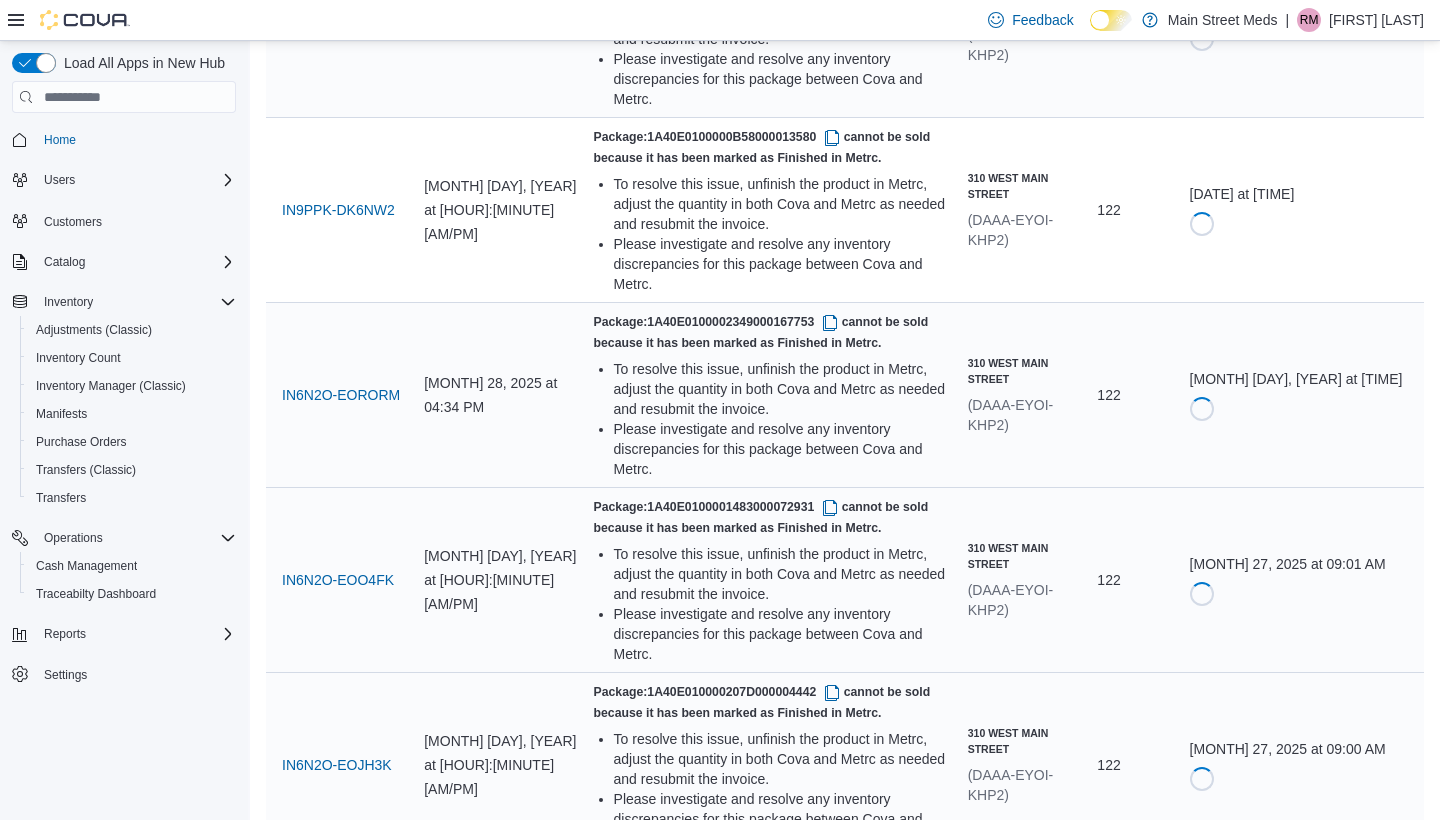 click at bounding box center (832, 1987) 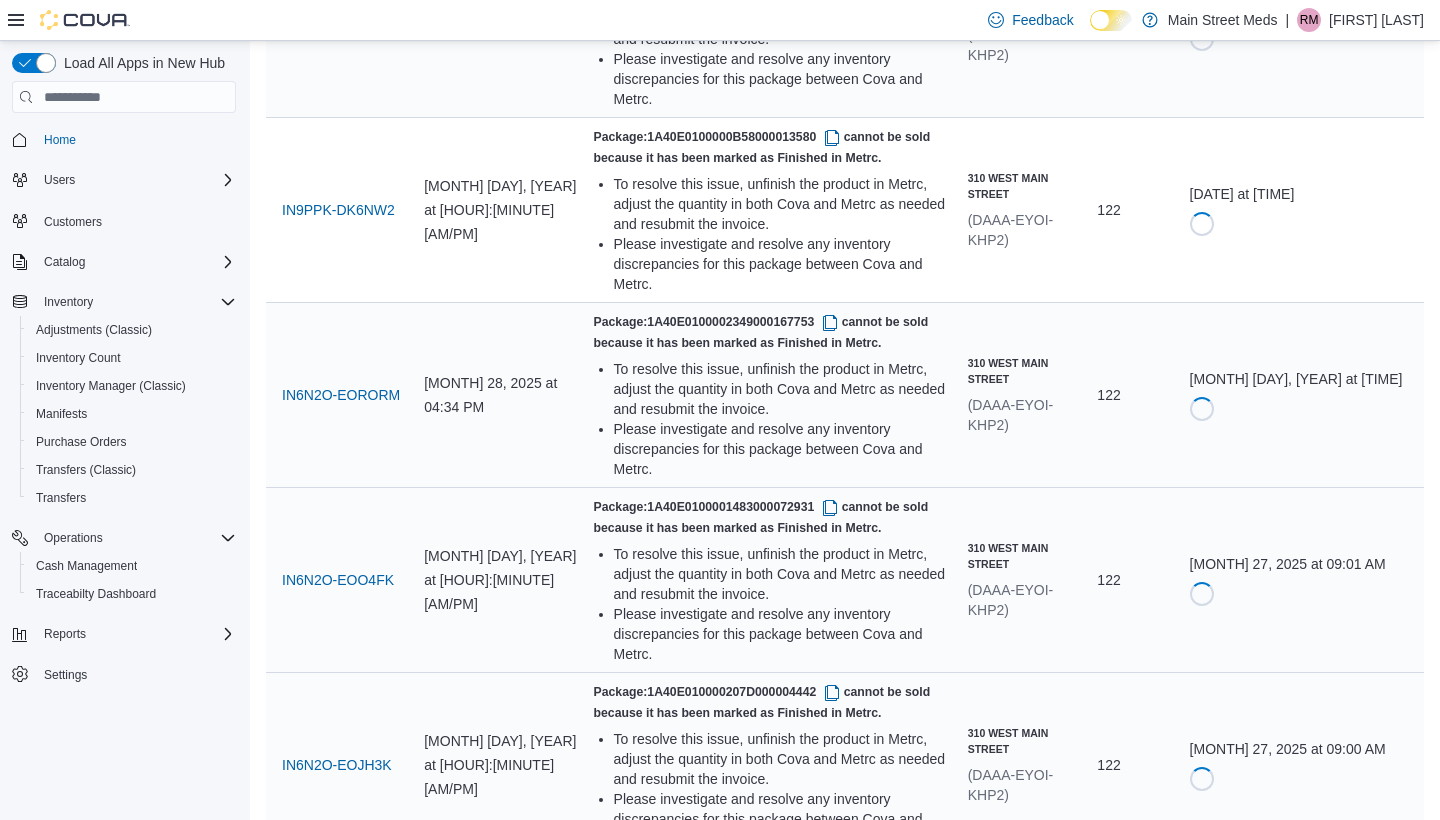 click at bounding box center (830, 1987) 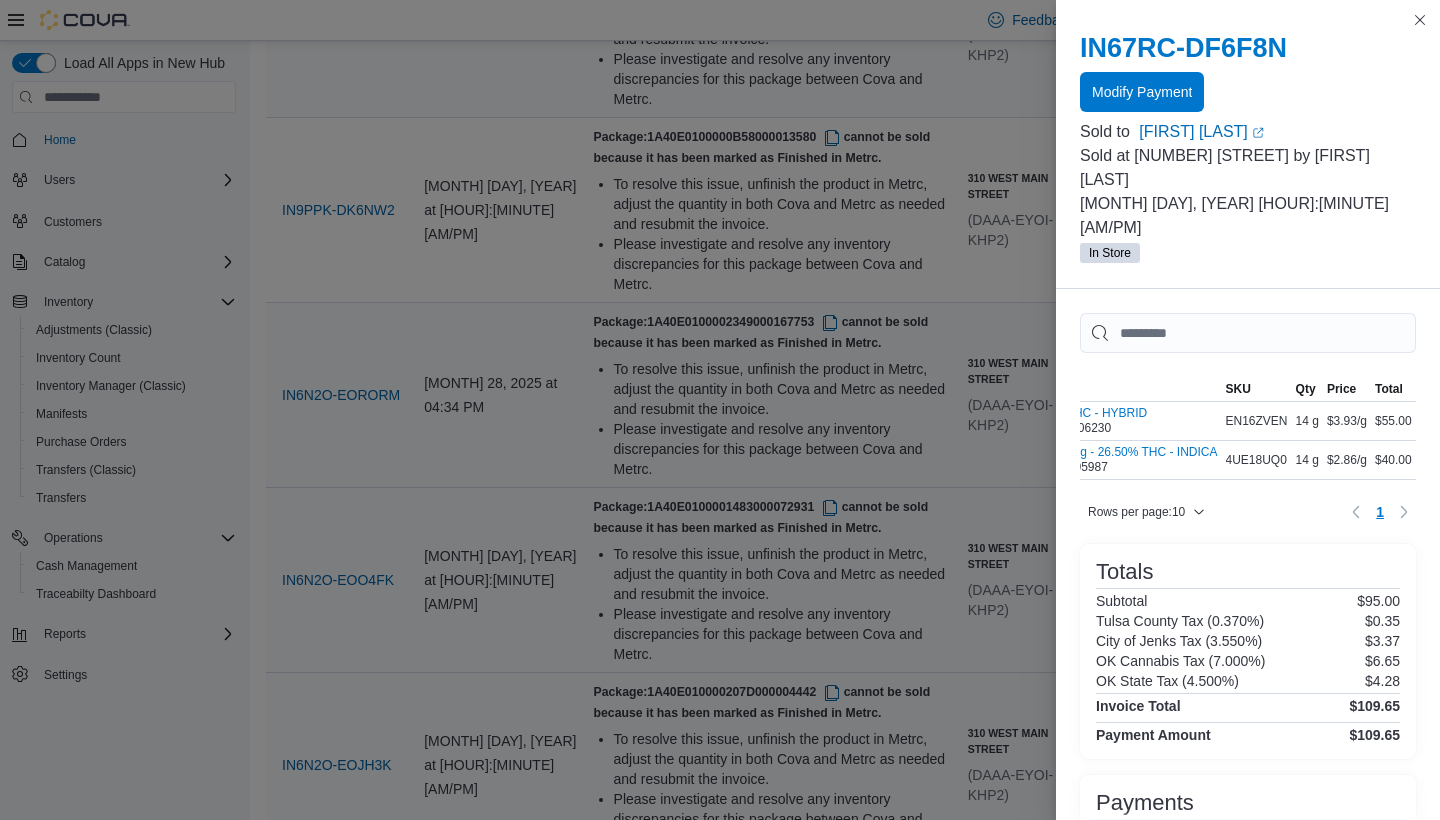 scroll, scrollTop: 0, scrollLeft: 139, axis: horizontal 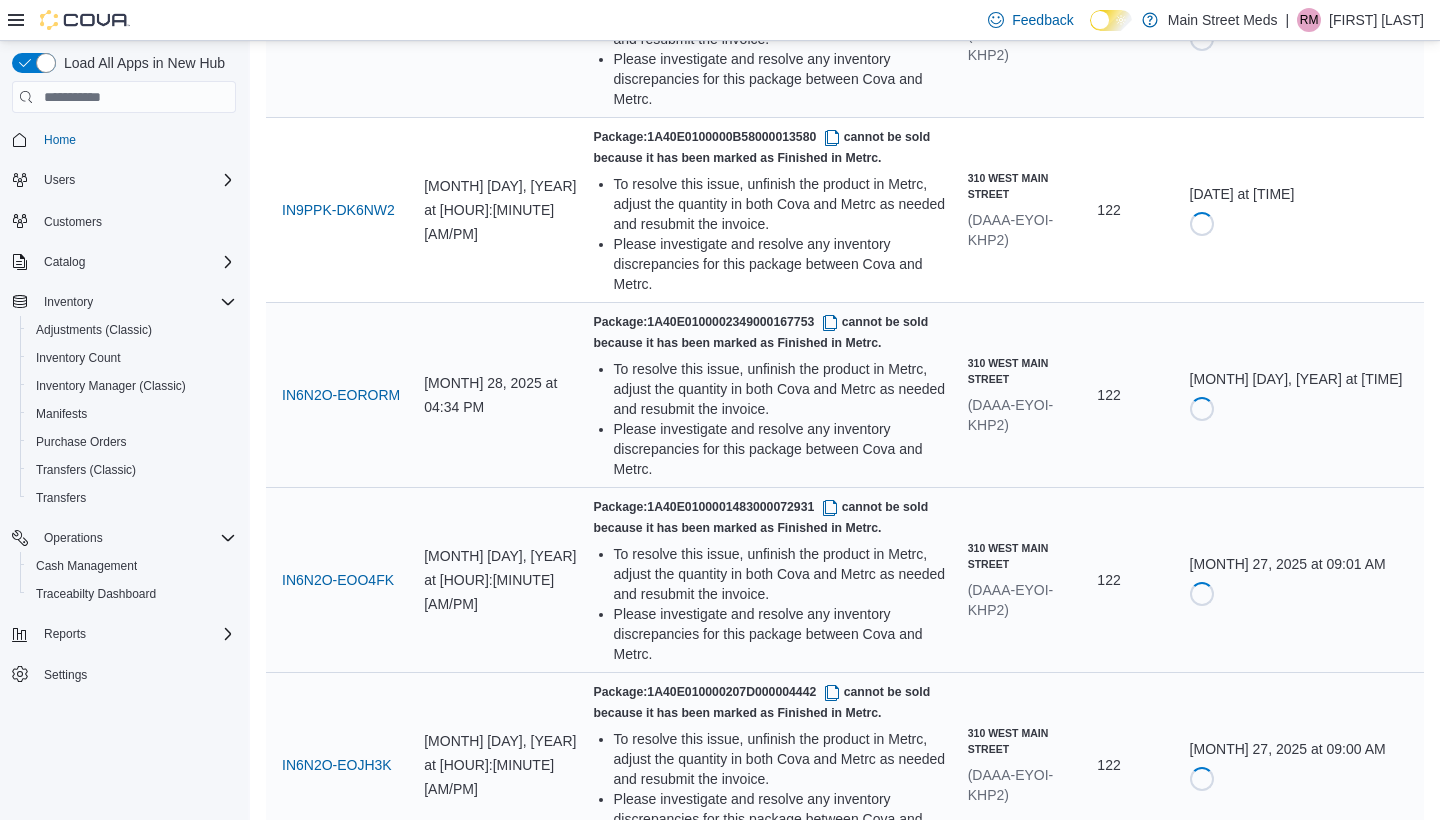 click on "Resubmit" at bounding box center (1245, 2083) 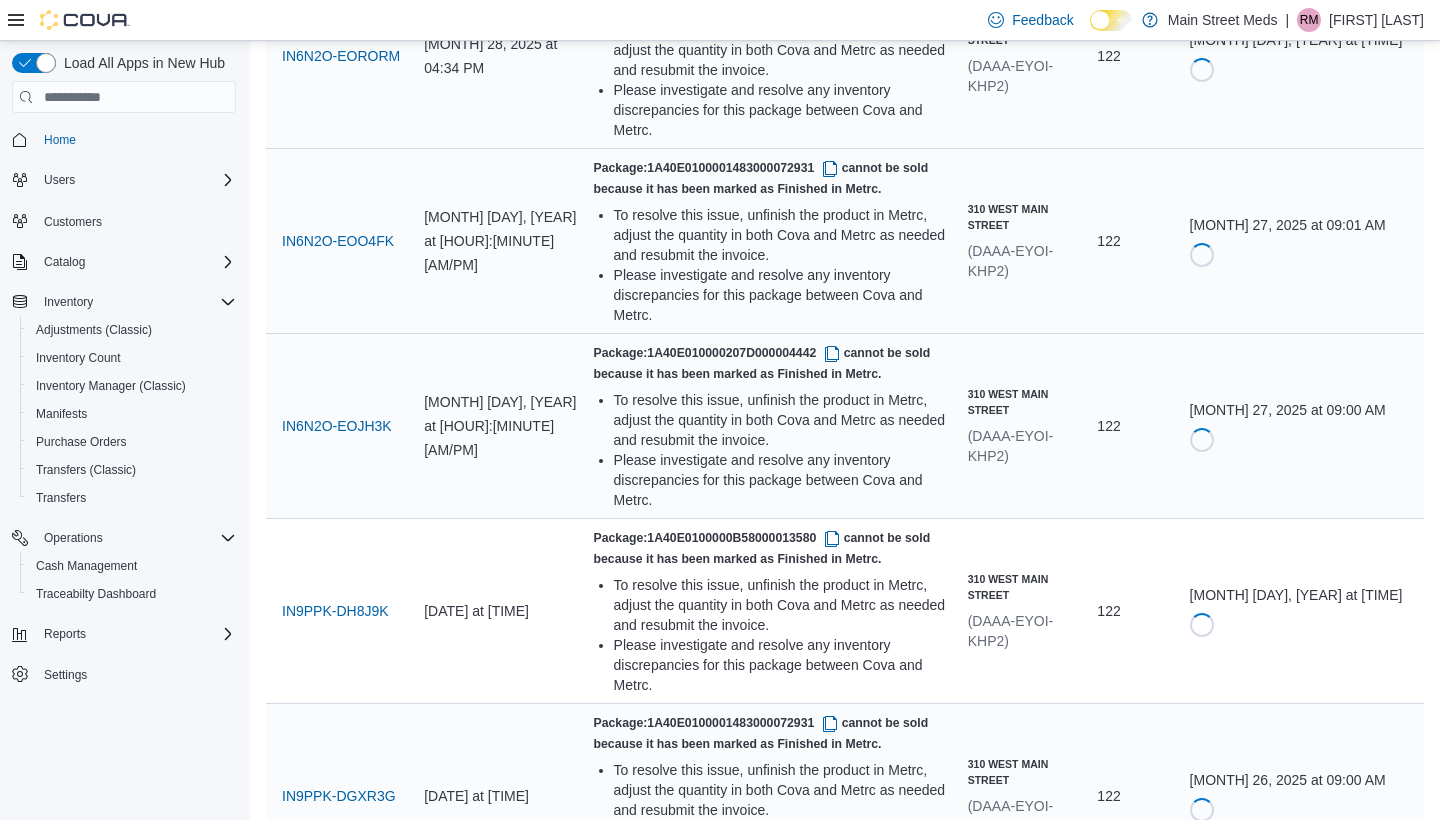 scroll, scrollTop: 5735, scrollLeft: 0, axis: vertical 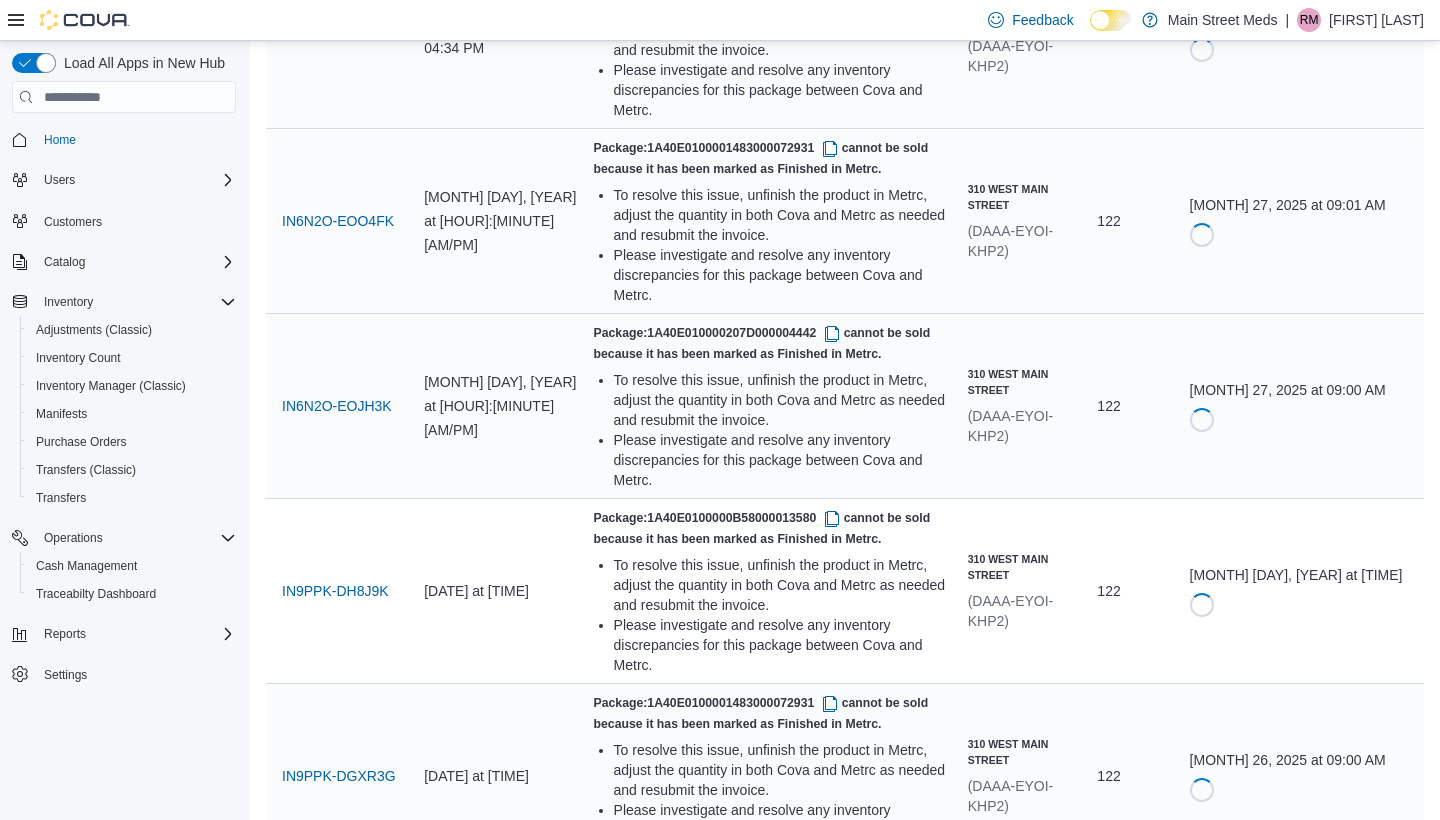 click at bounding box center (830, 1813) 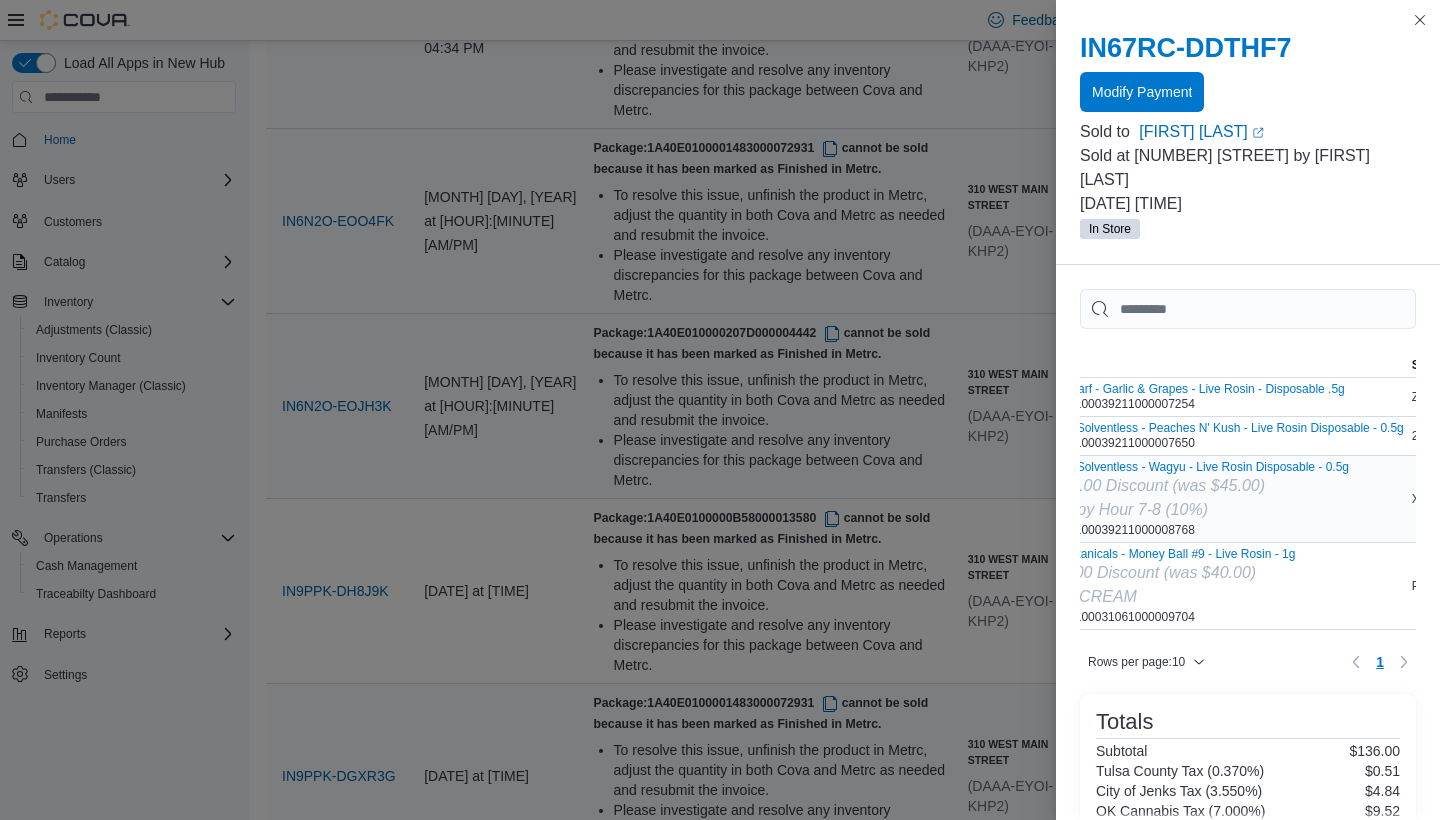 scroll, scrollTop: 0, scrollLeft: 51, axis: horizontal 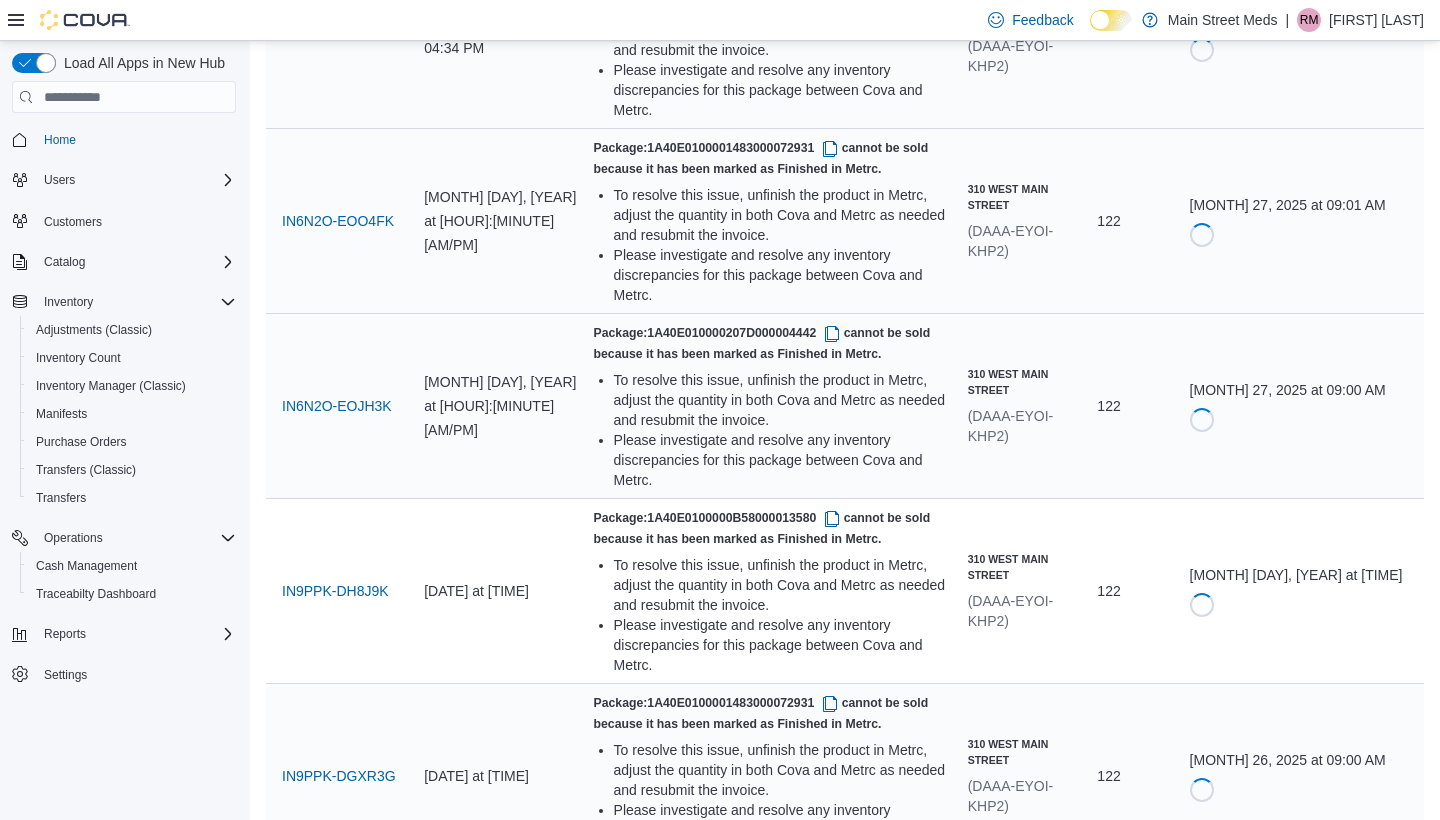 click on "Resubmit" at bounding box center (1246, 1899) 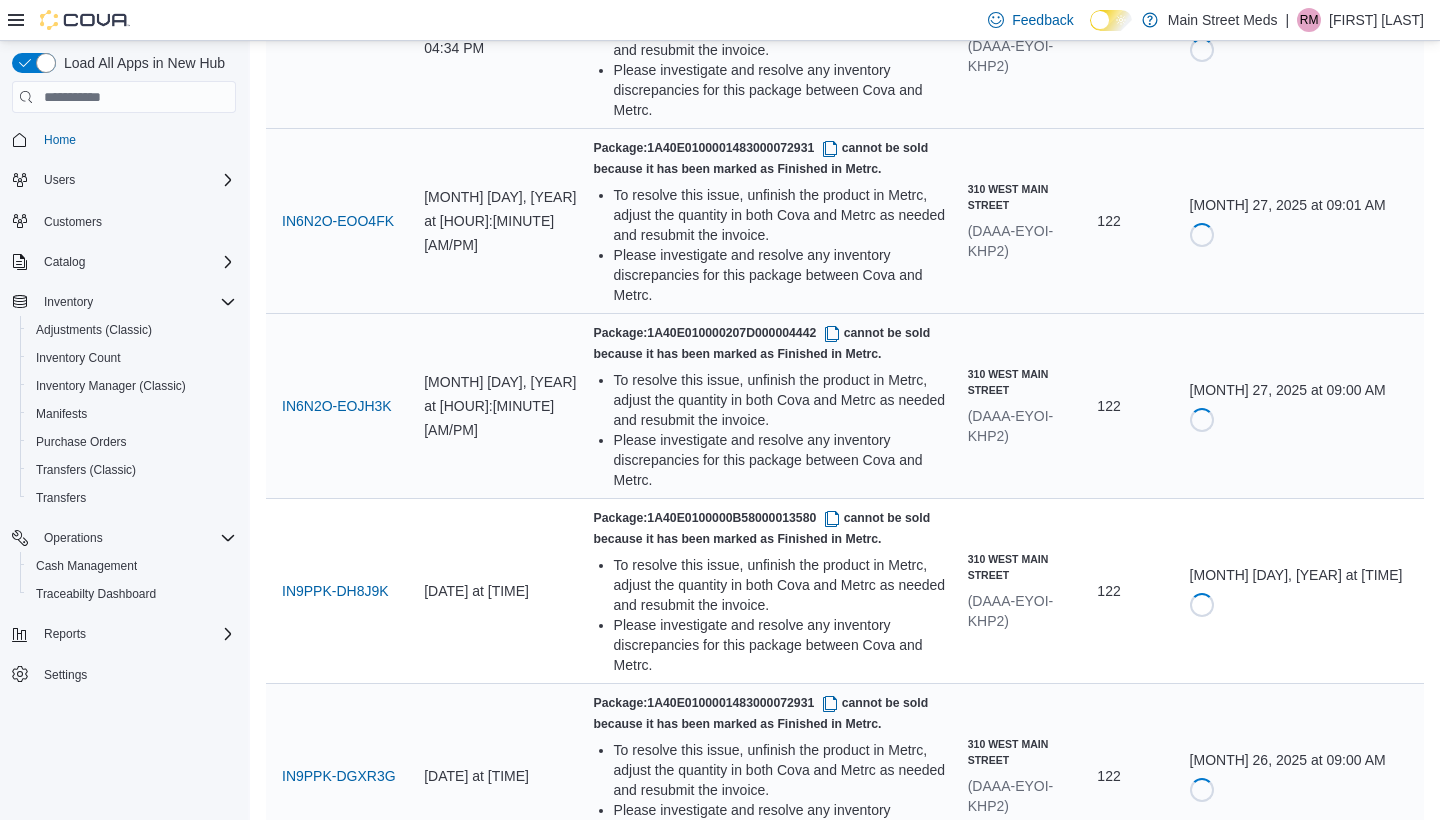 click at bounding box center (832, 1998) 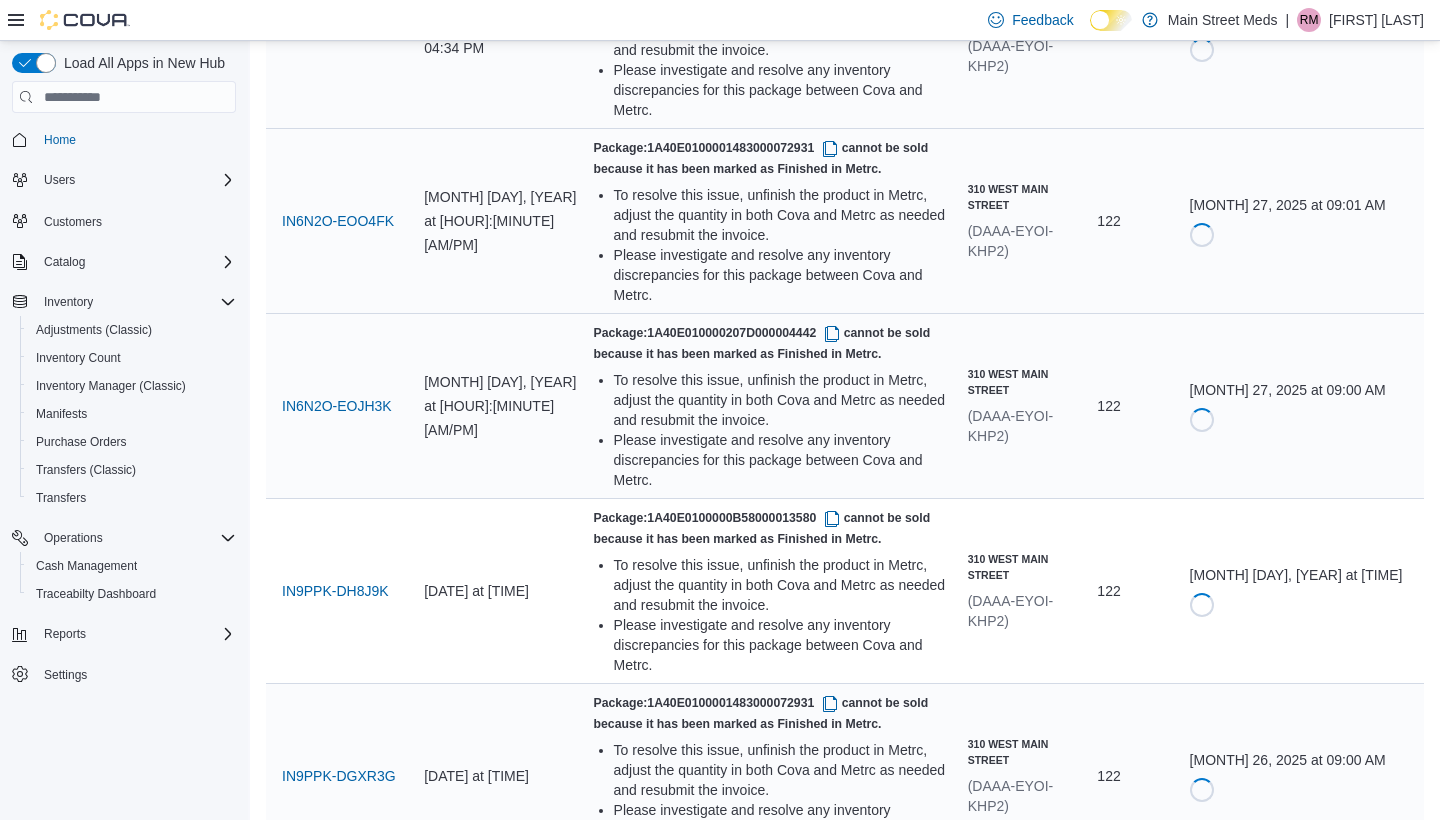 click on "IN8XZJ-DD53MH" at bounding box center (336, 2071) 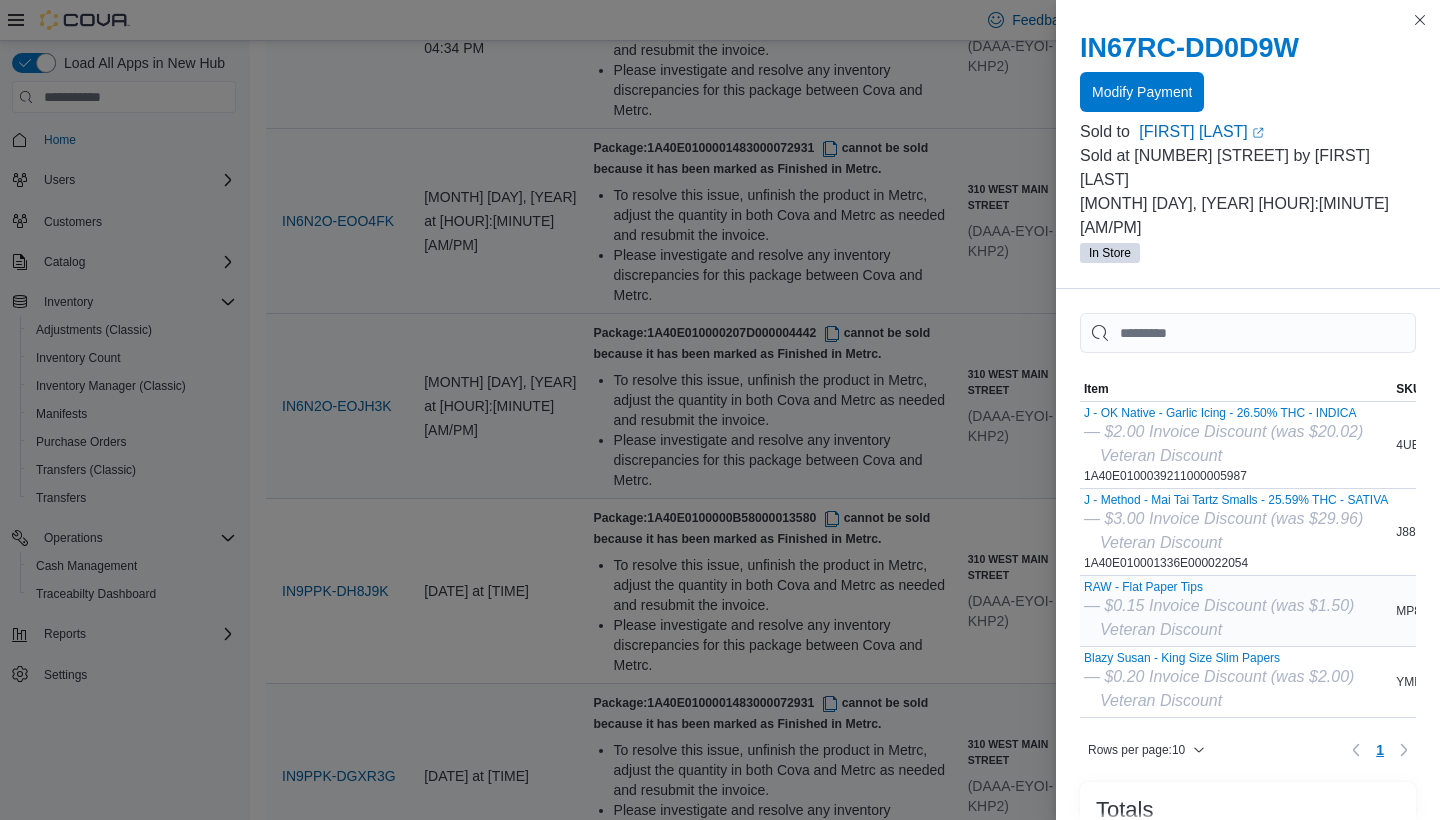scroll, scrollTop: 2, scrollLeft: 0, axis: vertical 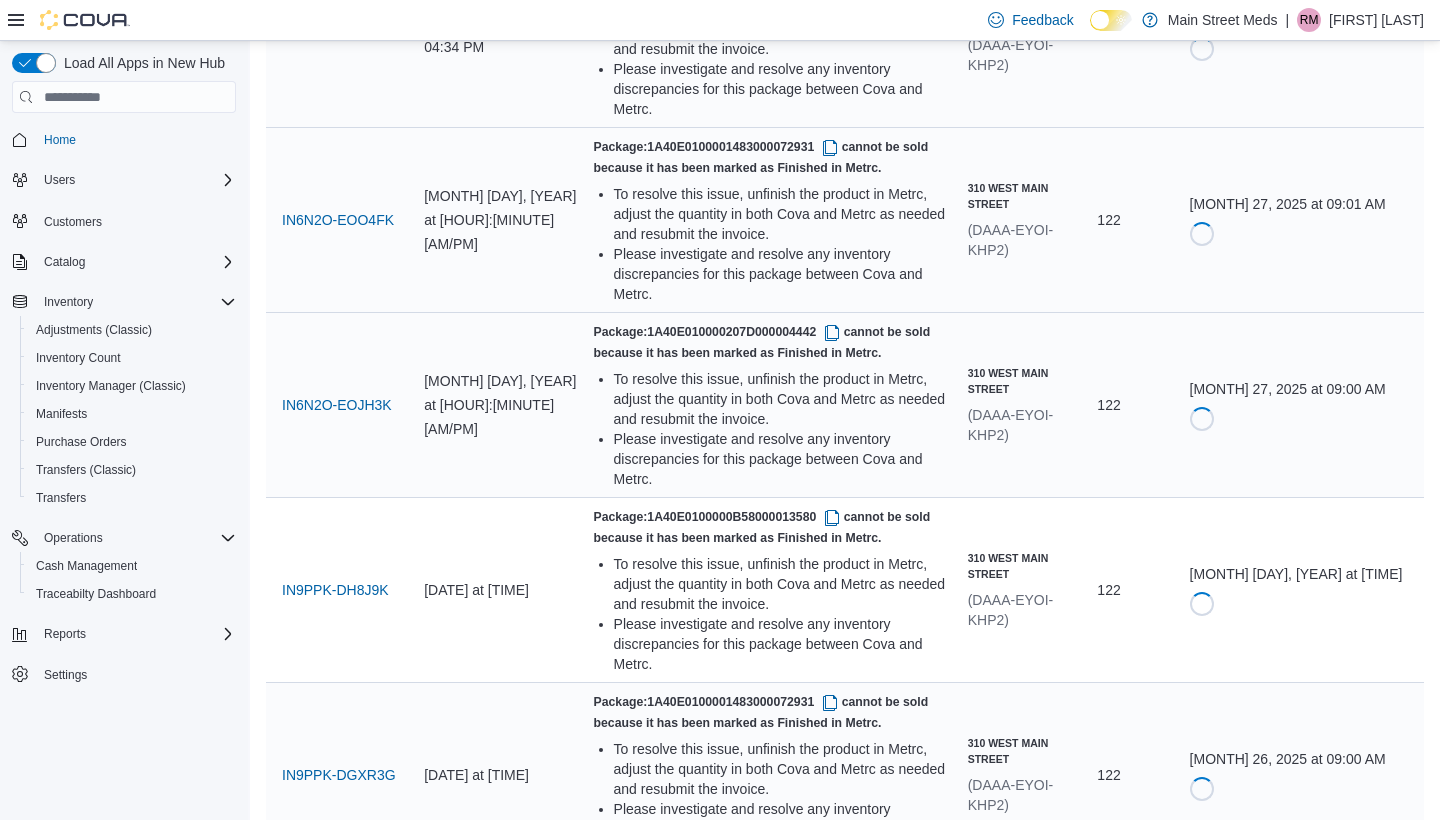 click at bounding box center [830, 2182] 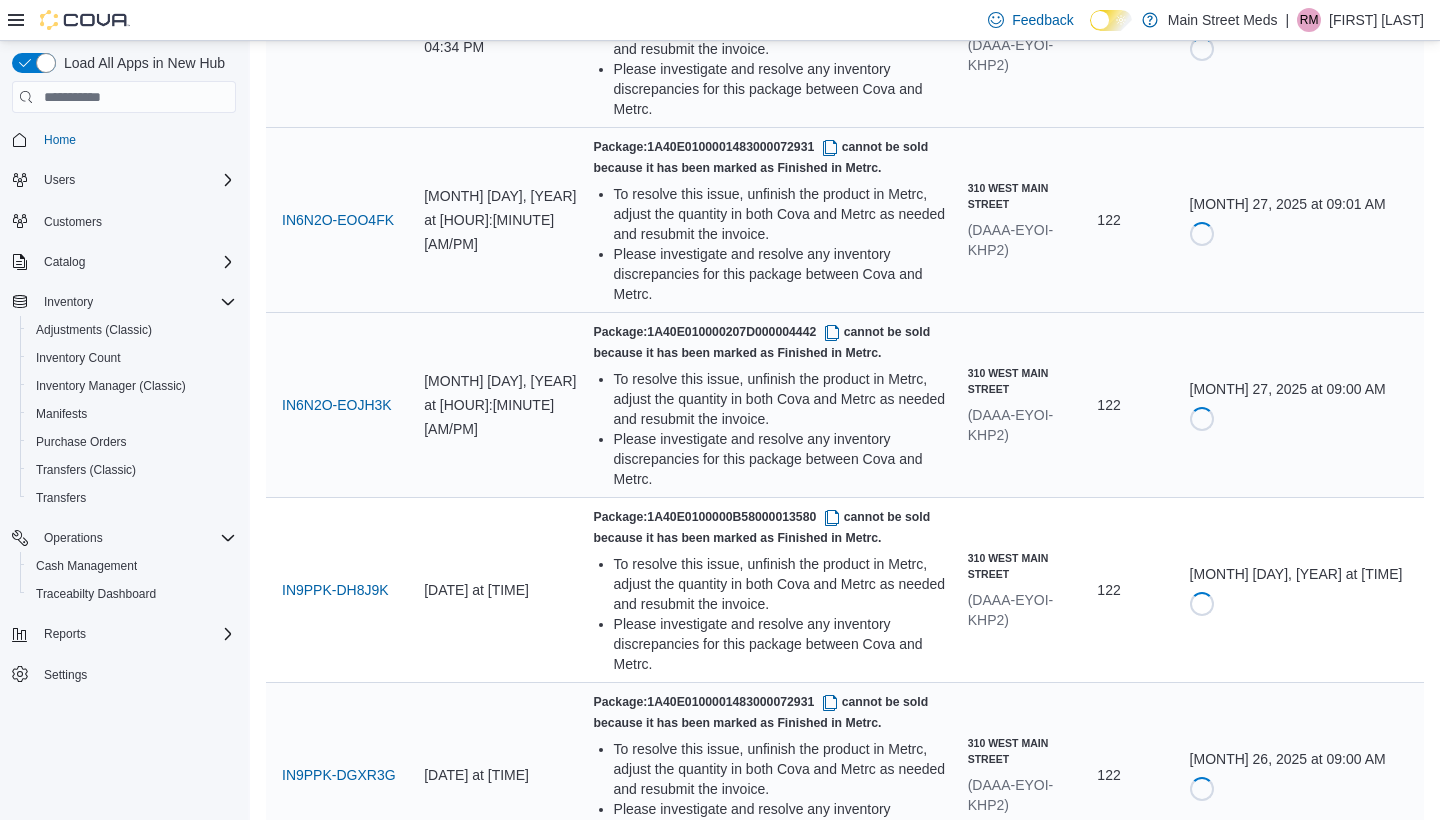 click on "Feedback Dark Mode Main Street Meds | RM [FIRST] [LAST]" at bounding box center (720, 20) 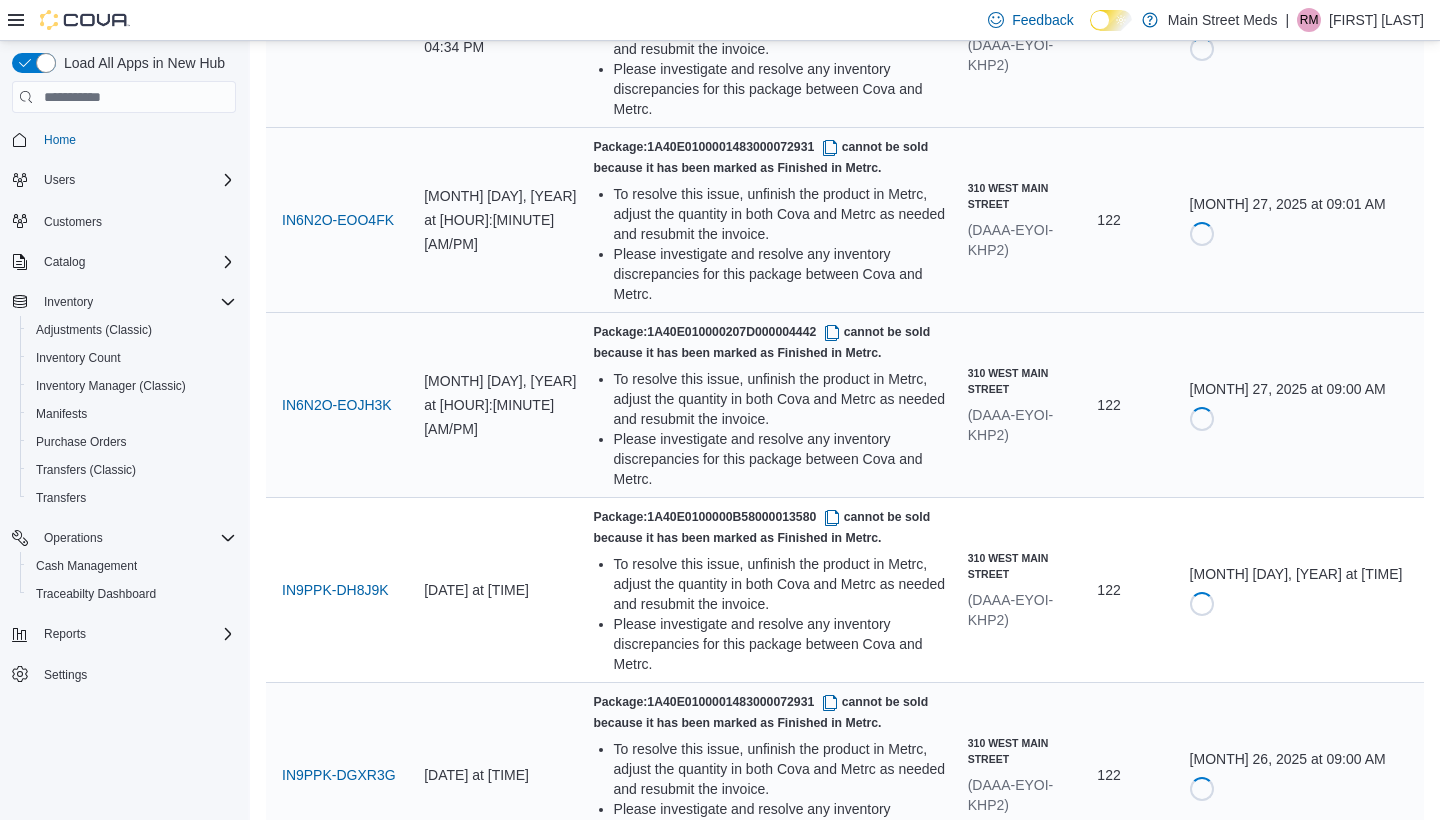 scroll, scrollTop: 5768, scrollLeft: 0, axis: vertical 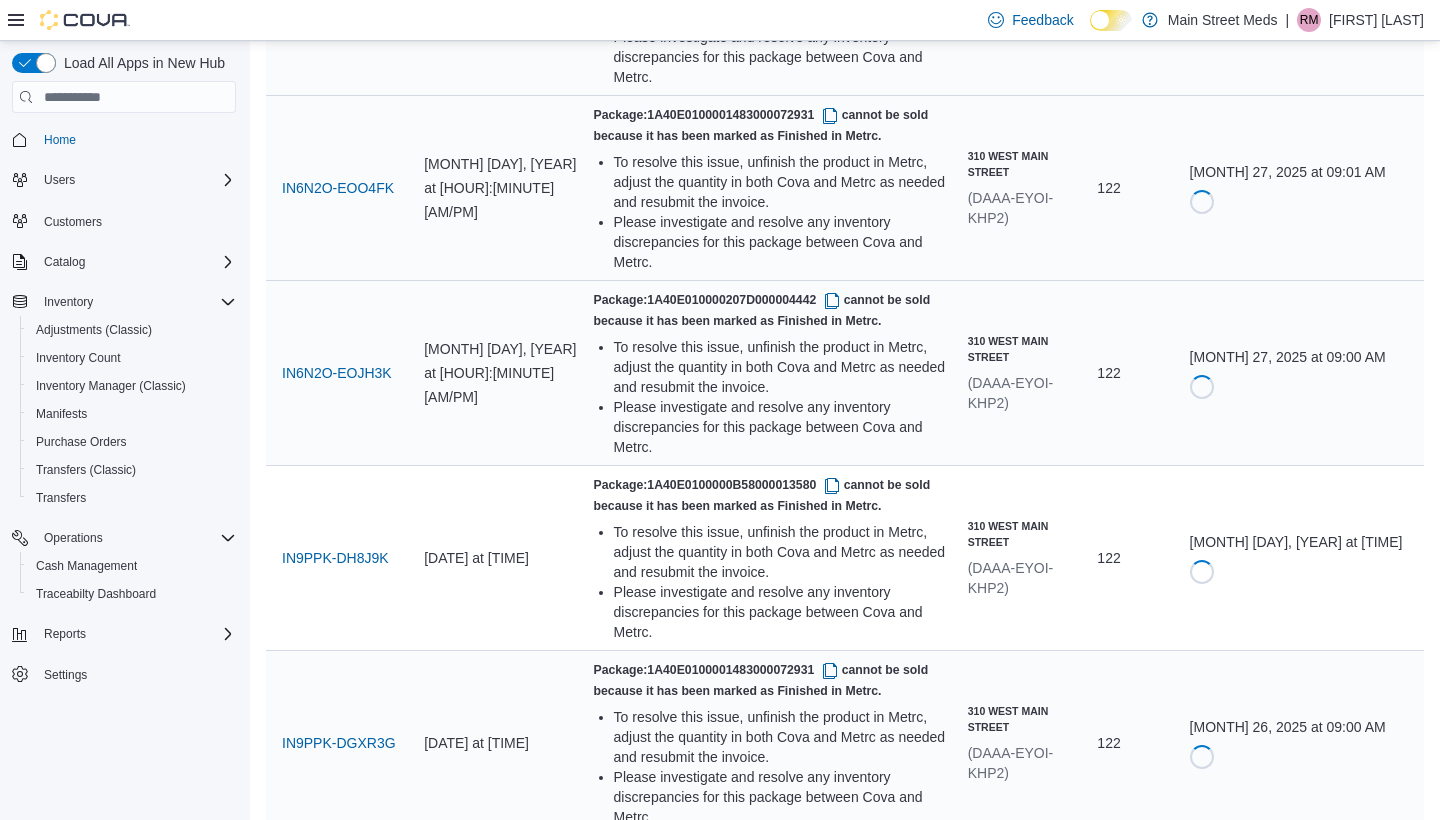 click on "Resubmit" at bounding box center (1245, 2236) 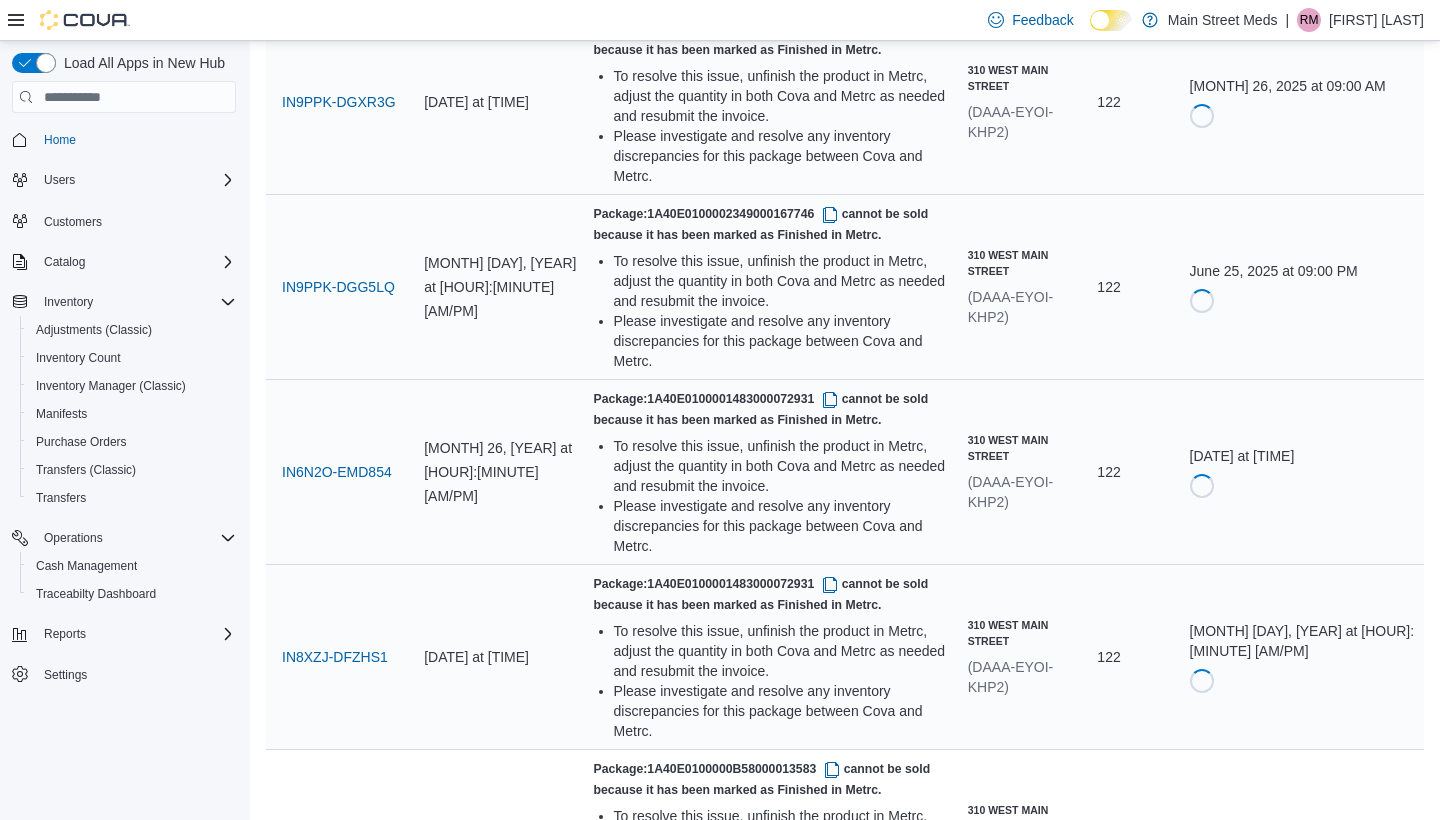 scroll, scrollTop: 6223, scrollLeft: 0, axis: vertical 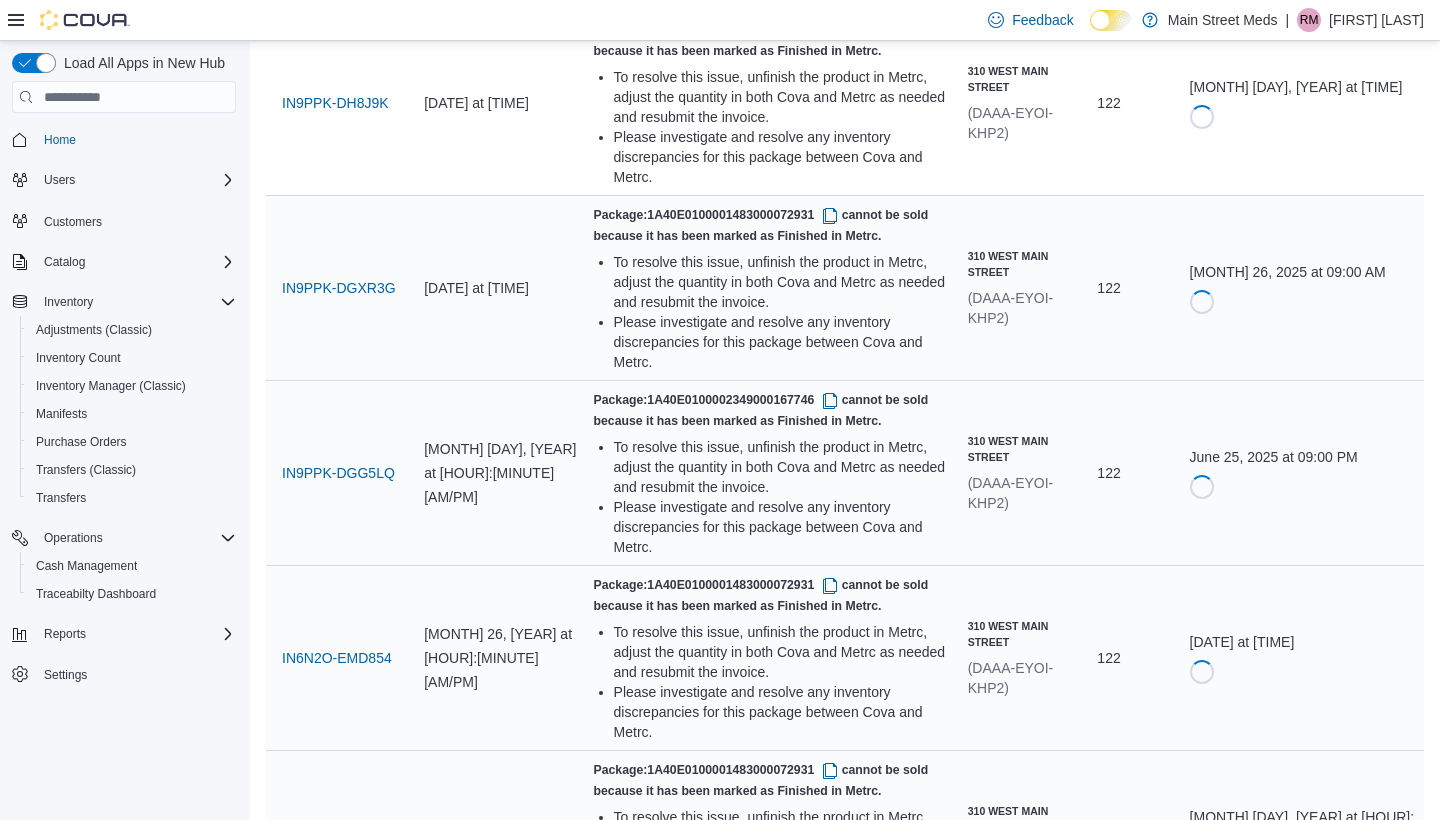 click at bounding box center (830, 1880) 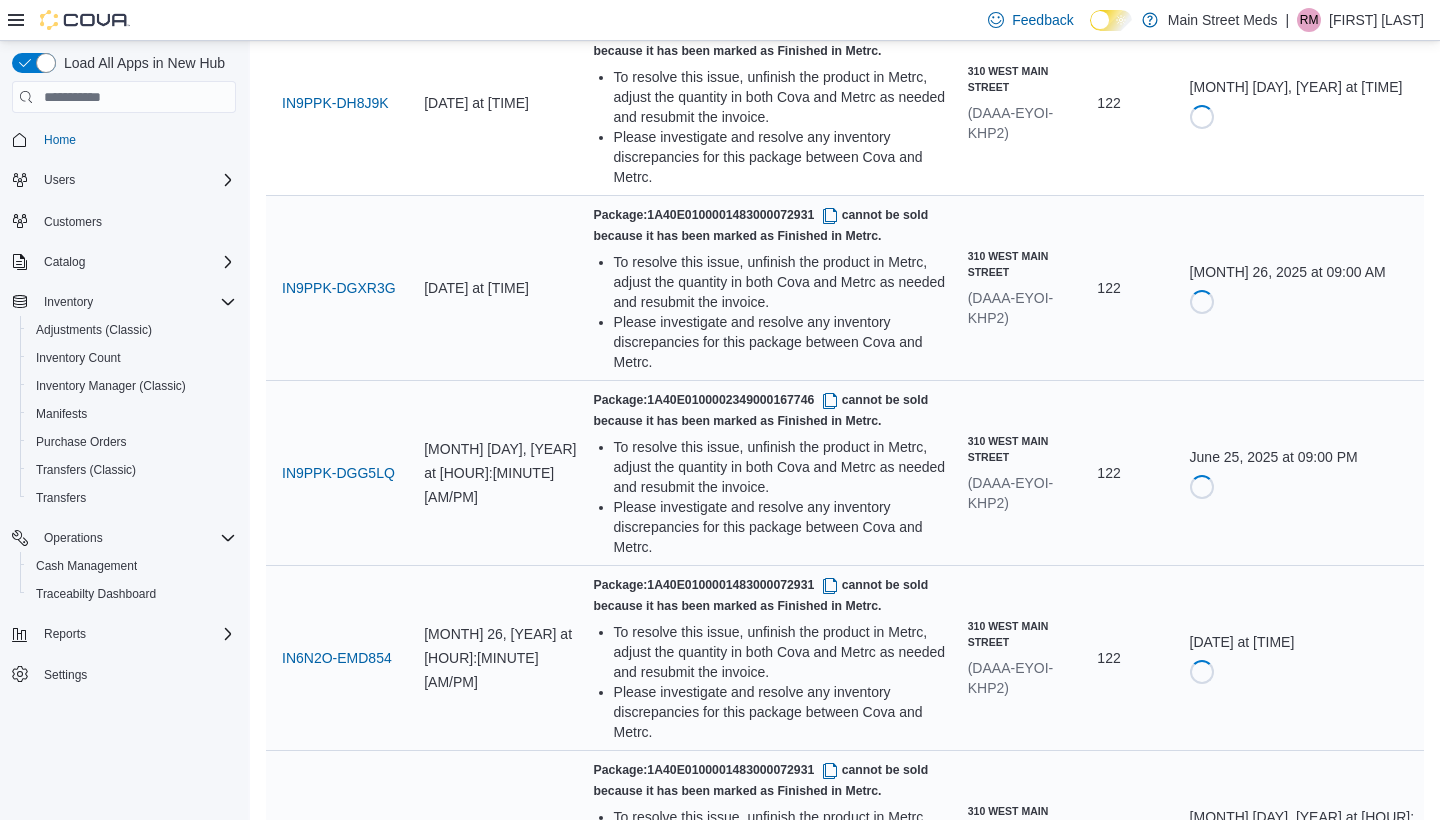 click on "Resubmit" at bounding box center (1245, 1966) 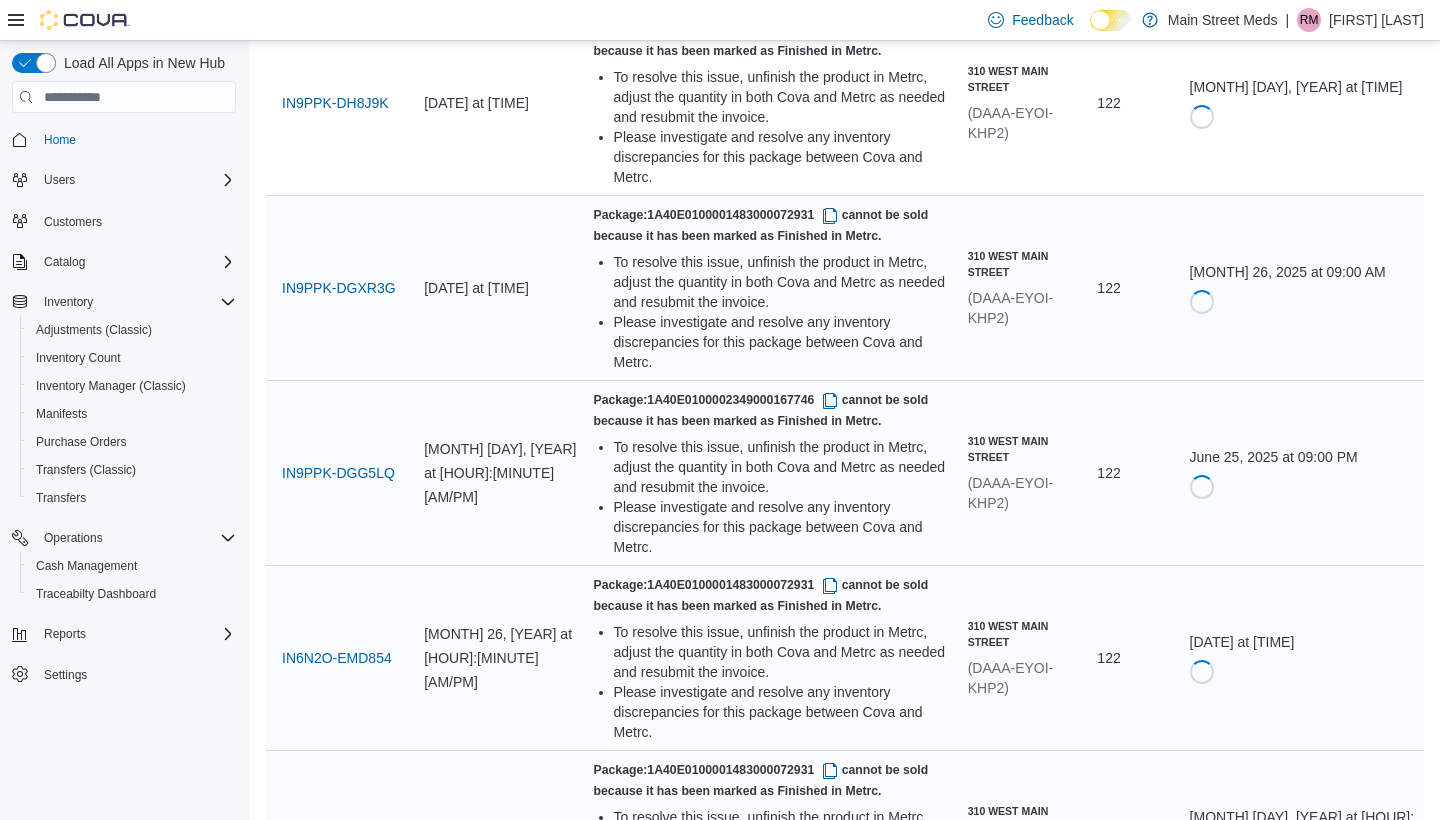 click on "IN6N2O-EJP4N6" at bounding box center [335, 2138] 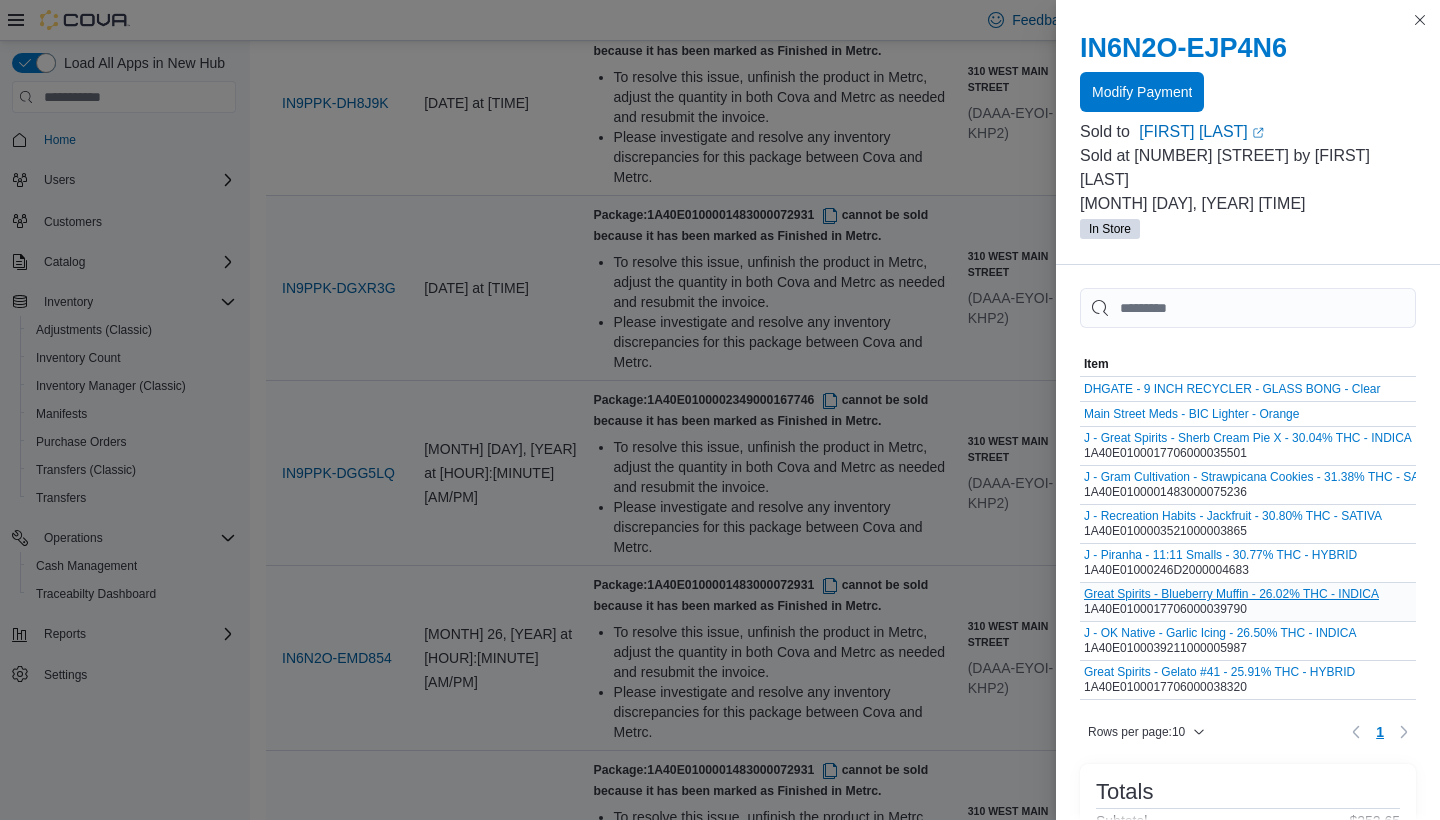 scroll, scrollTop: 0, scrollLeft: 0, axis: both 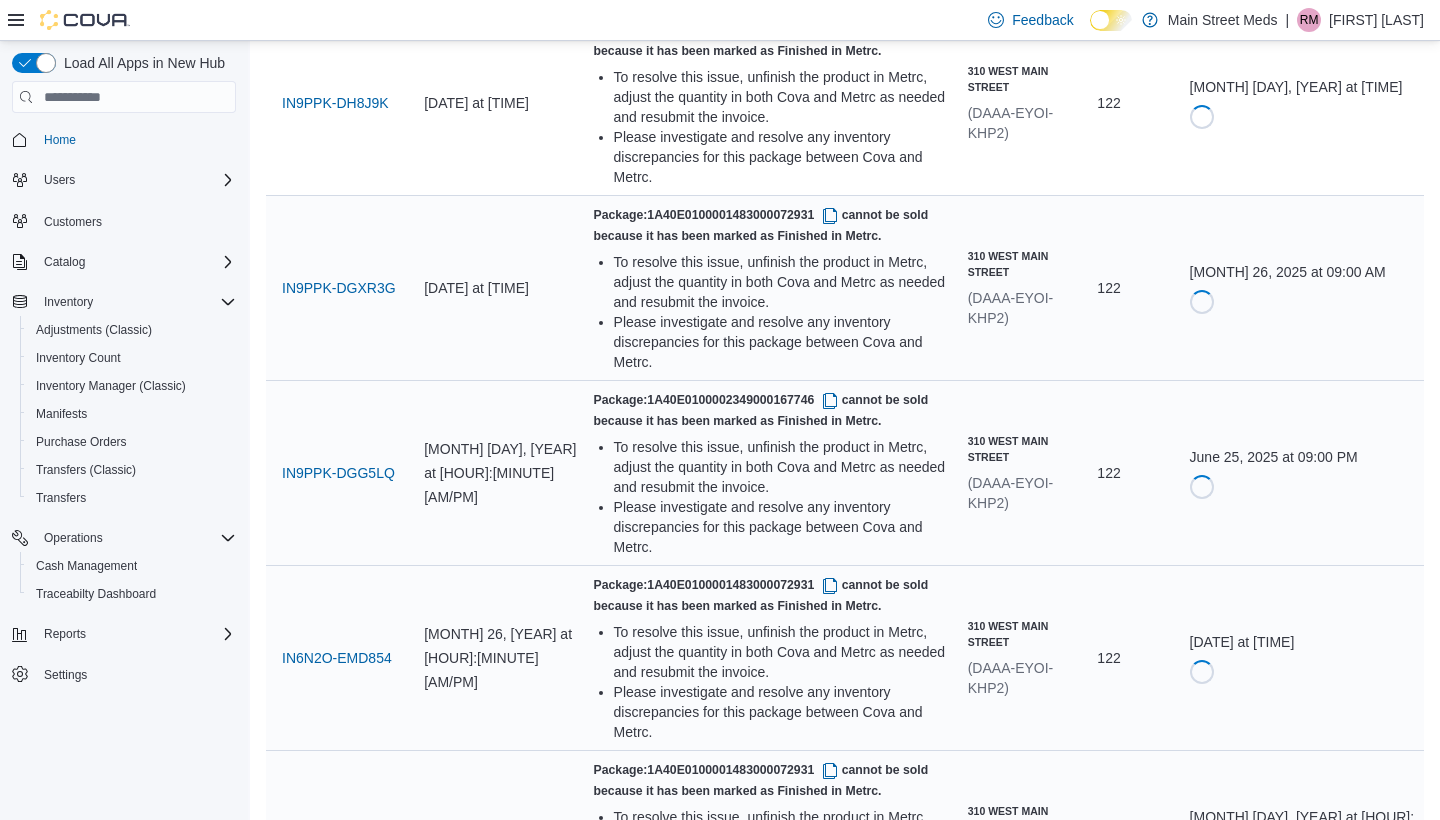 click at bounding box center (830, 2065) 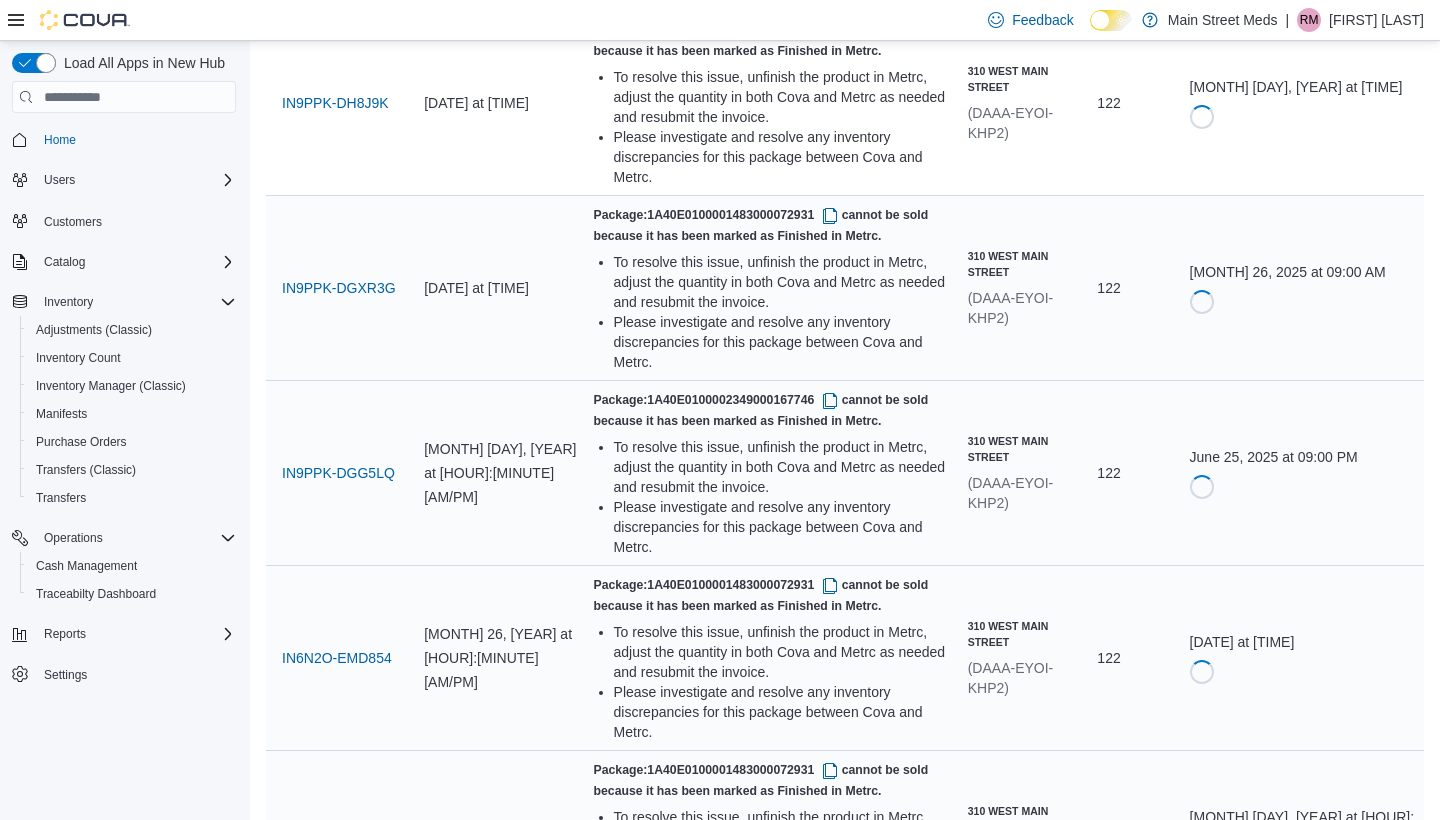 click on "IN8XZJ-DCV8KF" at bounding box center [335, 2138] 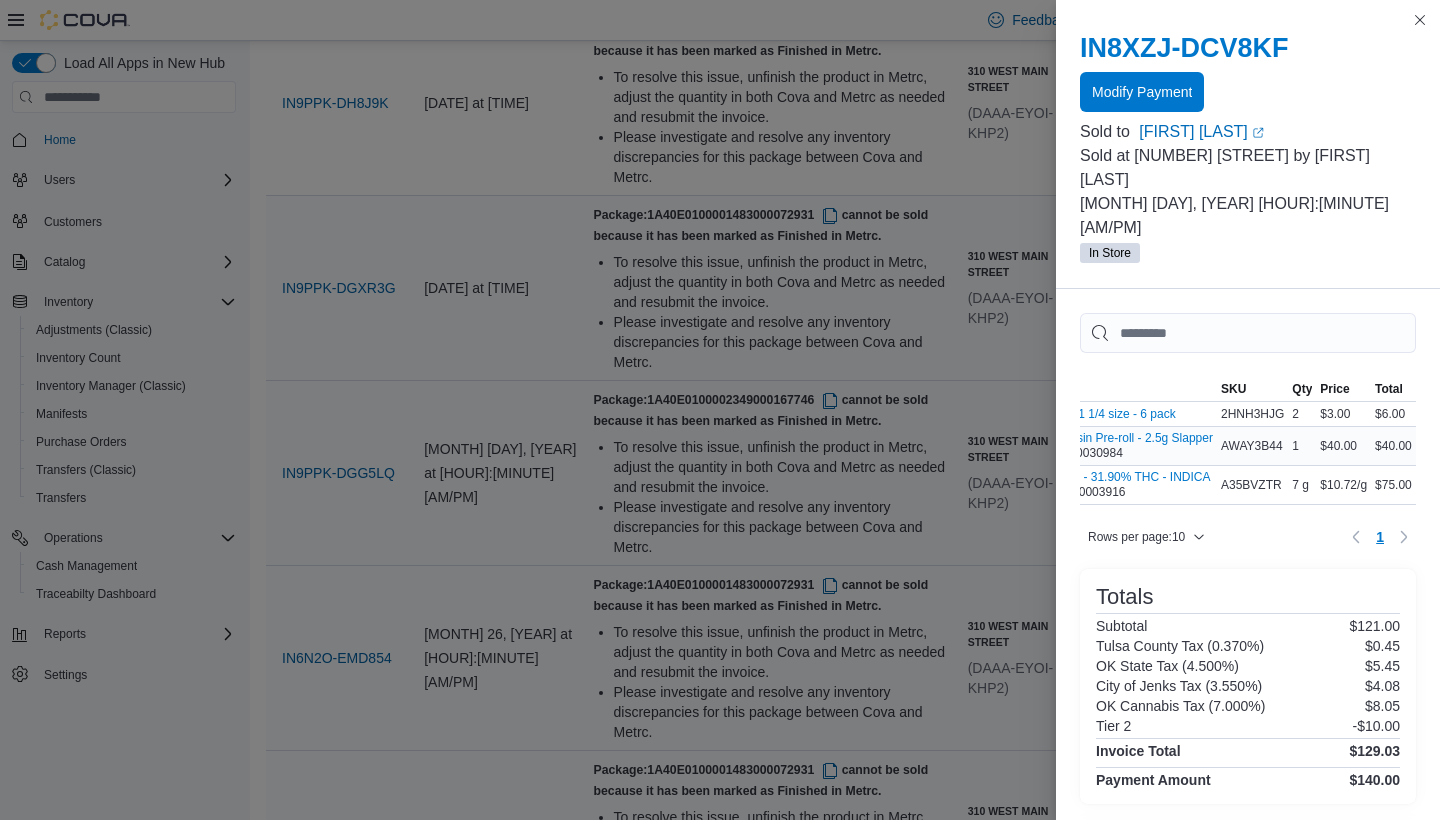 scroll, scrollTop: 0, scrollLeft: 124, axis: horizontal 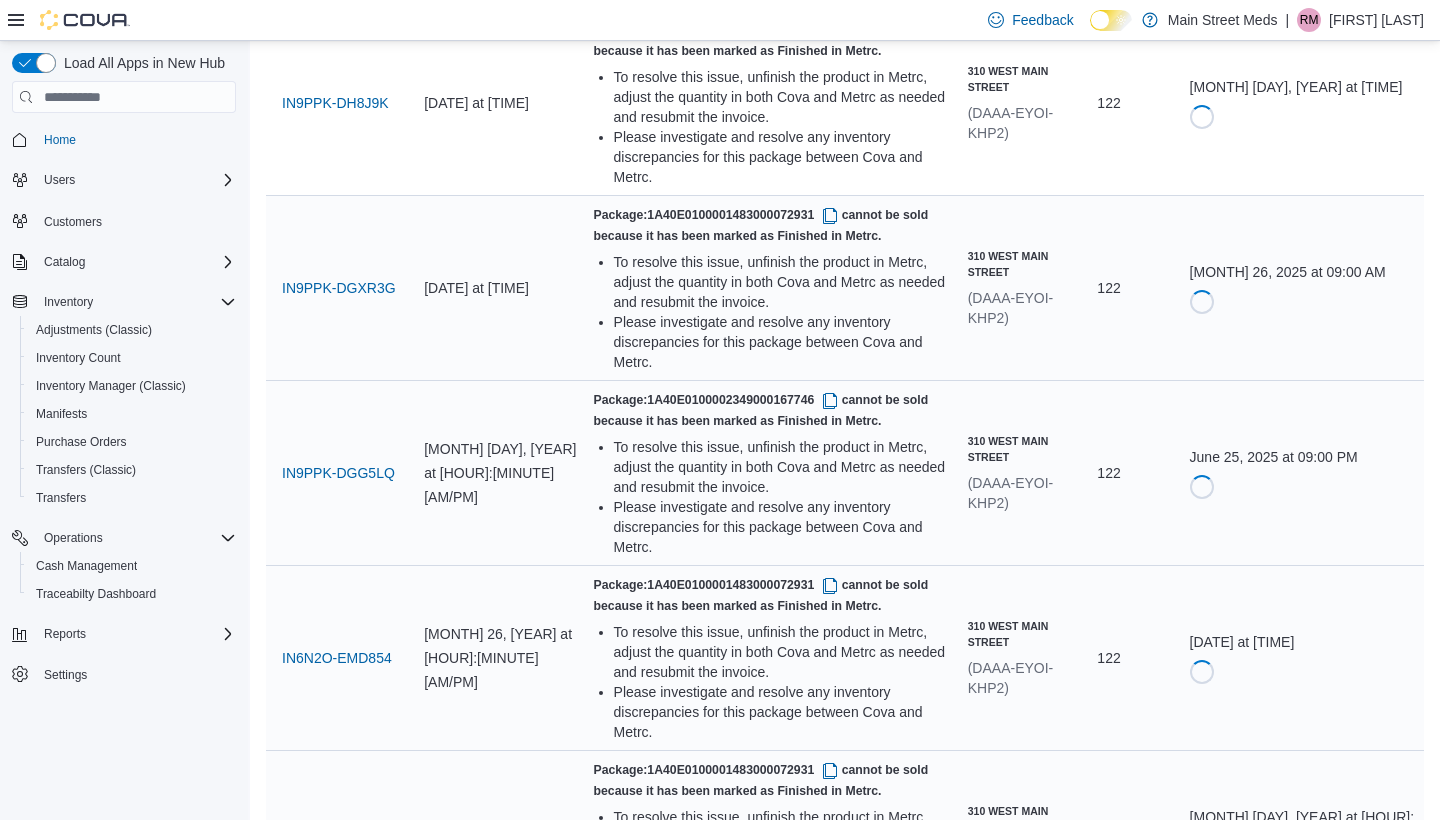 click at bounding box center (830, 2065) 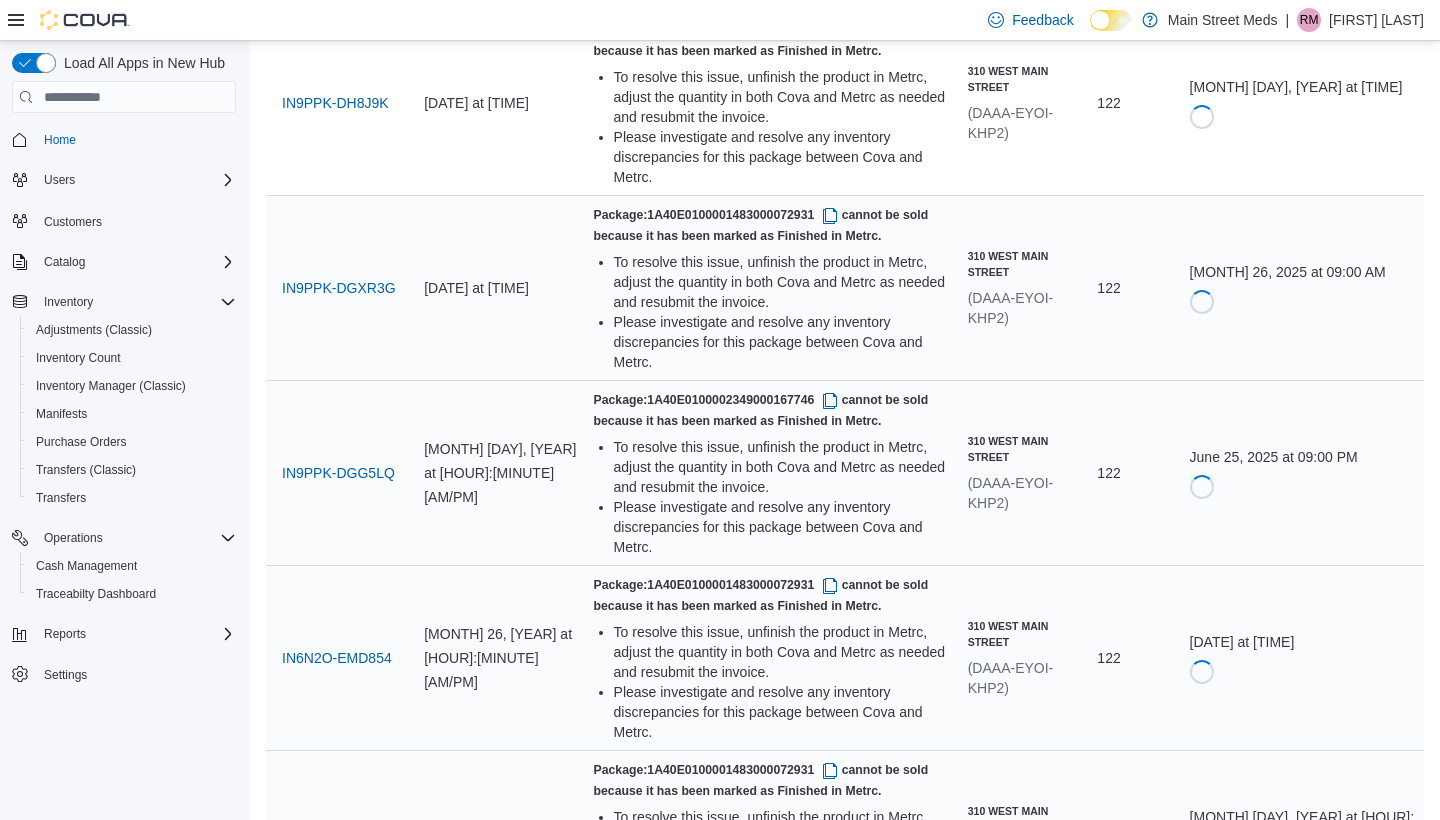 click on "Resubmit" at bounding box center (1246, 2151) 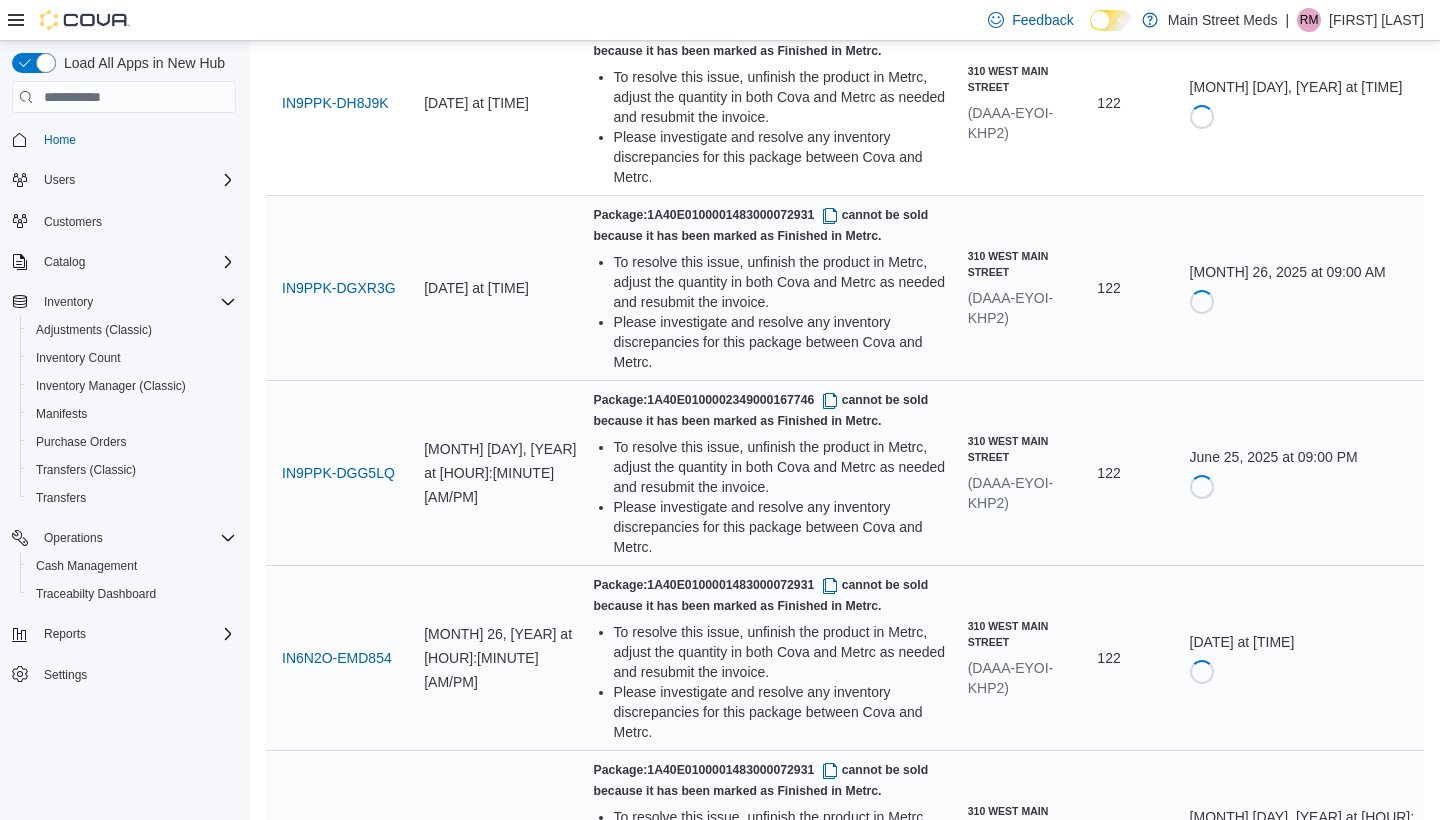click at bounding box center [830, 2250] 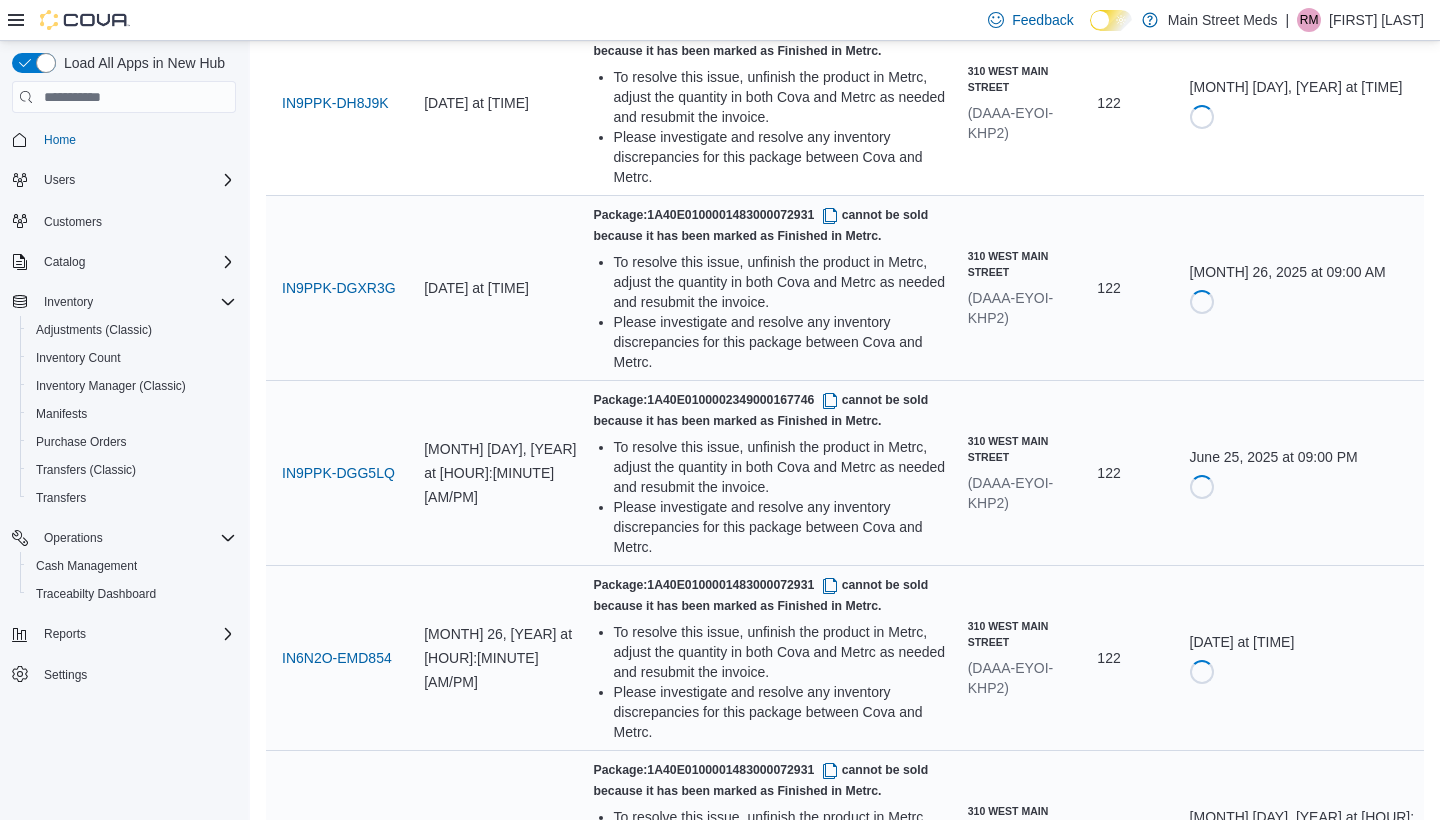 click on "Resubmit" at bounding box center [1245, 2346] 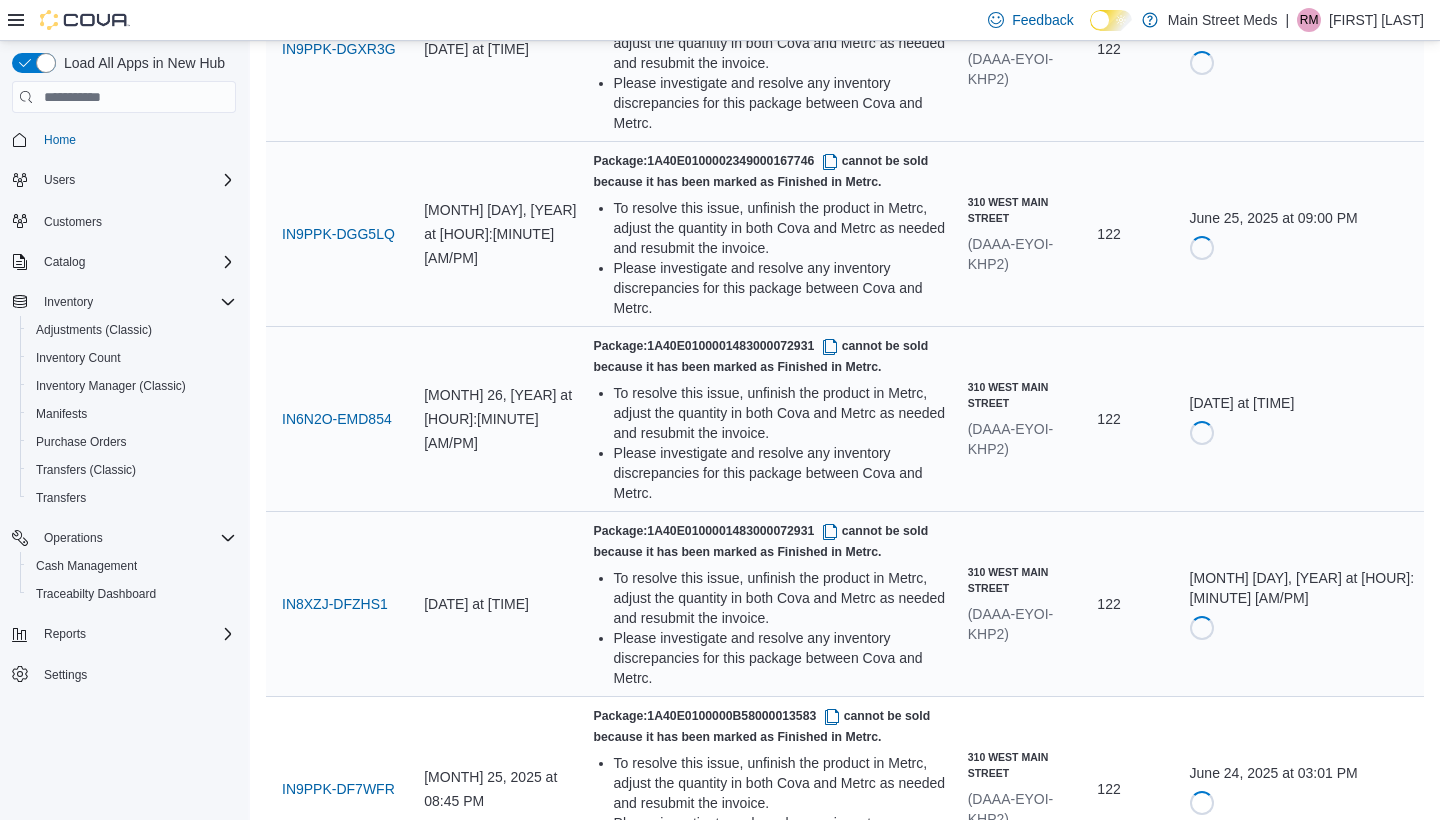 scroll, scrollTop: 6770, scrollLeft: 0, axis: vertical 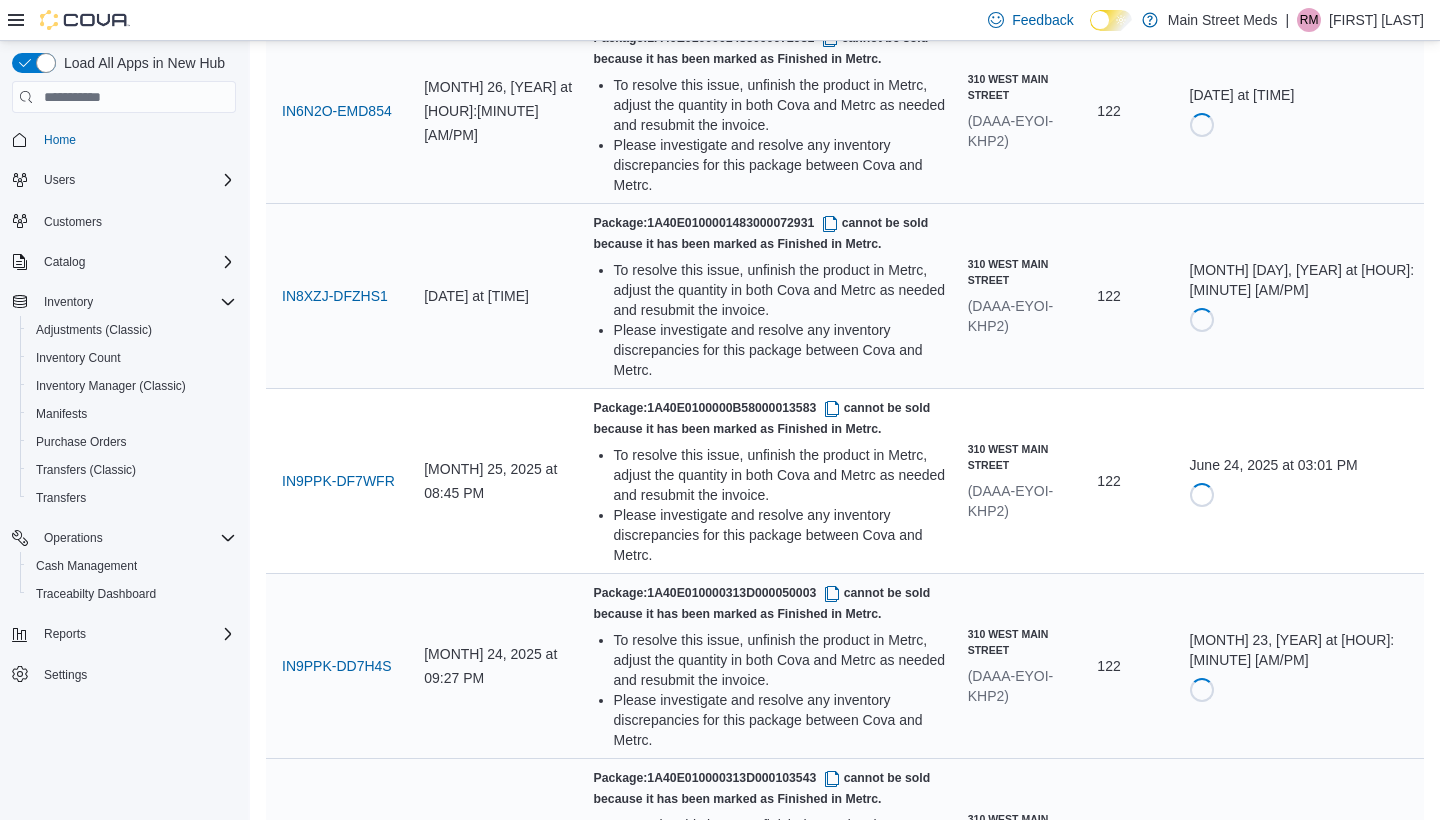 click at bounding box center (830, 1888) 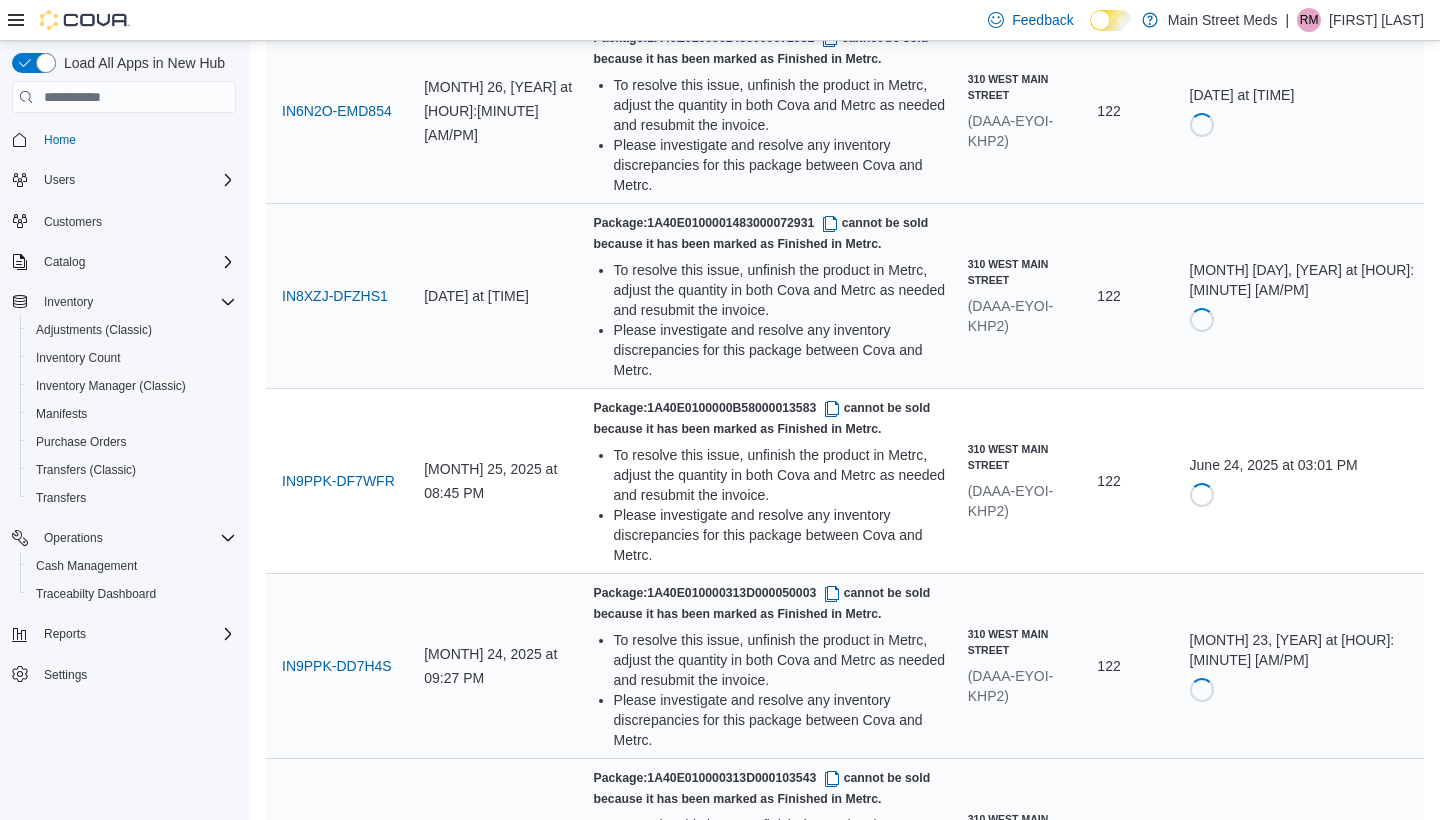 click on "IN9PPK-DC27H6" at bounding box center (336, 1961) 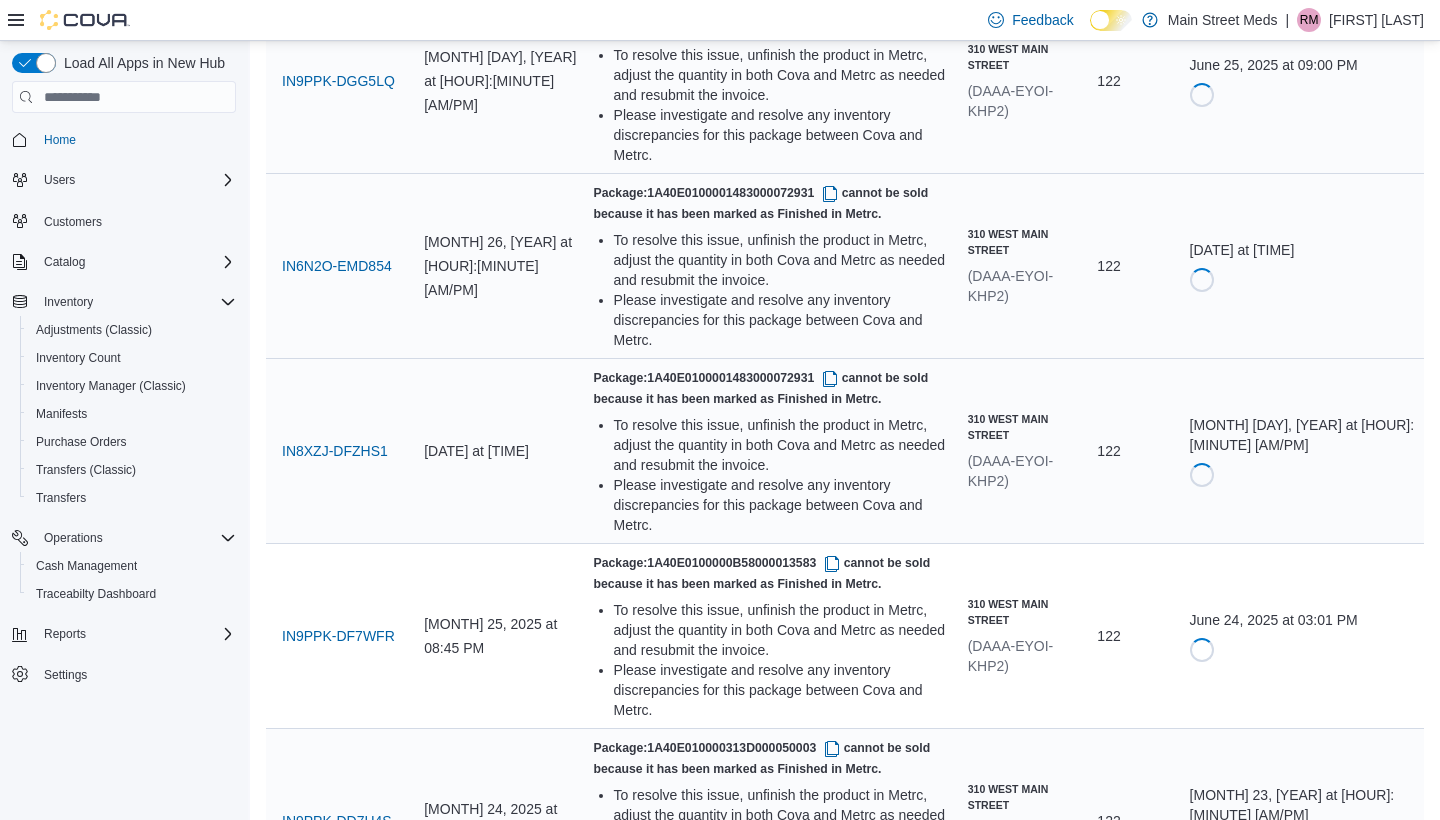 scroll, scrollTop: 6613, scrollLeft: 0, axis: vertical 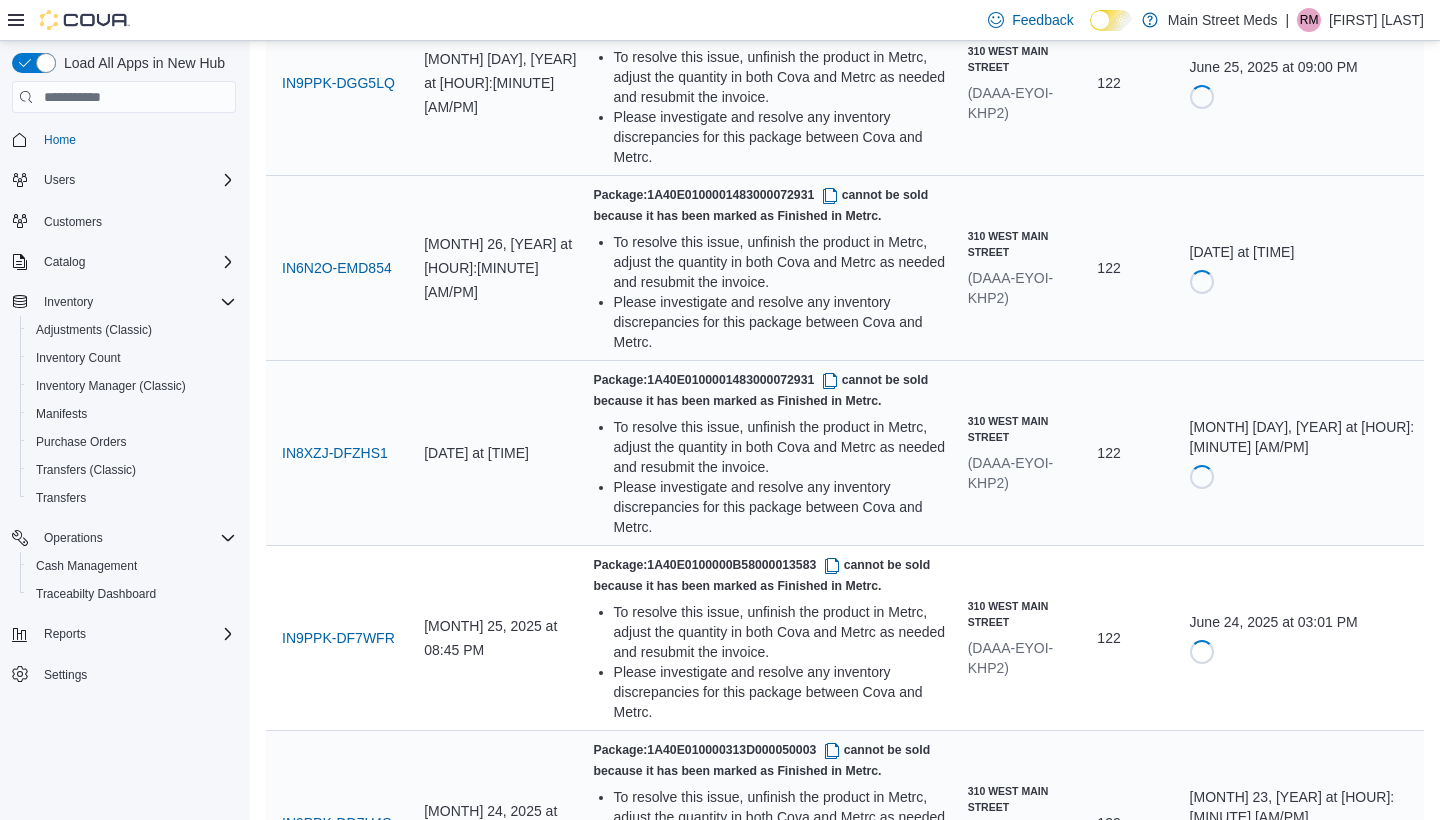 click on "IN9PPK-DC27H6" at bounding box center [336, 2118] 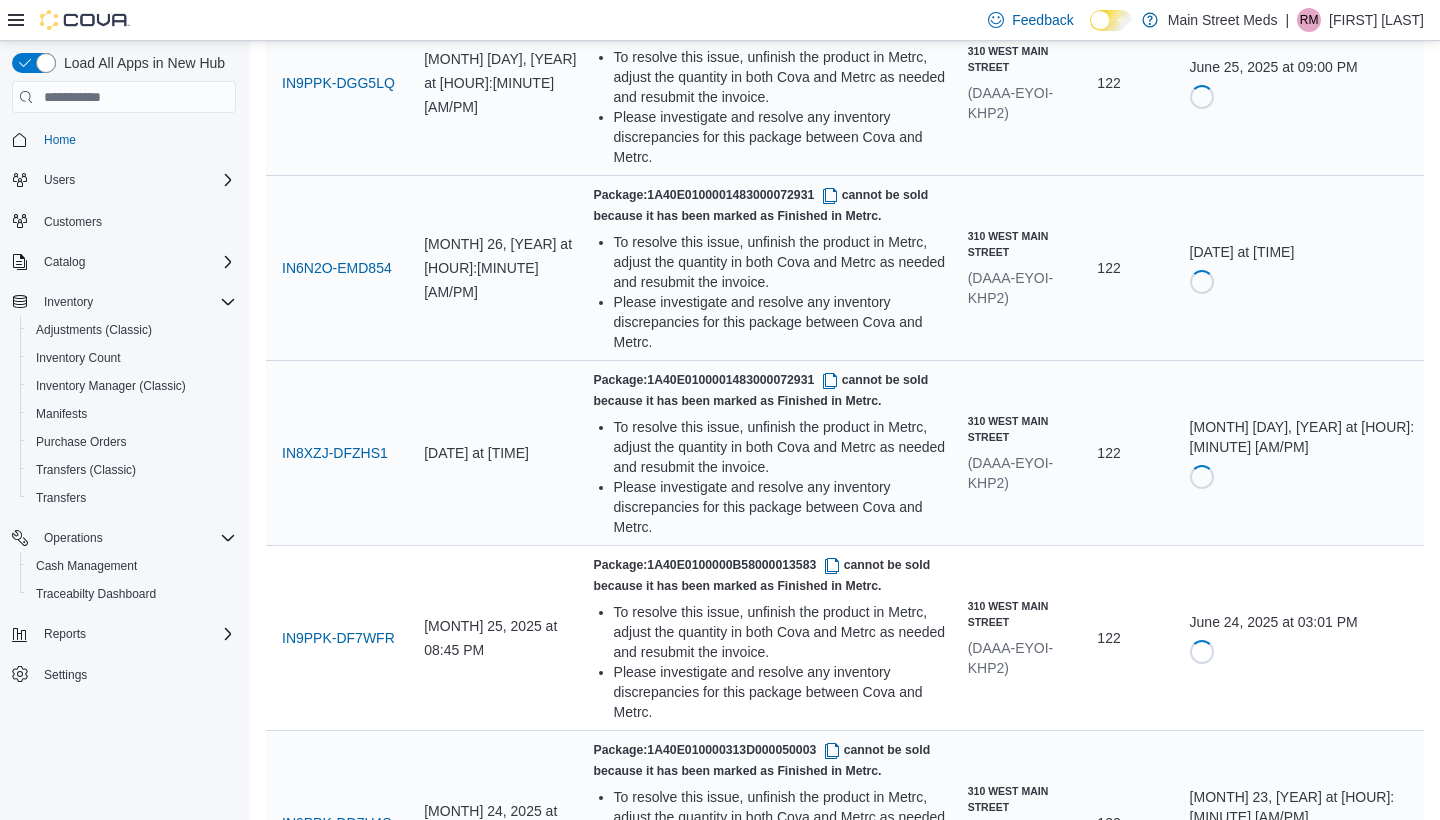click at bounding box center [830, 2045] 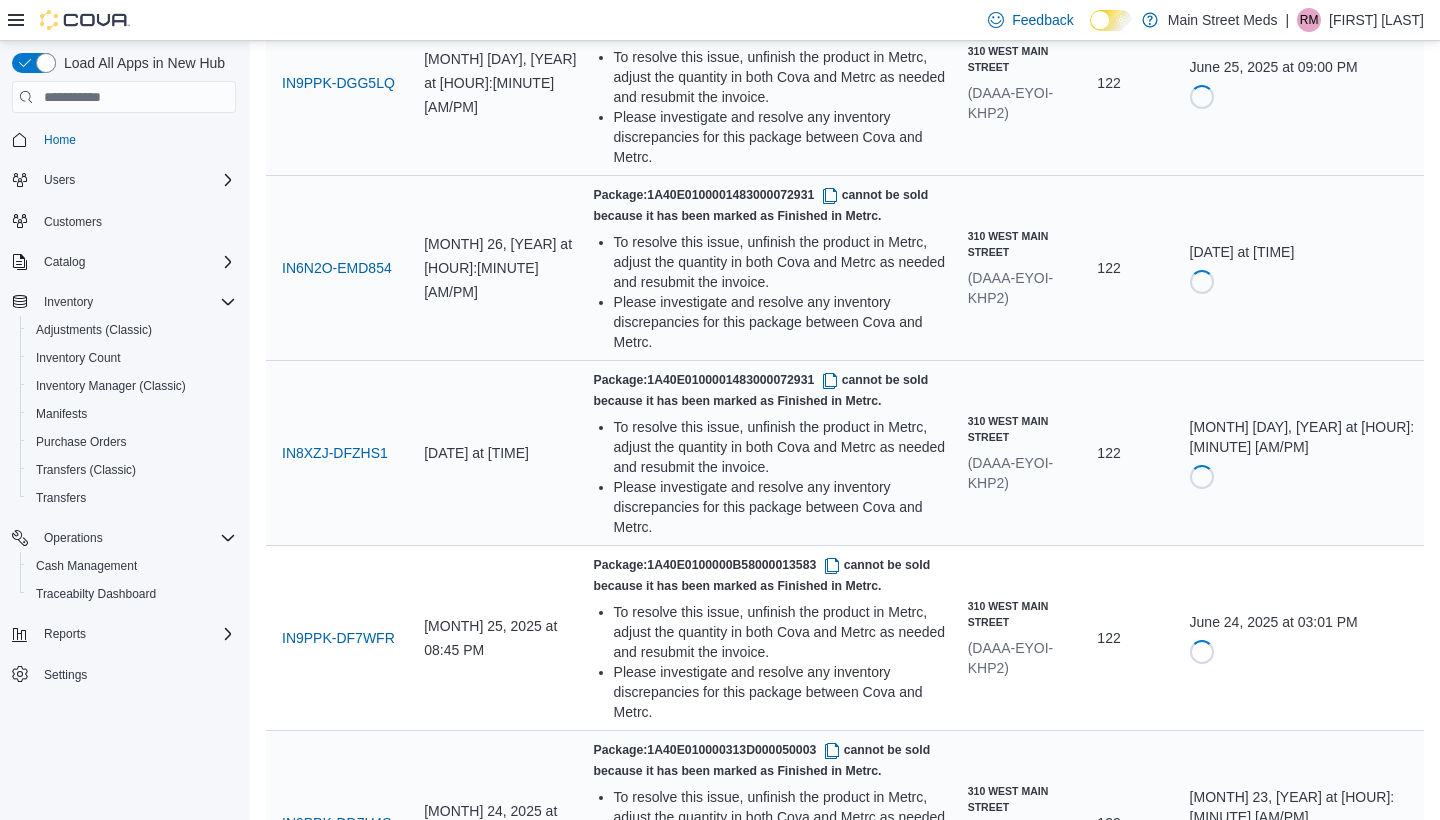 click on "IN8XZJ-DBX5NG" at bounding box center (336, 2118) 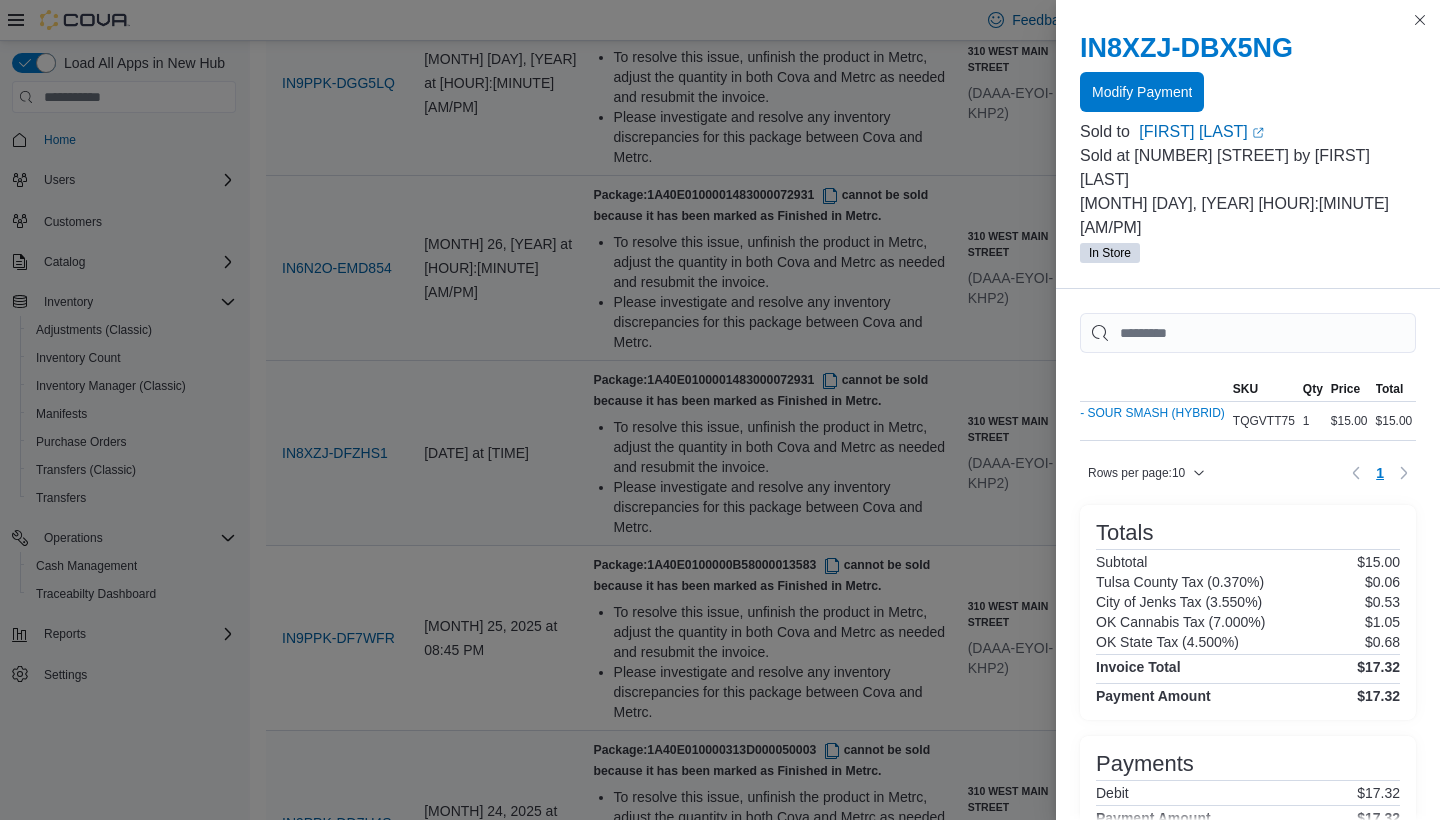 scroll, scrollTop: 0, scrollLeft: 177, axis: horizontal 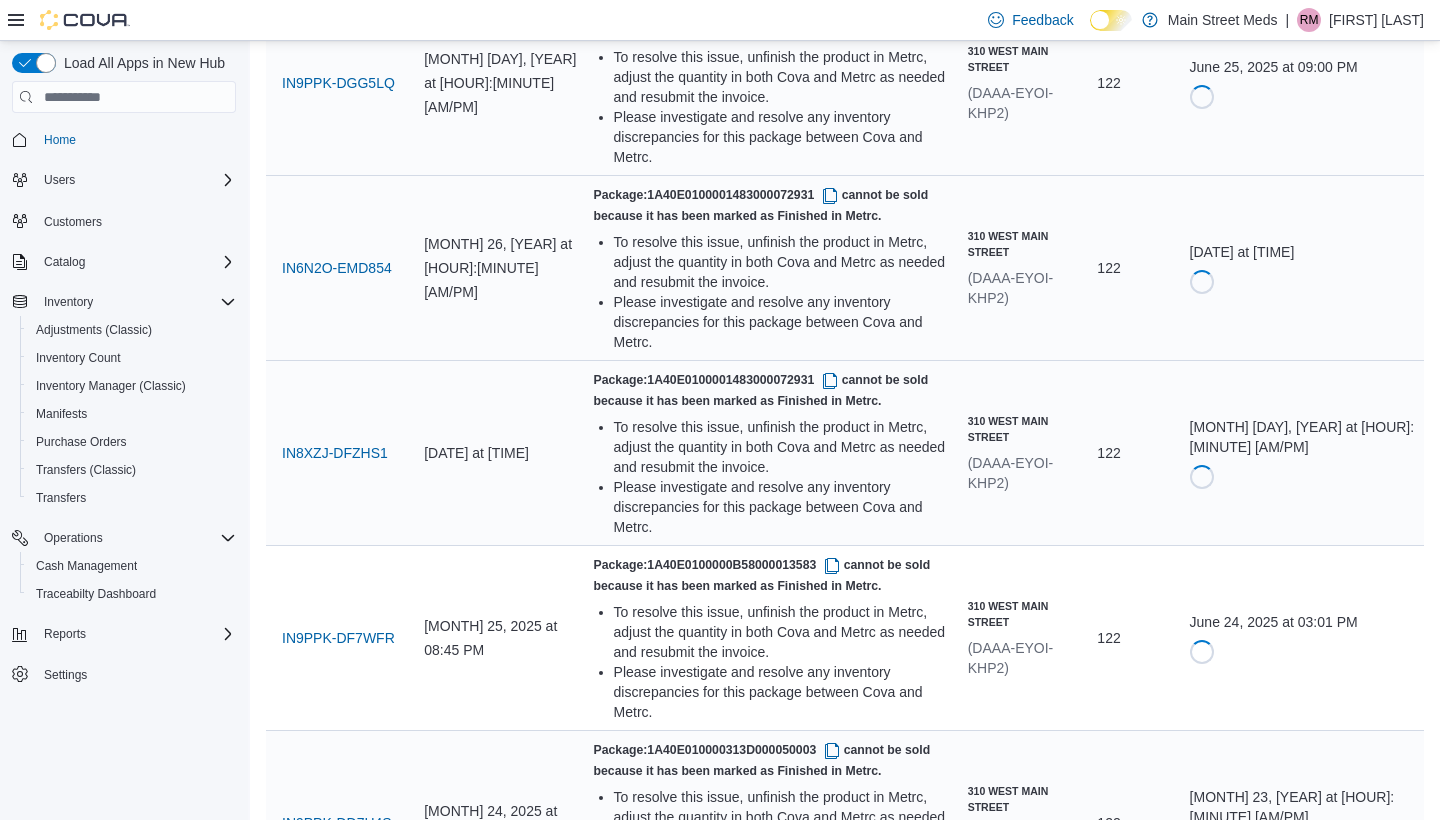 click on "Resubmit" at bounding box center [1245, 2131] 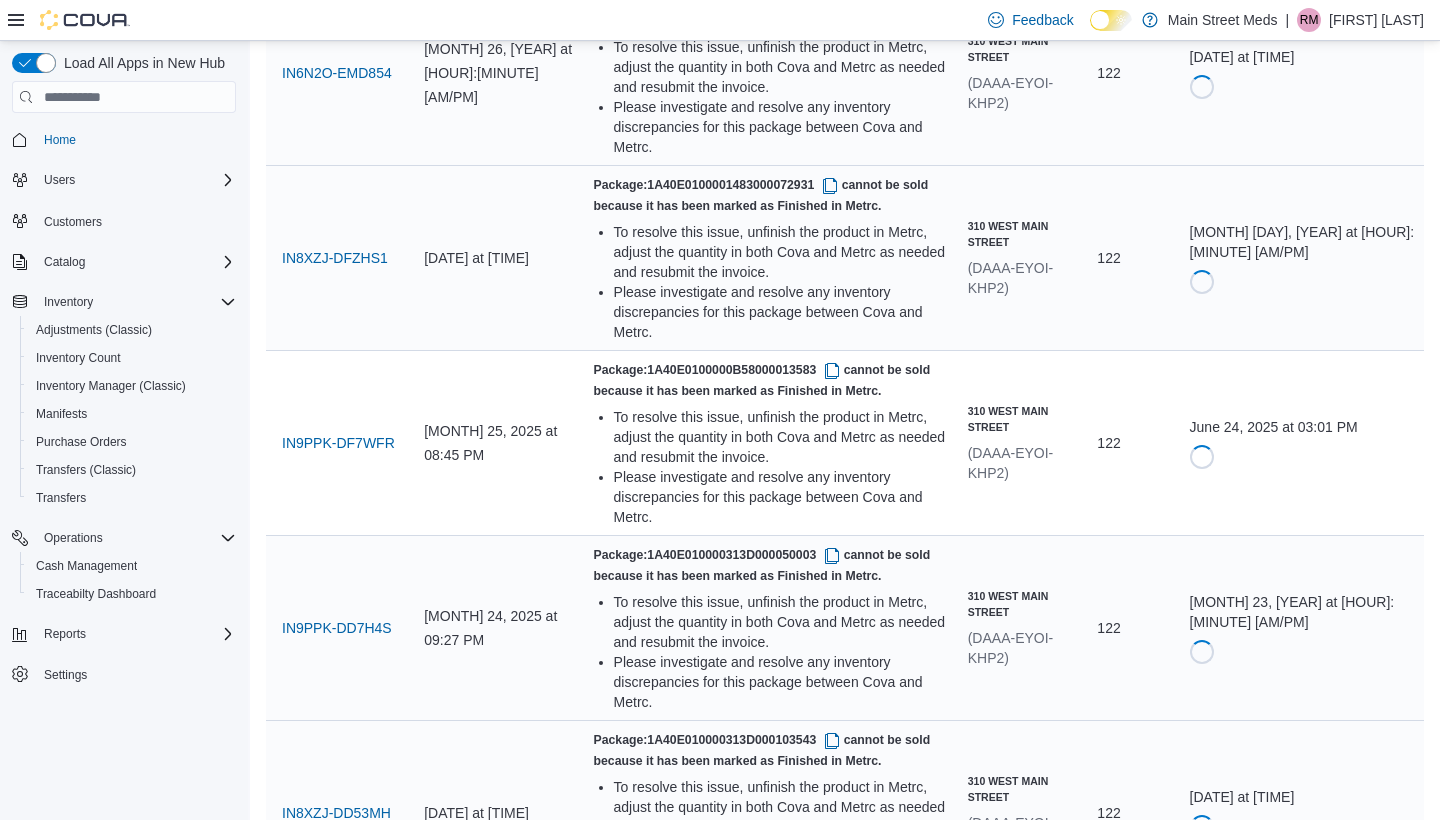 scroll, scrollTop: 6807, scrollLeft: 0, axis: vertical 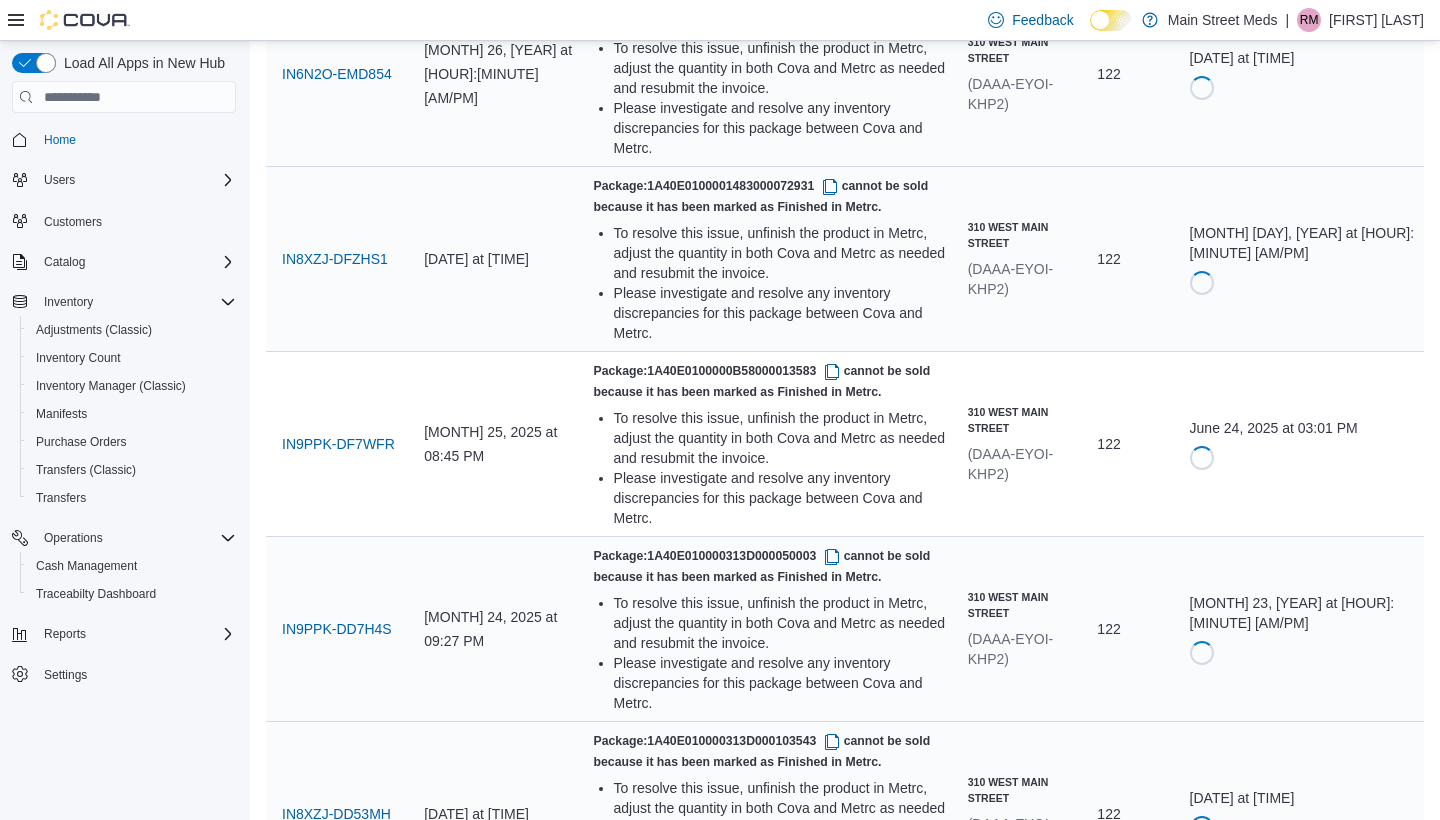 click at bounding box center [830, 2036] 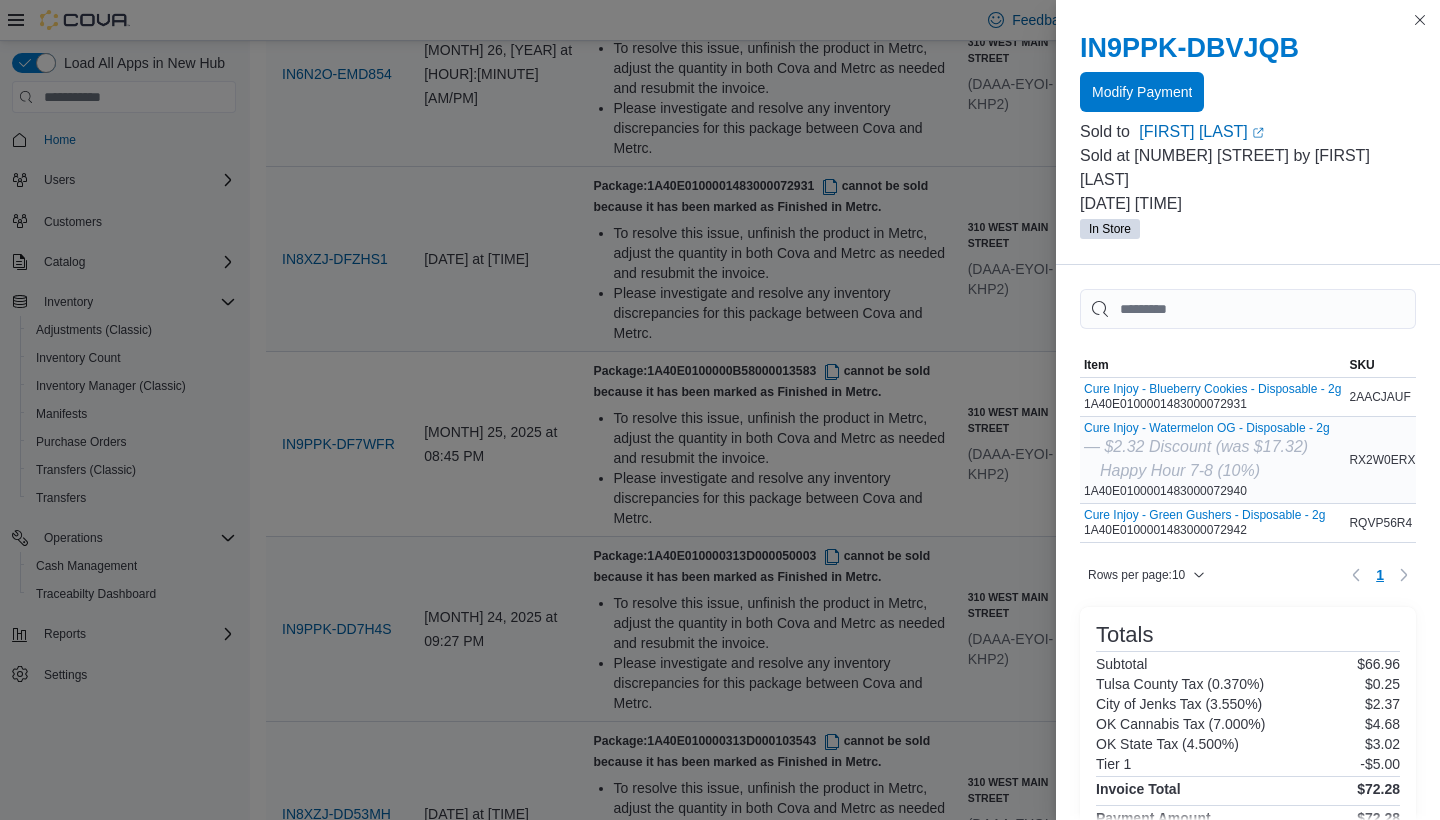 scroll, scrollTop: 1, scrollLeft: 0, axis: vertical 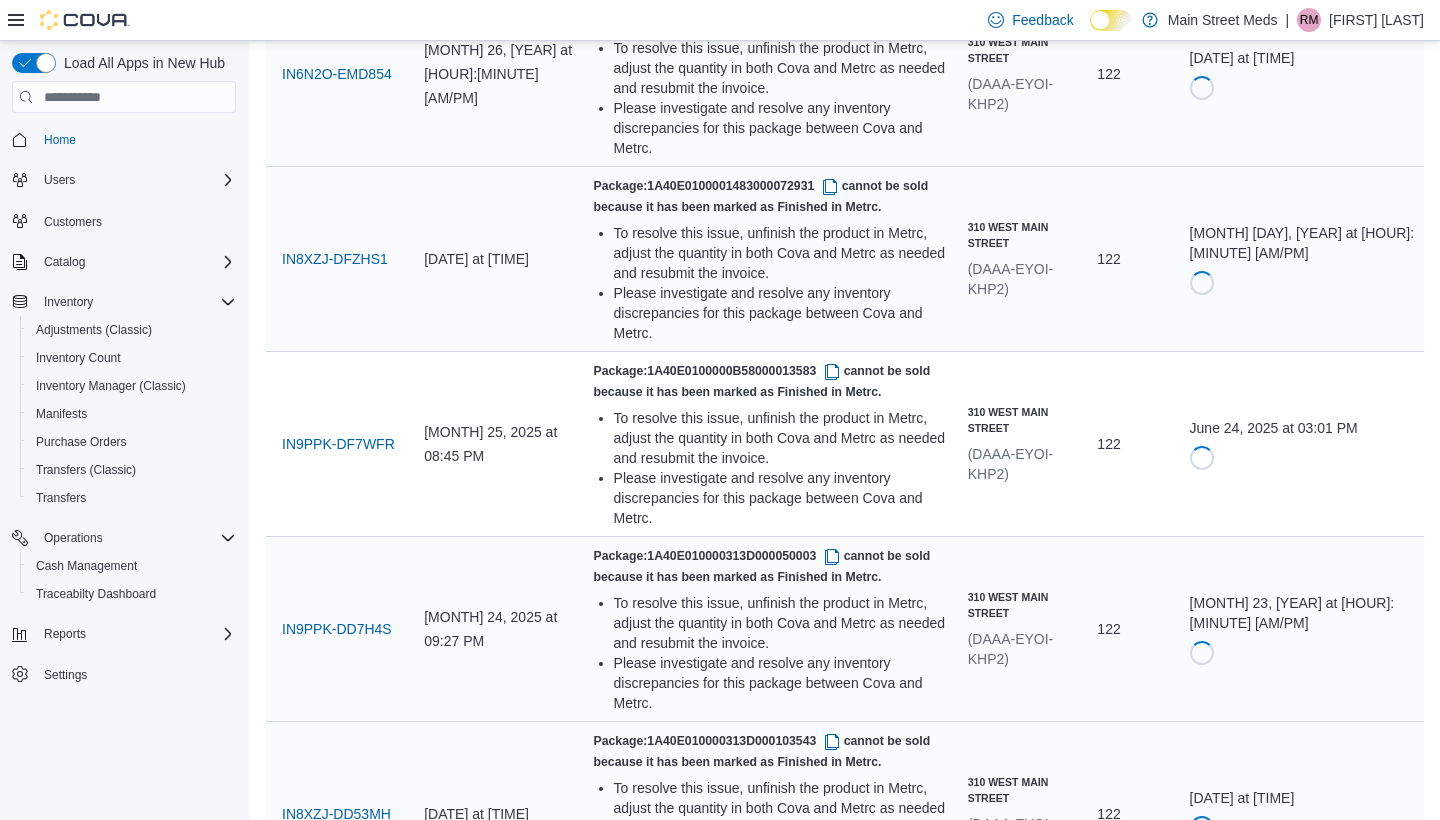 click on "IN67RC-D9XNWH" at bounding box center [339, 2664] 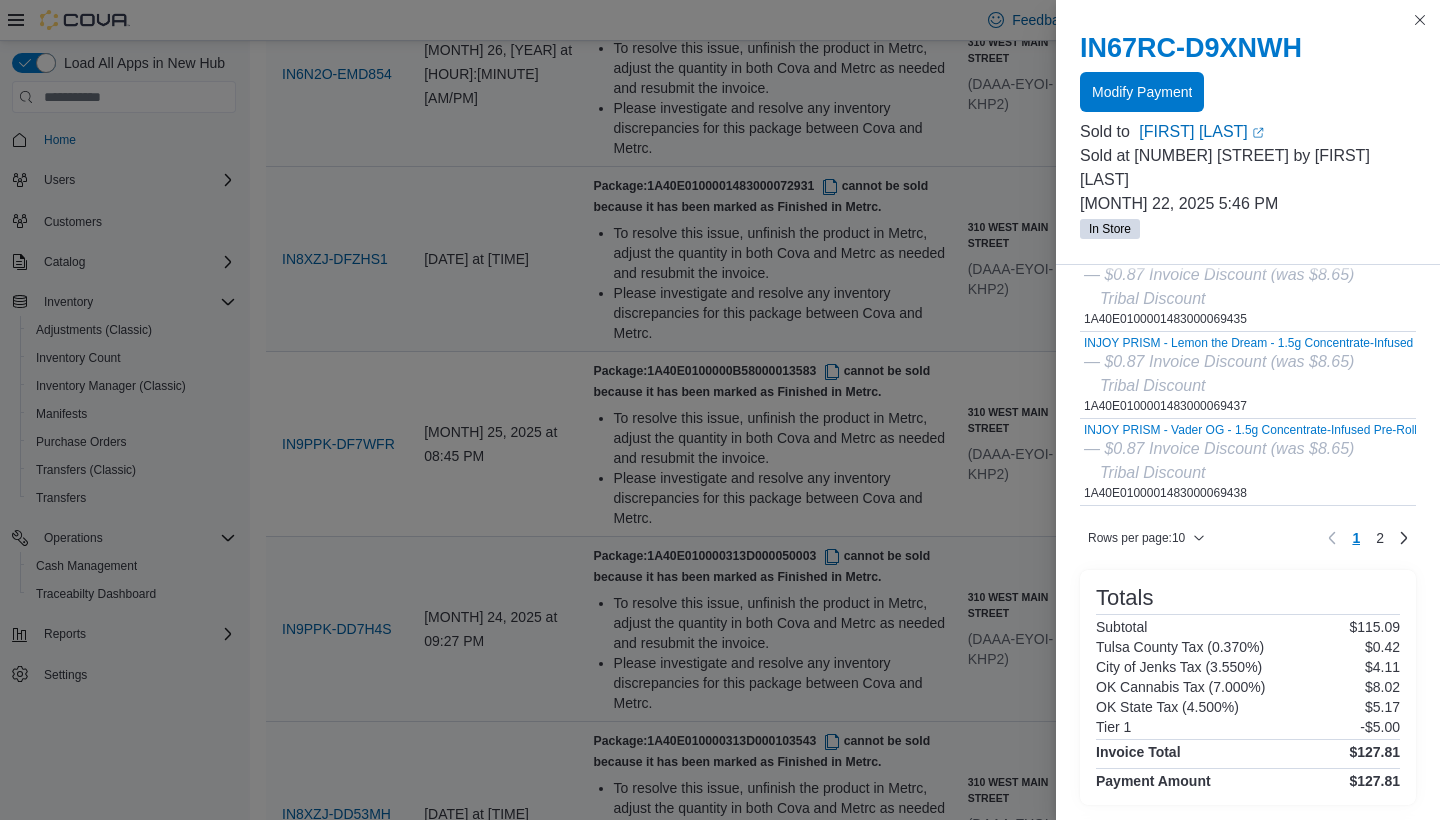scroll, scrollTop: 743, scrollLeft: 0, axis: vertical 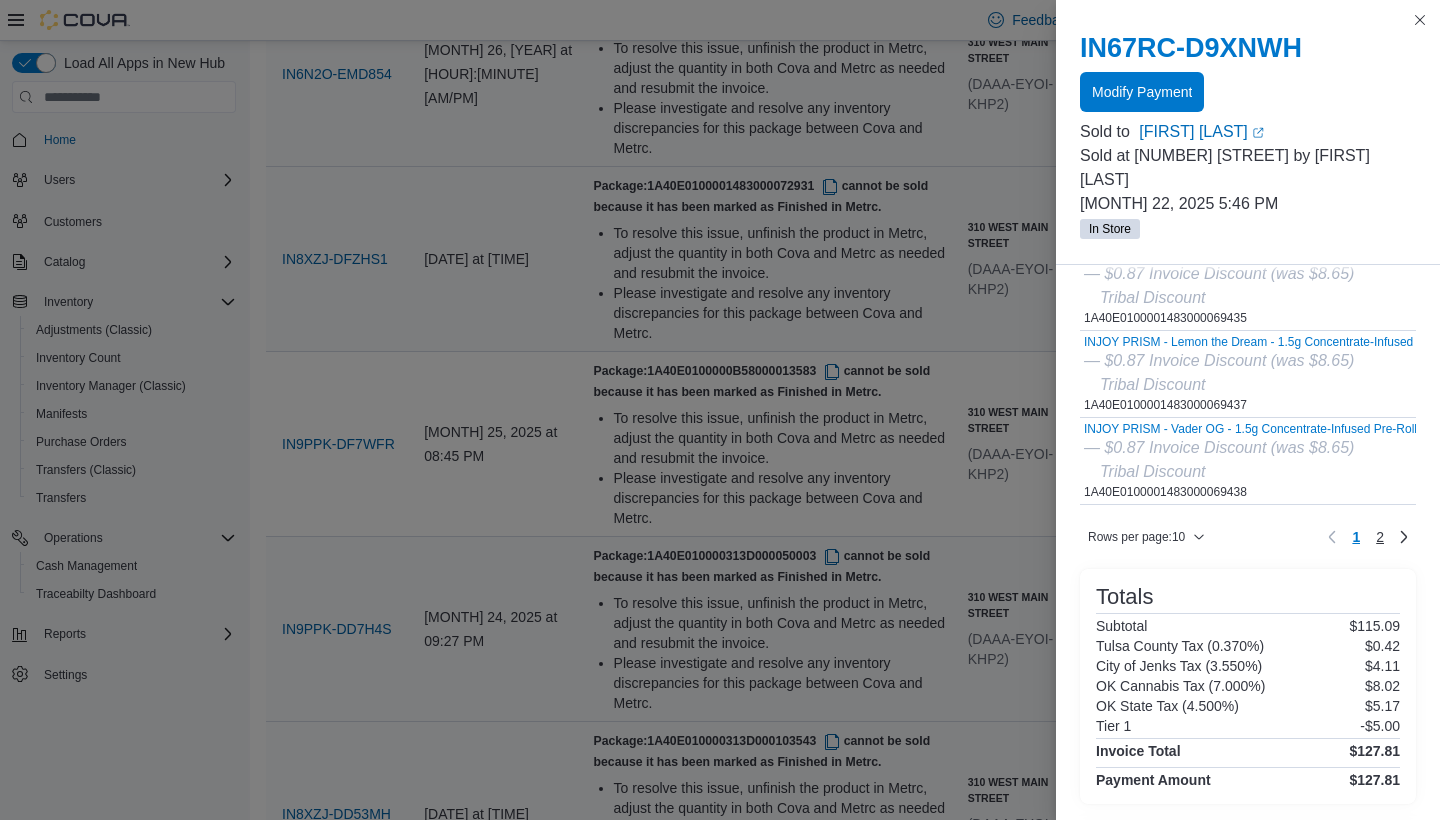 click on "2" at bounding box center (1380, 537) 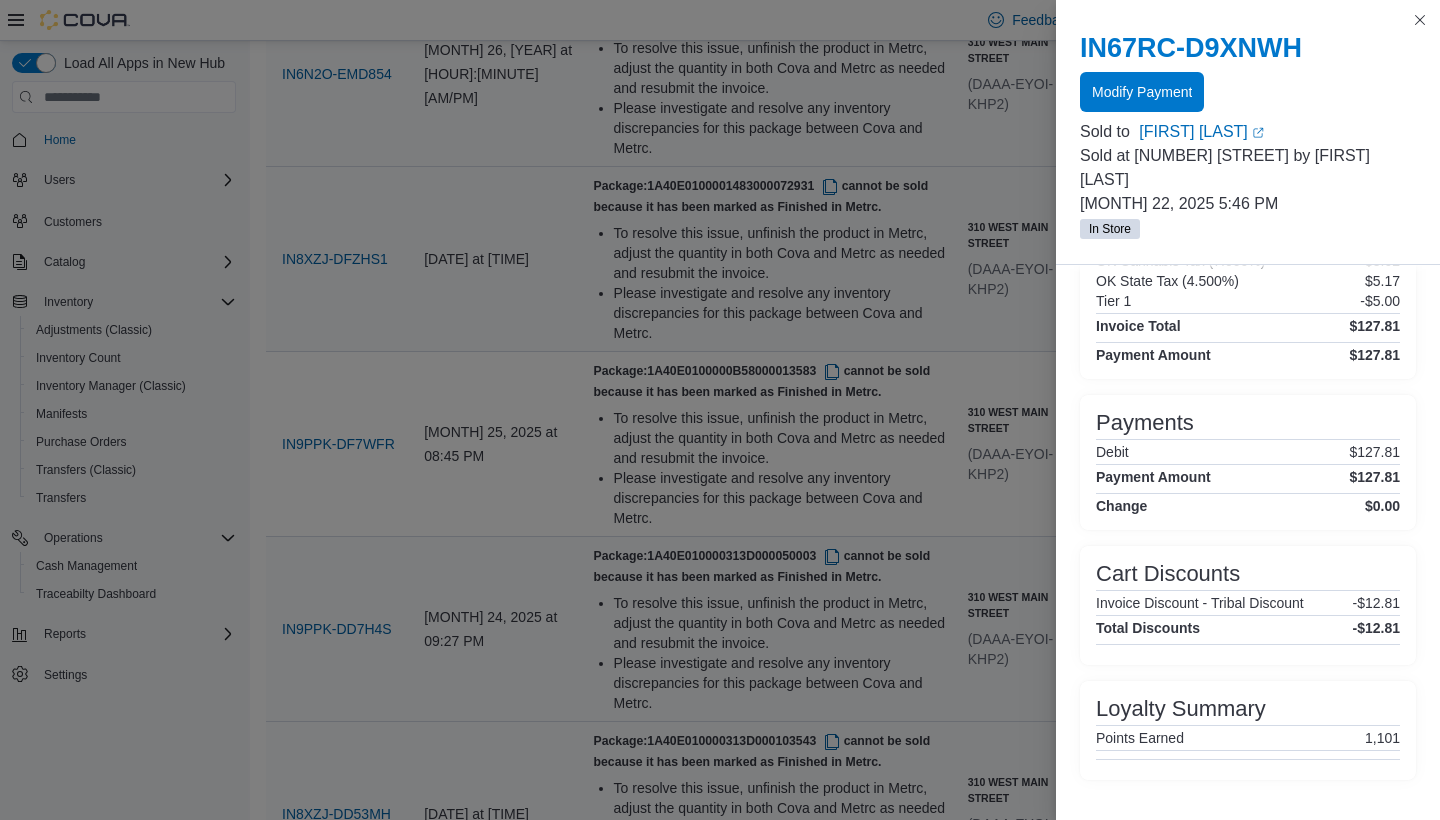scroll, scrollTop: 0, scrollLeft: 0, axis: both 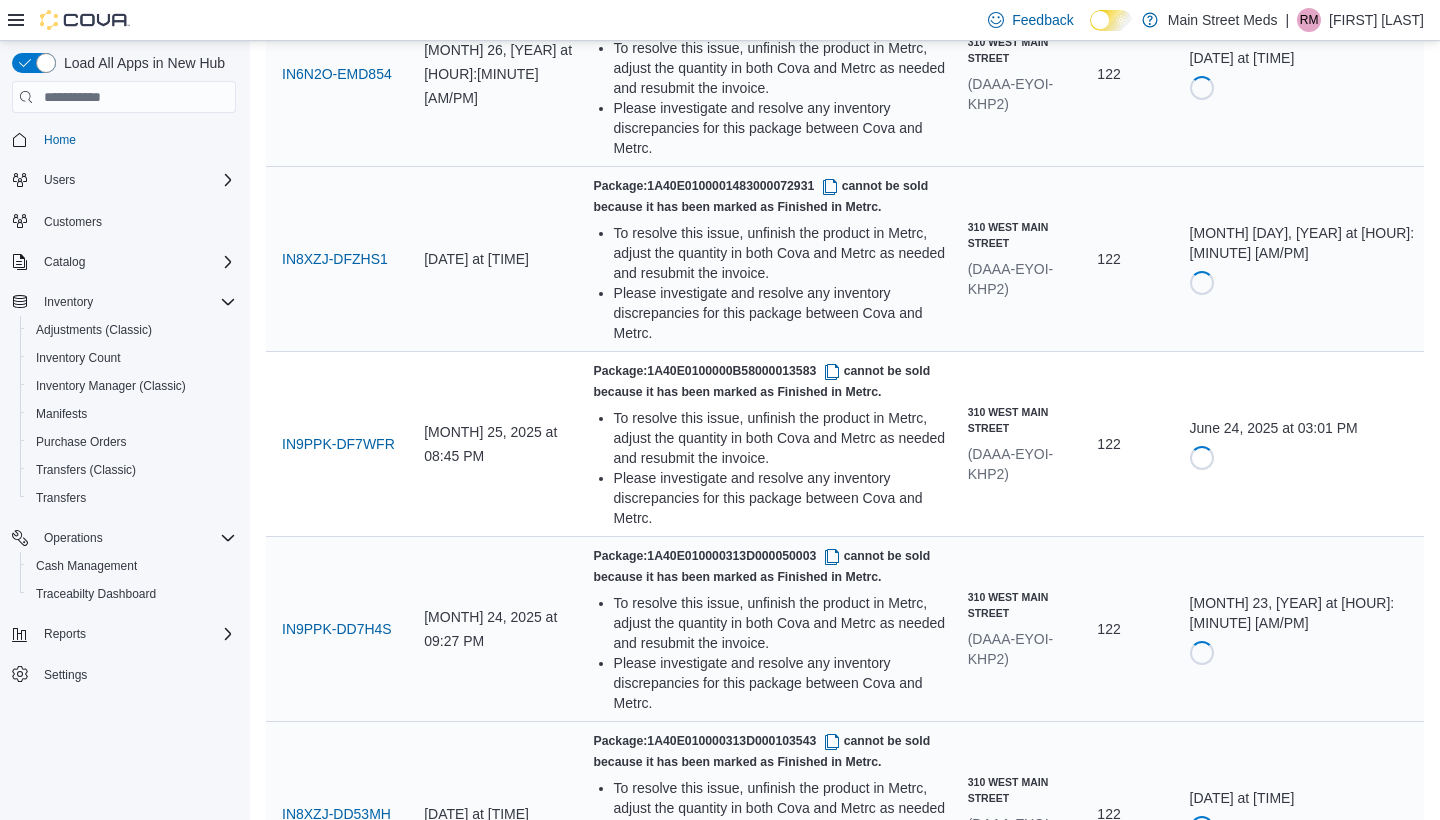 click at bounding box center (830, 2591) 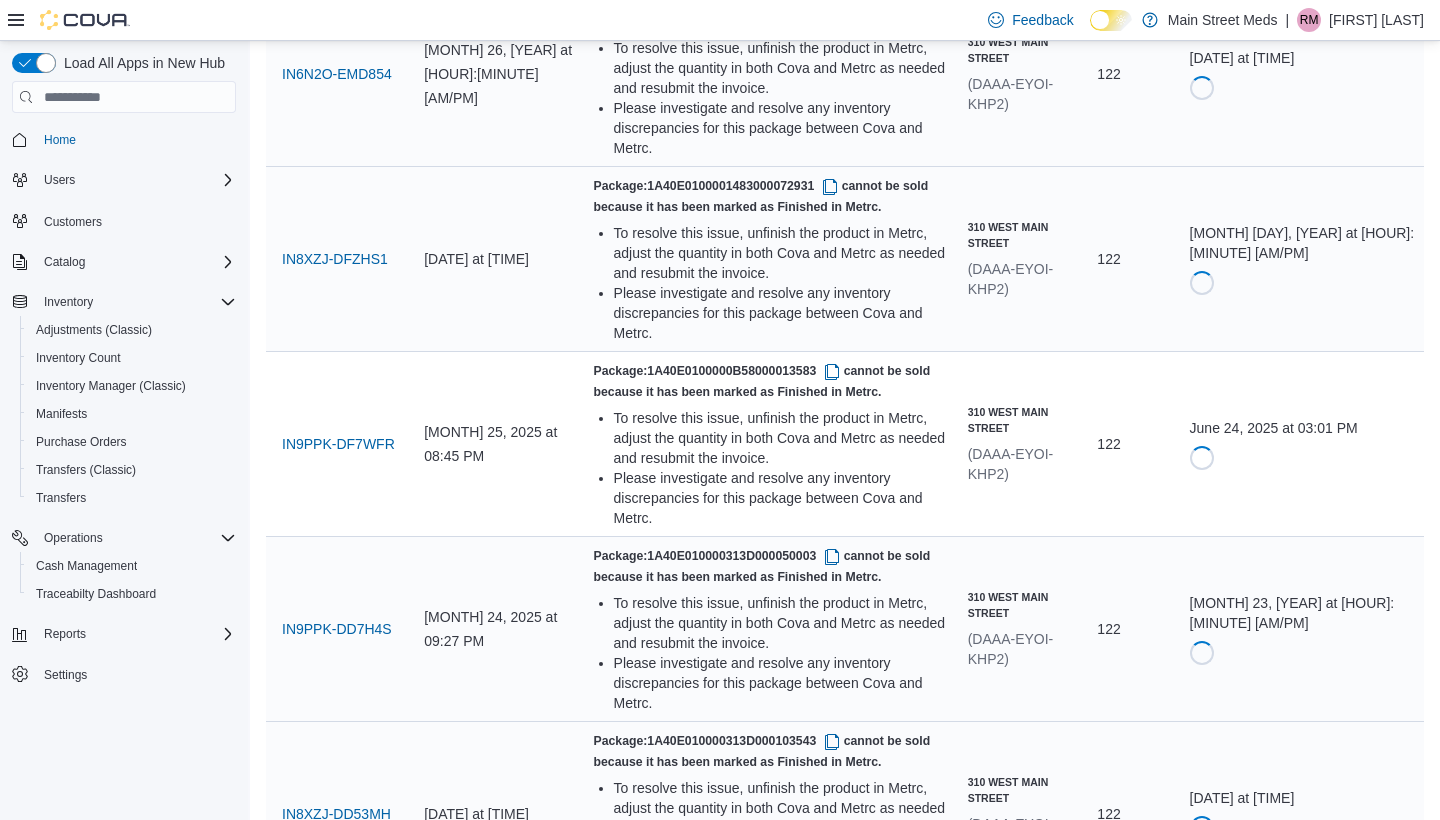 click on "Resubmit" at bounding box center [1245, 2687] 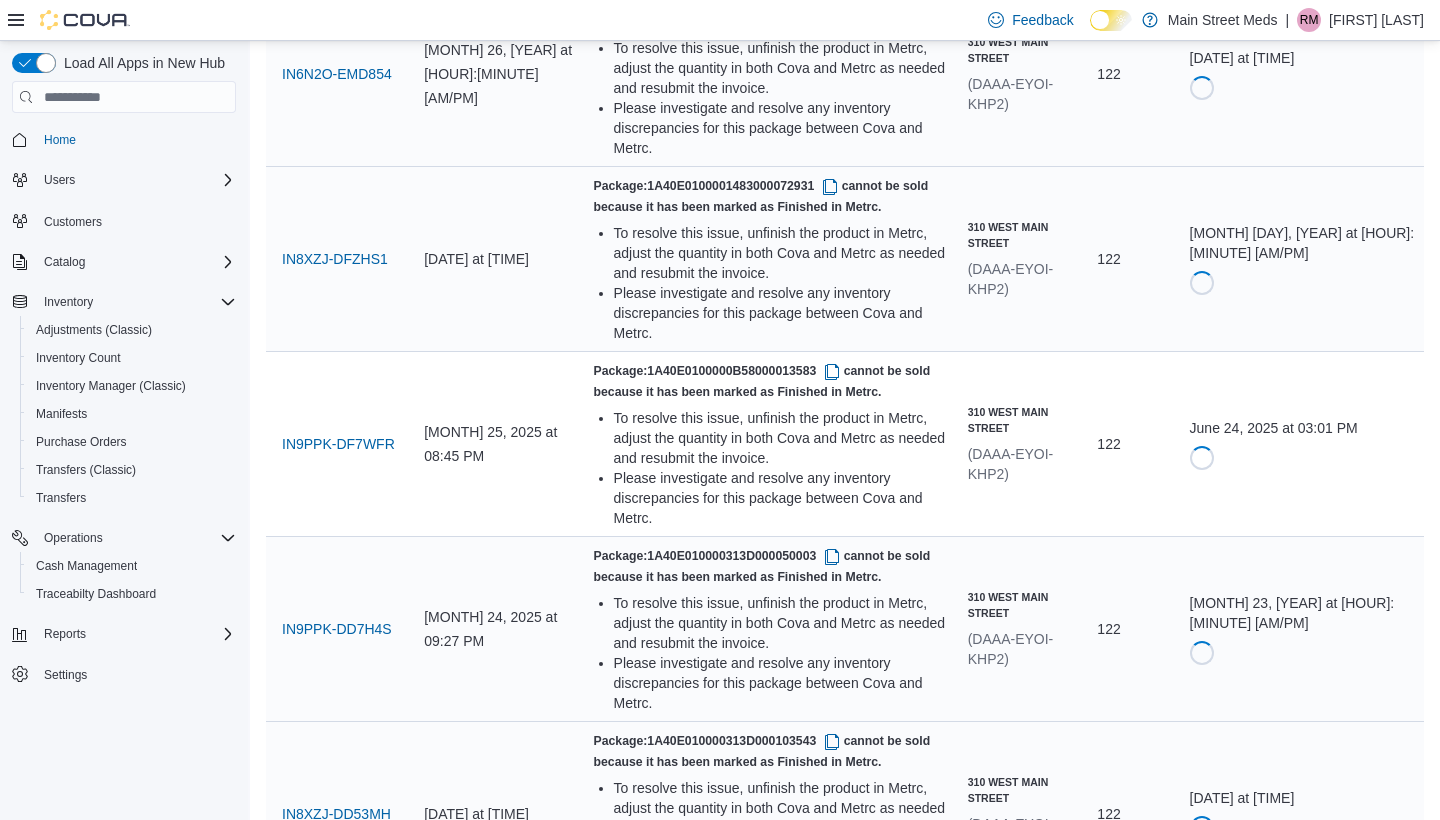 click at bounding box center [832, 2221] 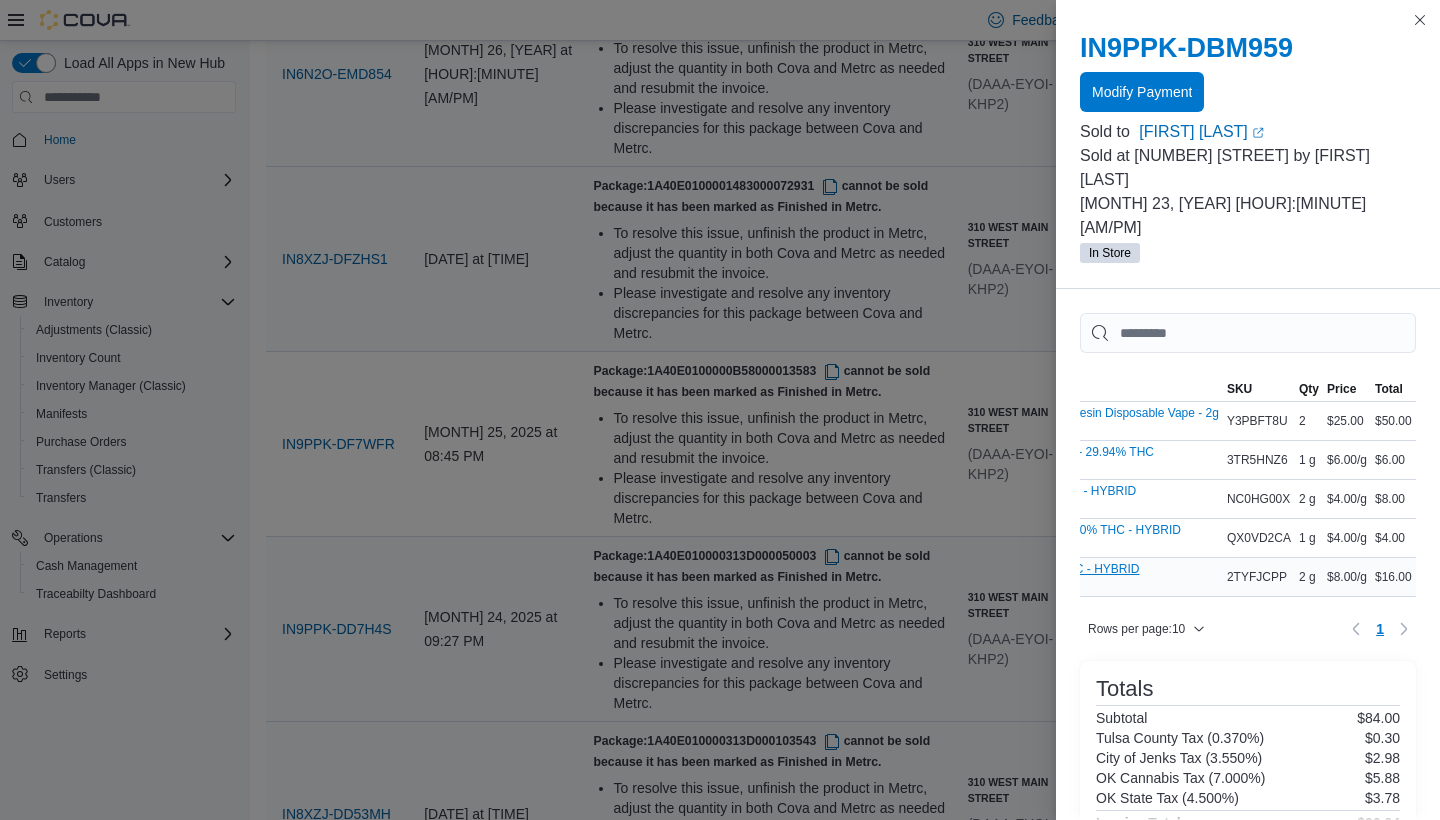 scroll, scrollTop: 0, scrollLeft: 221, axis: horizontal 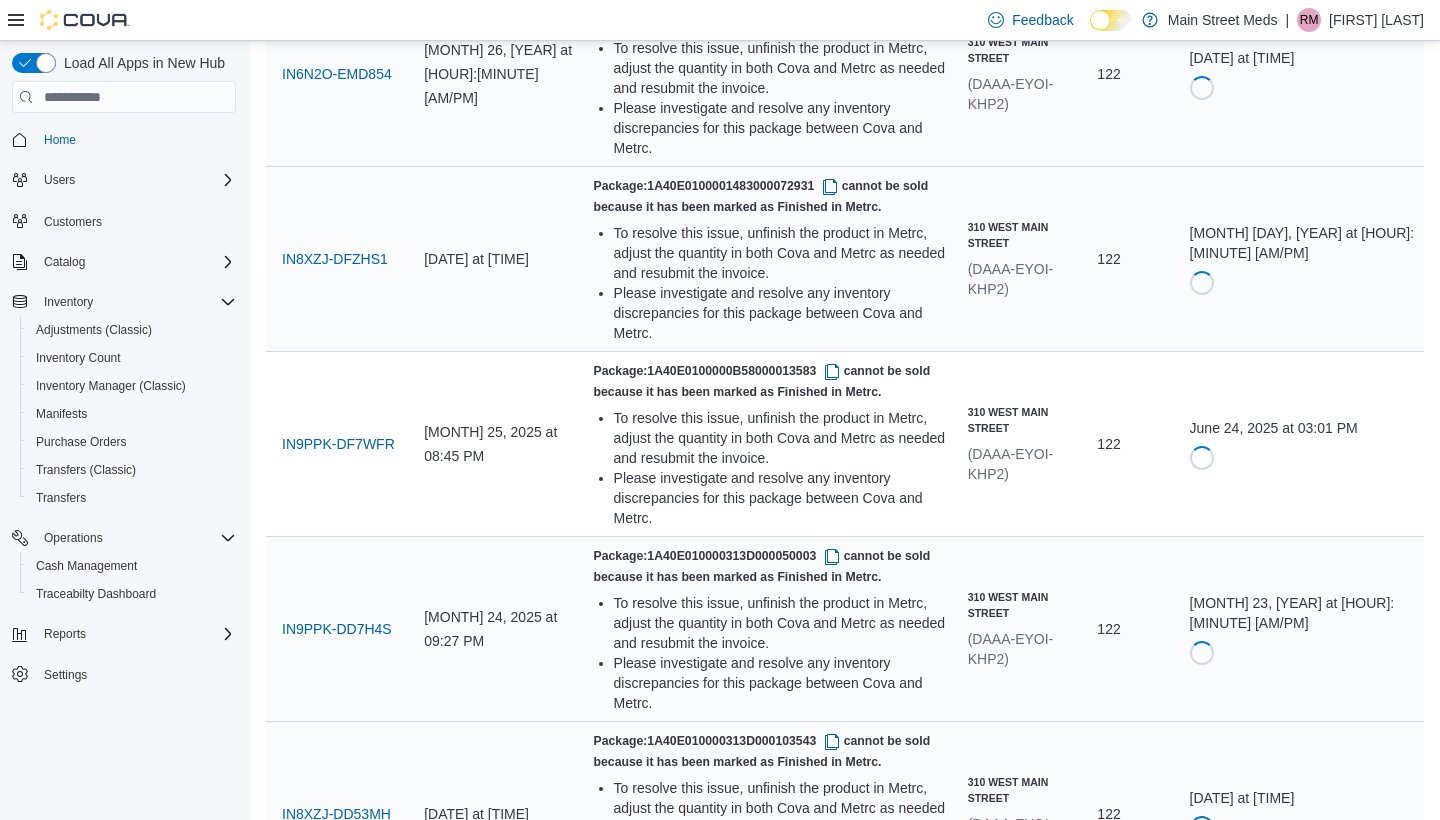 click on "IN9PPK-D9XDTS" at bounding box center [337, 2294] 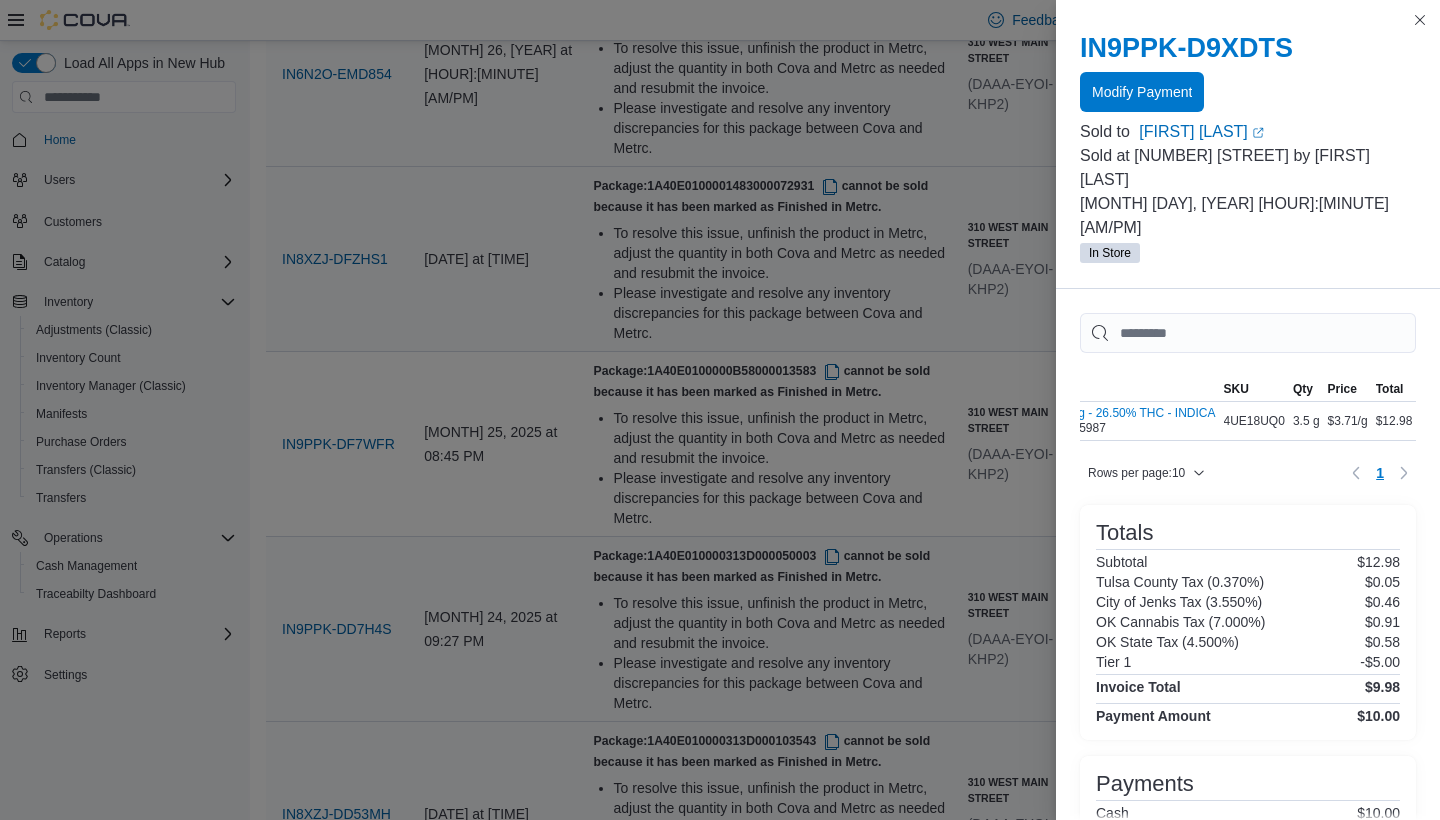 scroll, scrollTop: 0, scrollLeft: 142, axis: horizontal 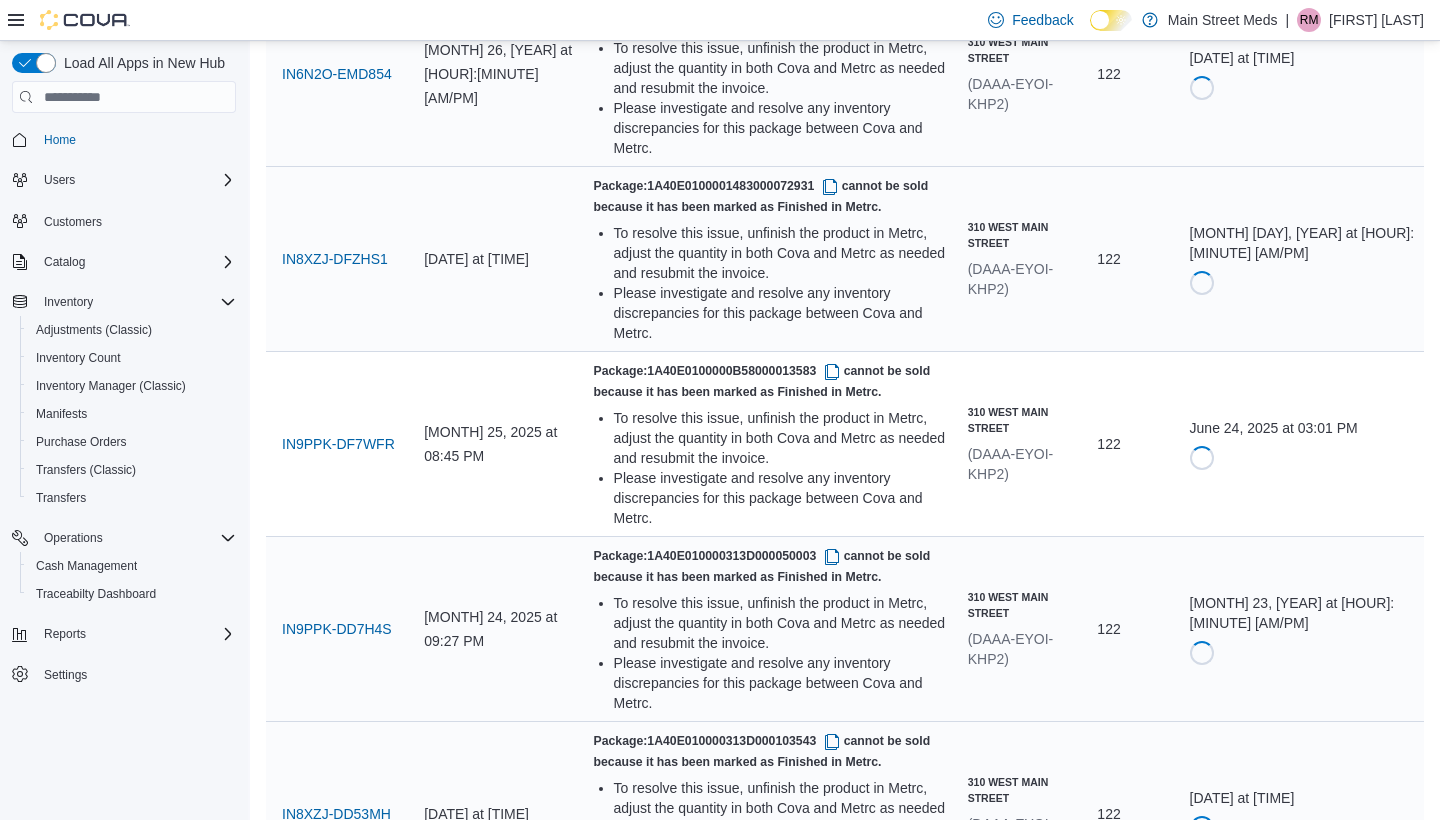 click at bounding box center [830, 2221] 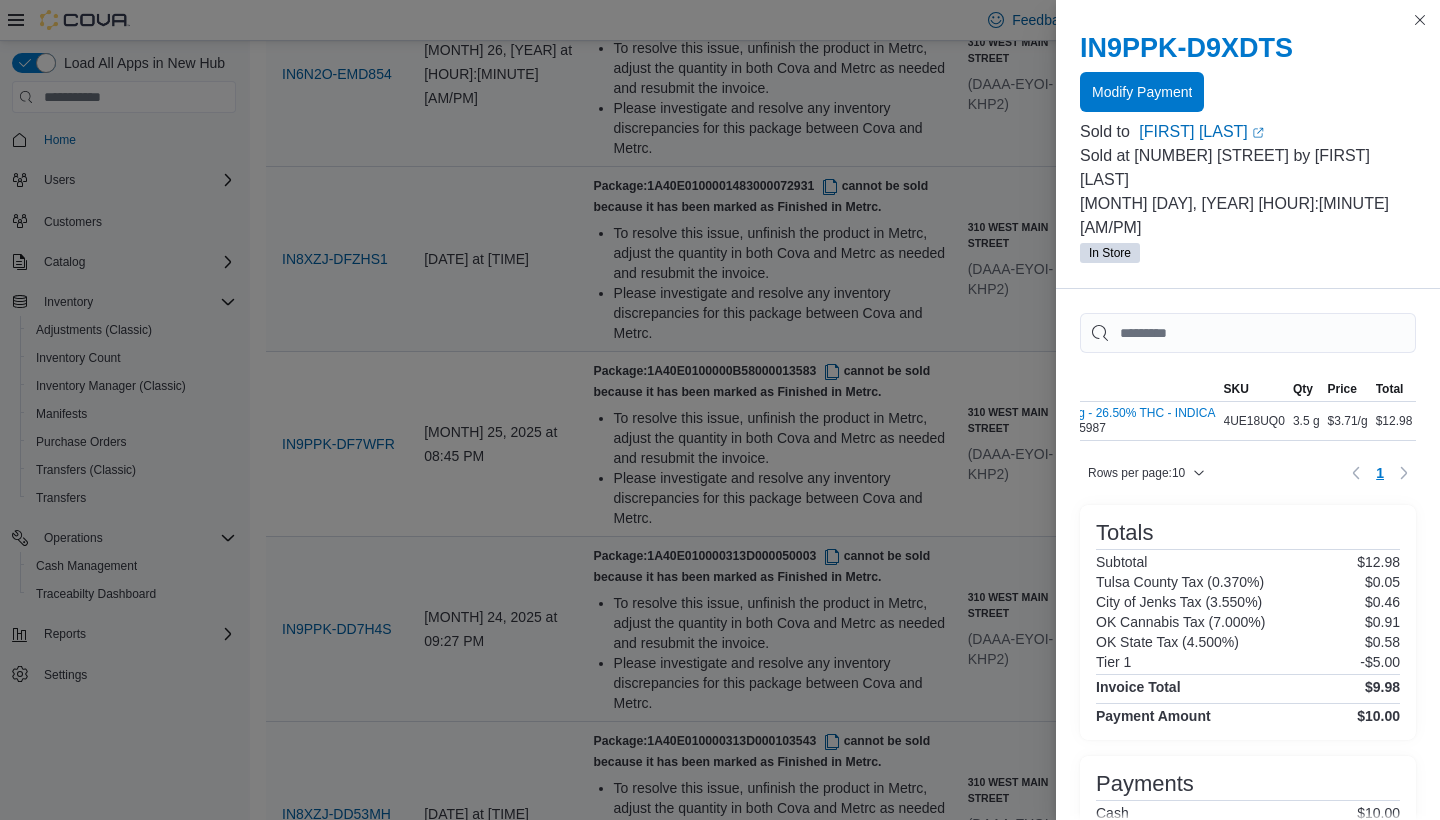 scroll, scrollTop: 0, scrollLeft: 142, axis: horizontal 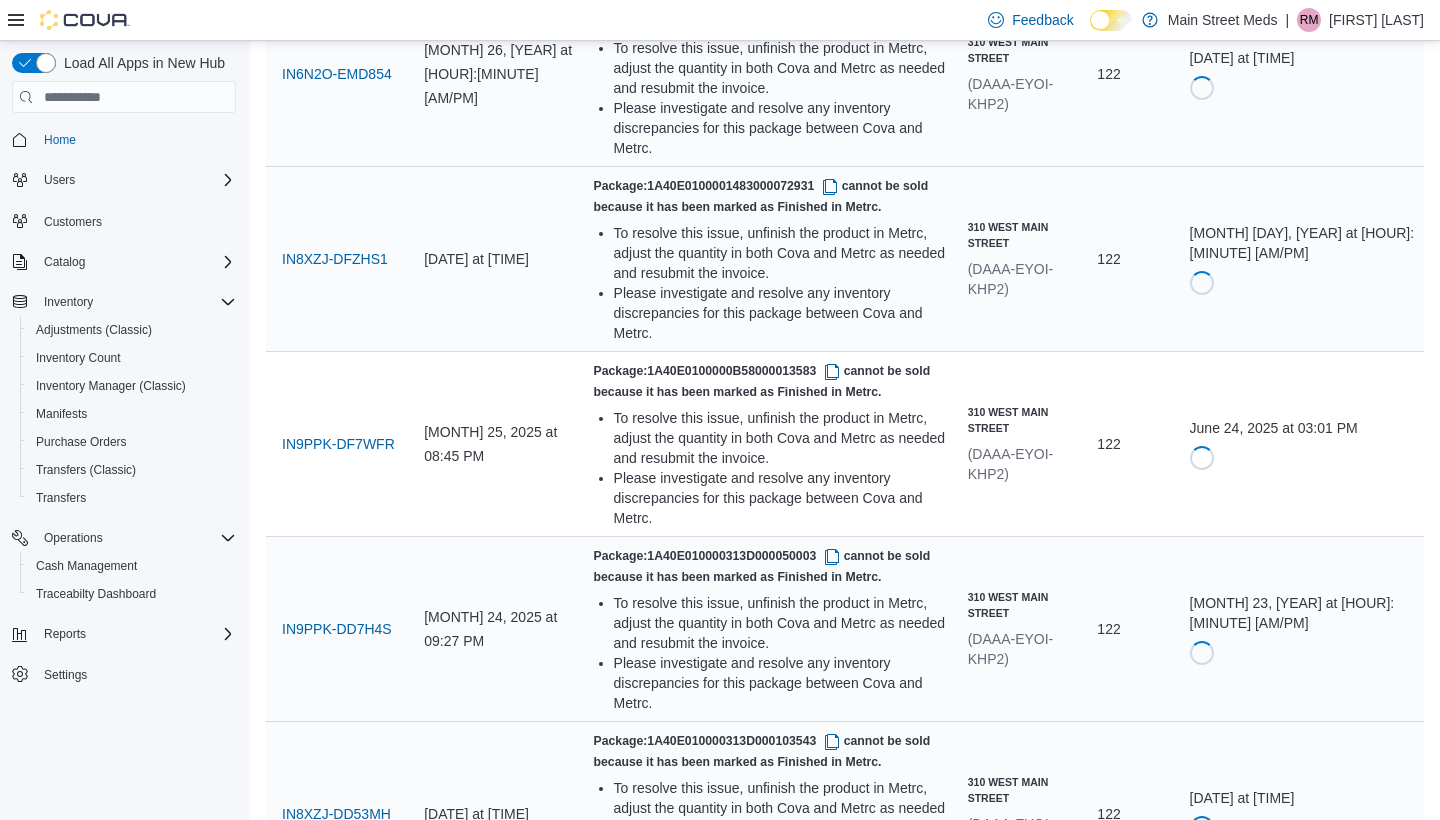 click on "Resubmit" at bounding box center (1246, 2318) 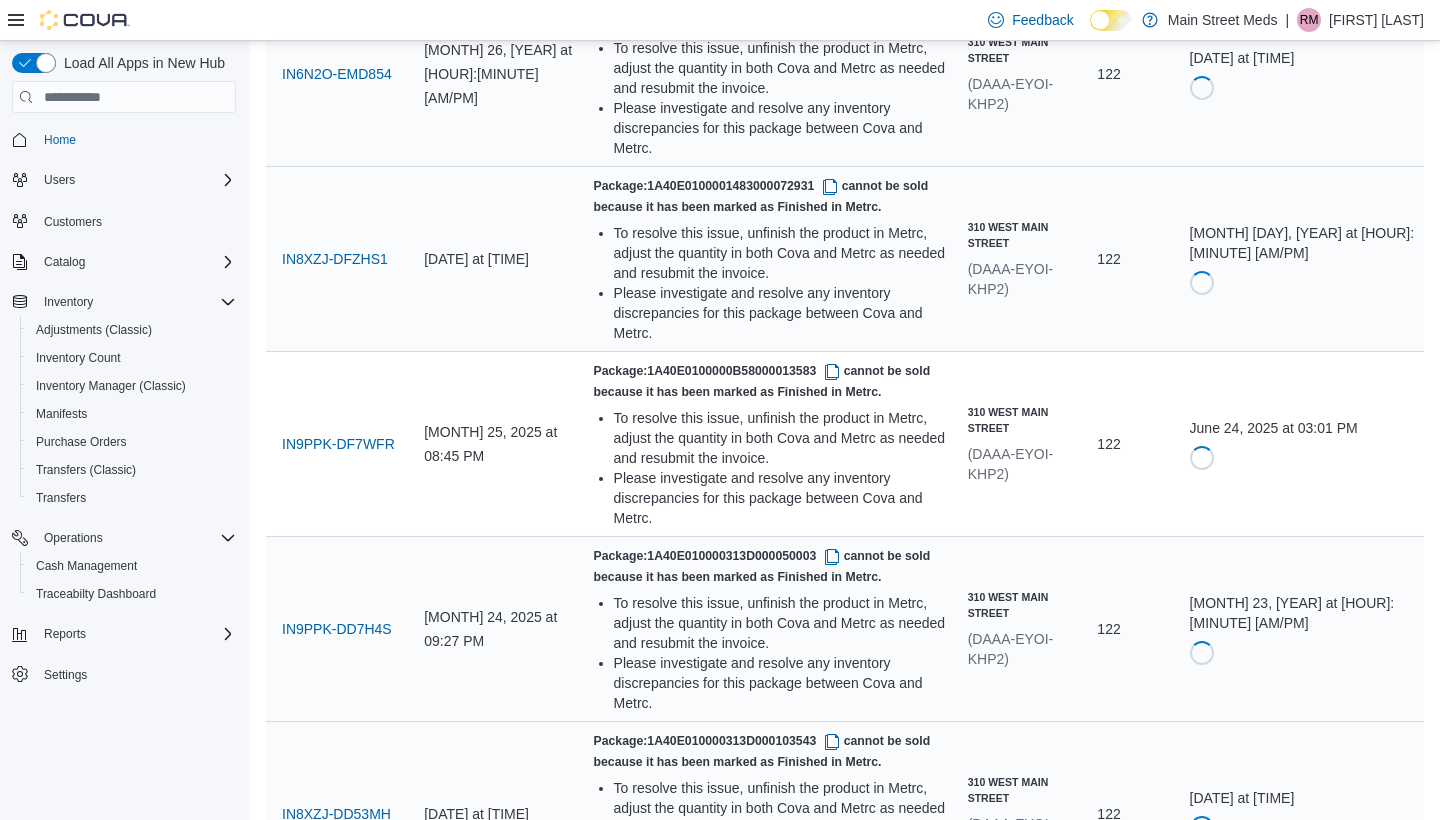 click at bounding box center (832, 2406) 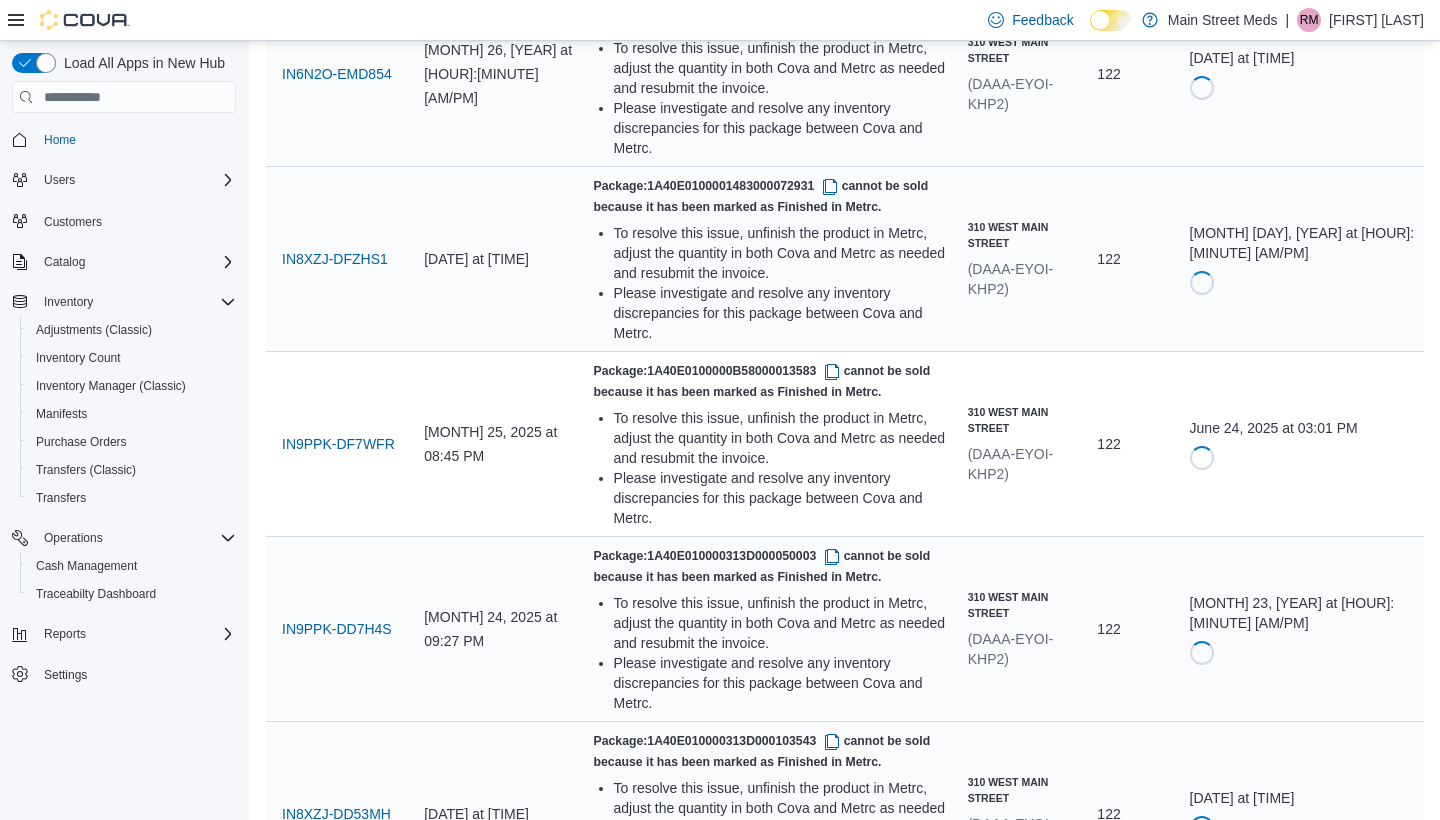 click on "Resubmit" at bounding box center [1246, 2503] 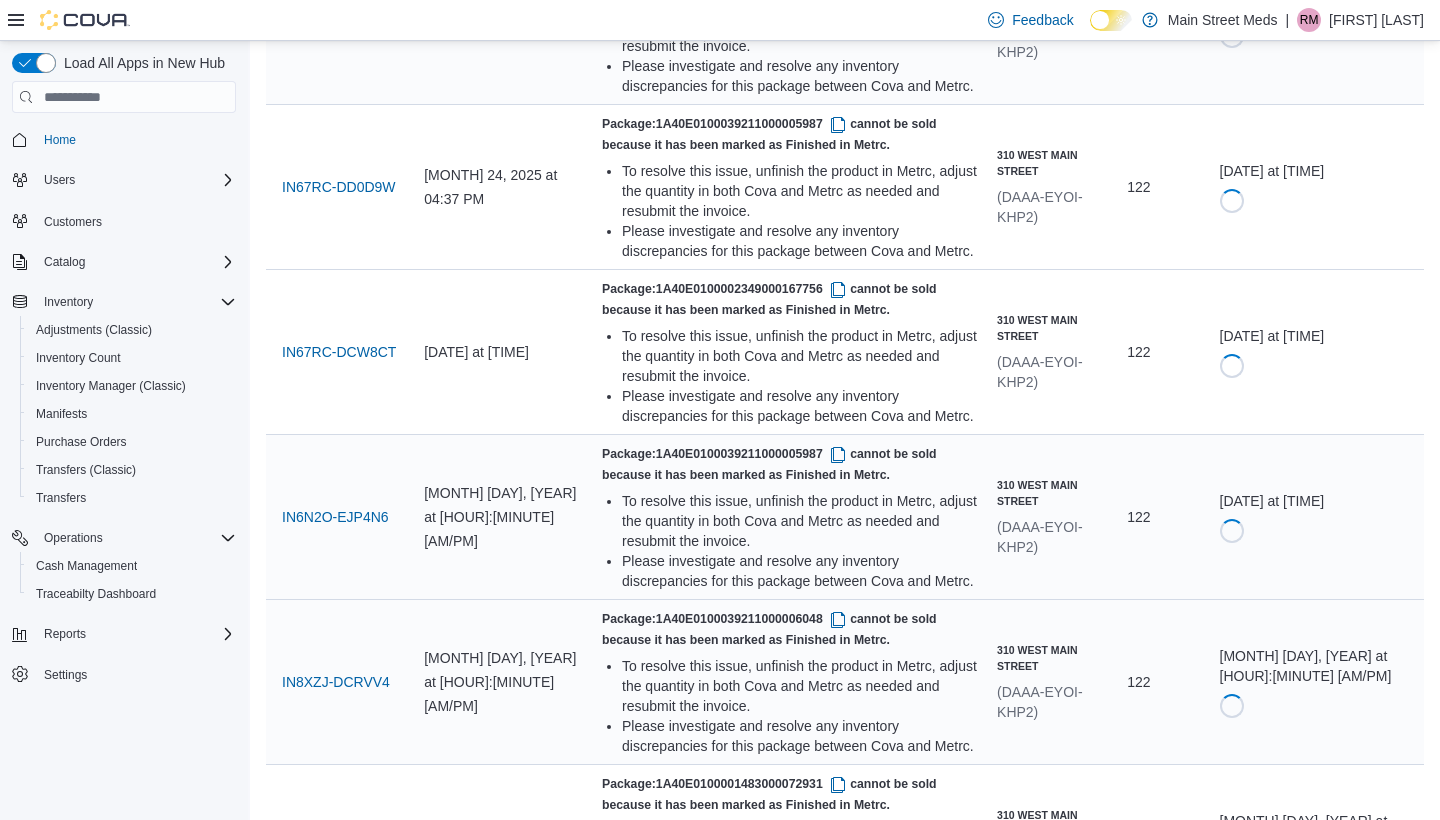 scroll, scrollTop: 6807, scrollLeft: 0, axis: vertical 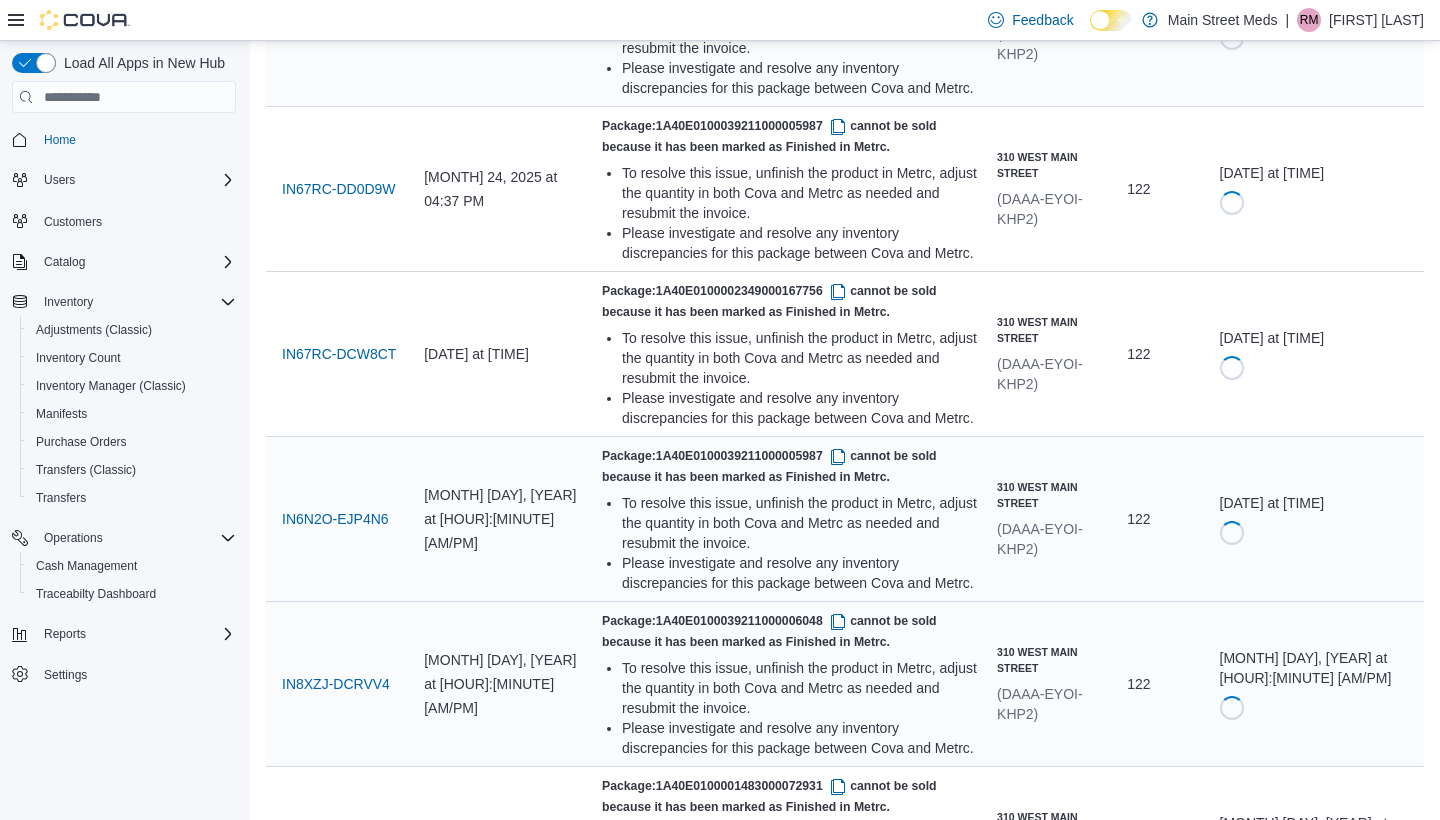 click on "2" at bounding box center [1269, 1789] 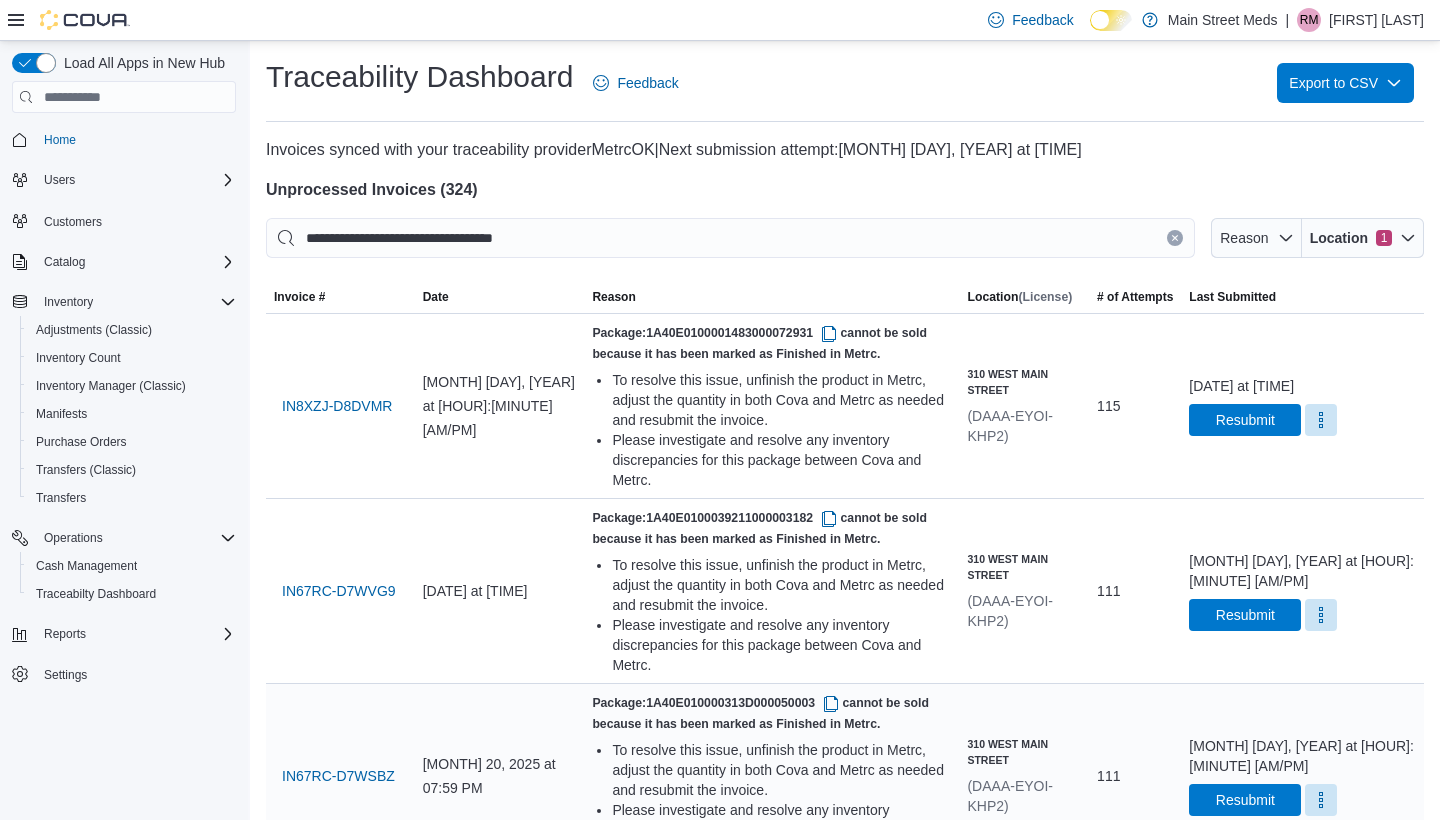 scroll, scrollTop: 0, scrollLeft: 0, axis: both 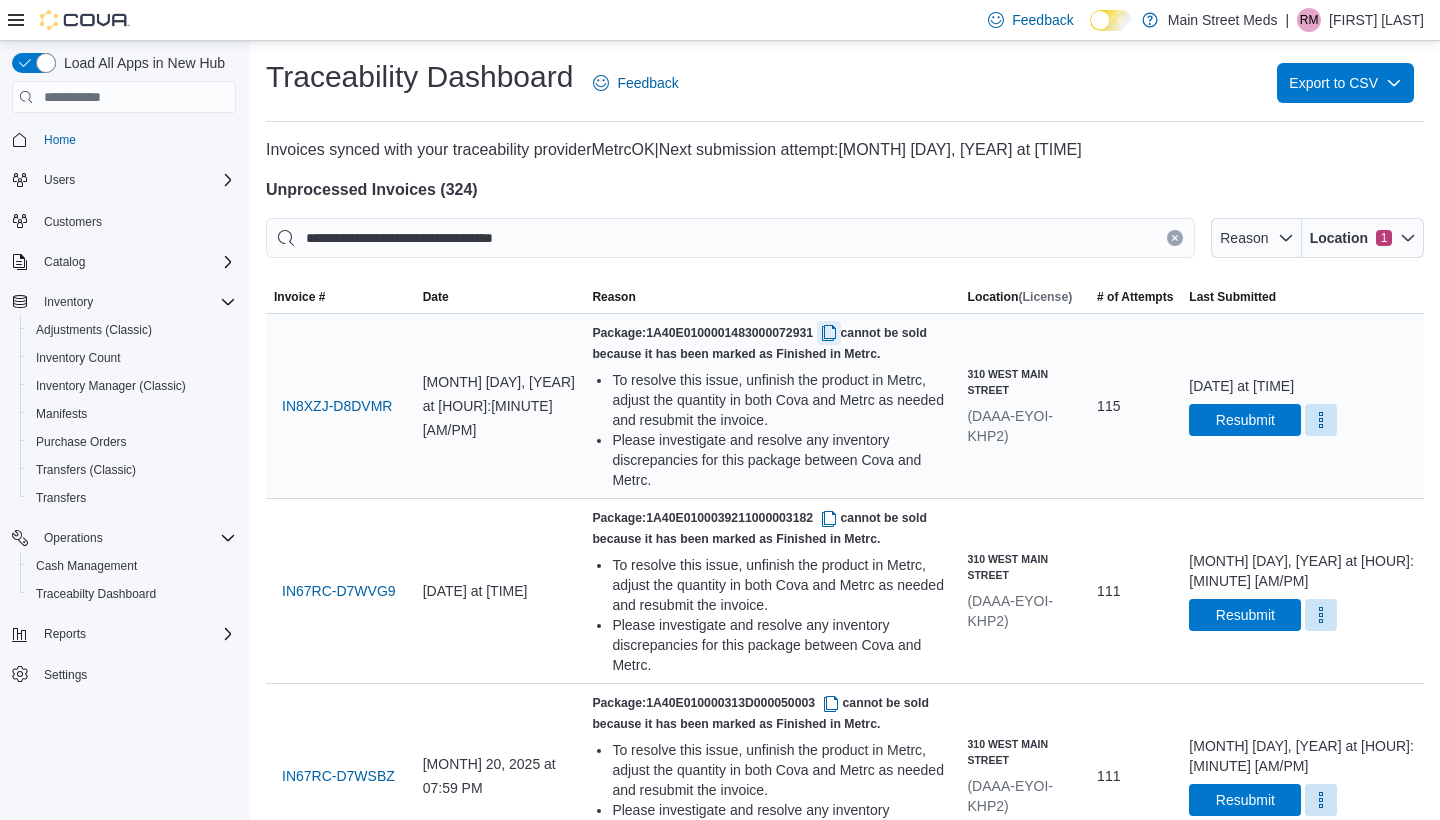 click at bounding box center (829, 333) 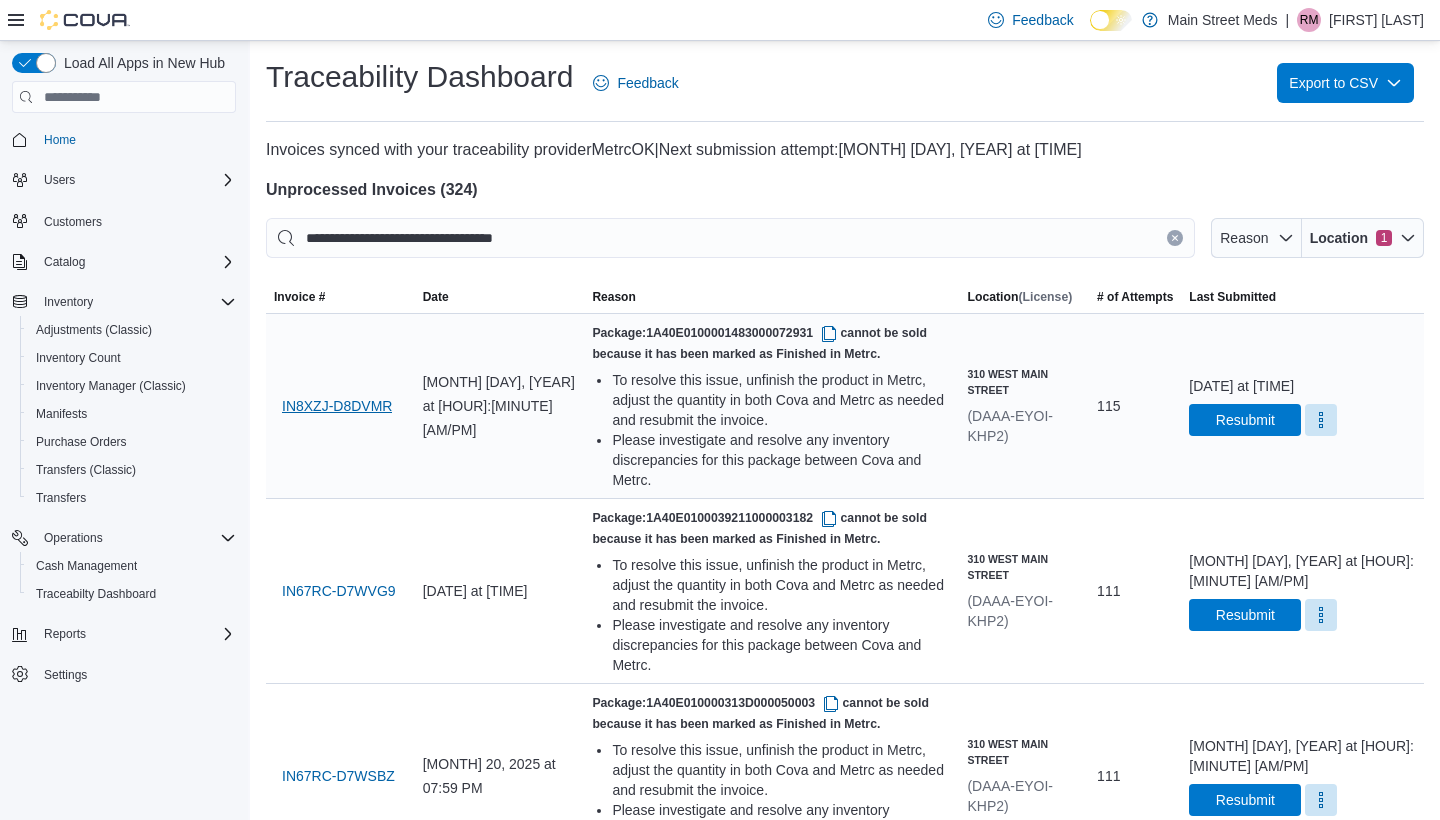 click on "IN8XZJ-D8DVMR" at bounding box center (337, 406) 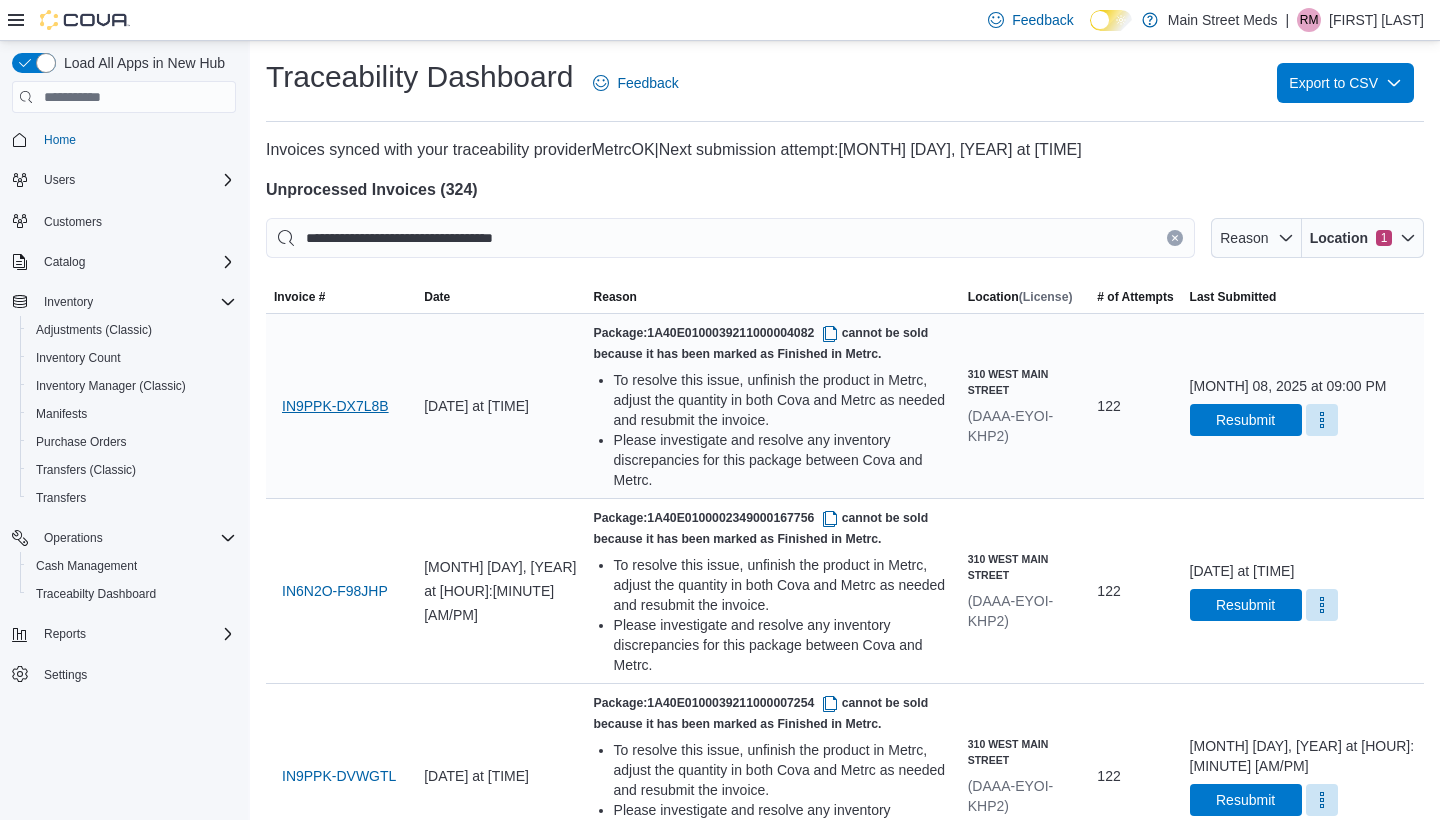 click on "IN9PPK-DX7L8B" at bounding box center [335, 406] 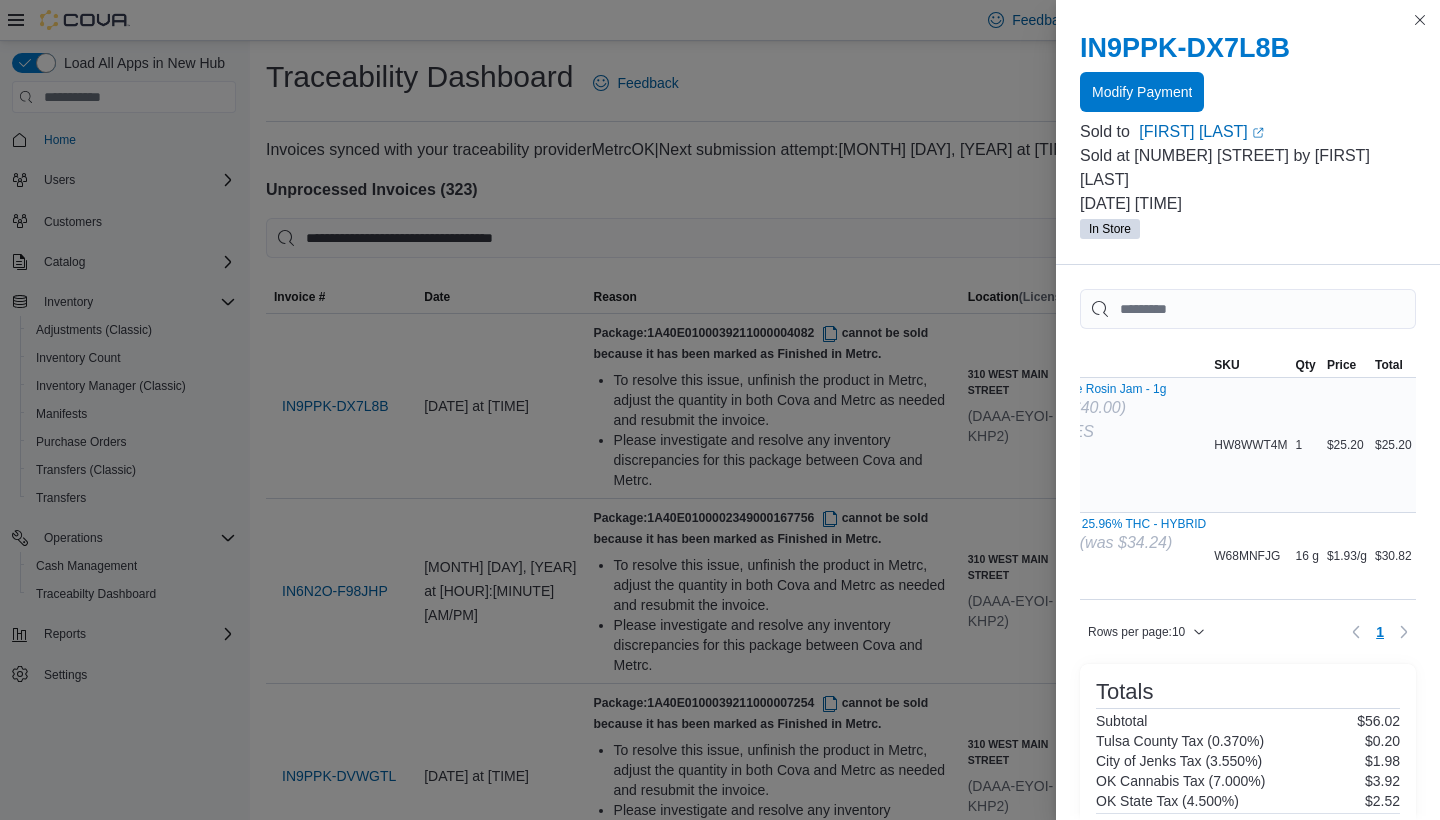 scroll, scrollTop: 0, scrollLeft: 191, axis: horizontal 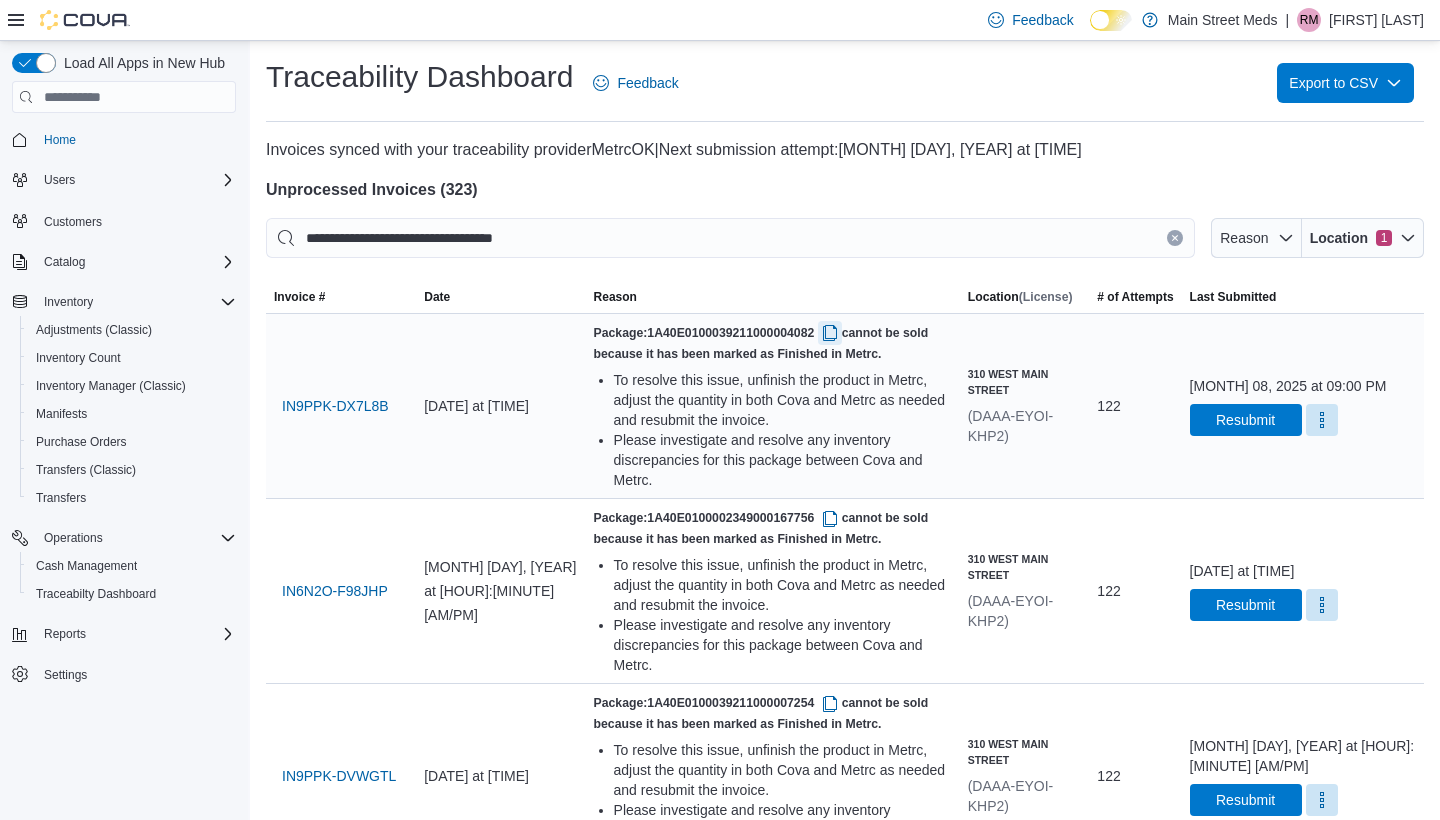 click at bounding box center (830, 333) 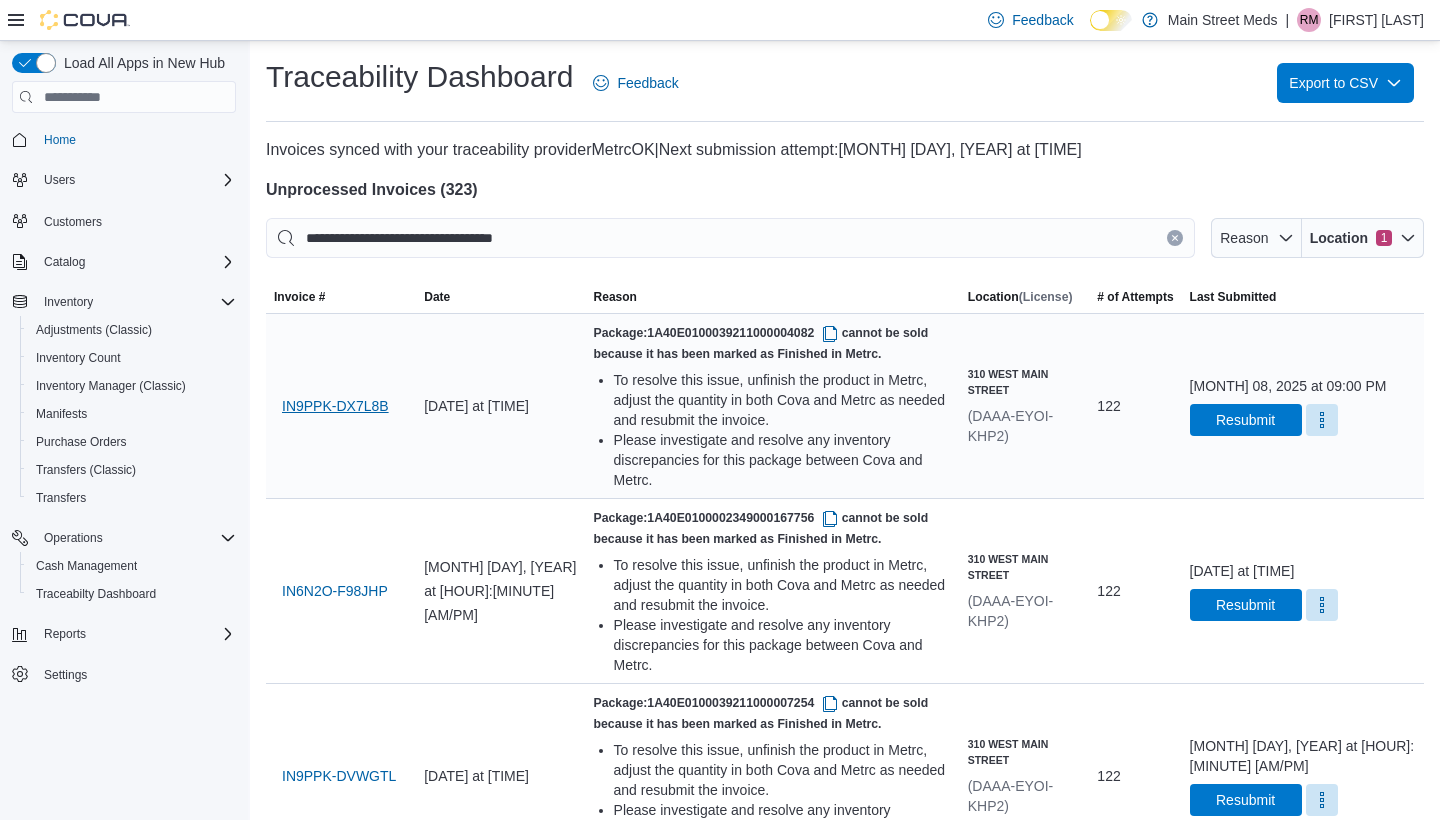 click on "IN9PPK-DX7L8B" at bounding box center (335, 406) 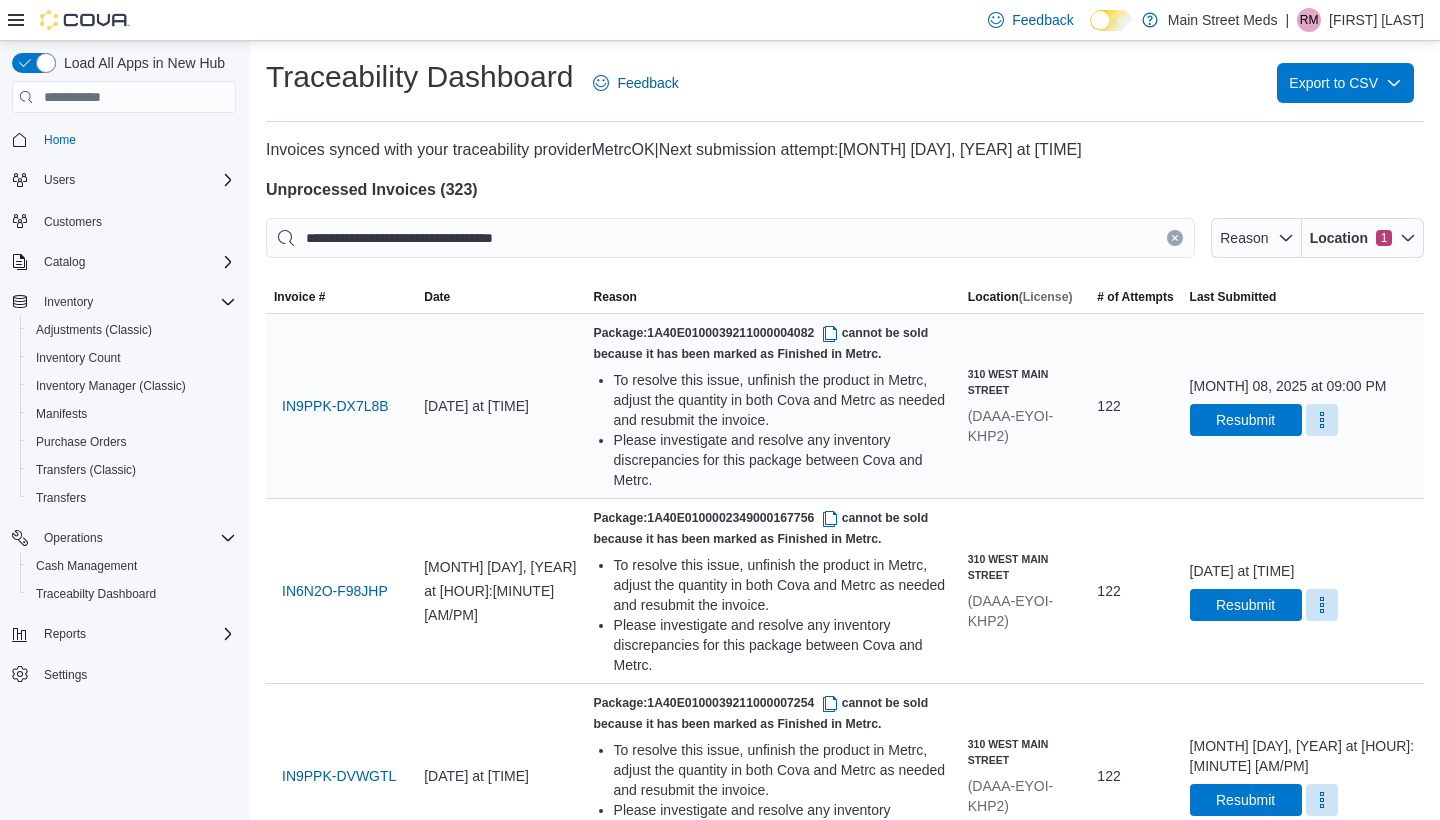 click on "July 08, 2025 at 09:00 PM Resubmit" at bounding box center (1303, 406) 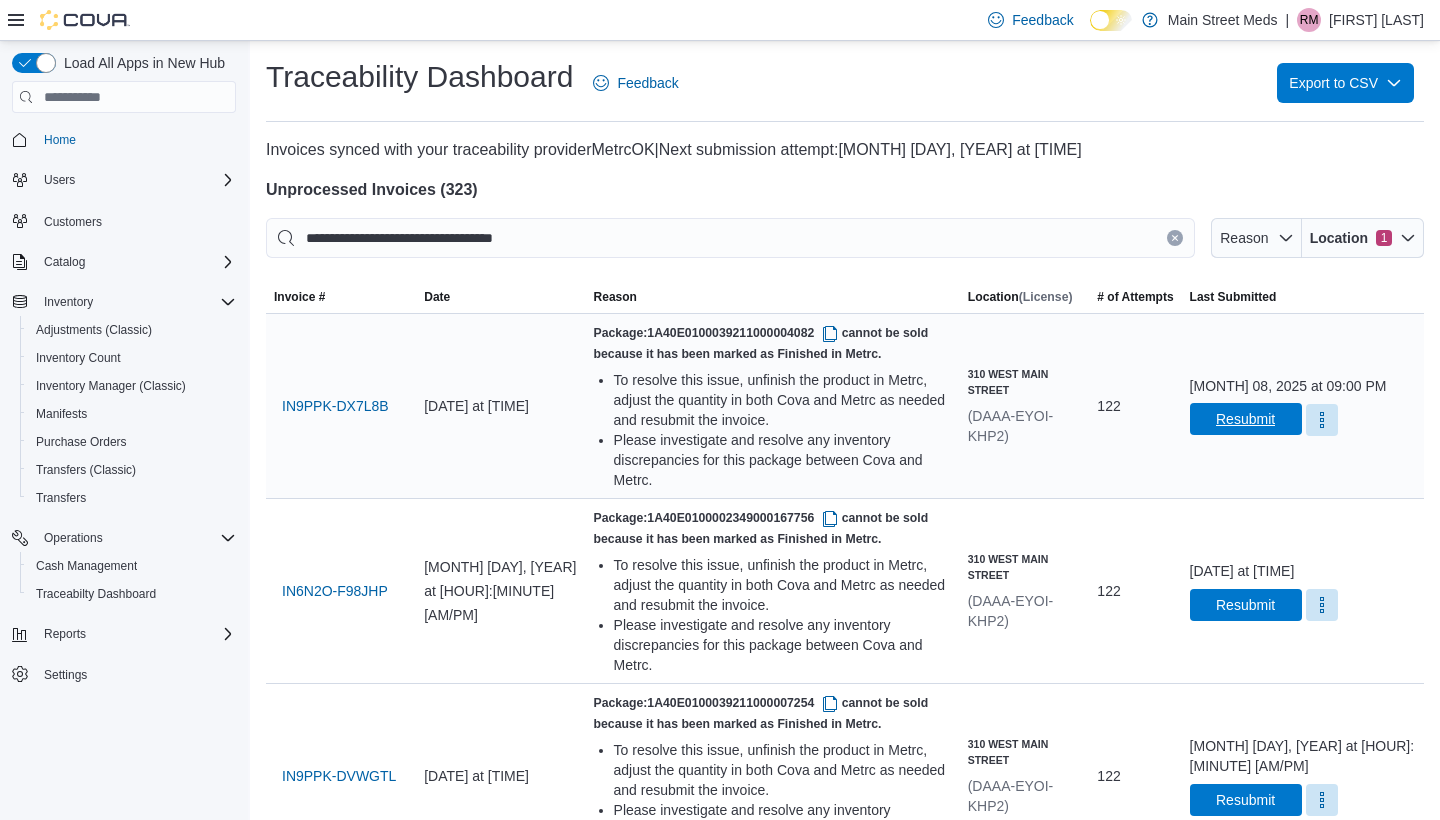click on "Resubmit" at bounding box center [1245, 419] 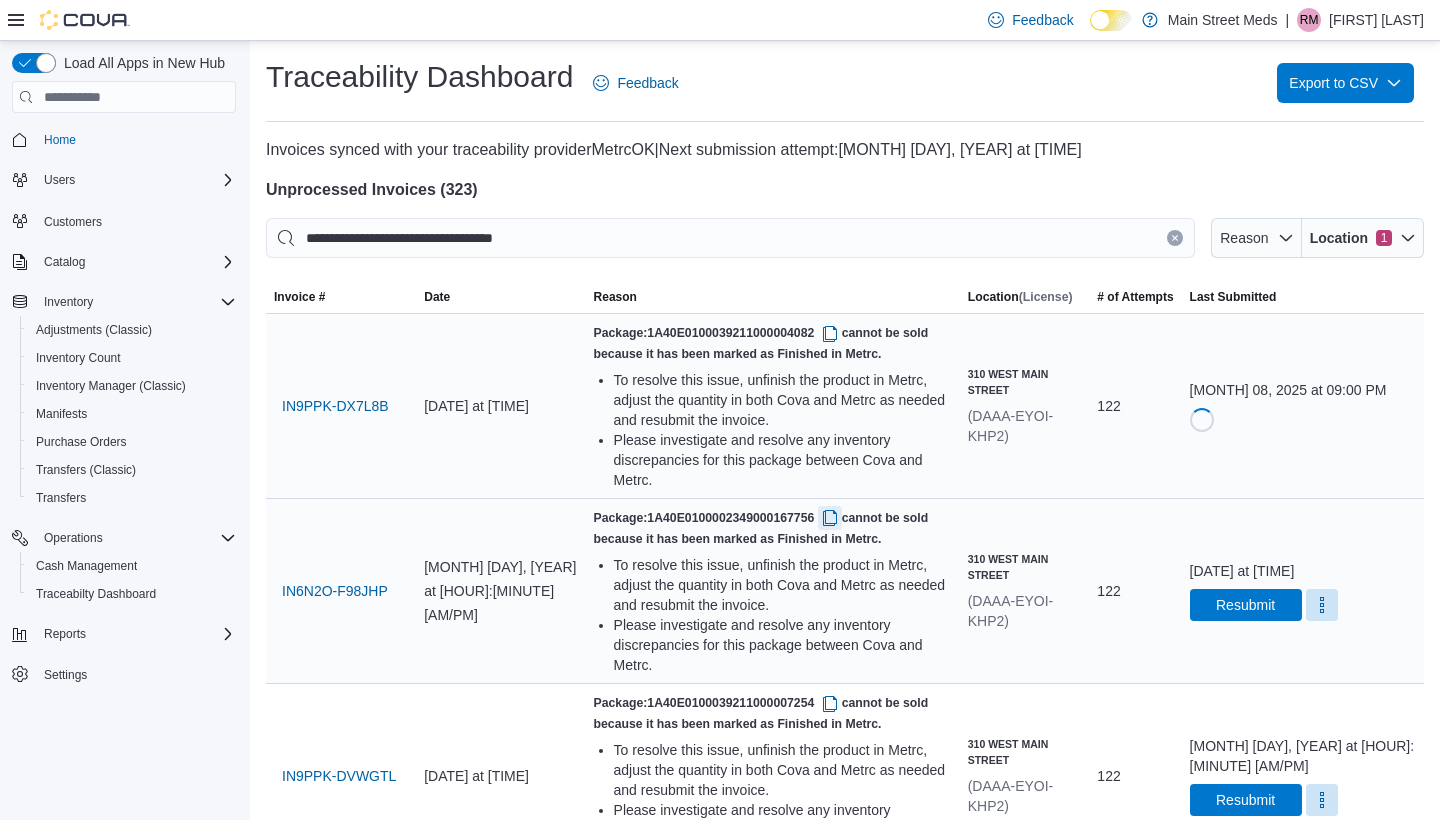 click at bounding box center [830, 518] 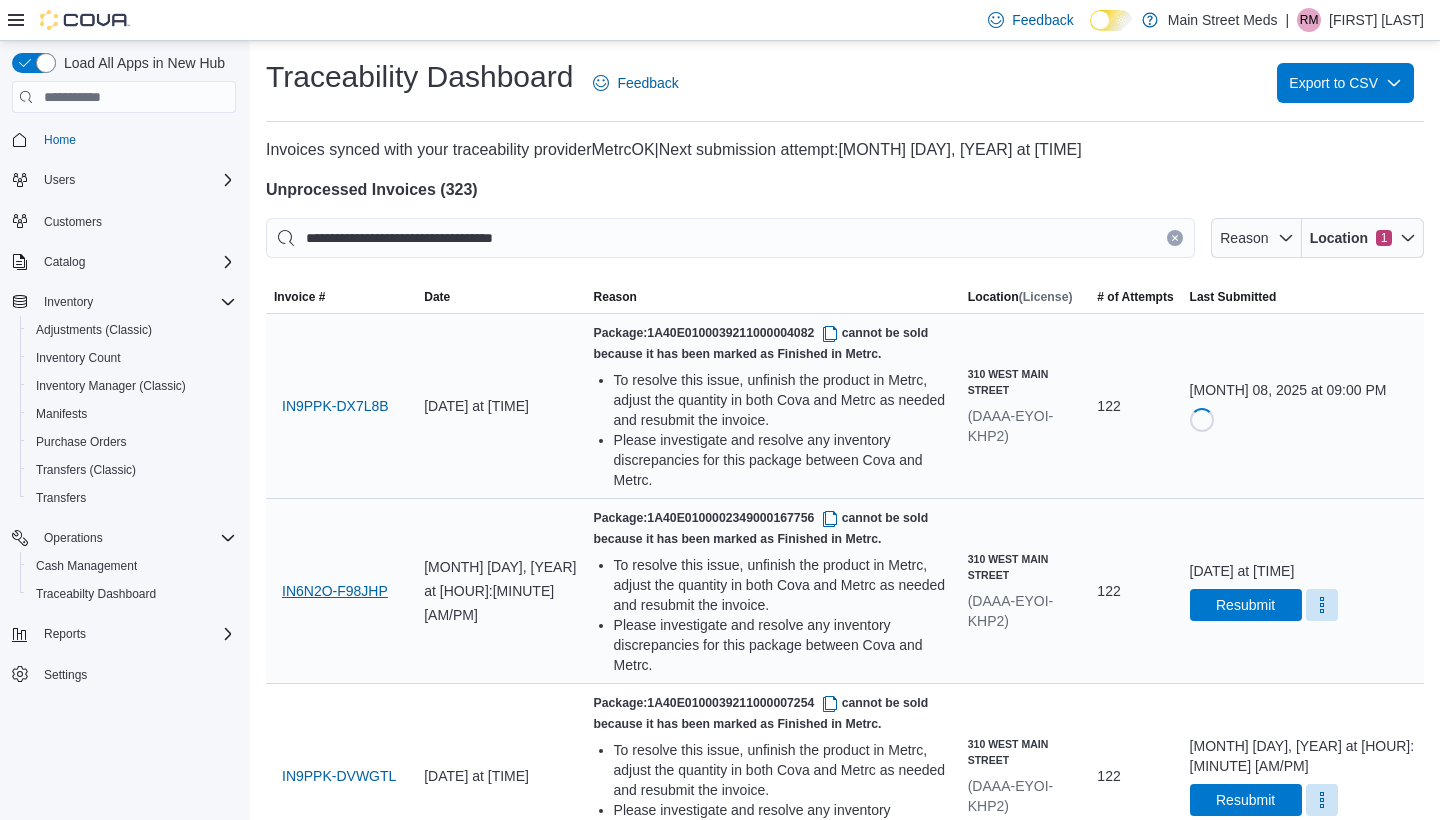 click on "IN6N2O-F98JHP" at bounding box center [335, 591] 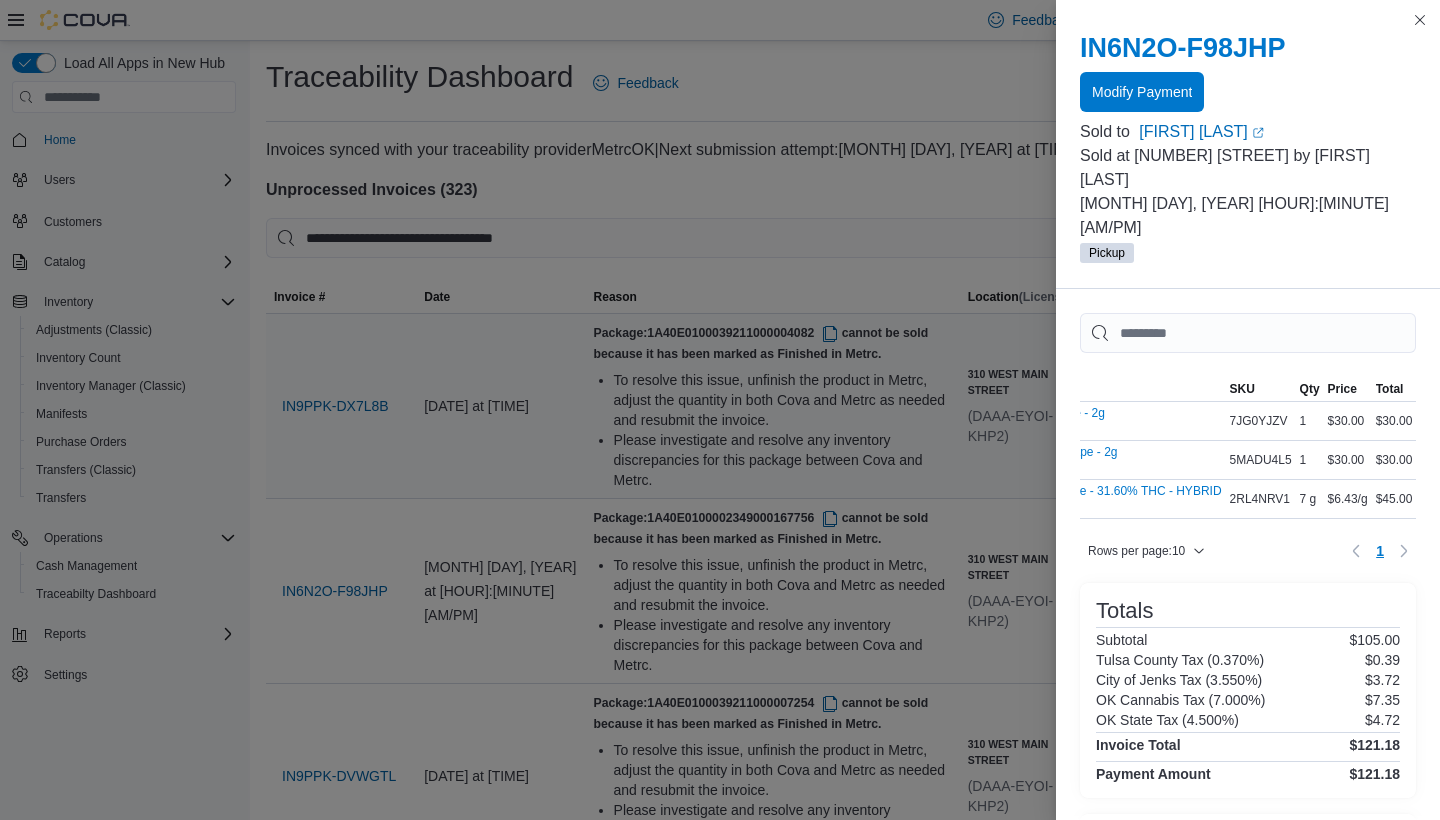 scroll, scrollTop: 0, scrollLeft: 200, axis: horizontal 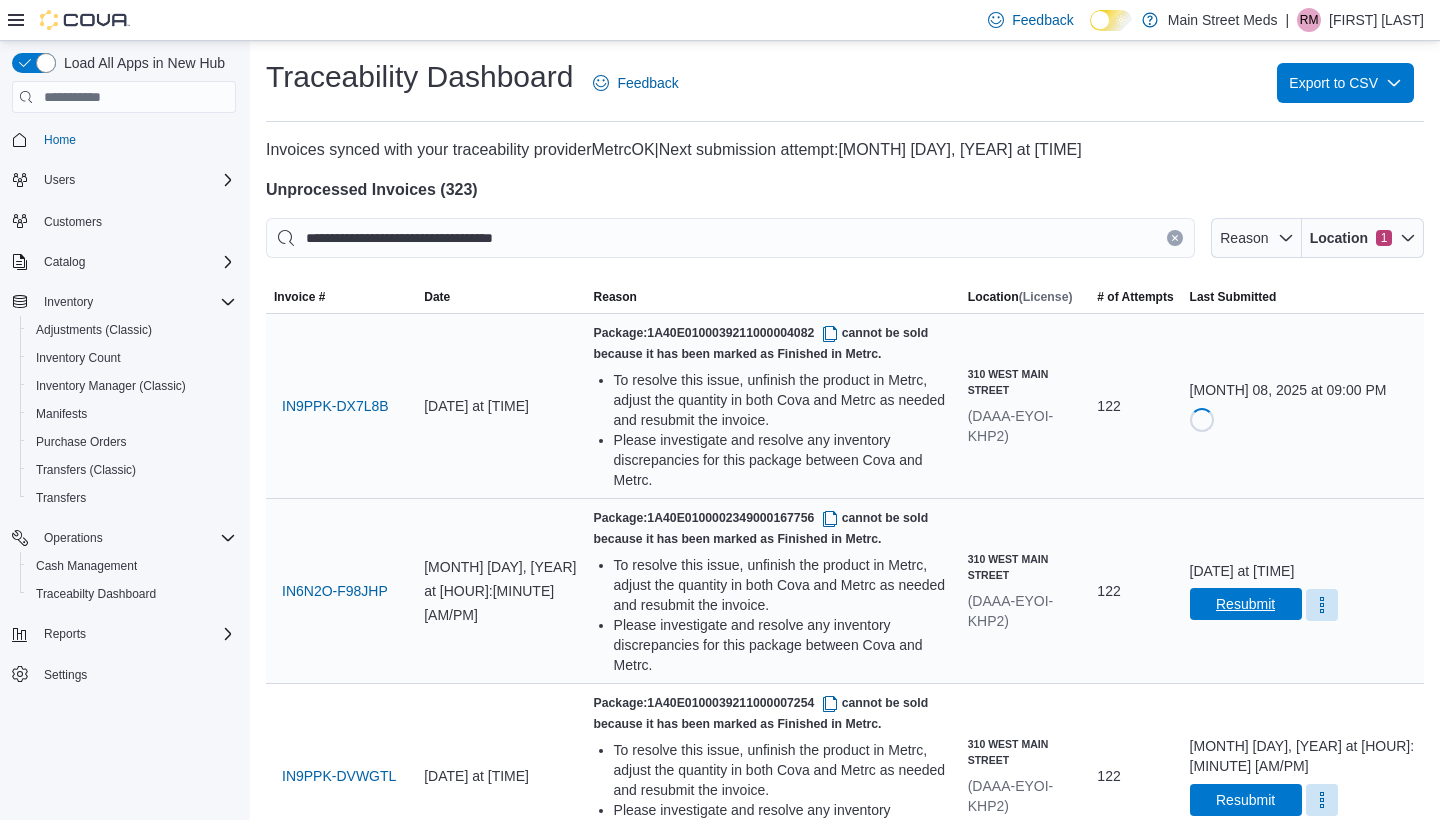 click on "Resubmit" at bounding box center (1245, 604) 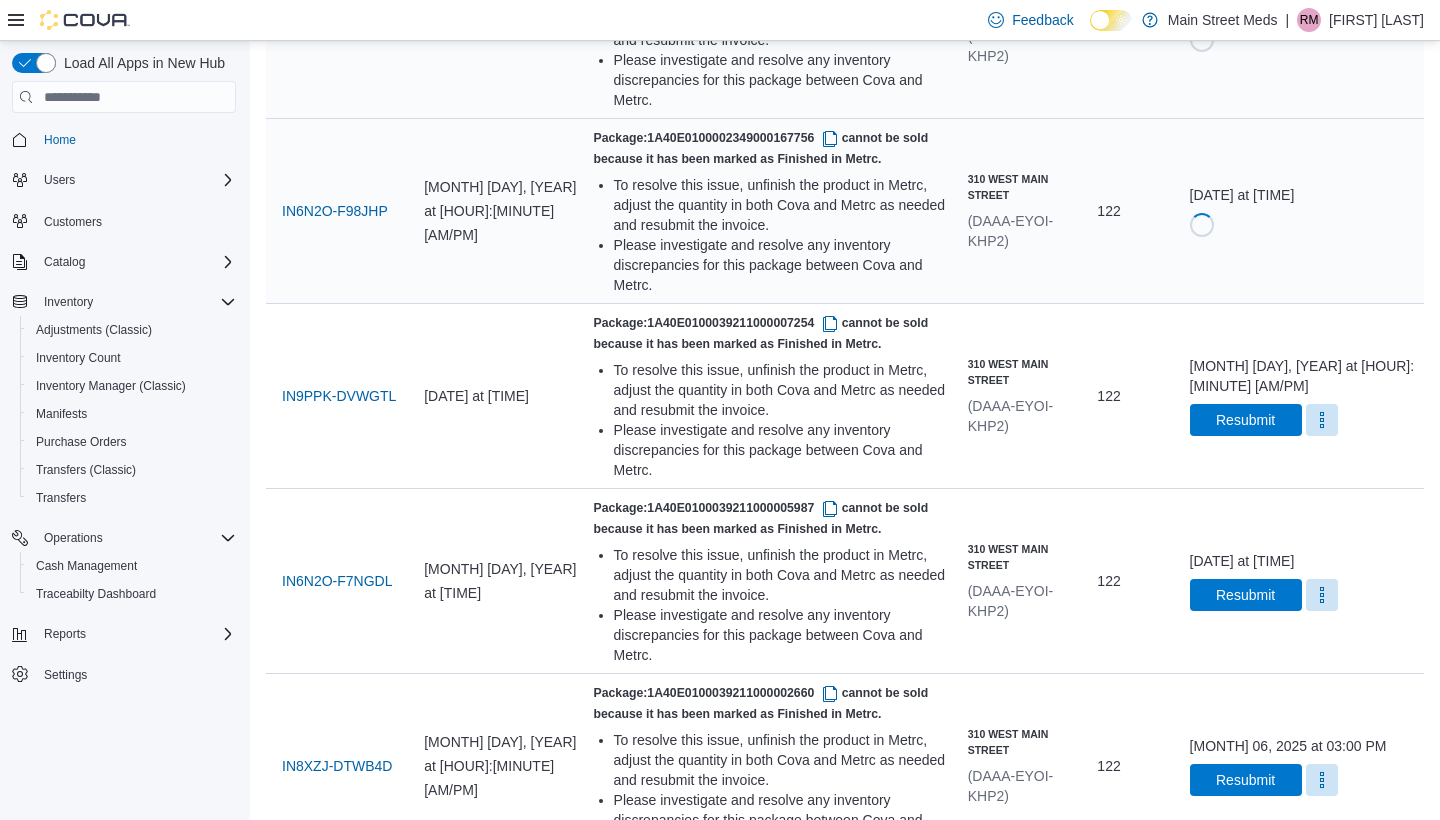 scroll, scrollTop: 367, scrollLeft: 0, axis: vertical 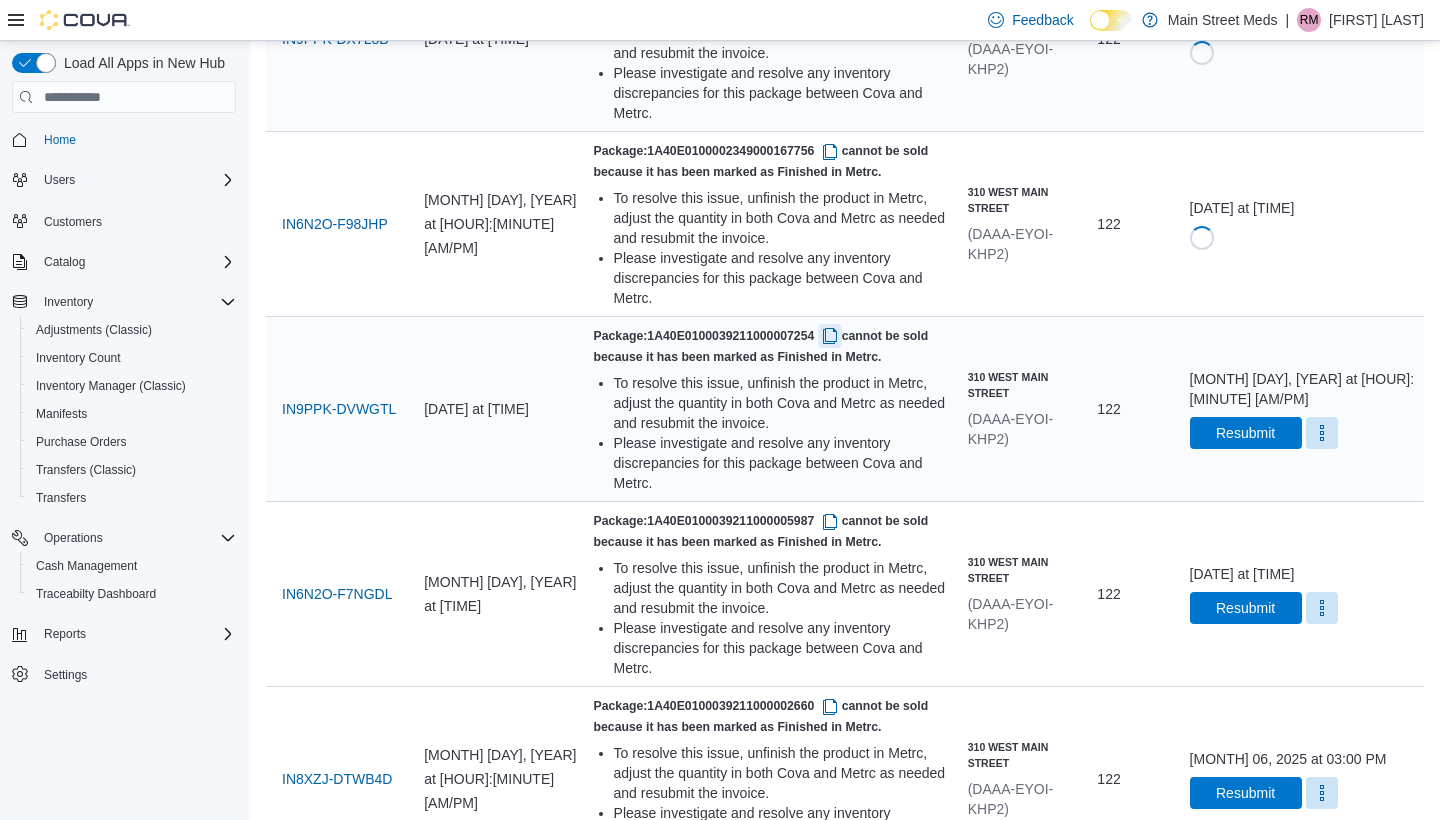 click at bounding box center [830, 336] 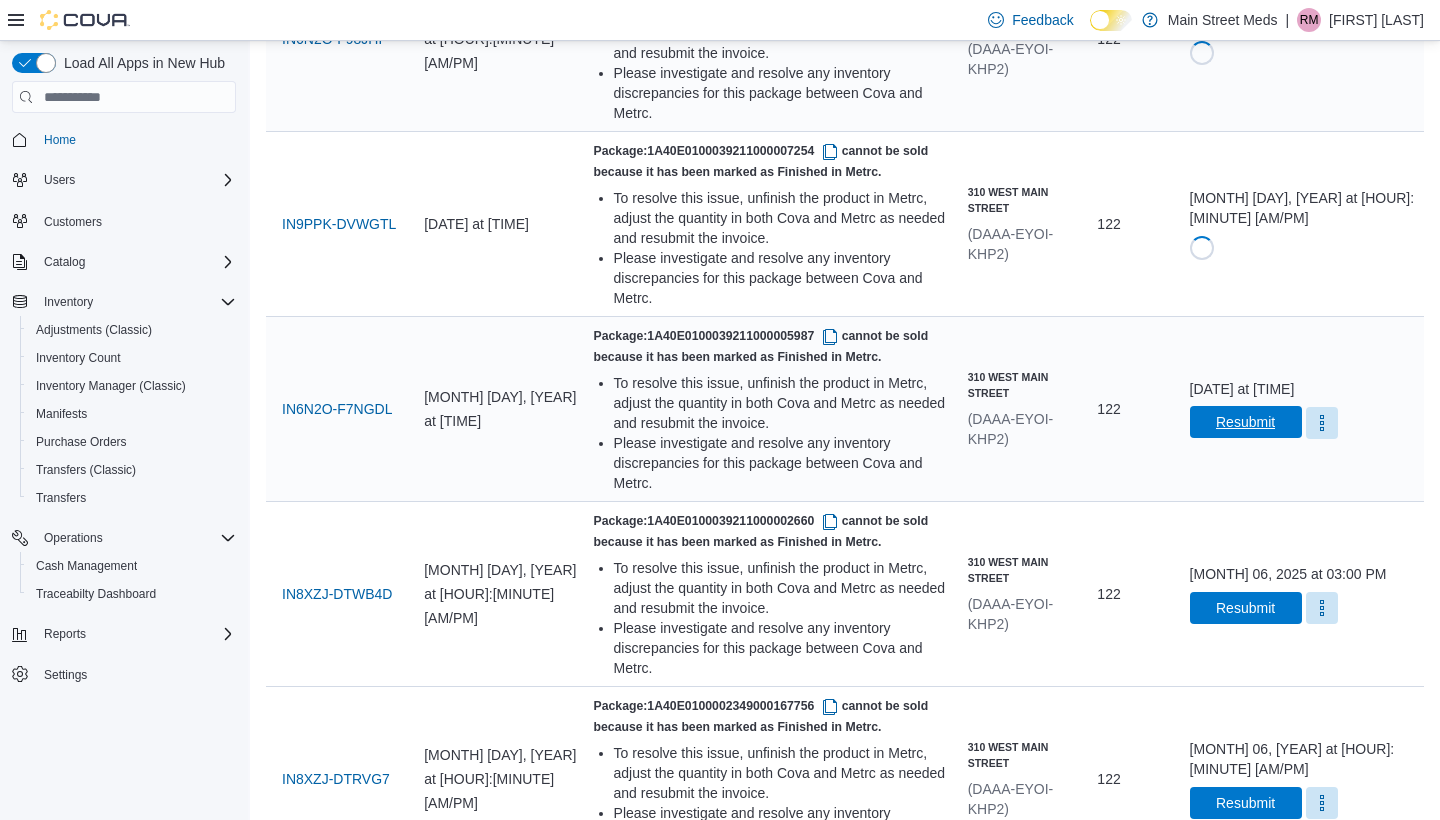 click on "Resubmit" at bounding box center (1246, 422) 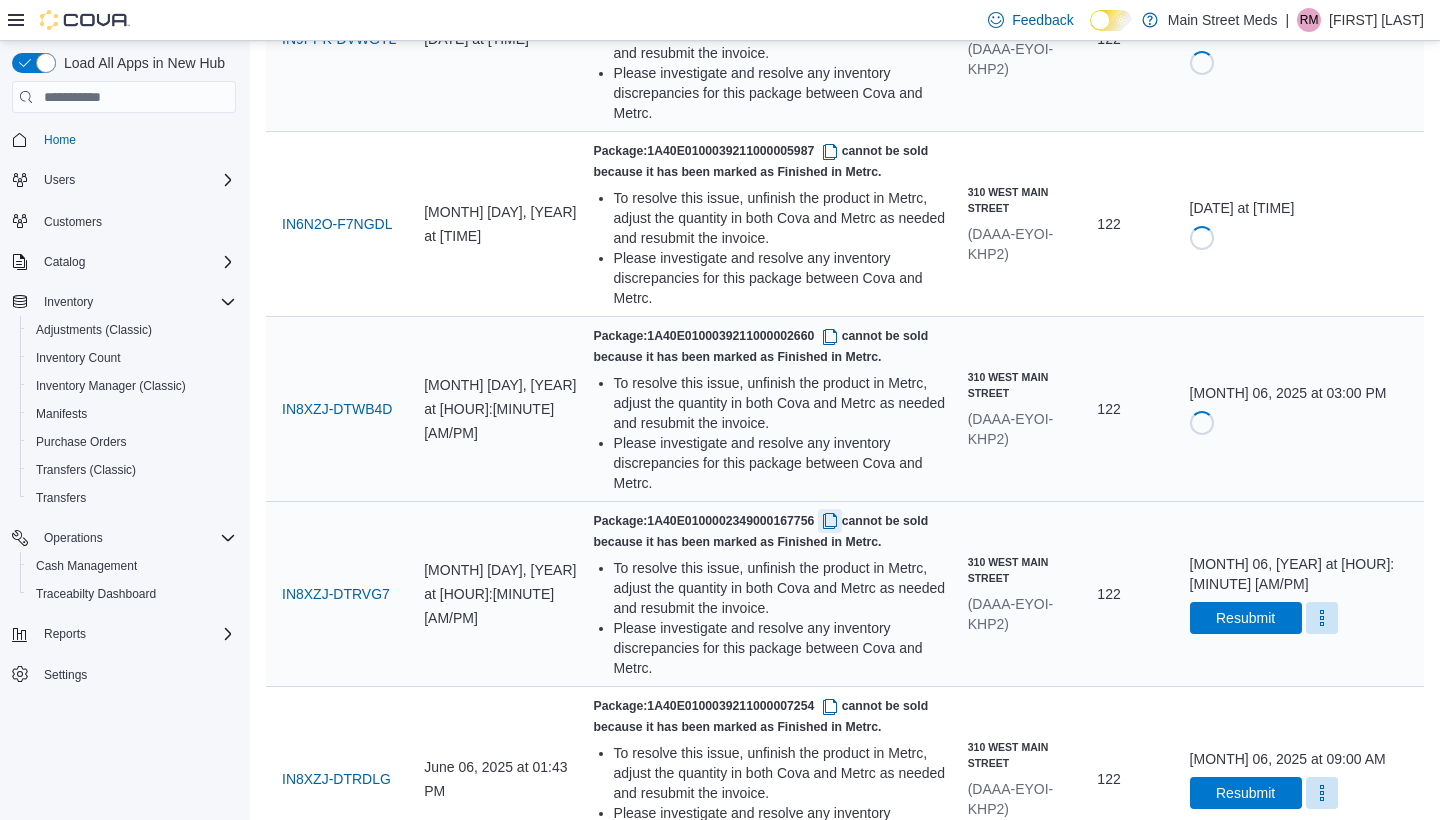 click at bounding box center (830, 521) 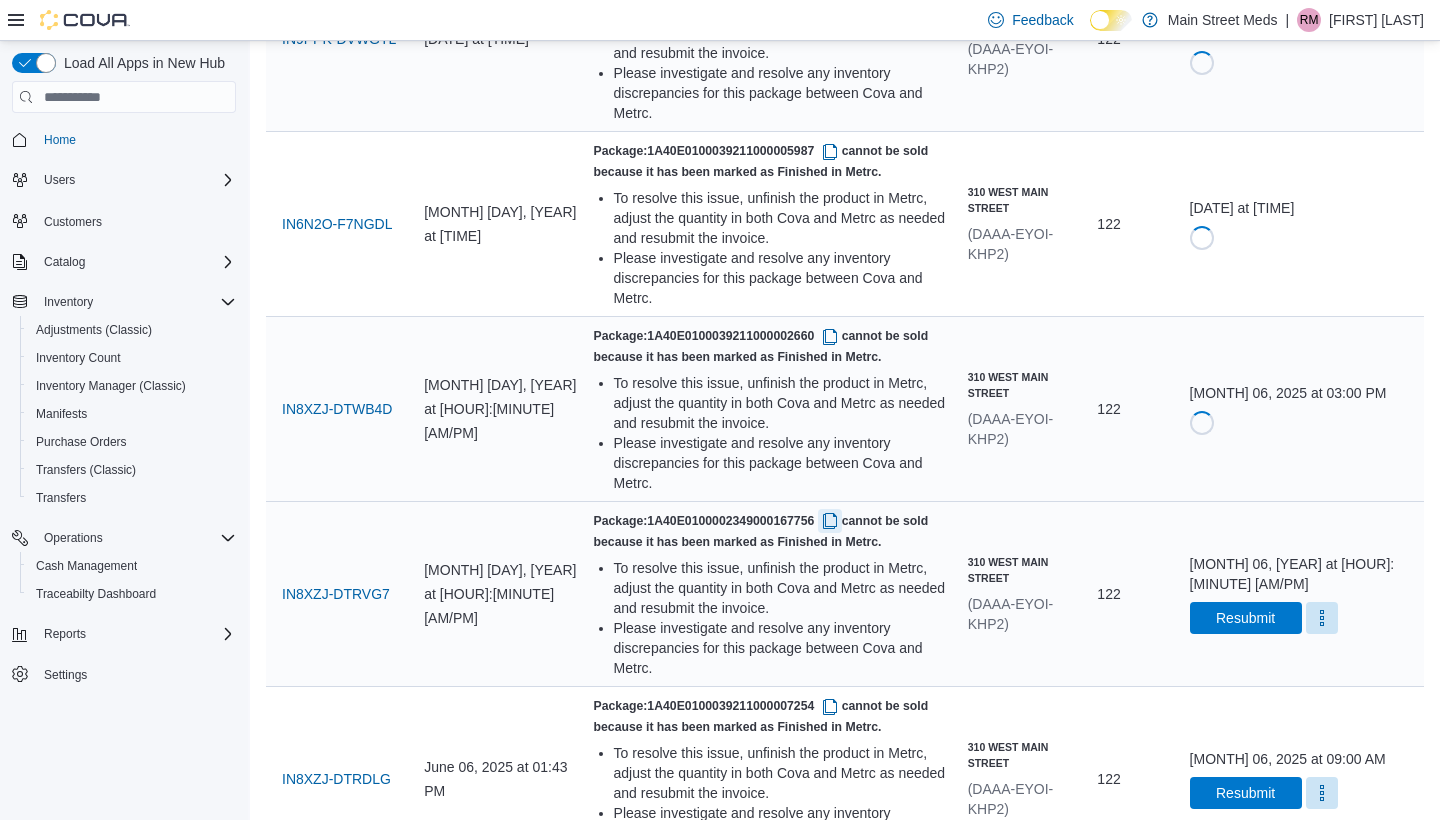 click at bounding box center (830, 521) 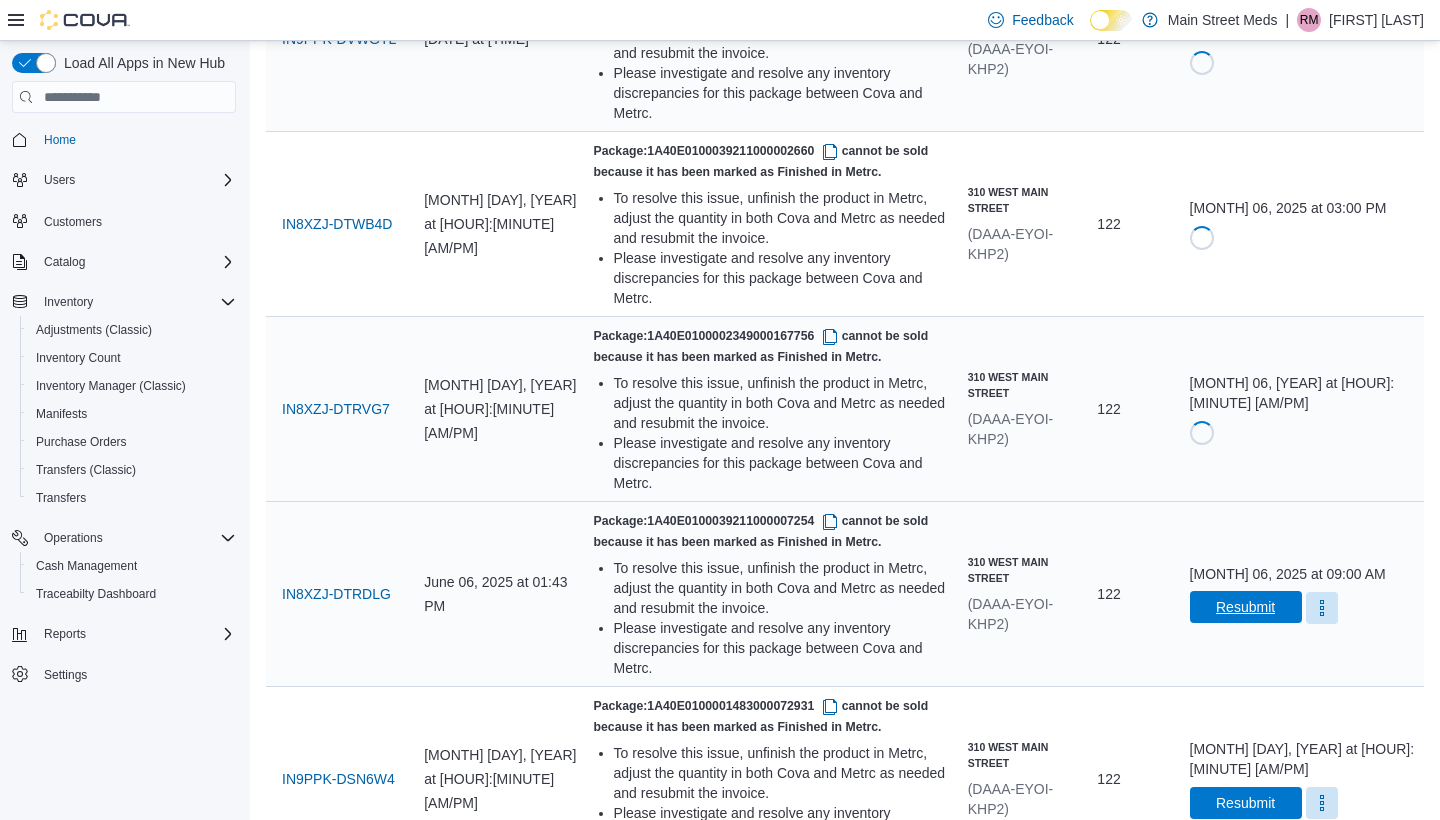click on "Resubmit" at bounding box center (1245, 607) 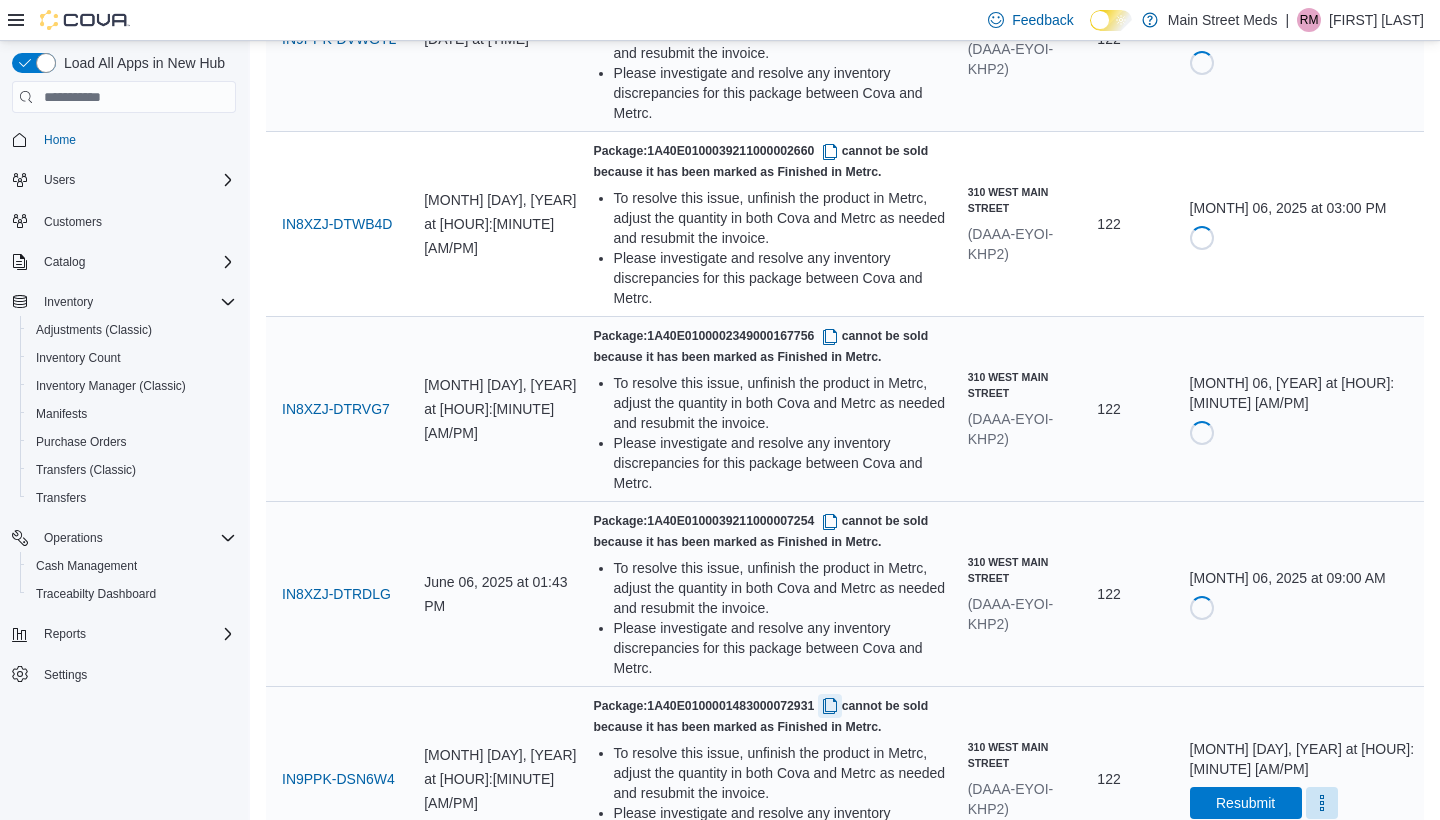 click at bounding box center [830, 706] 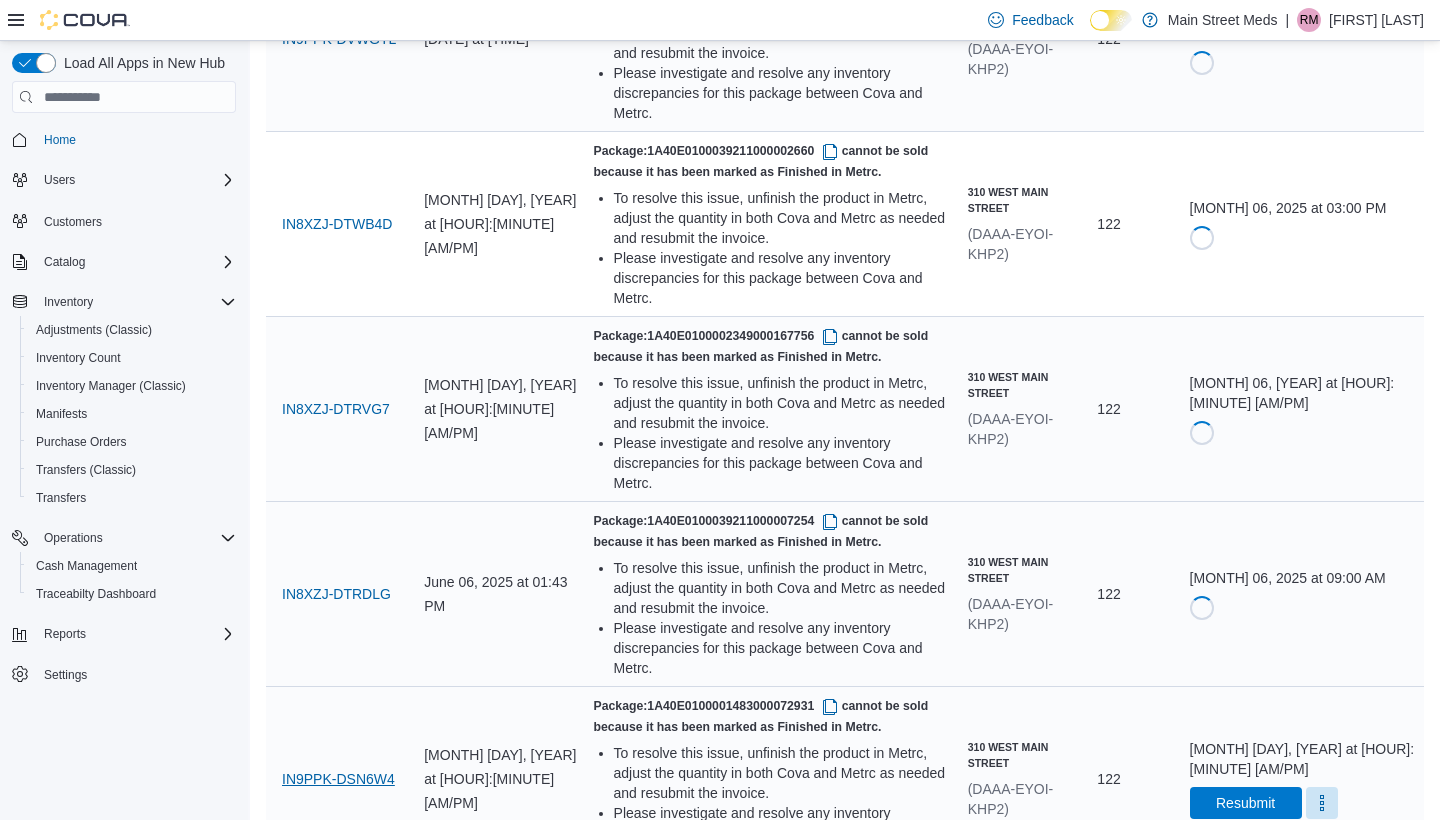 click on "IN9PPK-DSN6W4" at bounding box center [338, 779] 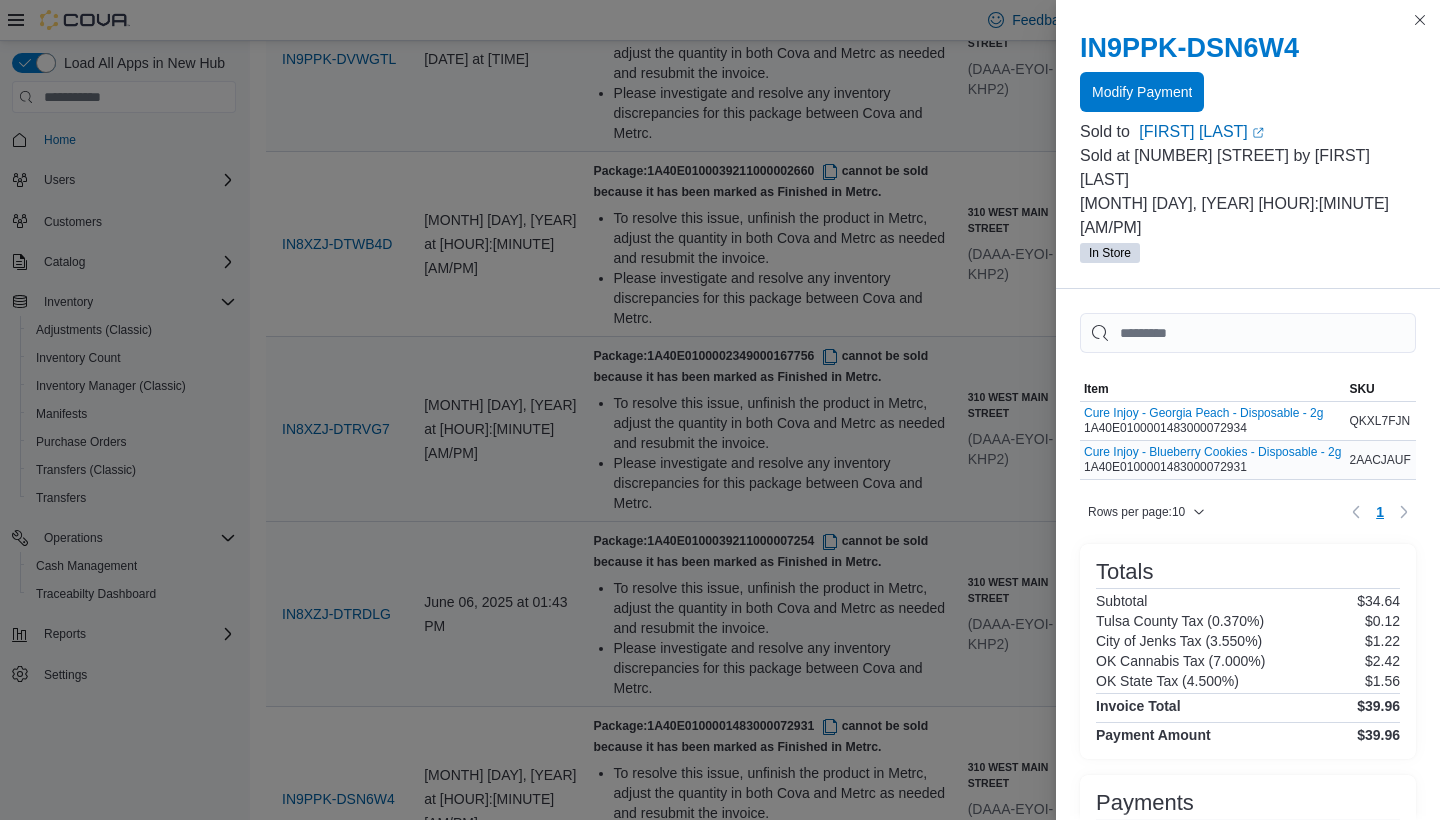 scroll, scrollTop: 343, scrollLeft: 0, axis: vertical 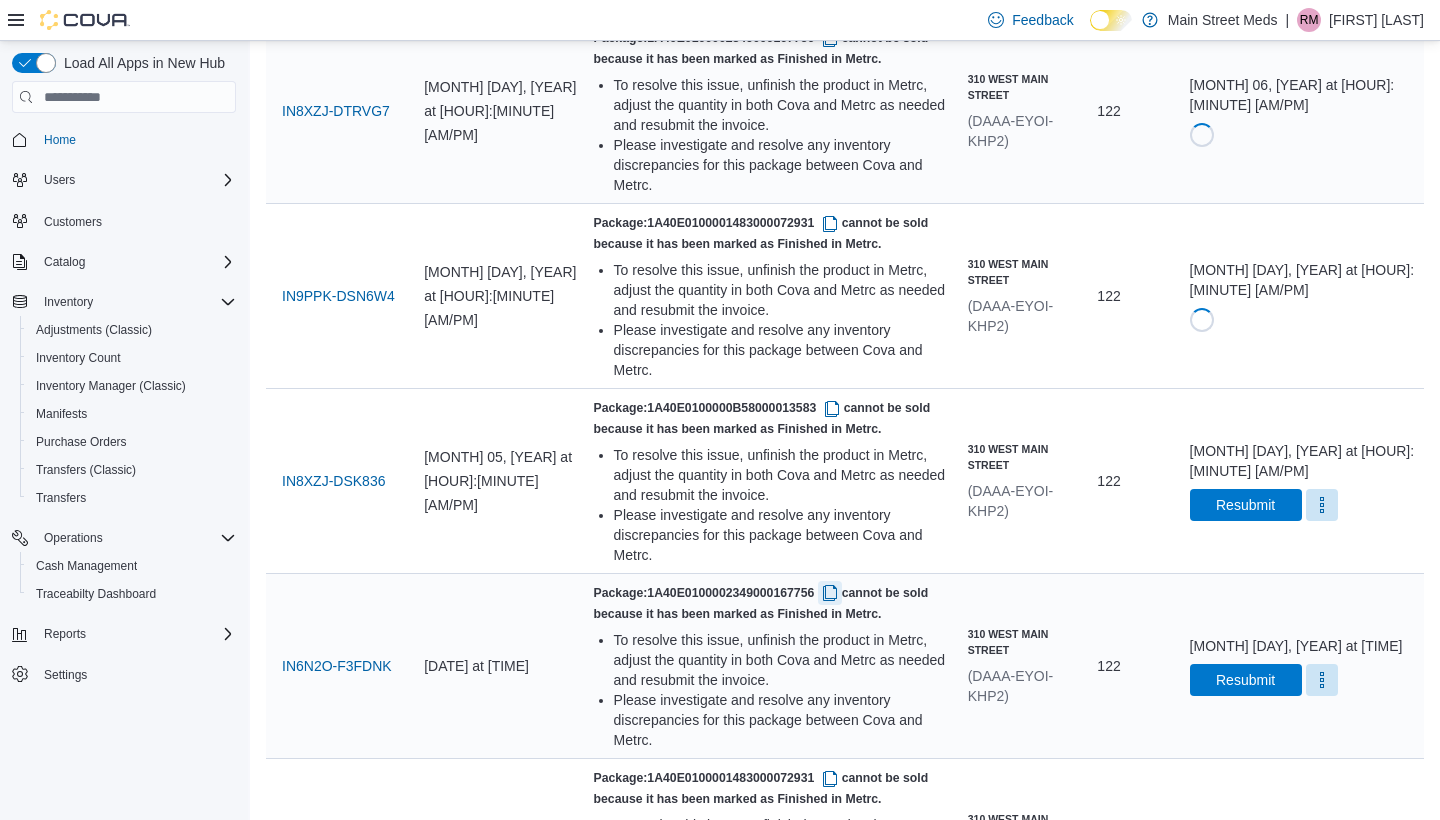 click at bounding box center [830, 593] 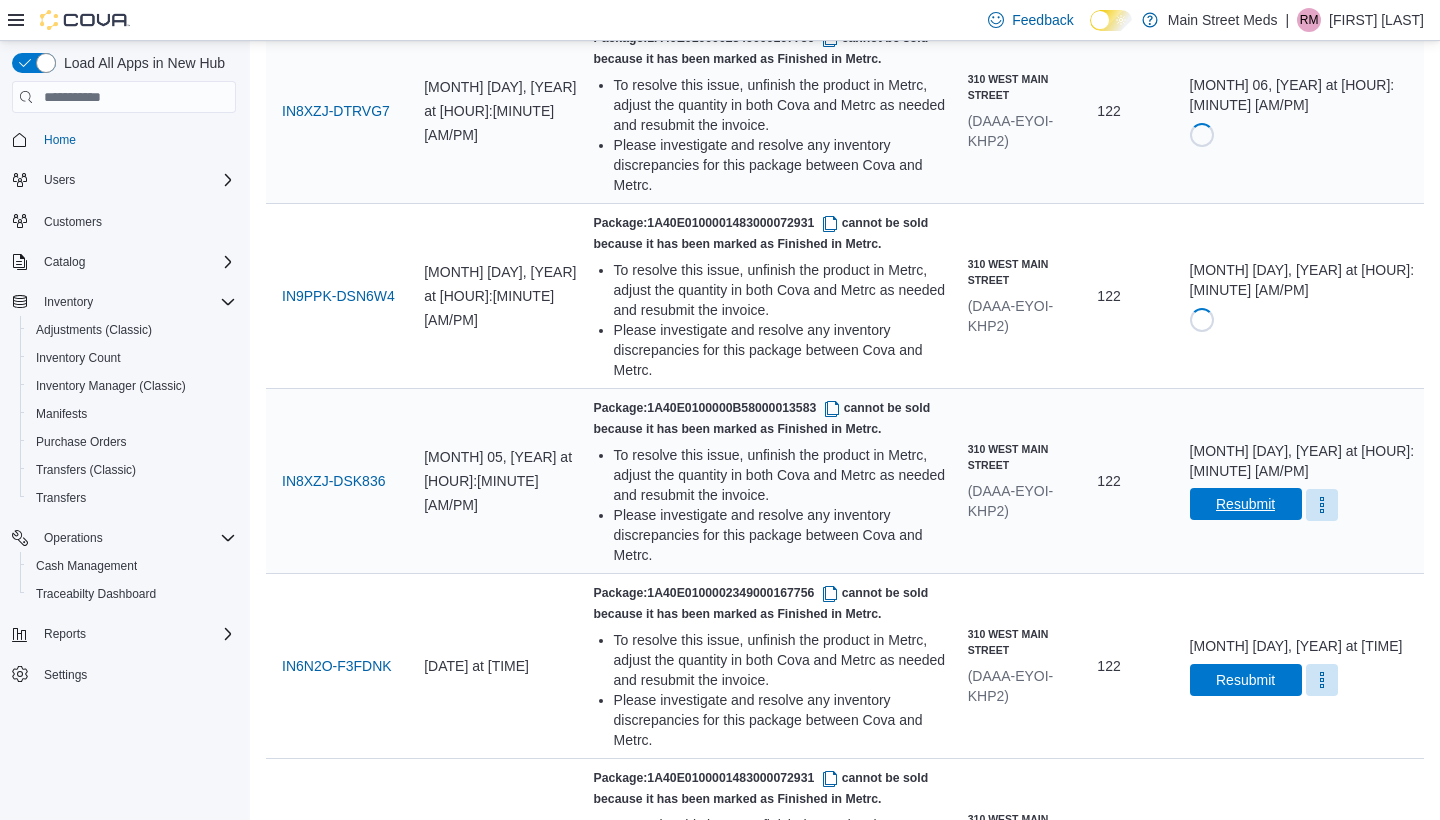 click on "Resubmit" at bounding box center [1246, 504] 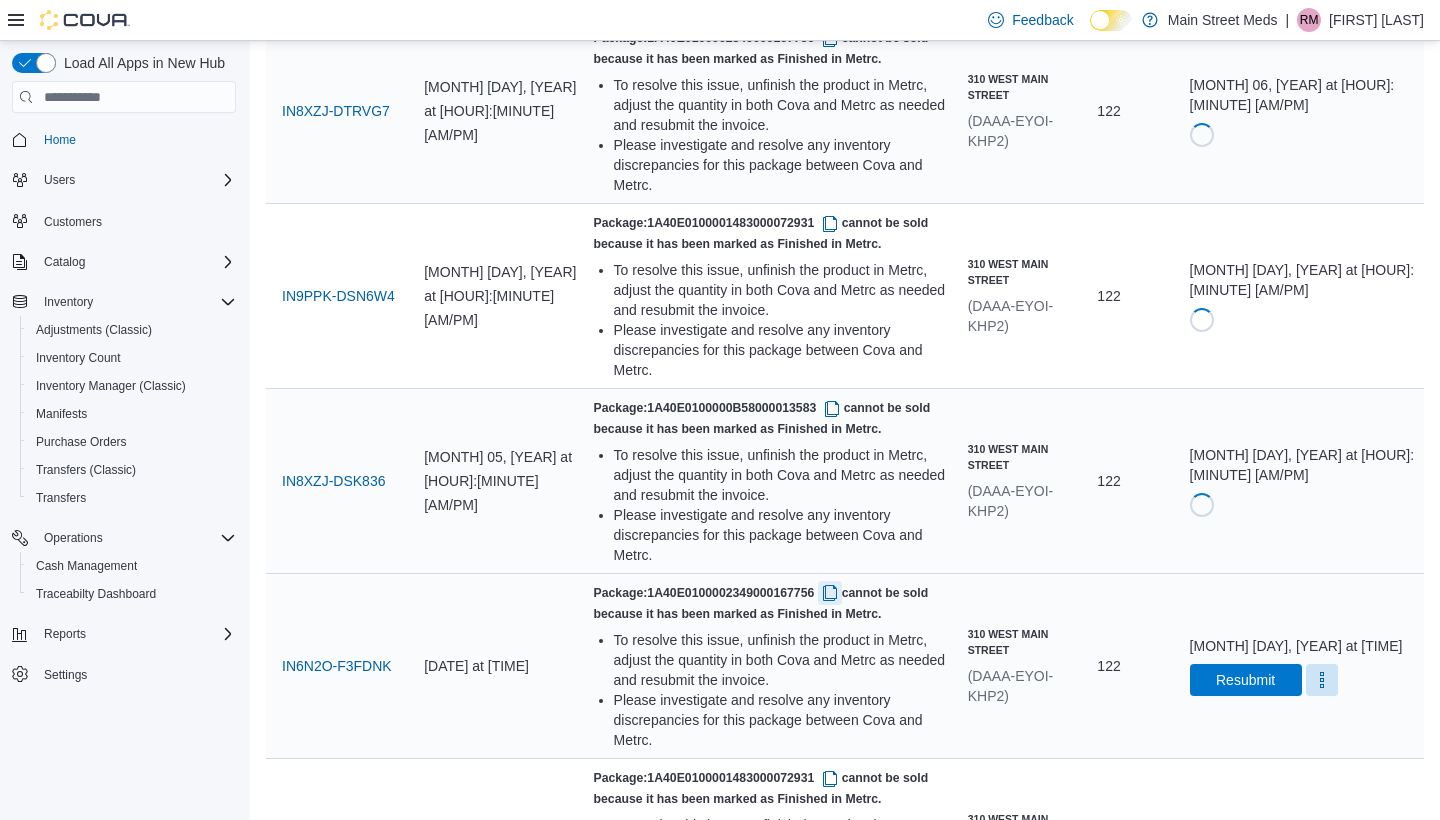 click at bounding box center (830, 593) 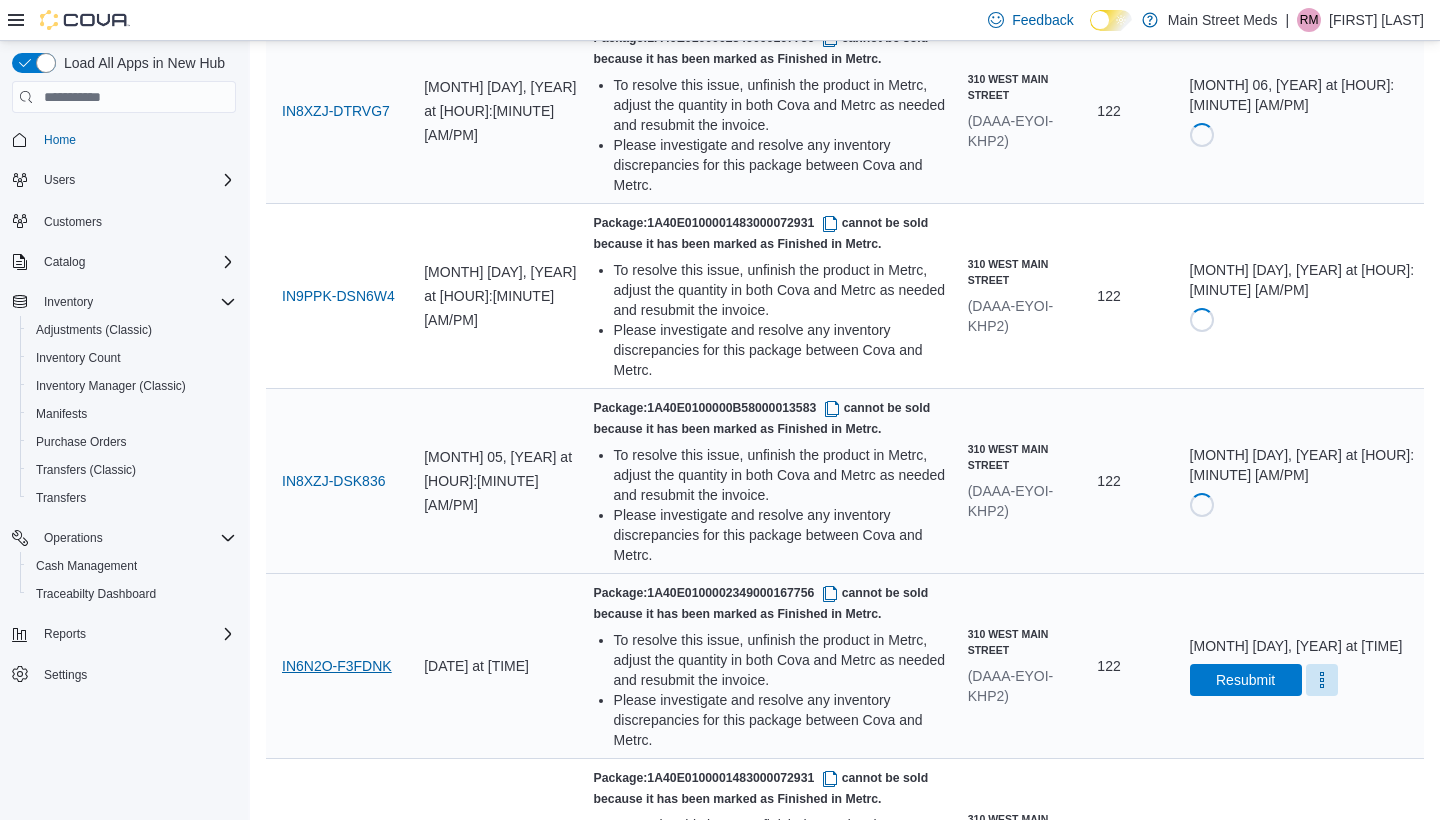 click on "IN6N2O-F3FDNK" at bounding box center (337, 666) 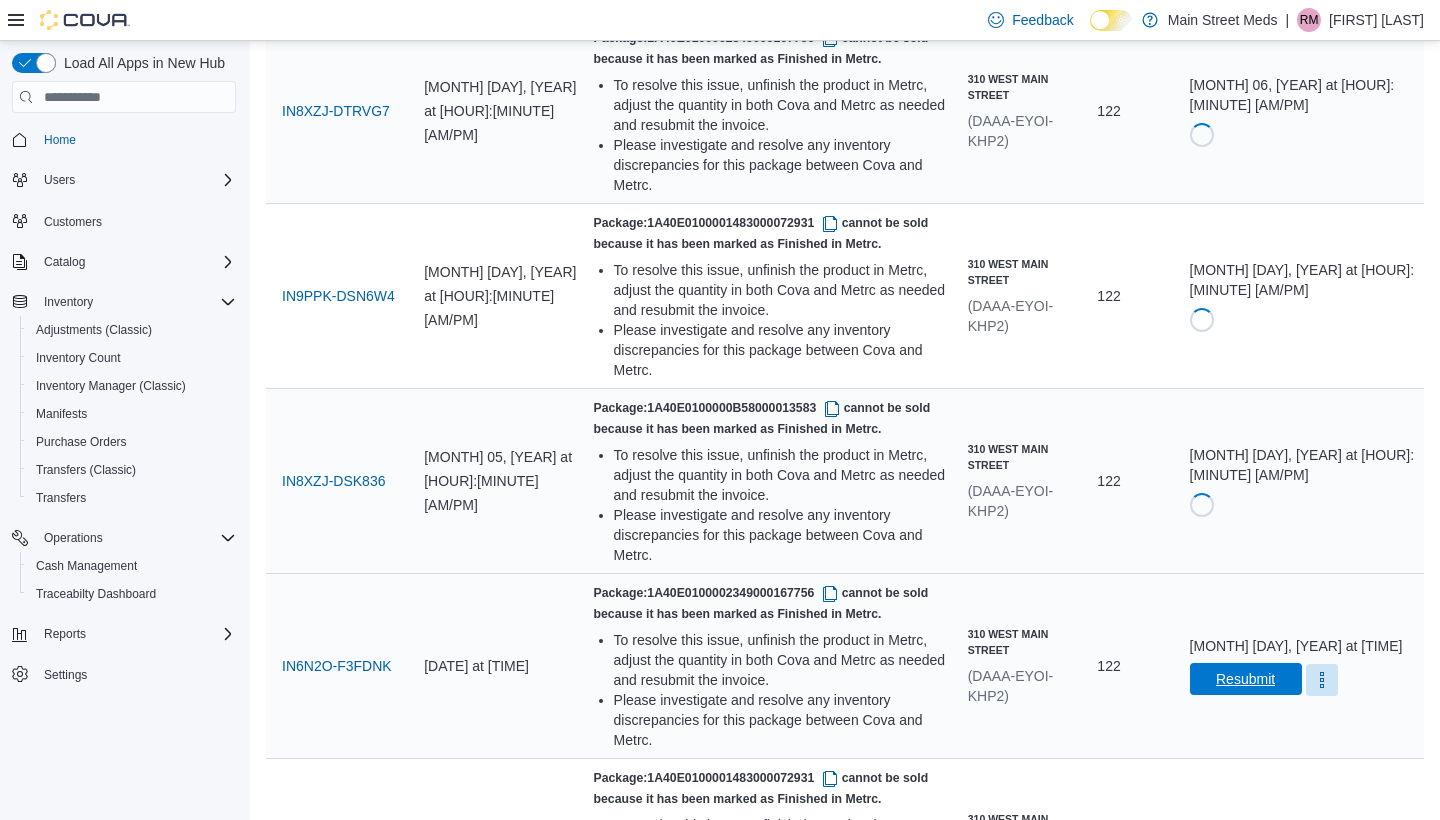 click on "Resubmit" at bounding box center (1245, 679) 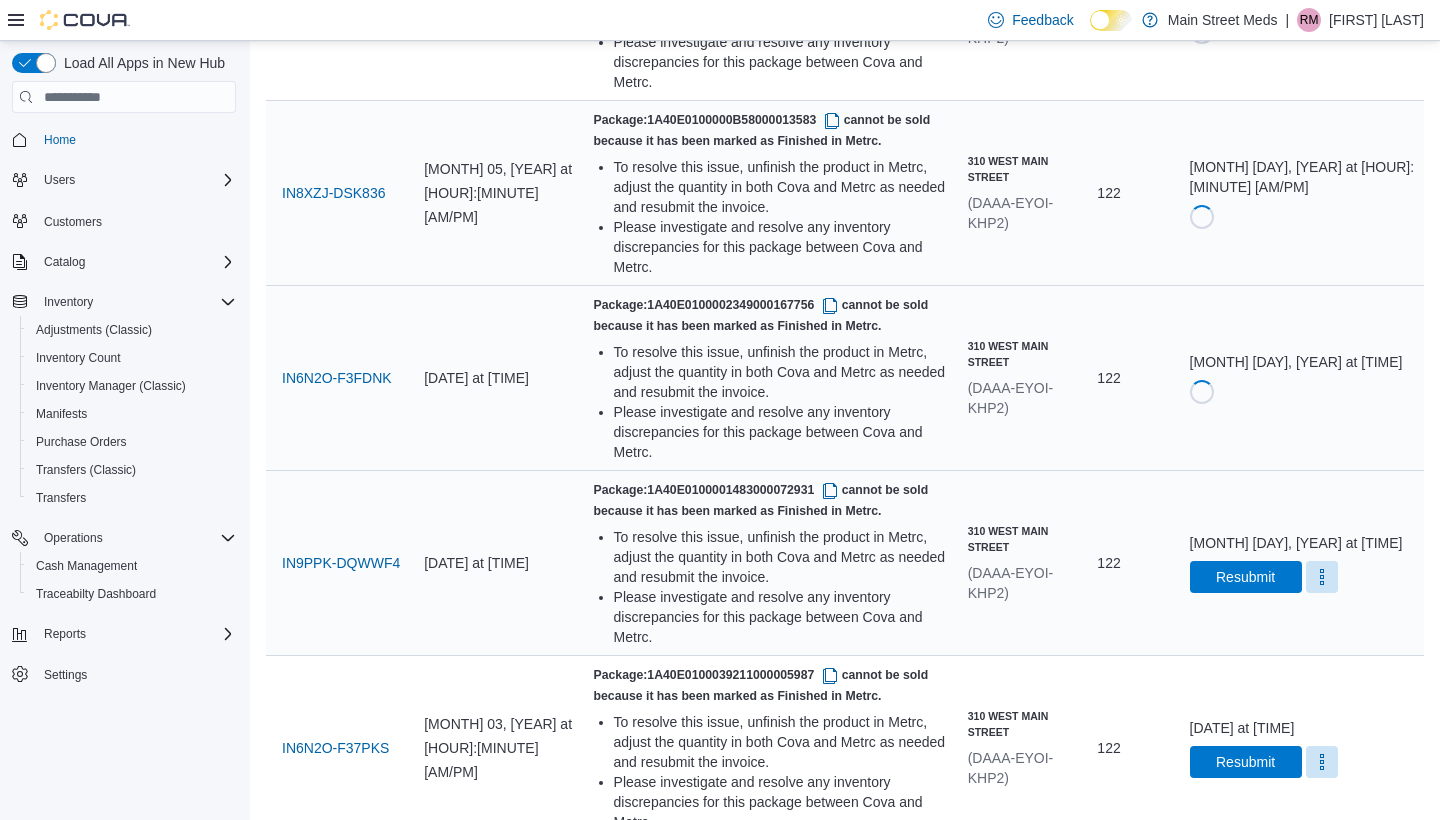 scroll, scrollTop: 959, scrollLeft: 0, axis: vertical 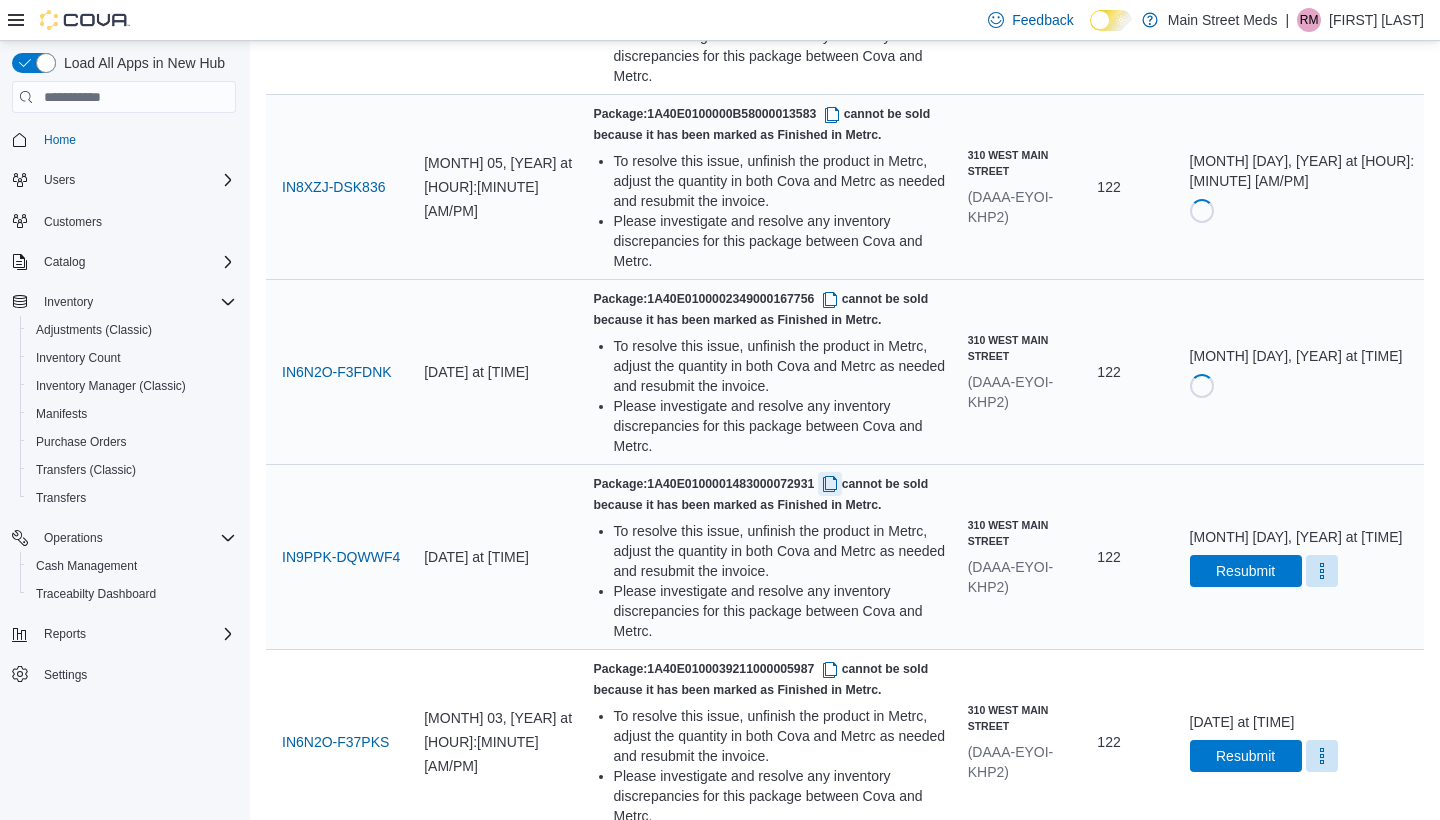 click at bounding box center (830, 484) 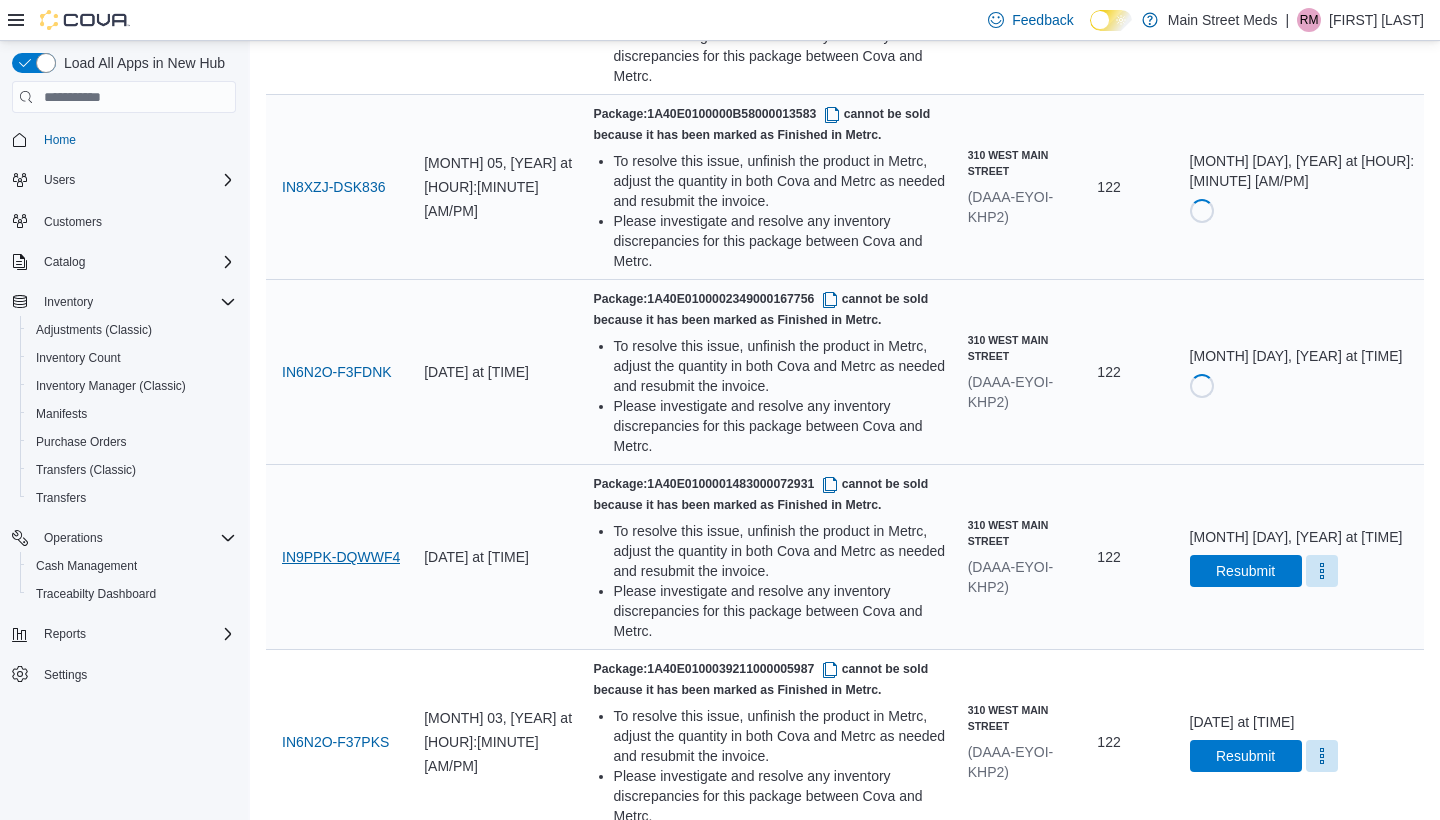 click on "IN9PPK-DQWWF4" at bounding box center [341, 557] 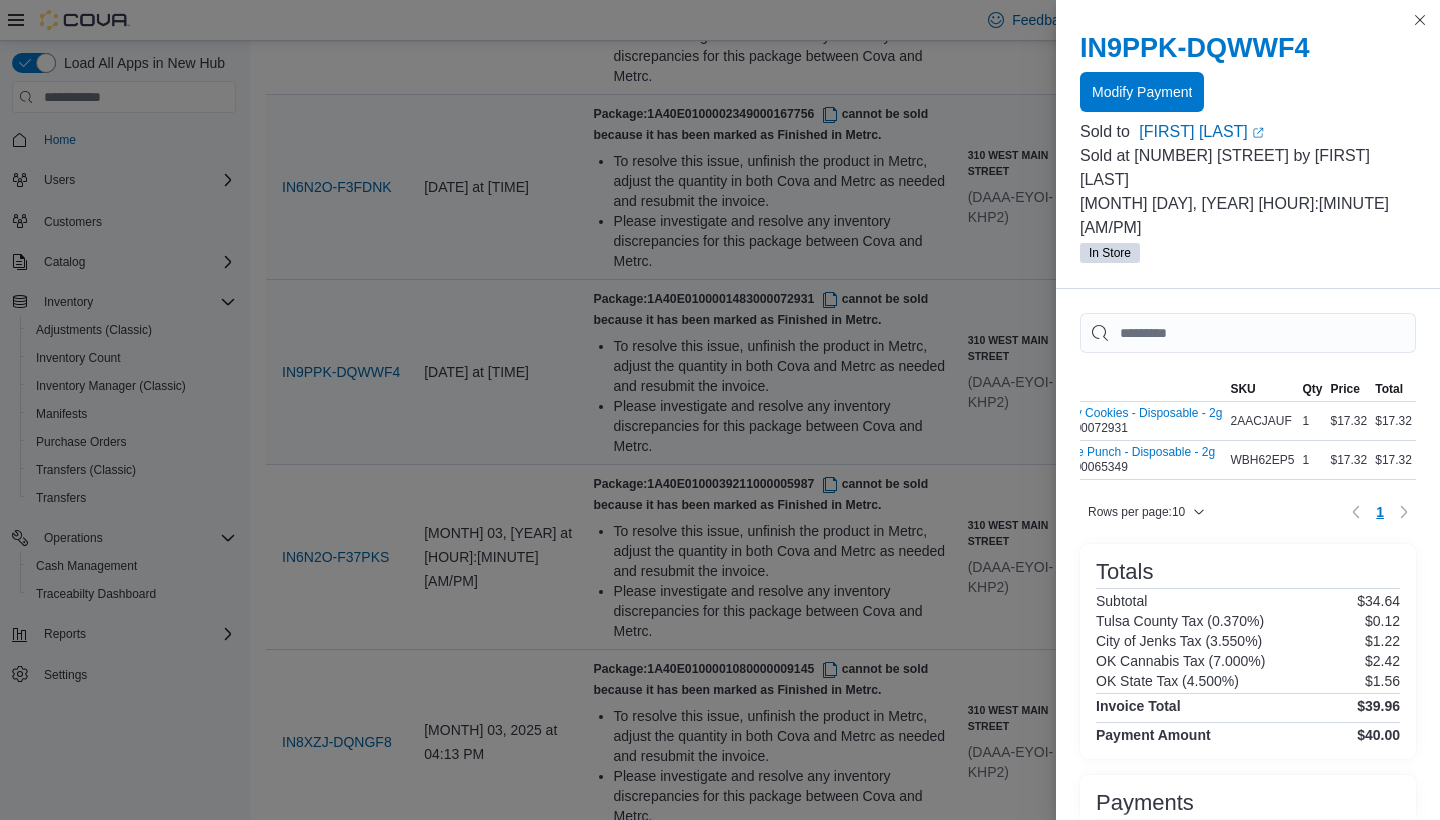 scroll, scrollTop: 0, scrollLeft: 119, axis: horizontal 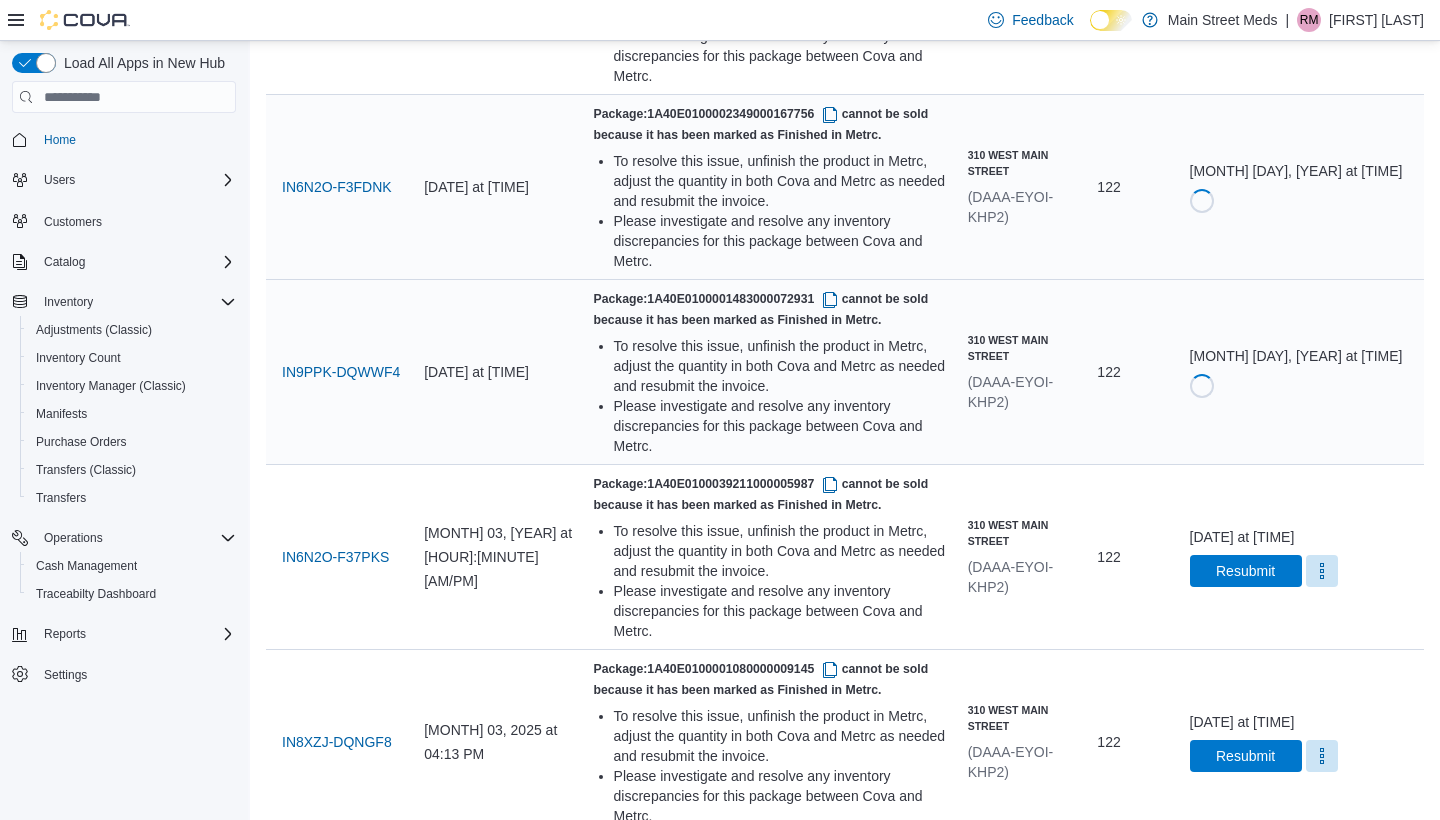 click on "IN67RC-DPQTSG" at bounding box center [339, 1112] 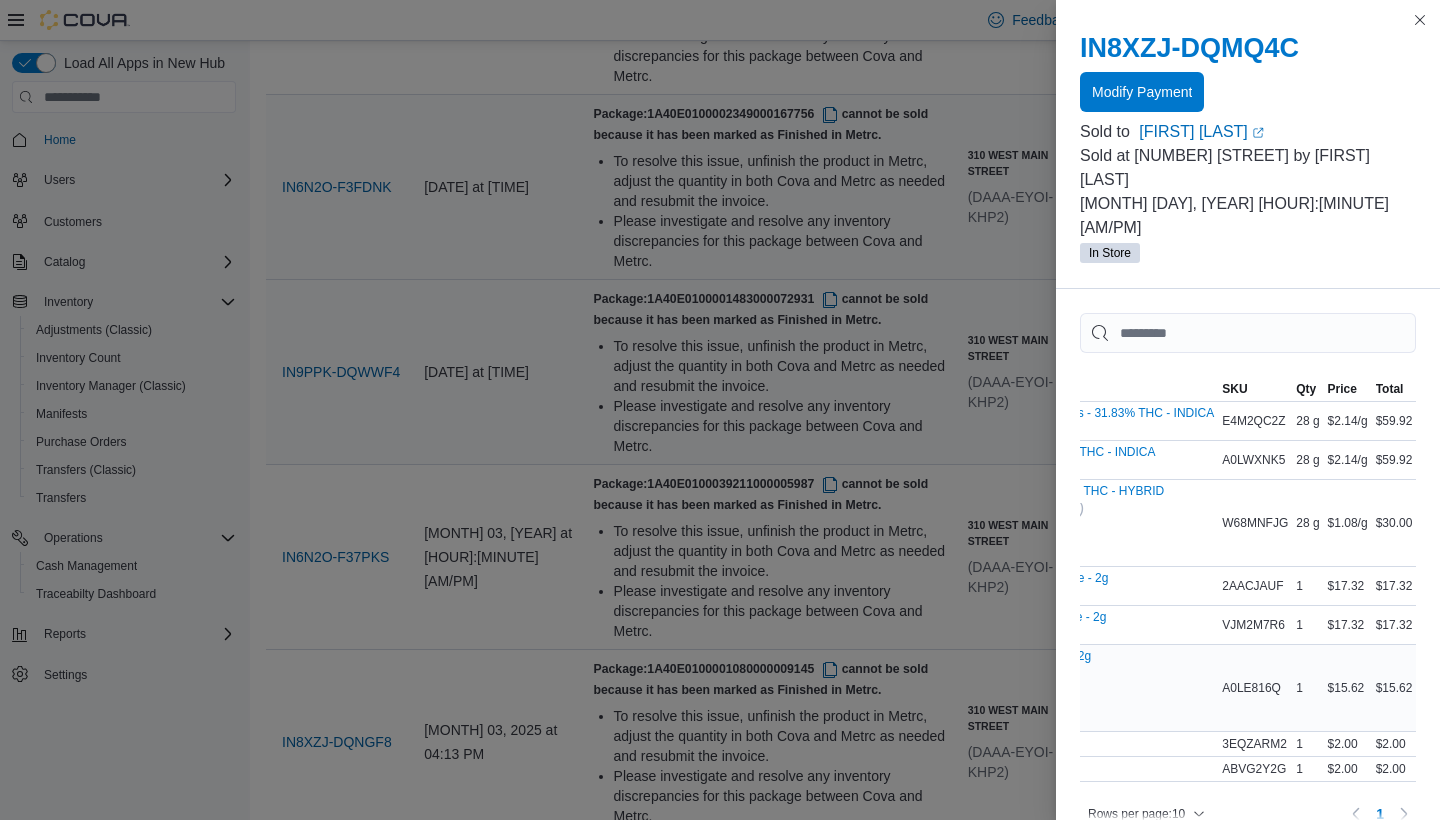 scroll, scrollTop: 0, scrollLeft: 234, axis: horizontal 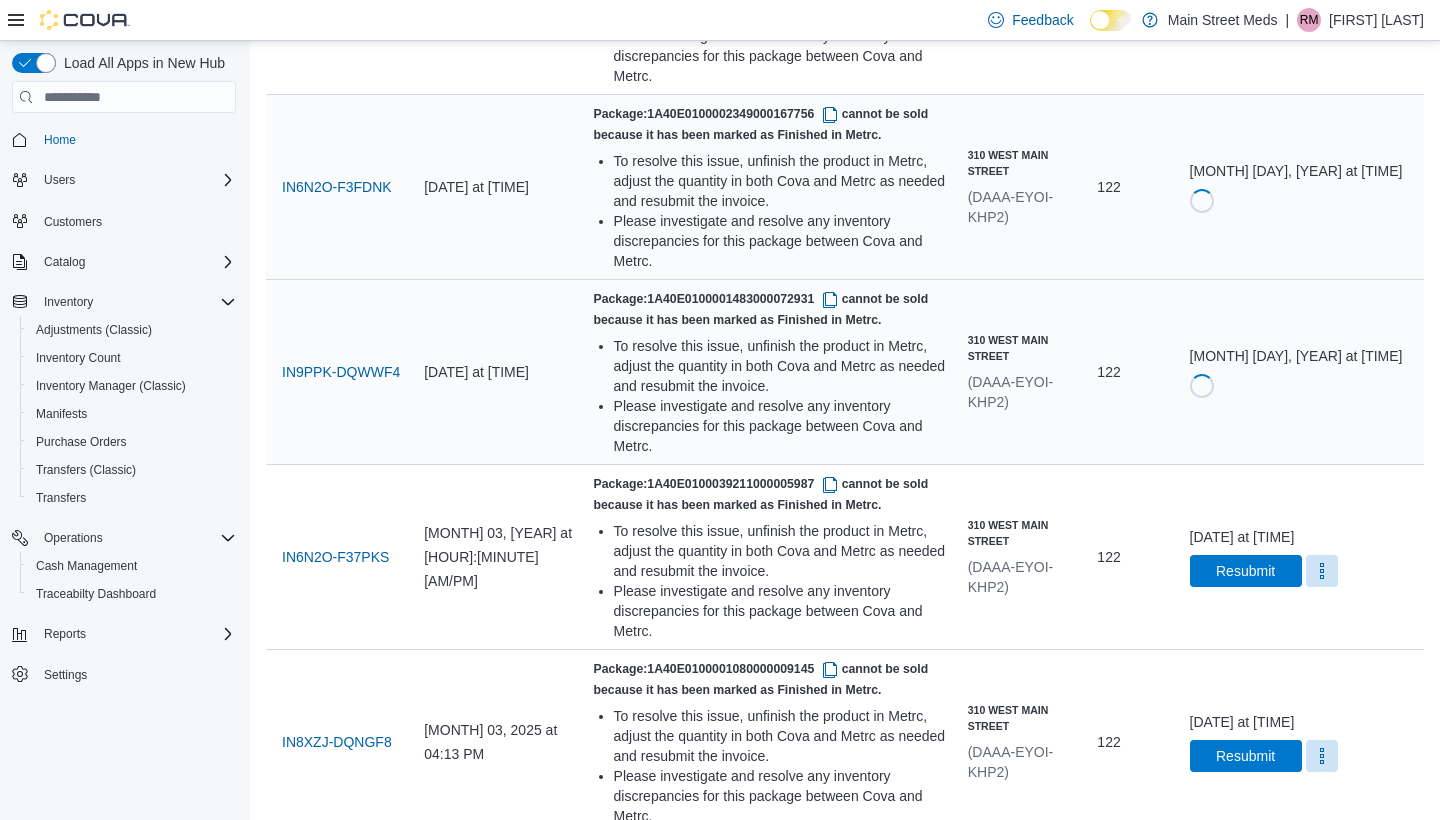 click on "Resubmit" at bounding box center (1245, 940) 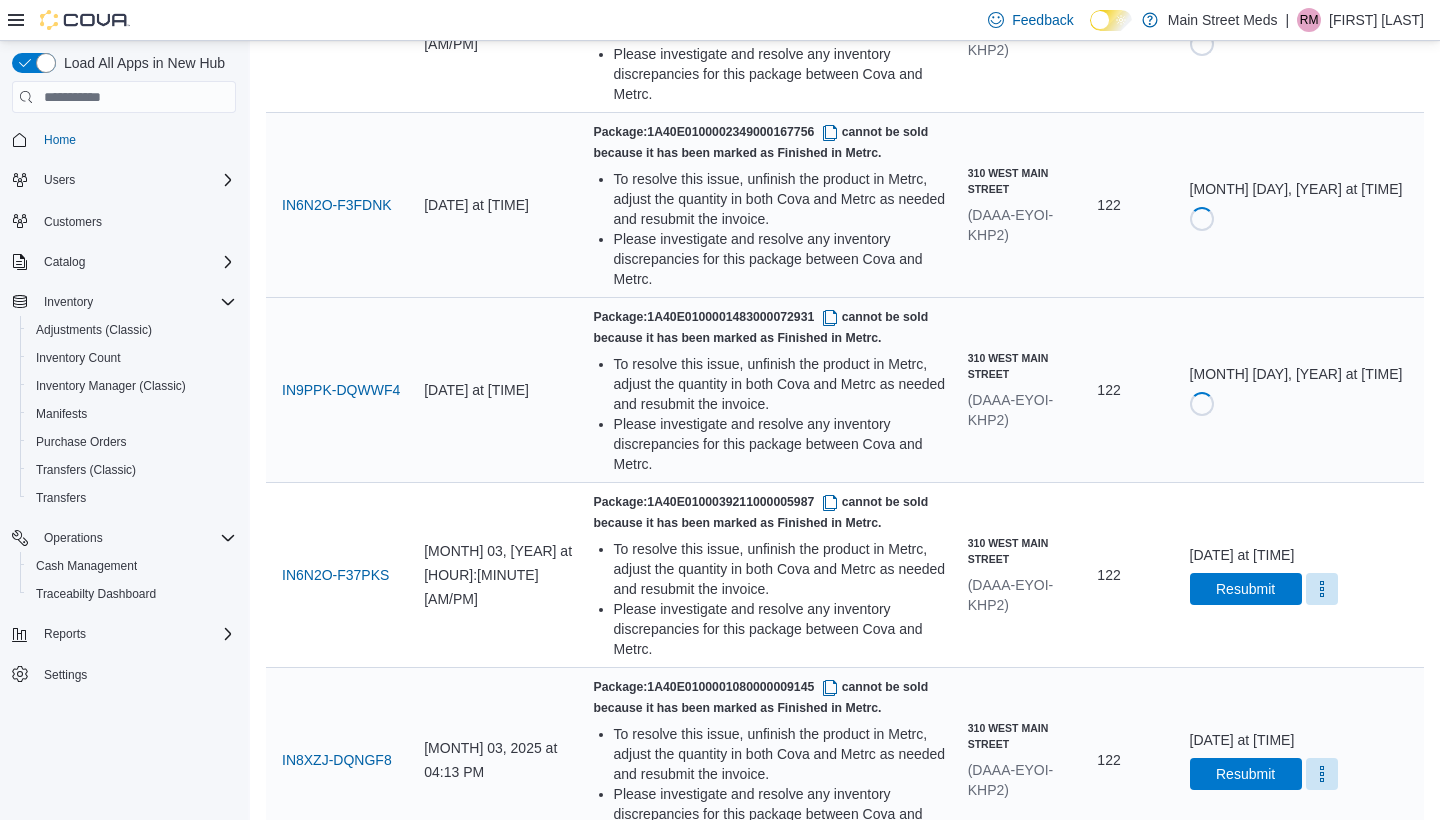 scroll, scrollTop: 929, scrollLeft: 0, axis: vertical 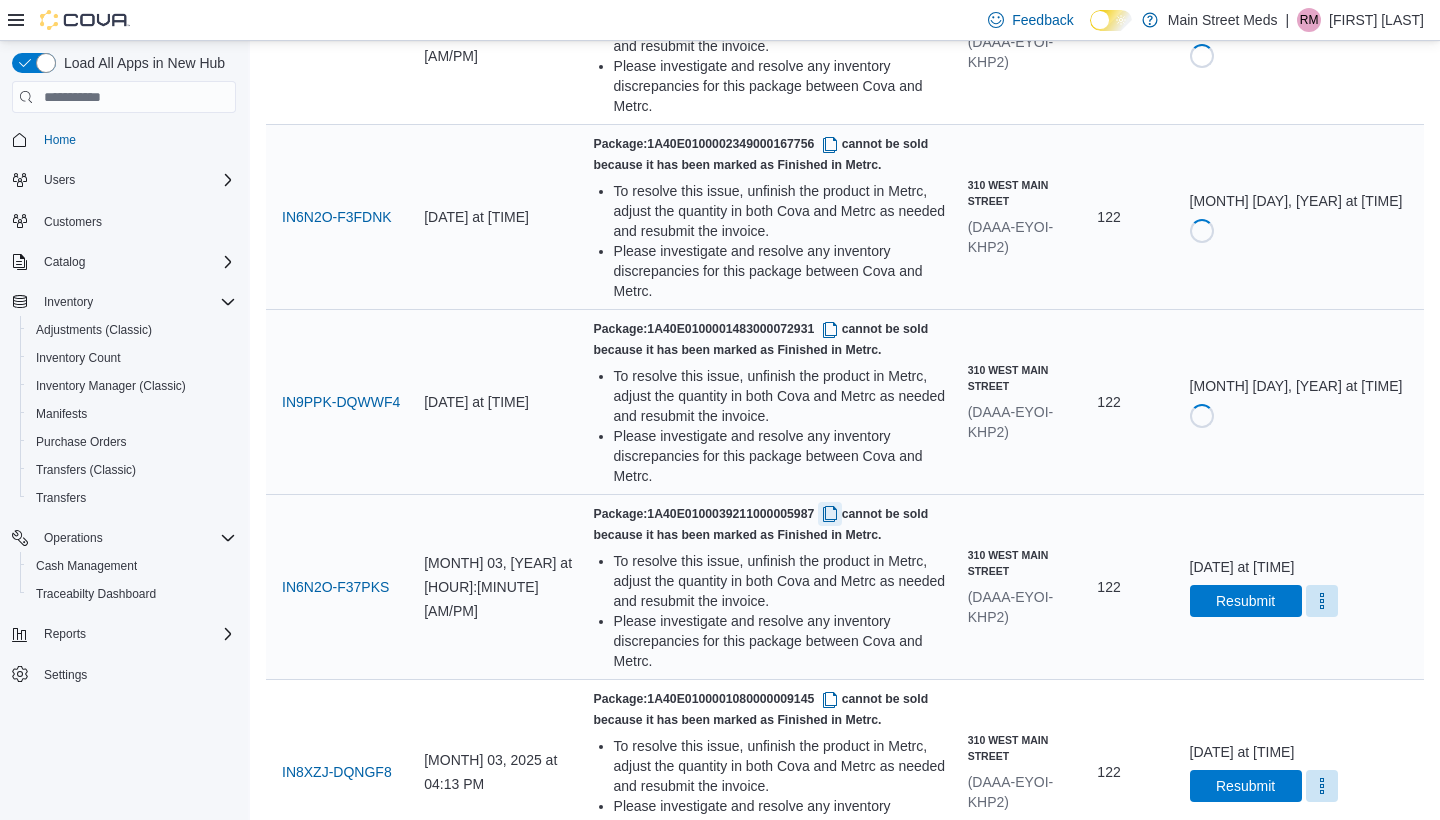 click at bounding box center [830, 514] 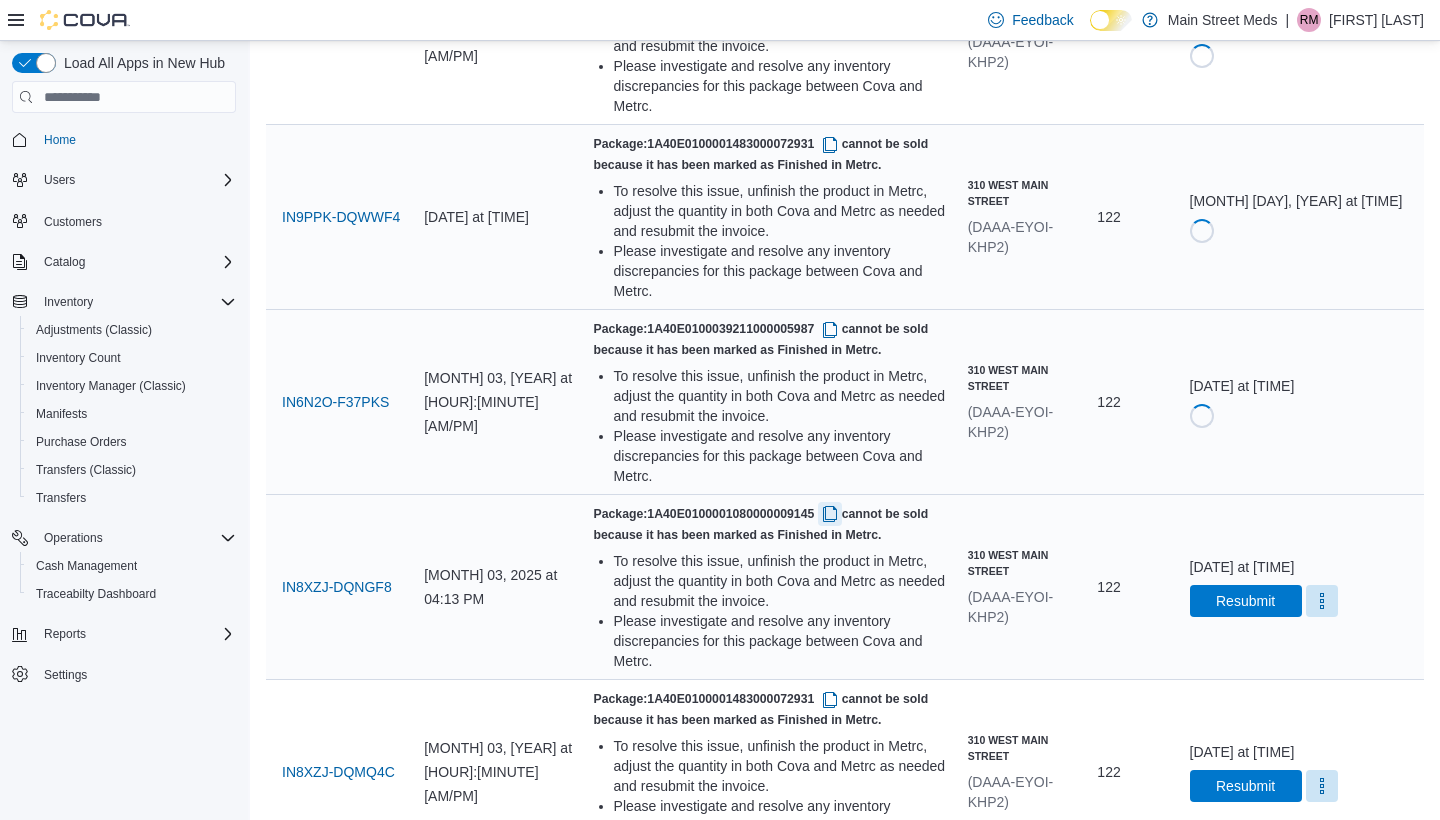 click at bounding box center [830, 514] 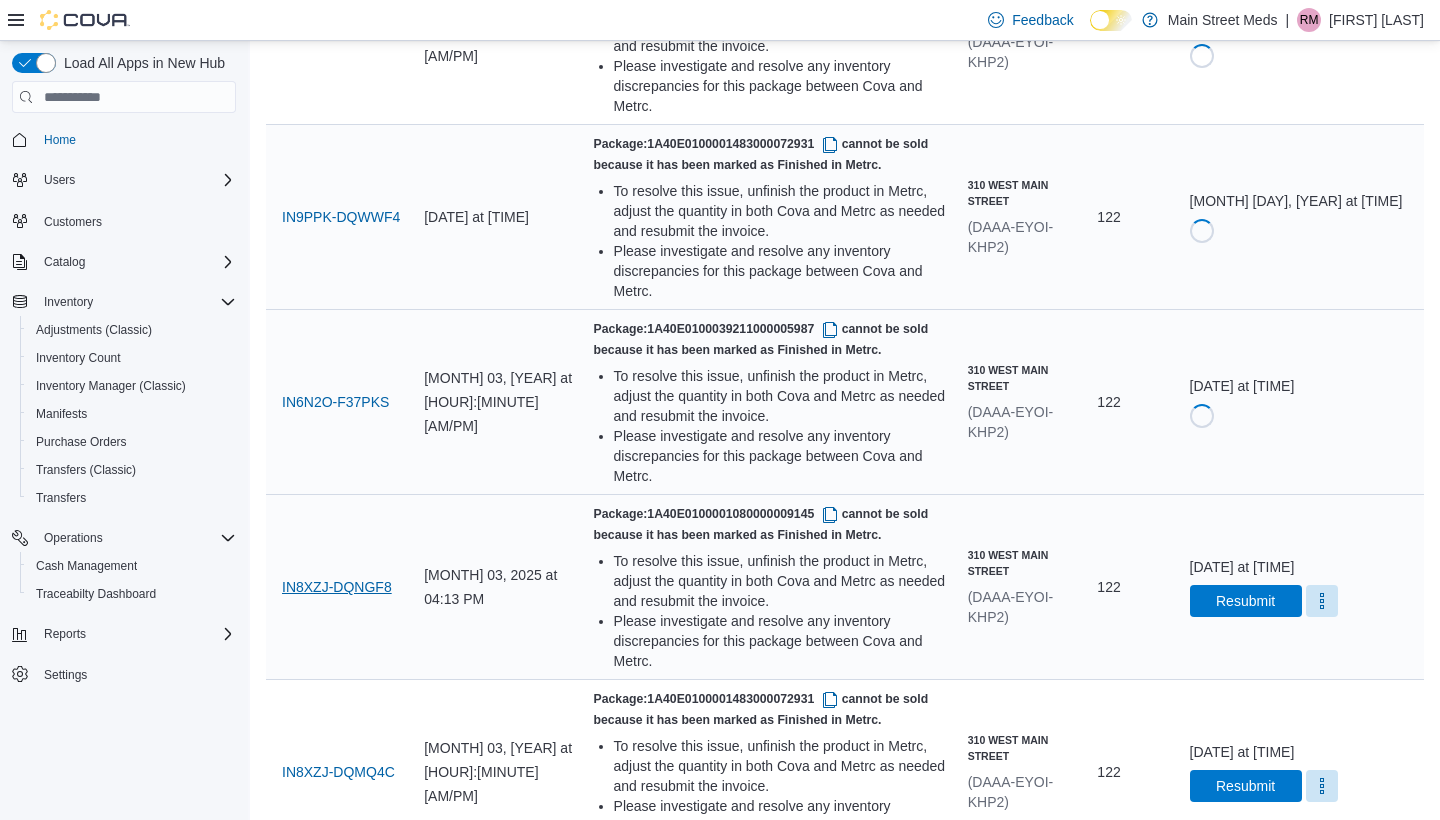 click on "IN8XZJ-DQNGF8" at bounding box center (337, 587) 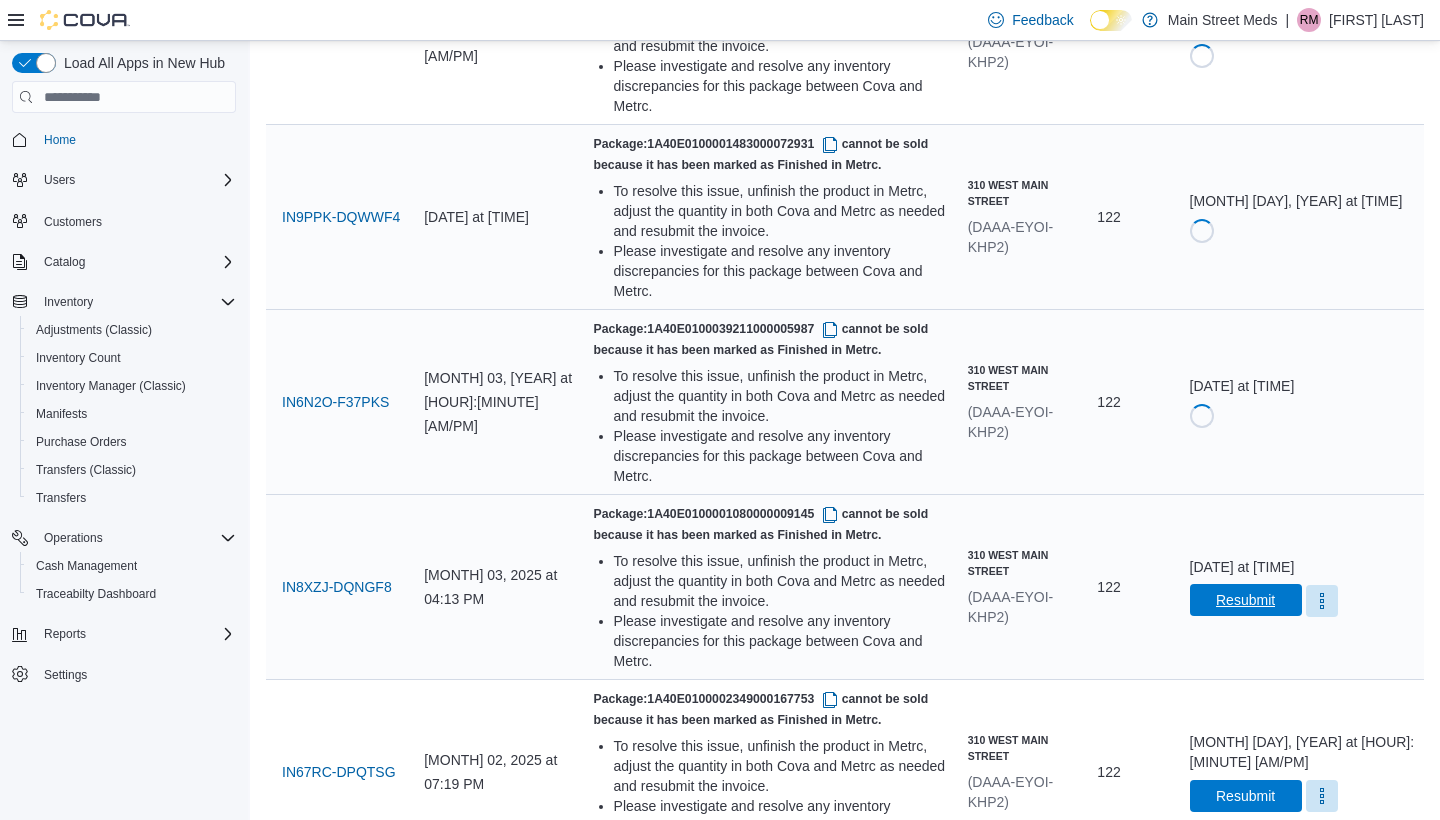 click on "Resubmit" at bounding box center (1245, 600) 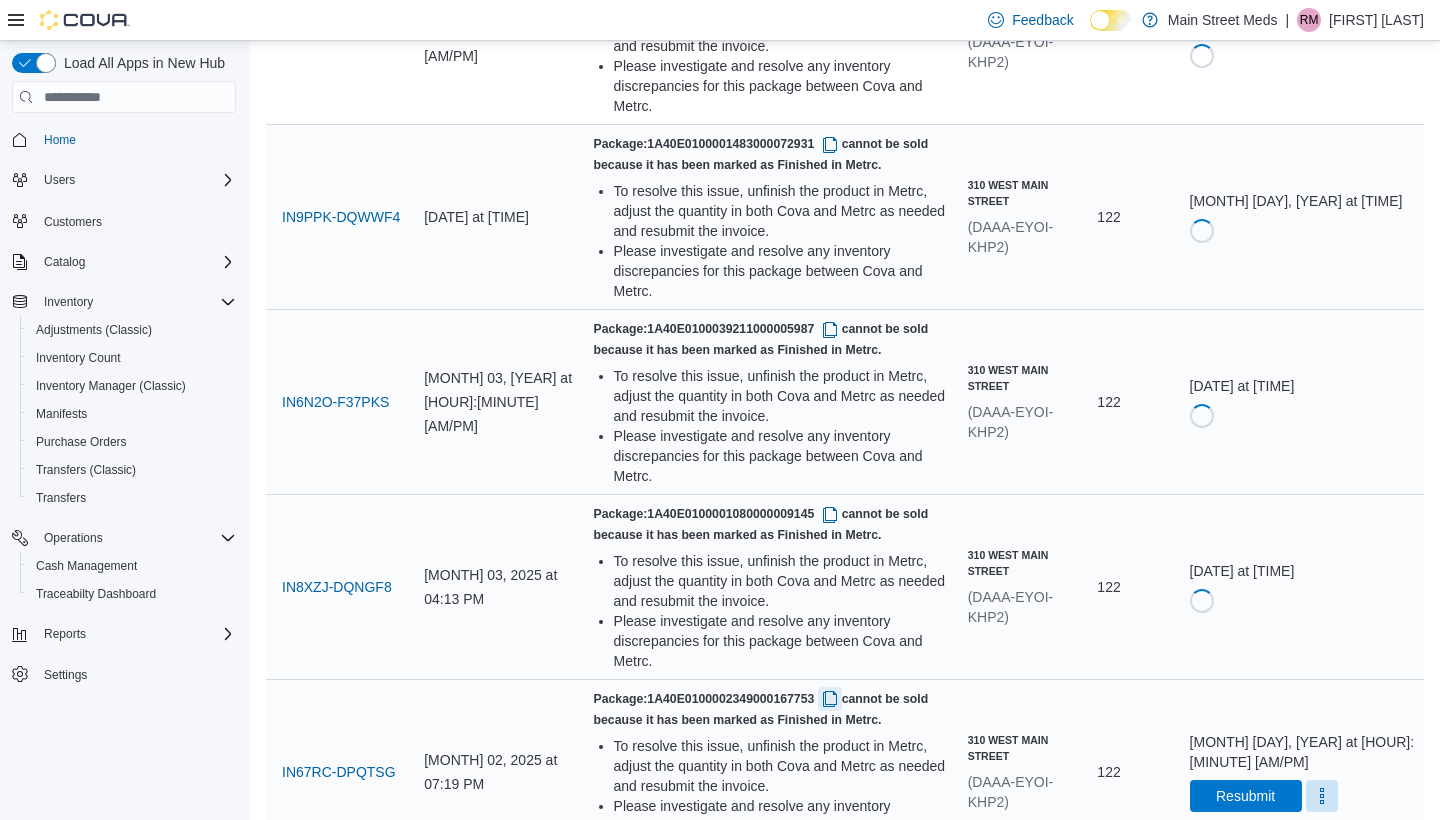 click at bounding box center [830, 699] 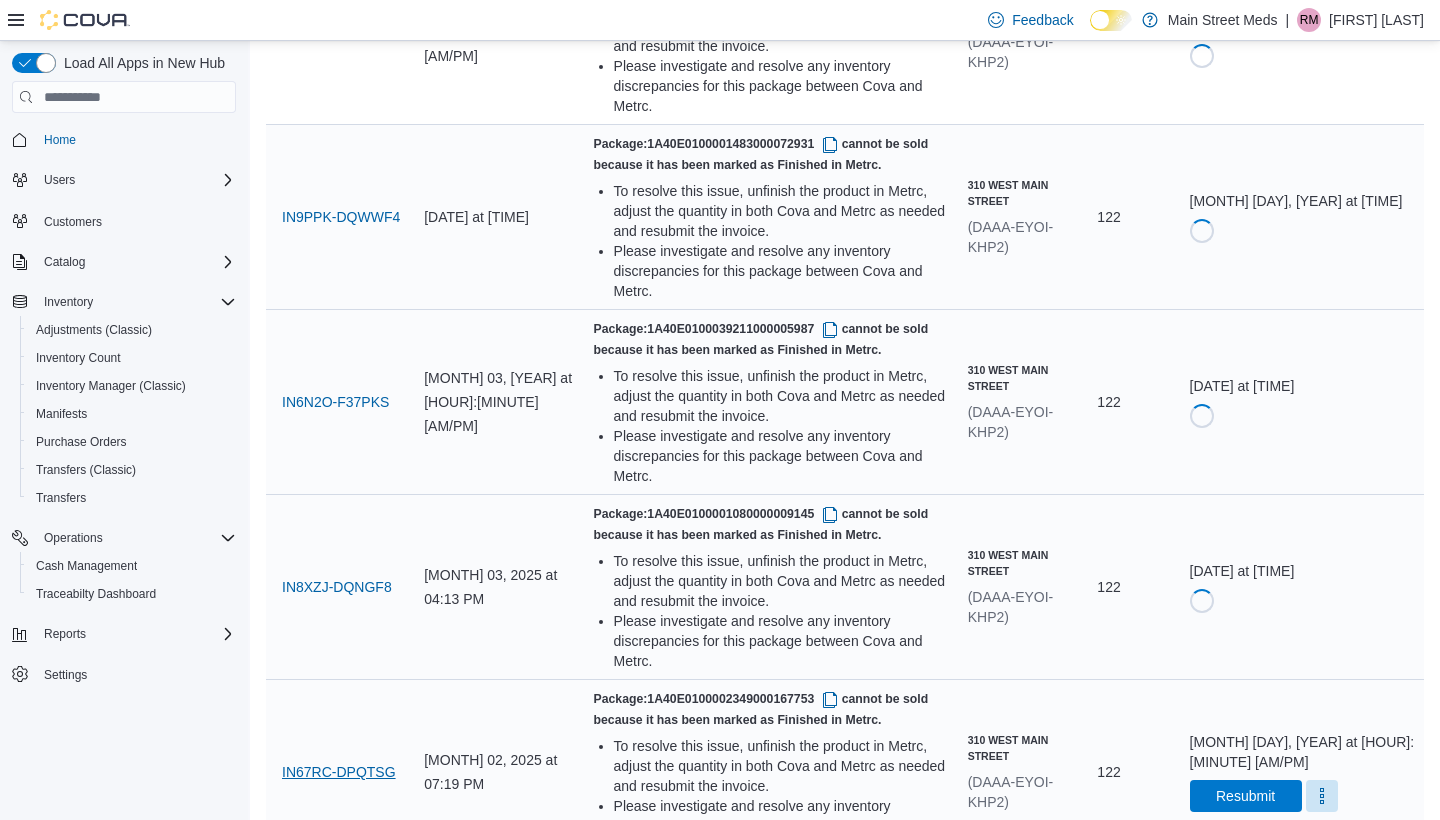 click on "IN67RC-DPQTSG" at bounding box center (339, 772) 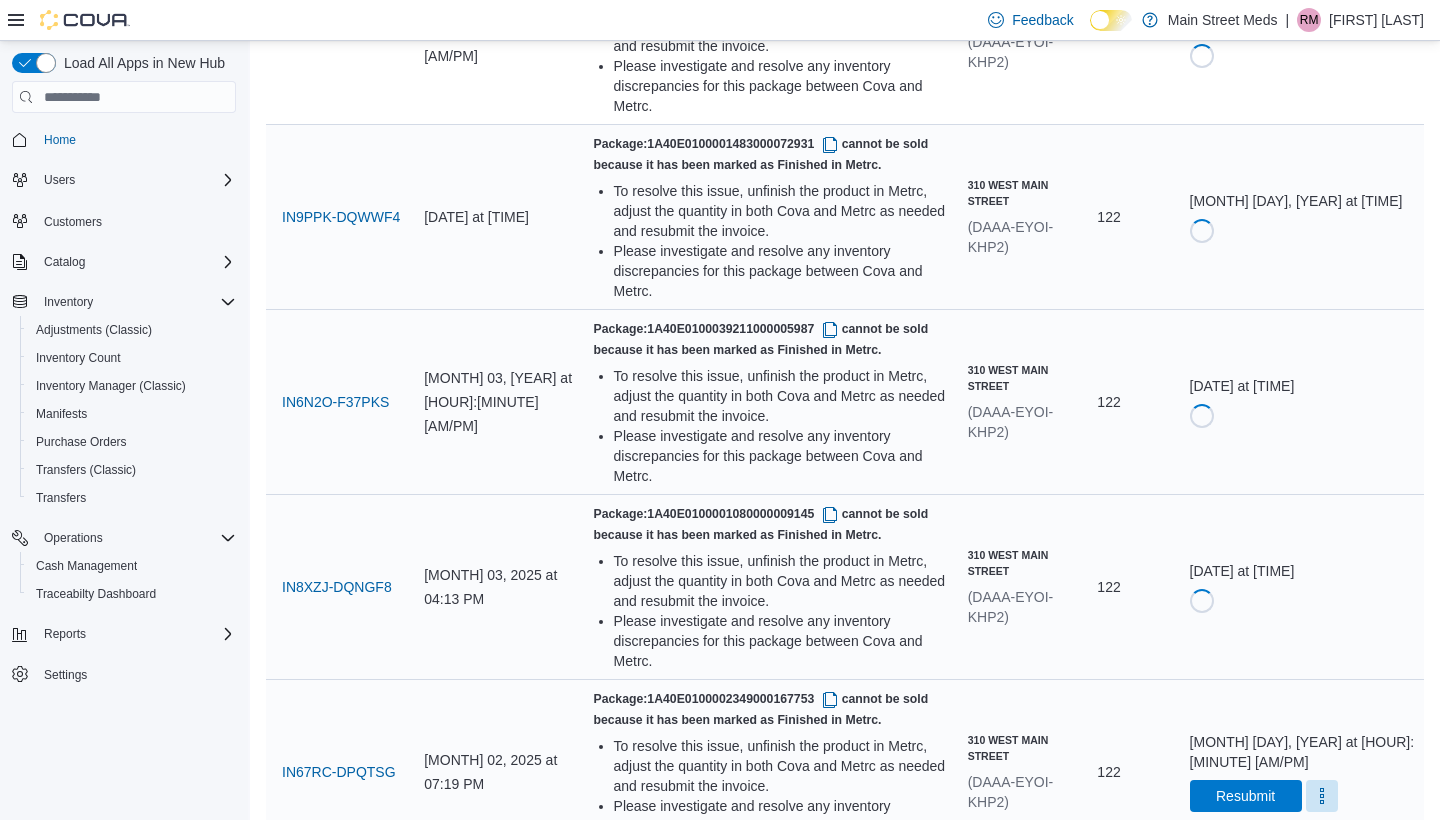 drag, startPoint x: 733, startPoint y: 494, endPoint x: 797, endPoint y: 488, distance: 64.28063 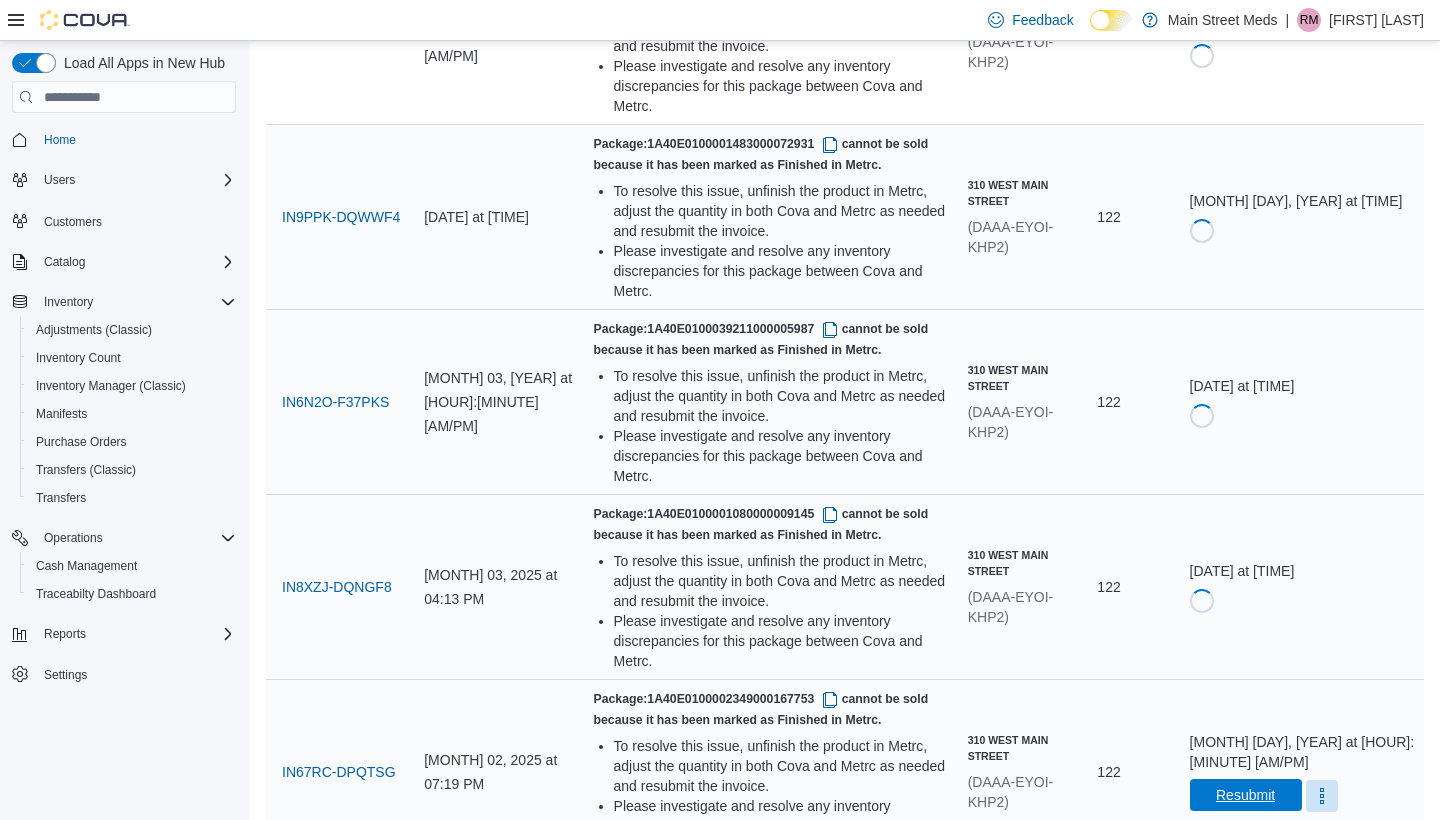 click on "Resubmit" at bounding box center [1246, 795] 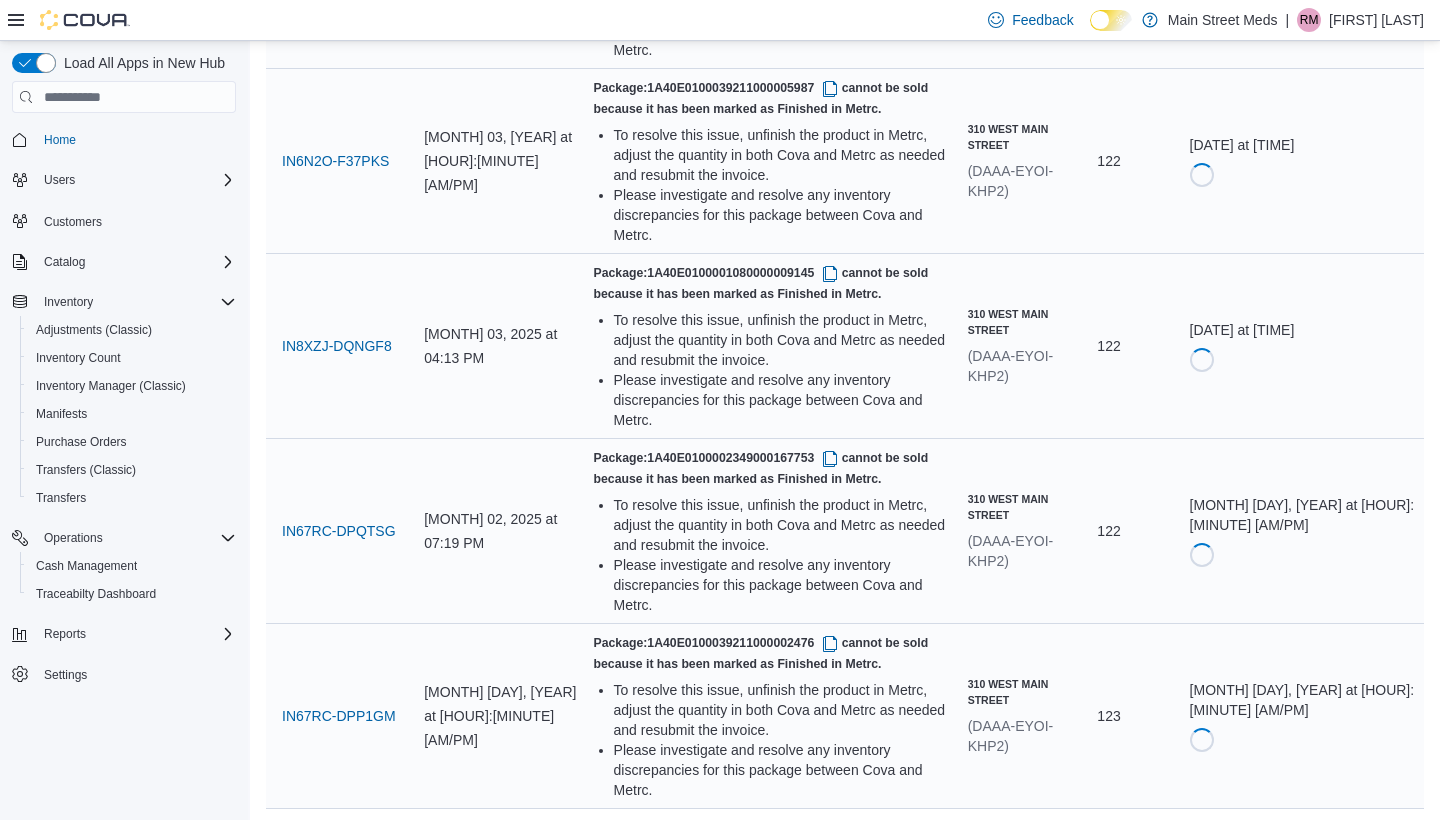 scroll, scrollTop: 1139, scrollLeft: 0, axis: vertical 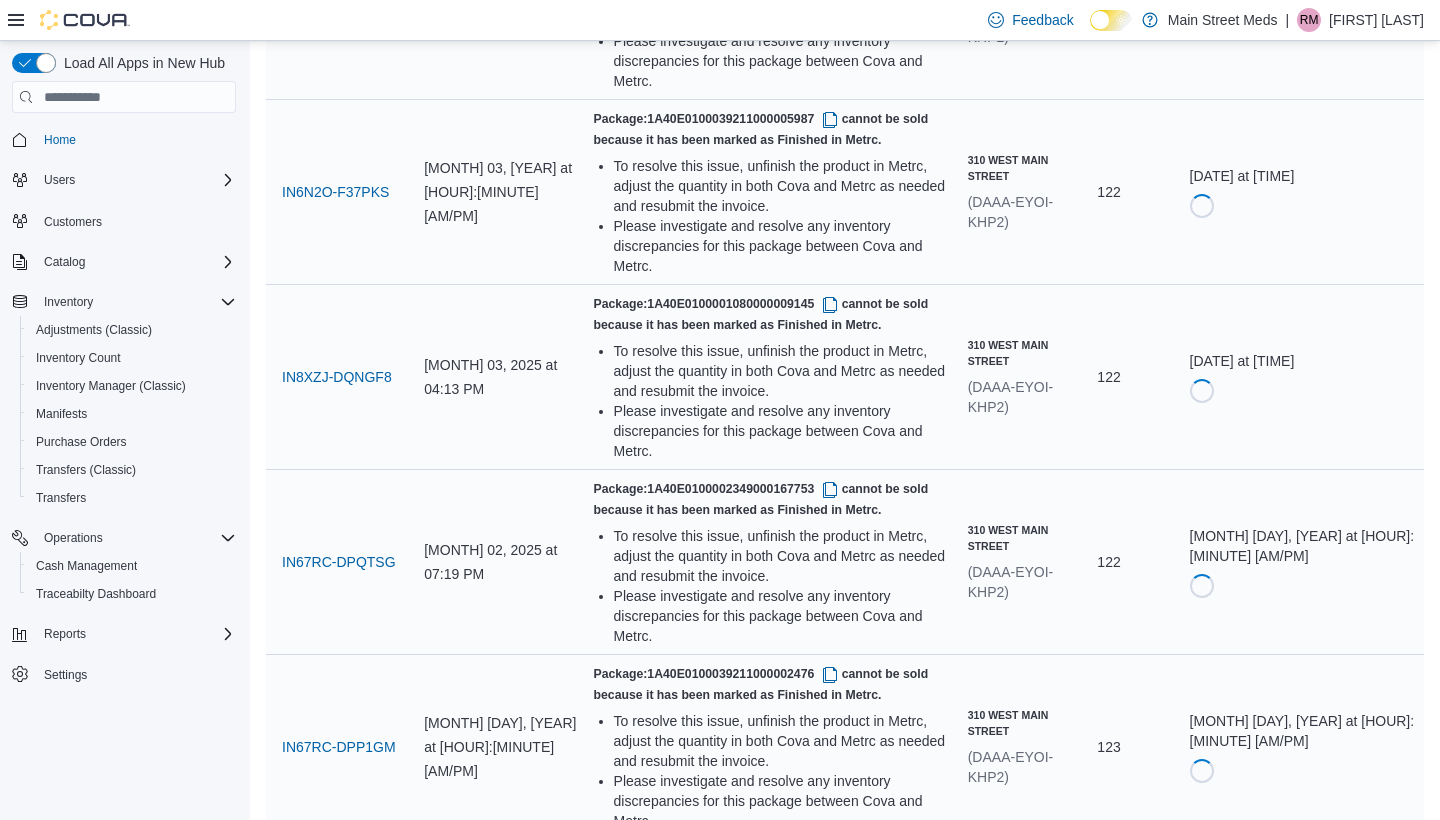 click at bounding box center (830, 859) 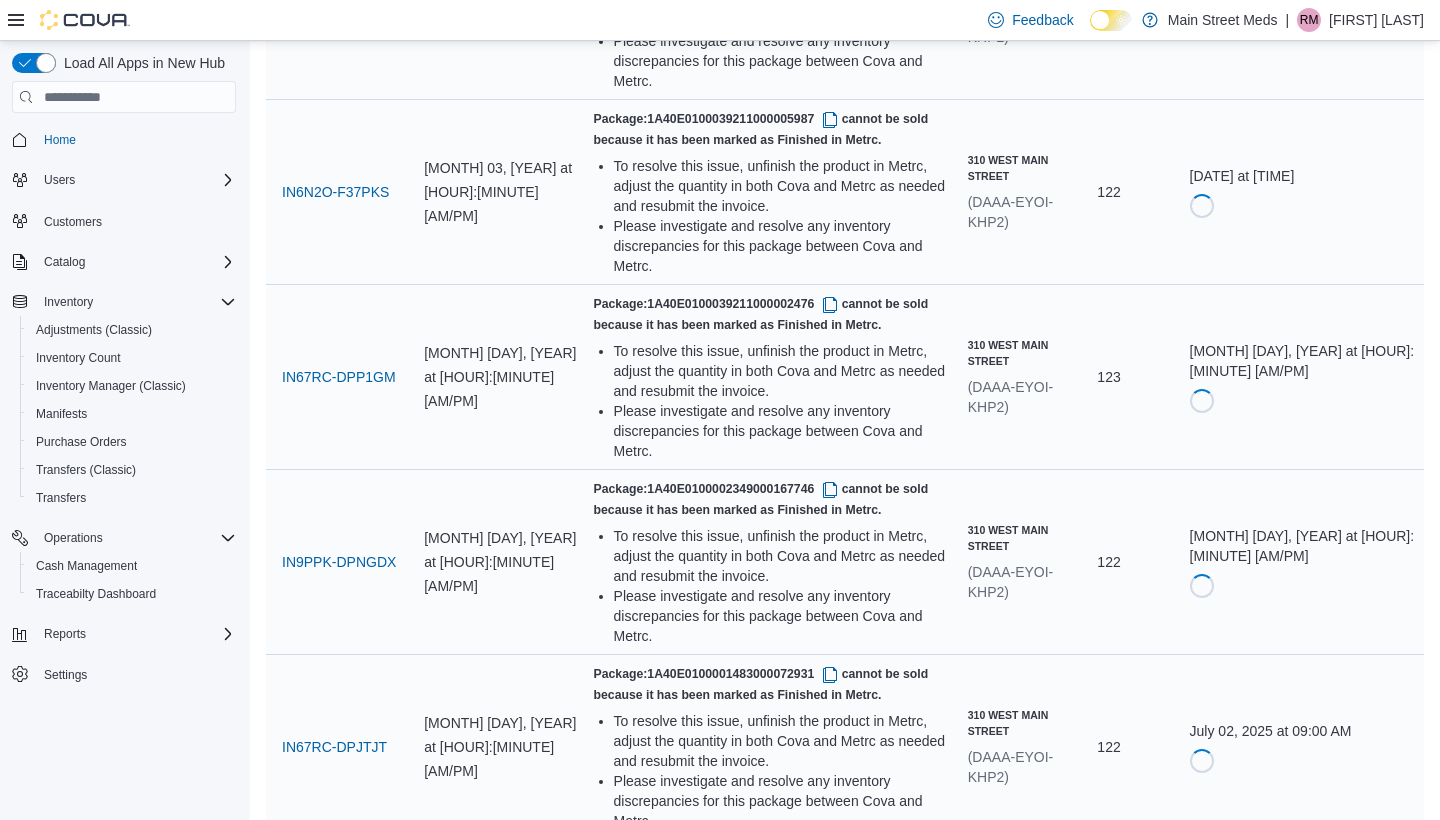 click on "IN6N2O-F1JJKH" at bounding box center (334, 932) 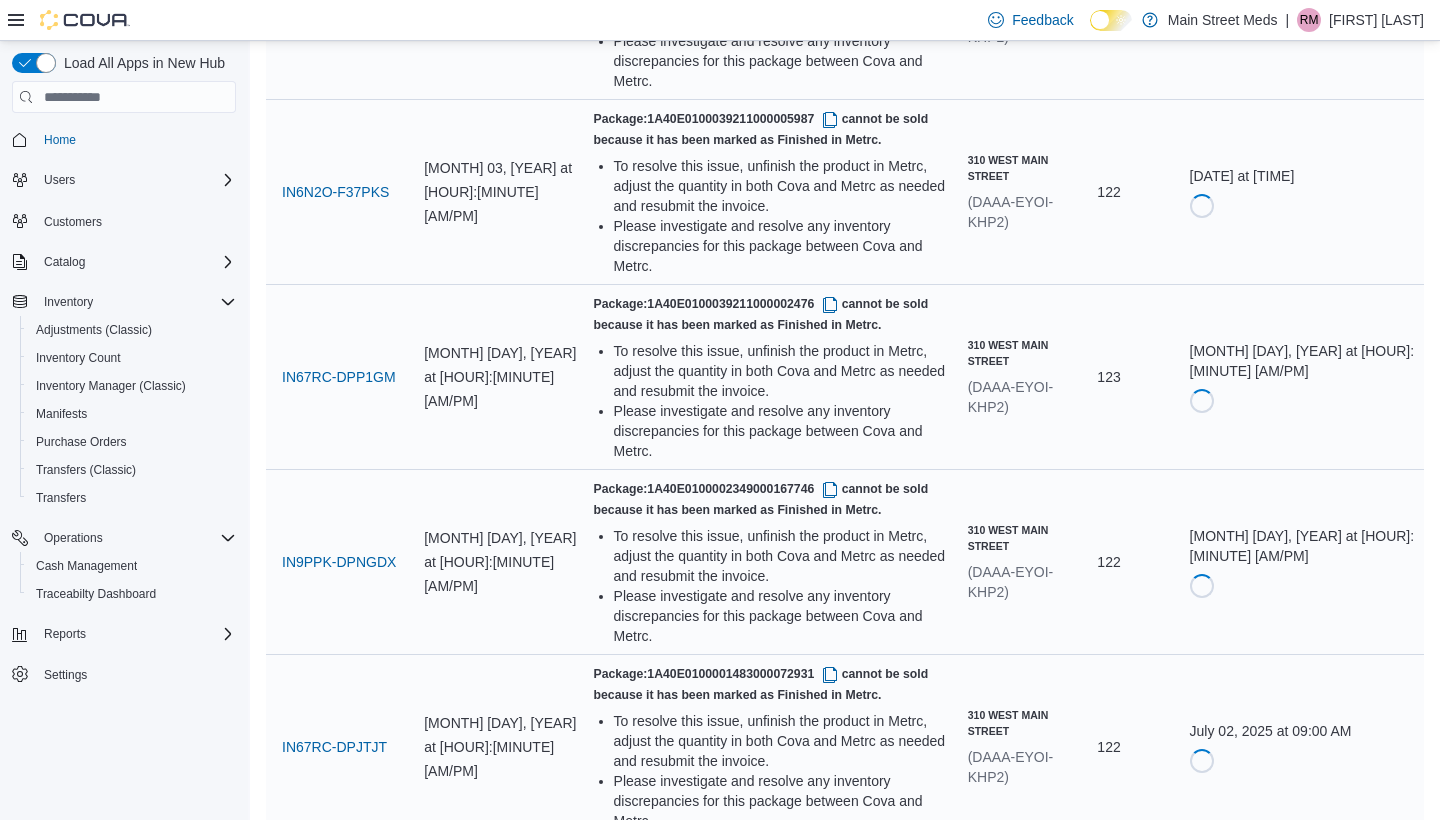 click at bounding box center (832, 859) 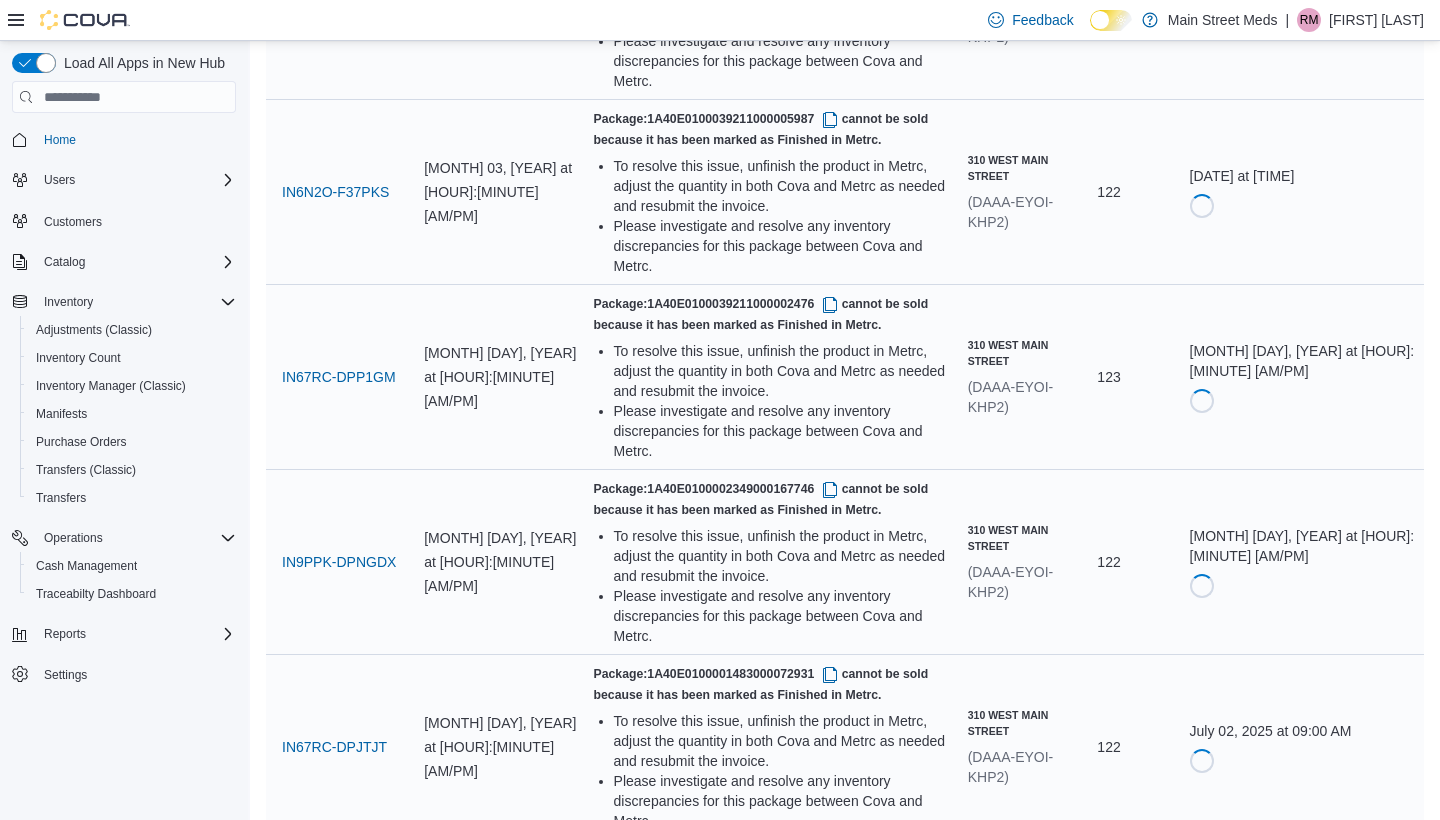 click on "Resubmit" at bounding box center (1245, 945) 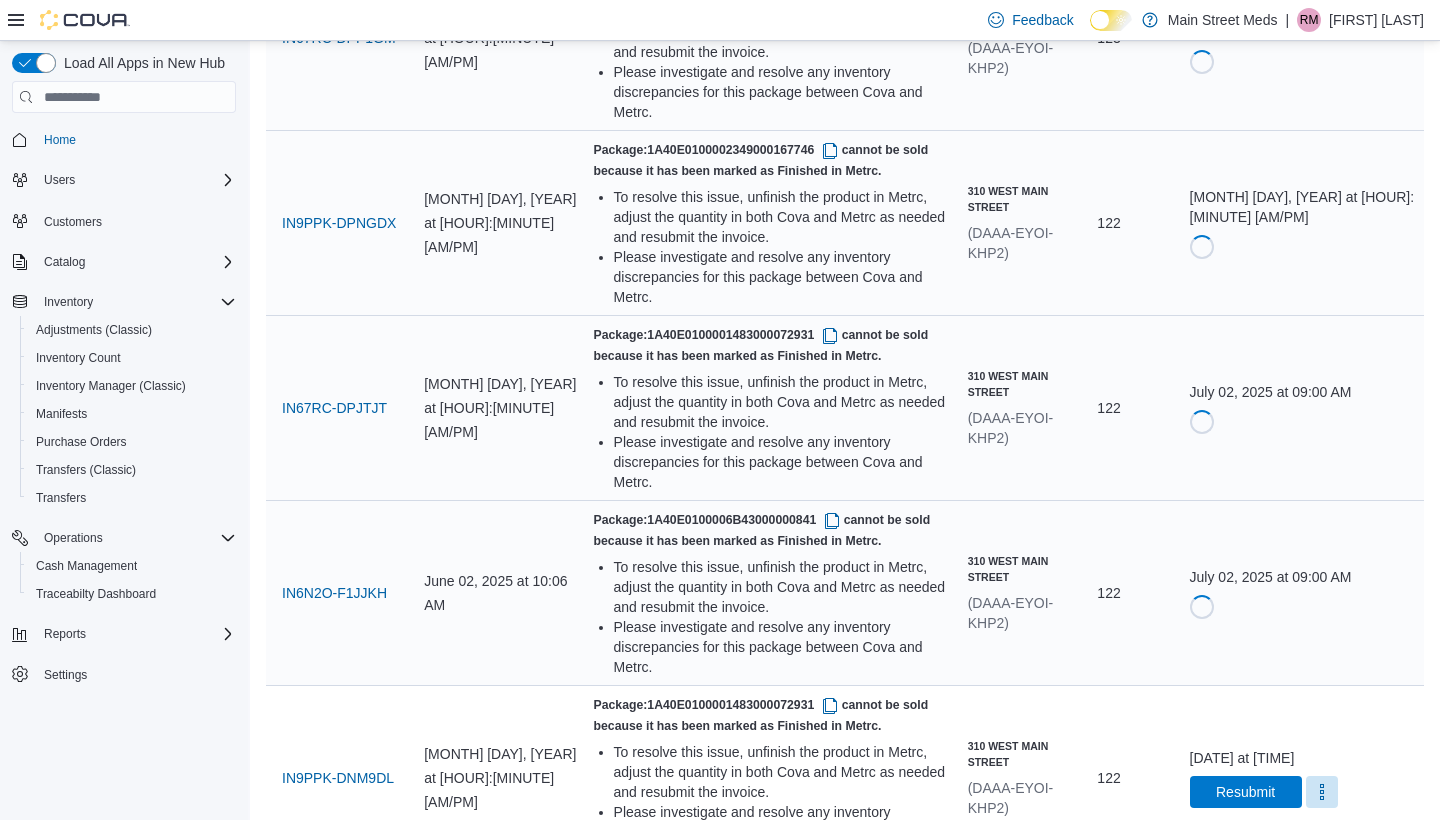 scroll, scrollTop: 1505, scrollLeft: 0, axis: vertical 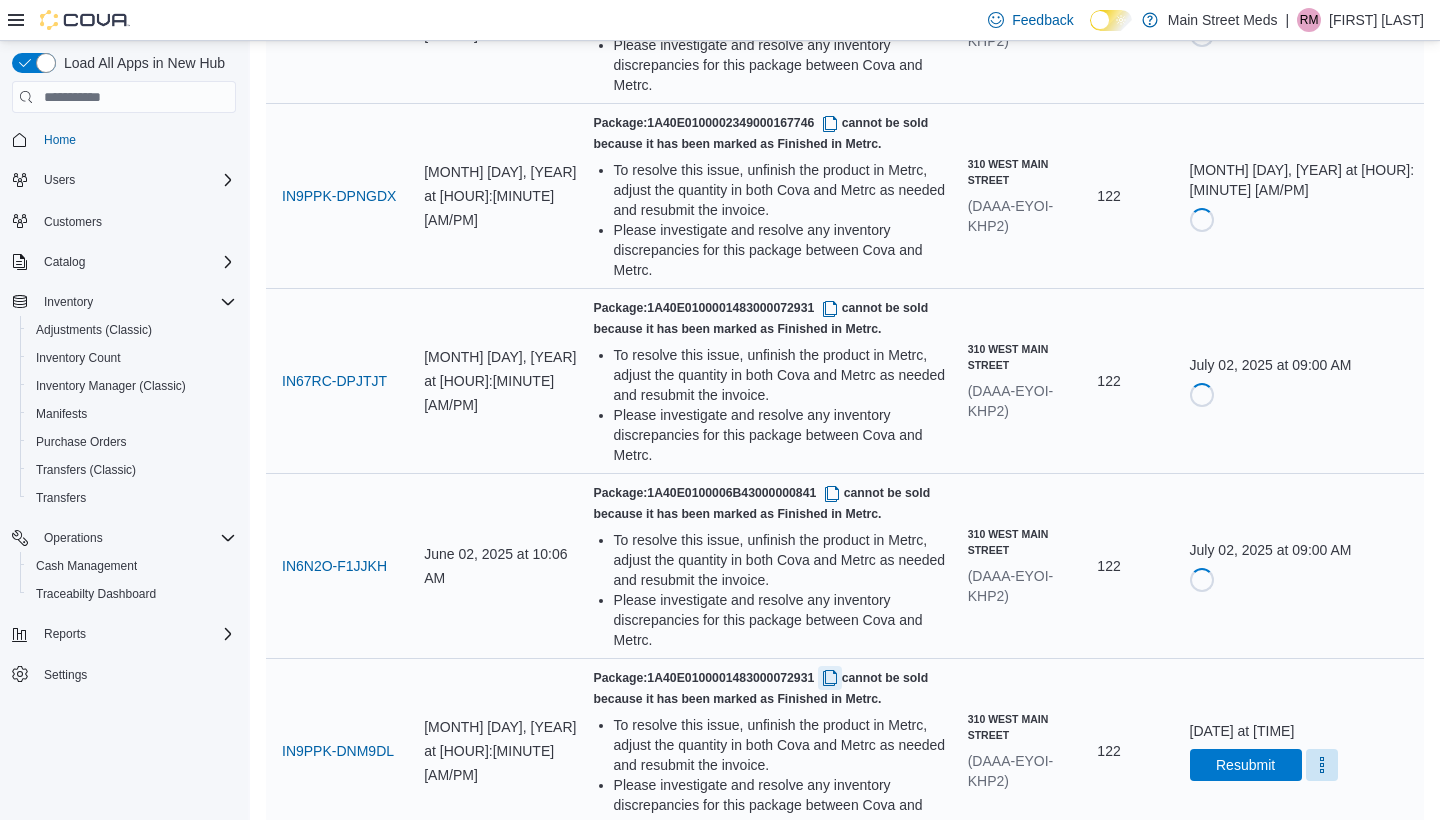 click at bounding box center (830, 678) 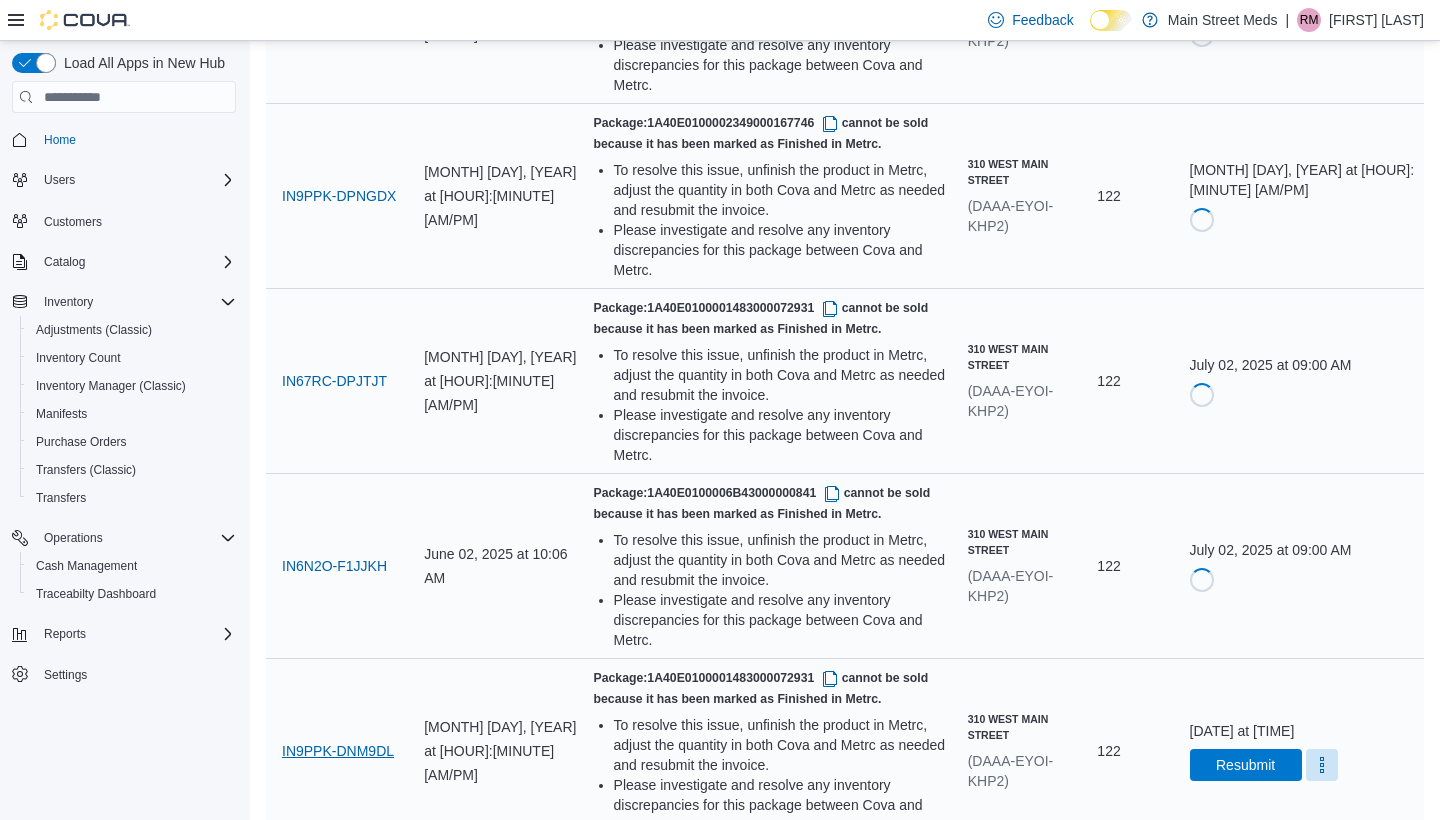 click on "IN9PPK-DNM9DL" at bounding box center (338, 751) 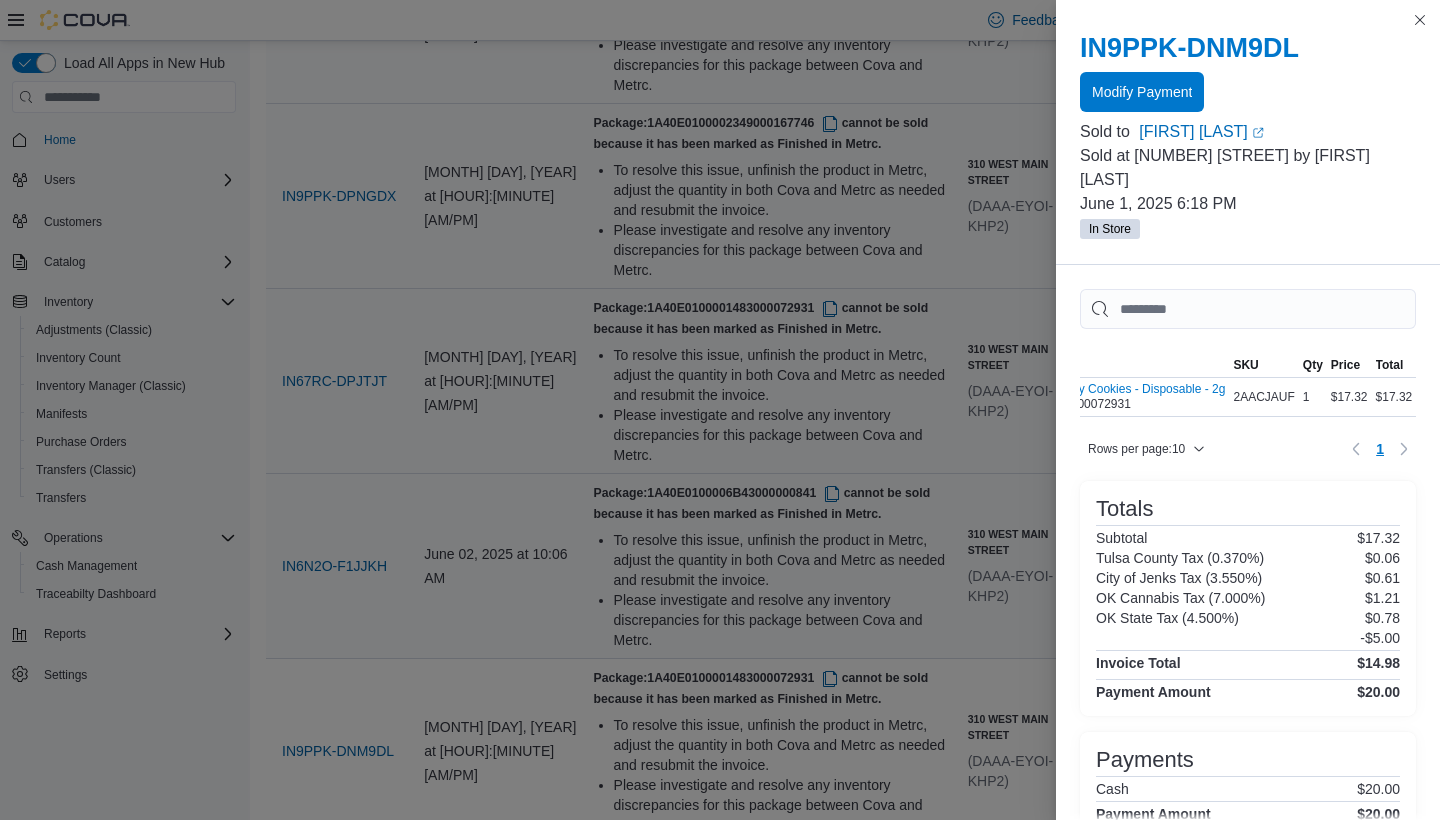 scroll, scrollTop: 0, scrollLeft: 116, axis: horizontal 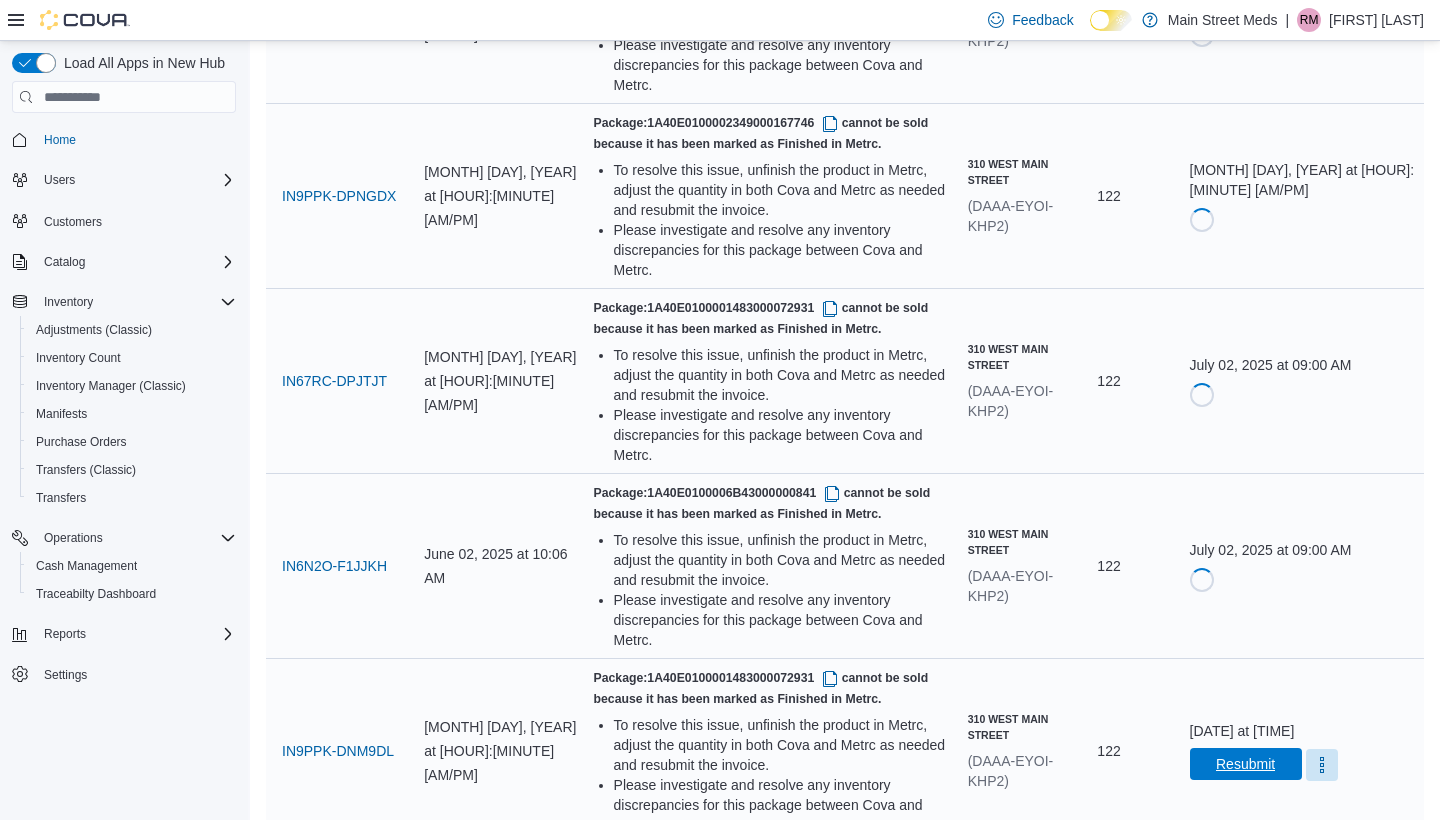 click on "Resubmit" at bounding box center [1245, 764] 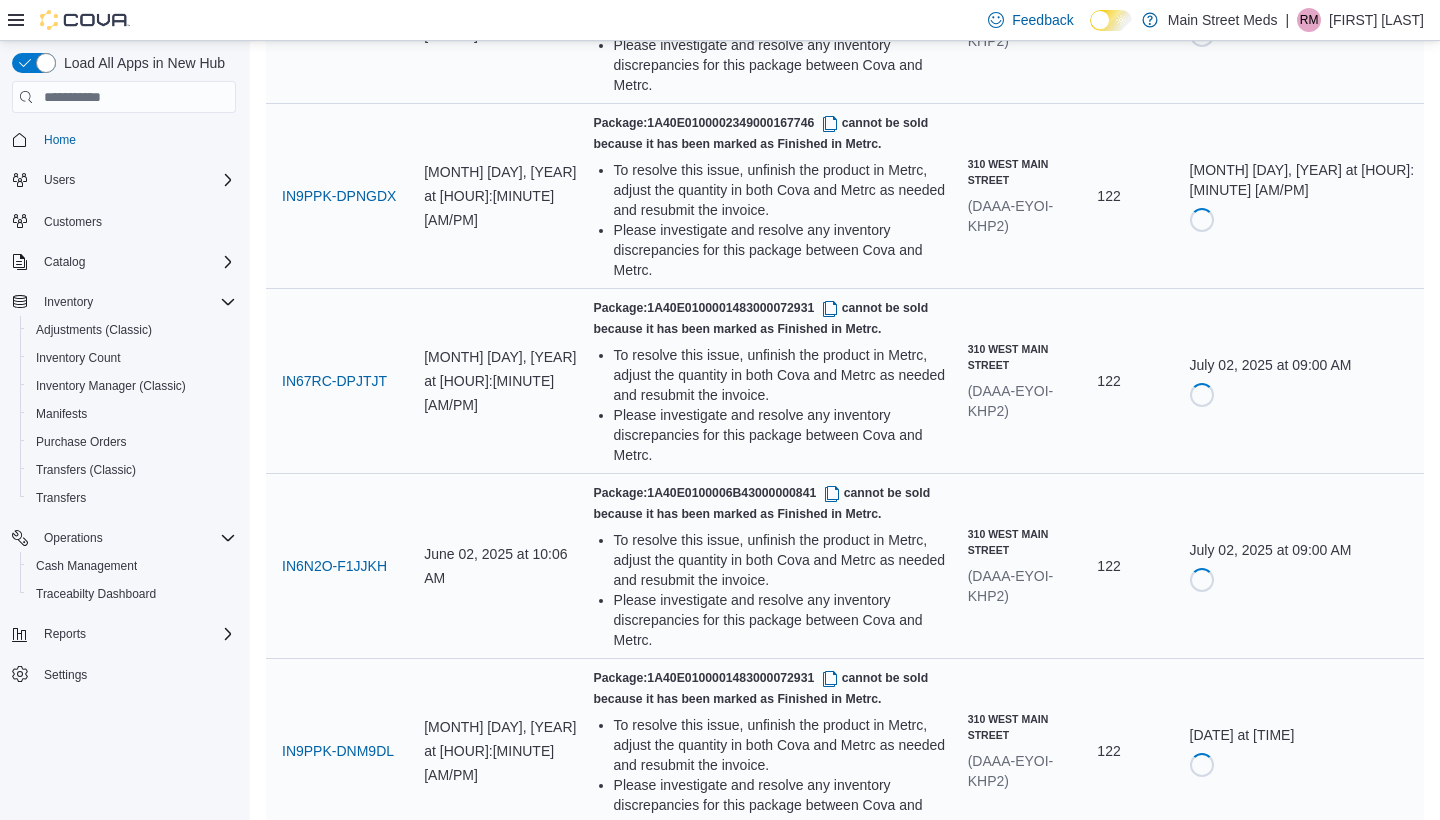 click at bounding box center [832, 863] 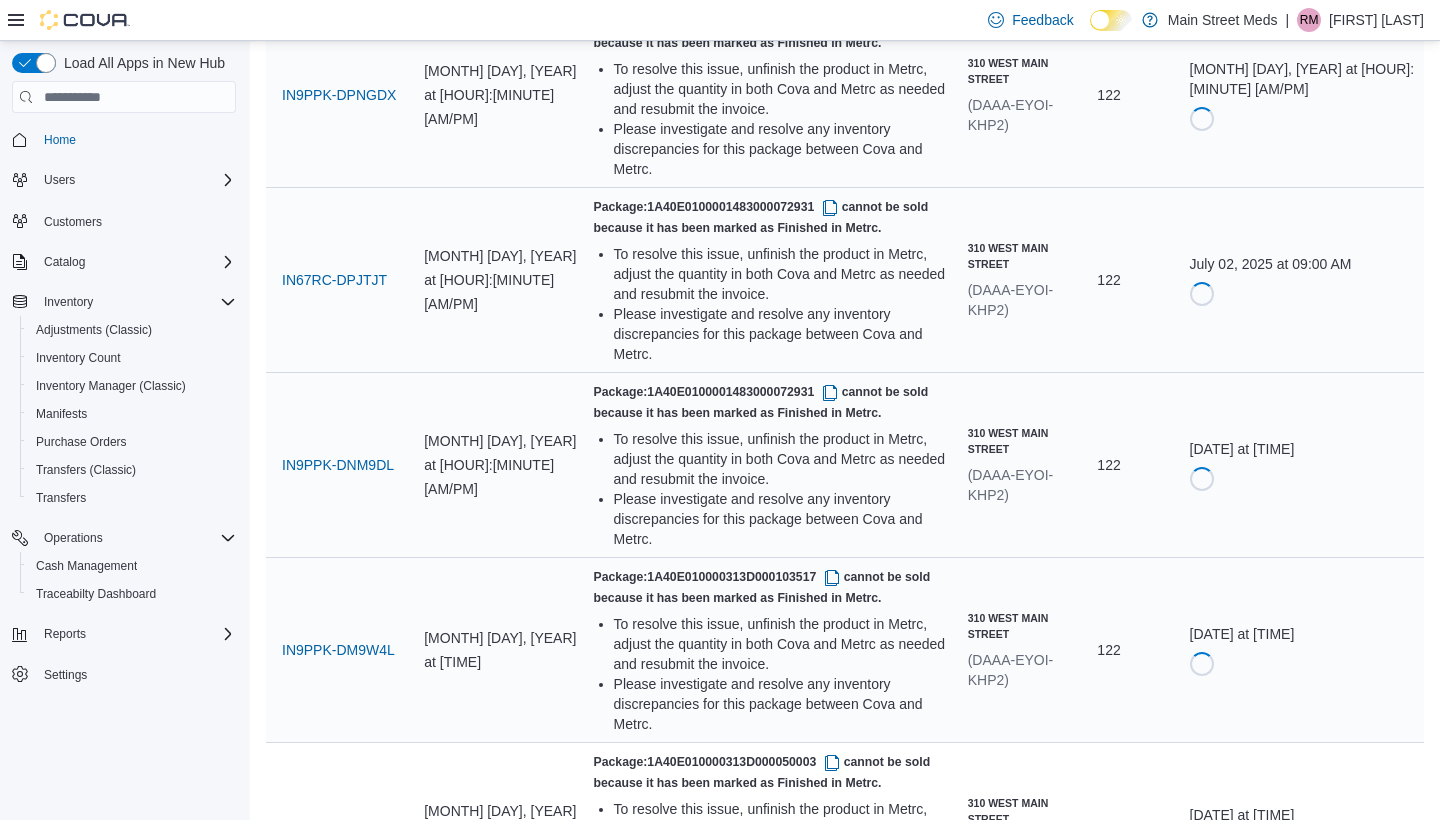 scroll, scrollTop: 1613, scrollLeft: 0, axis: vertical 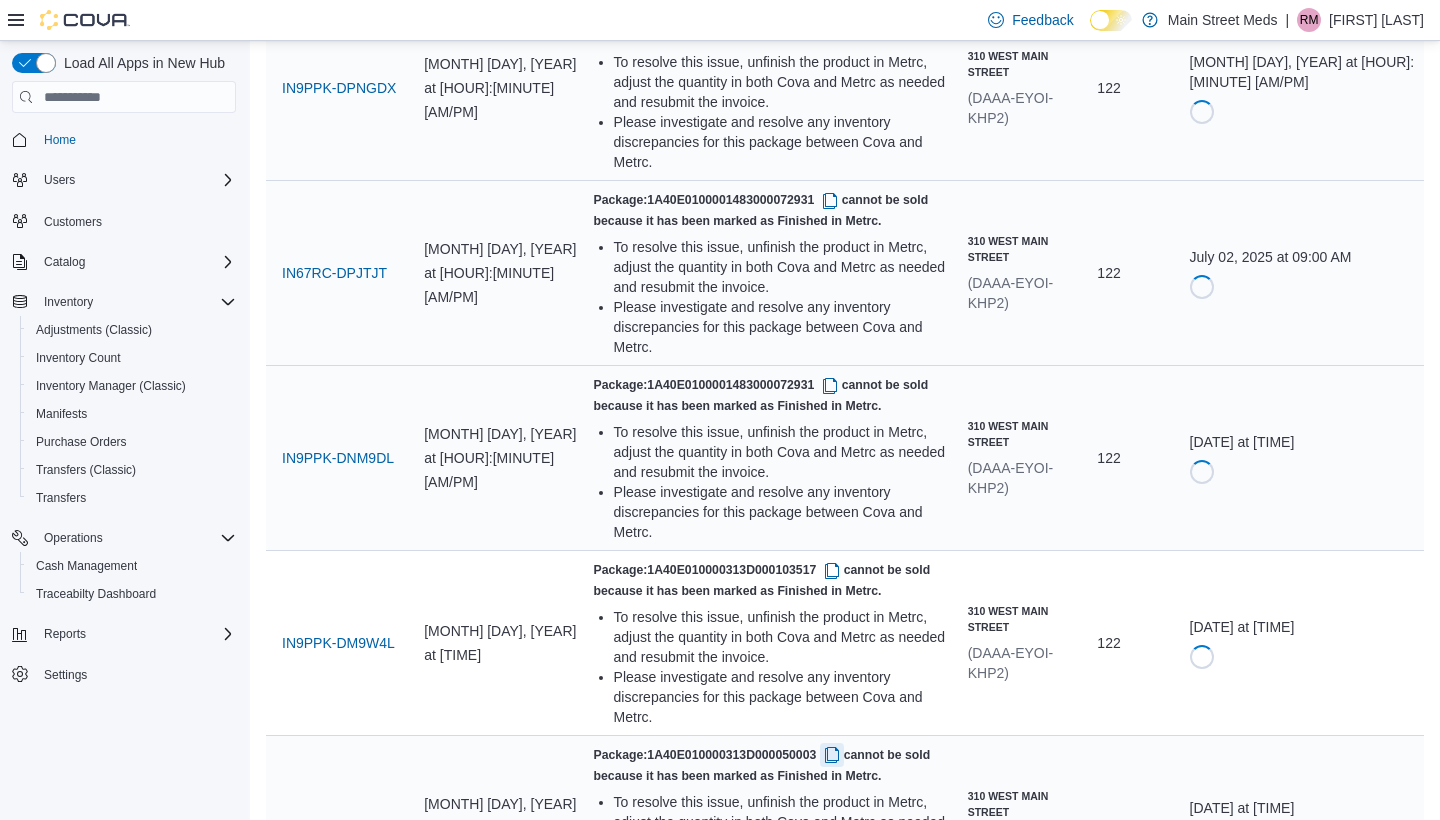 click at bounding box center (832, 755) 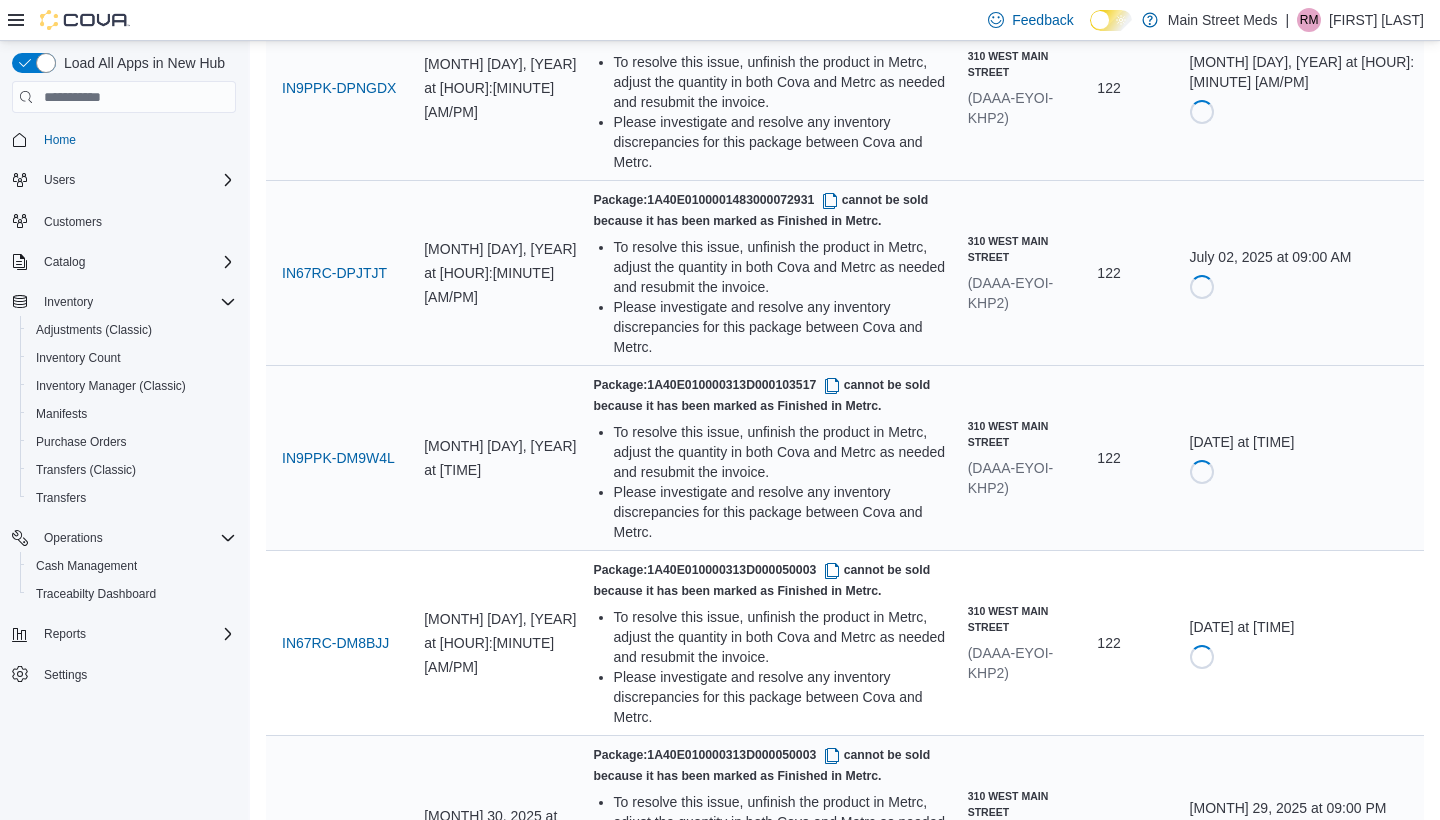 click on "IN9PPK-DLQQ49" at bounding box center [337, 828] 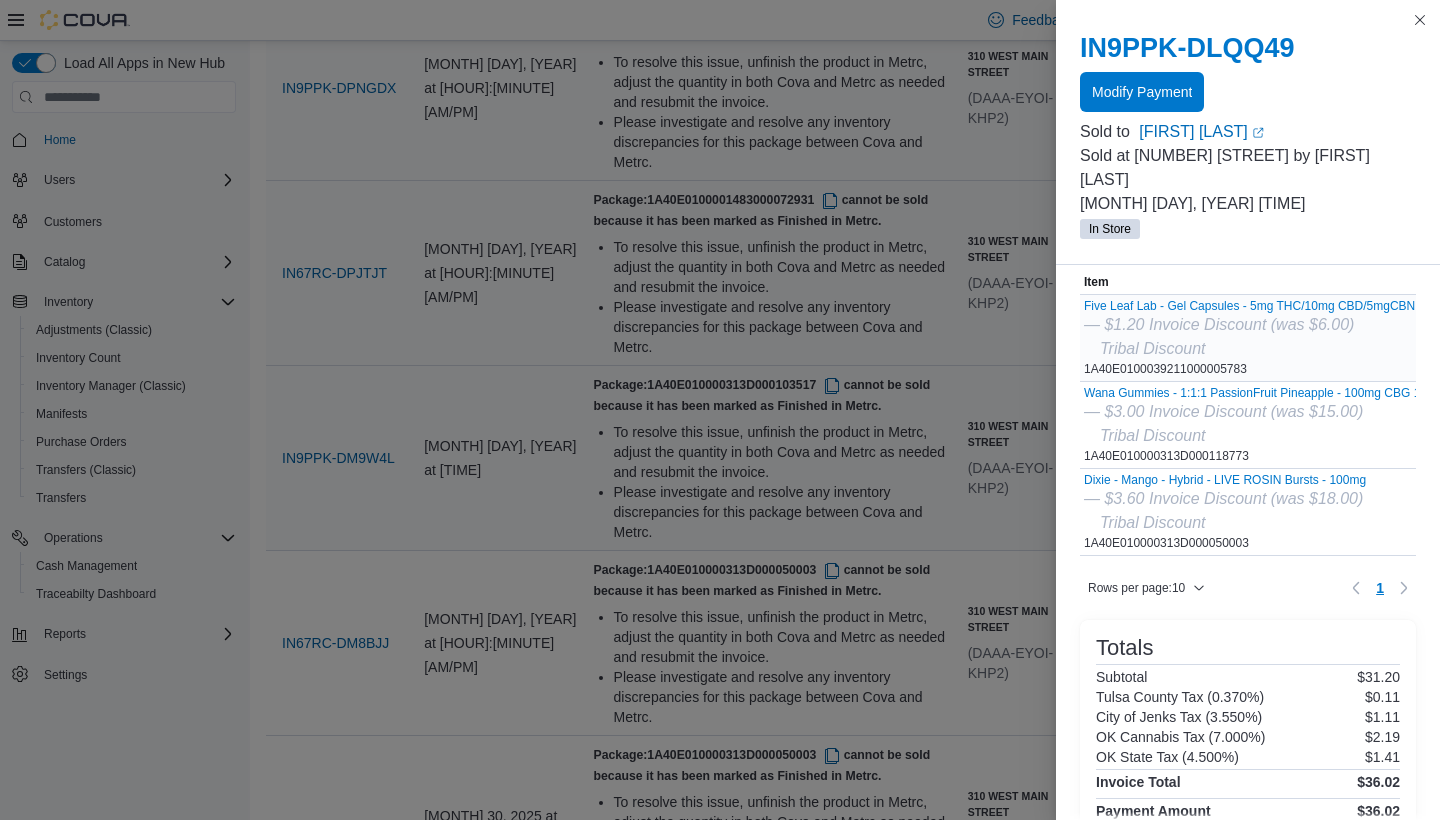 scroll, scrollTop: 85, scrollLeft: 0, axis: vertical 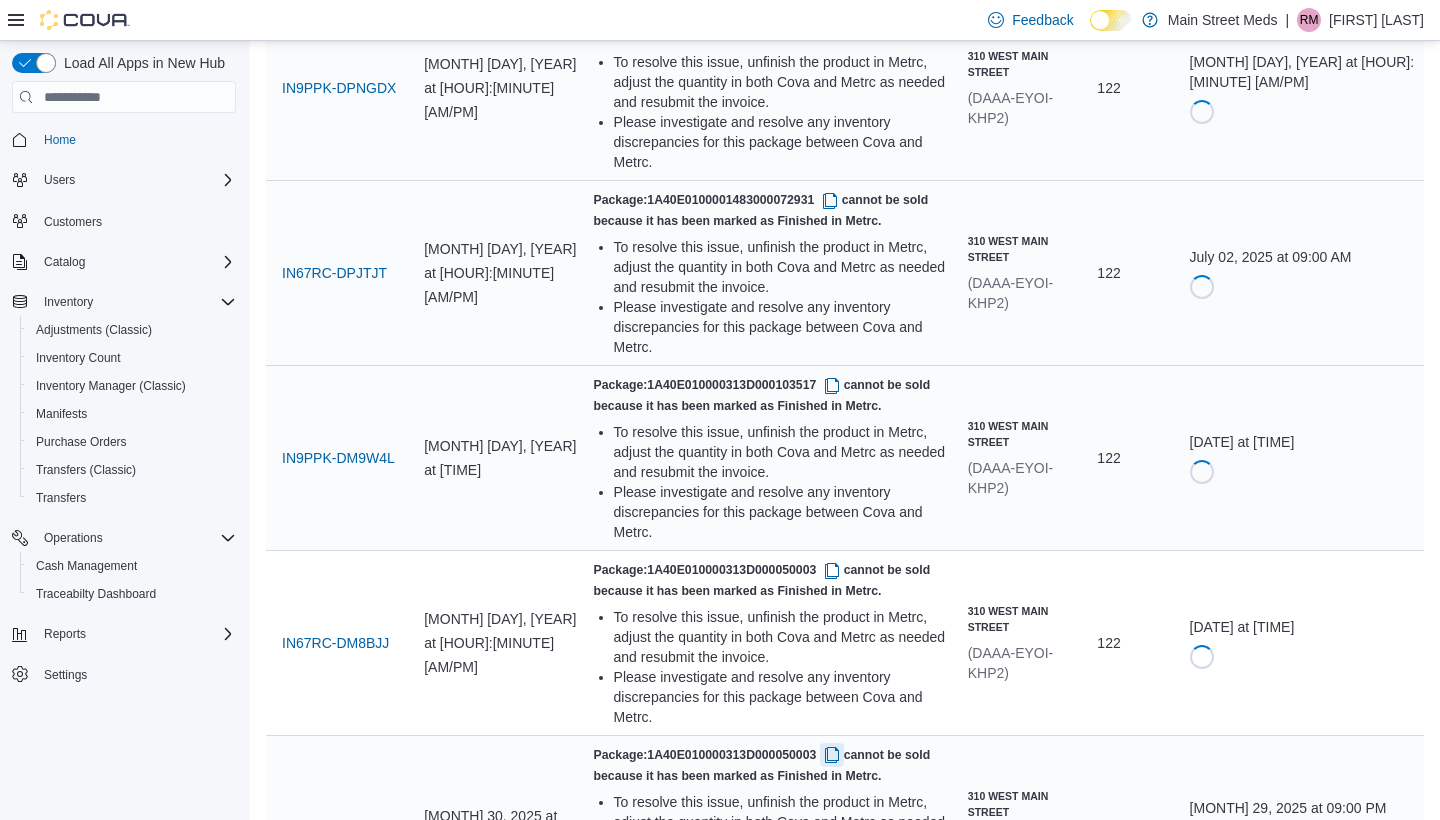 click at bounding box center (832, 755) 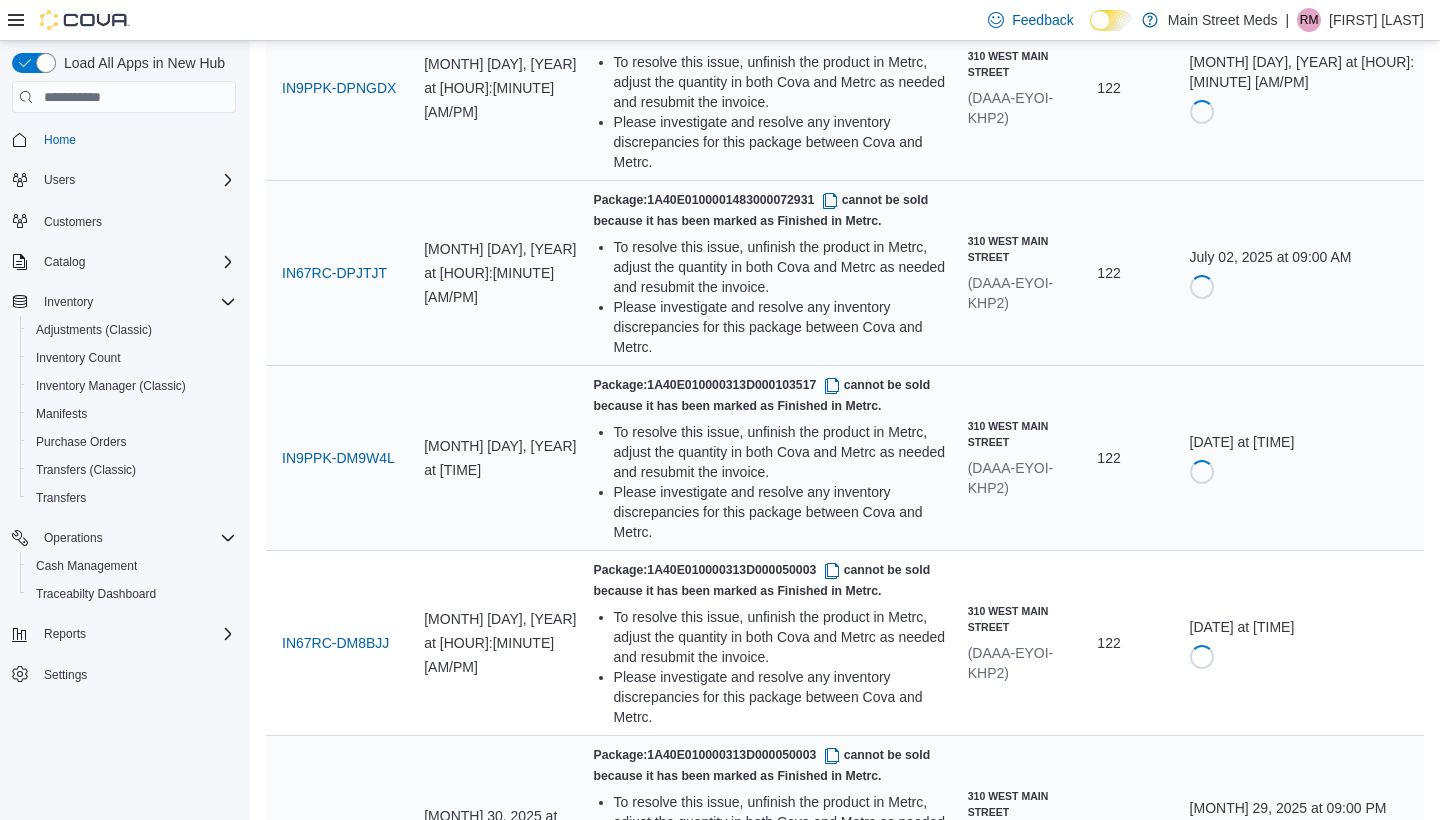 click on "Resubmit" at bounding box center (1245, 841) 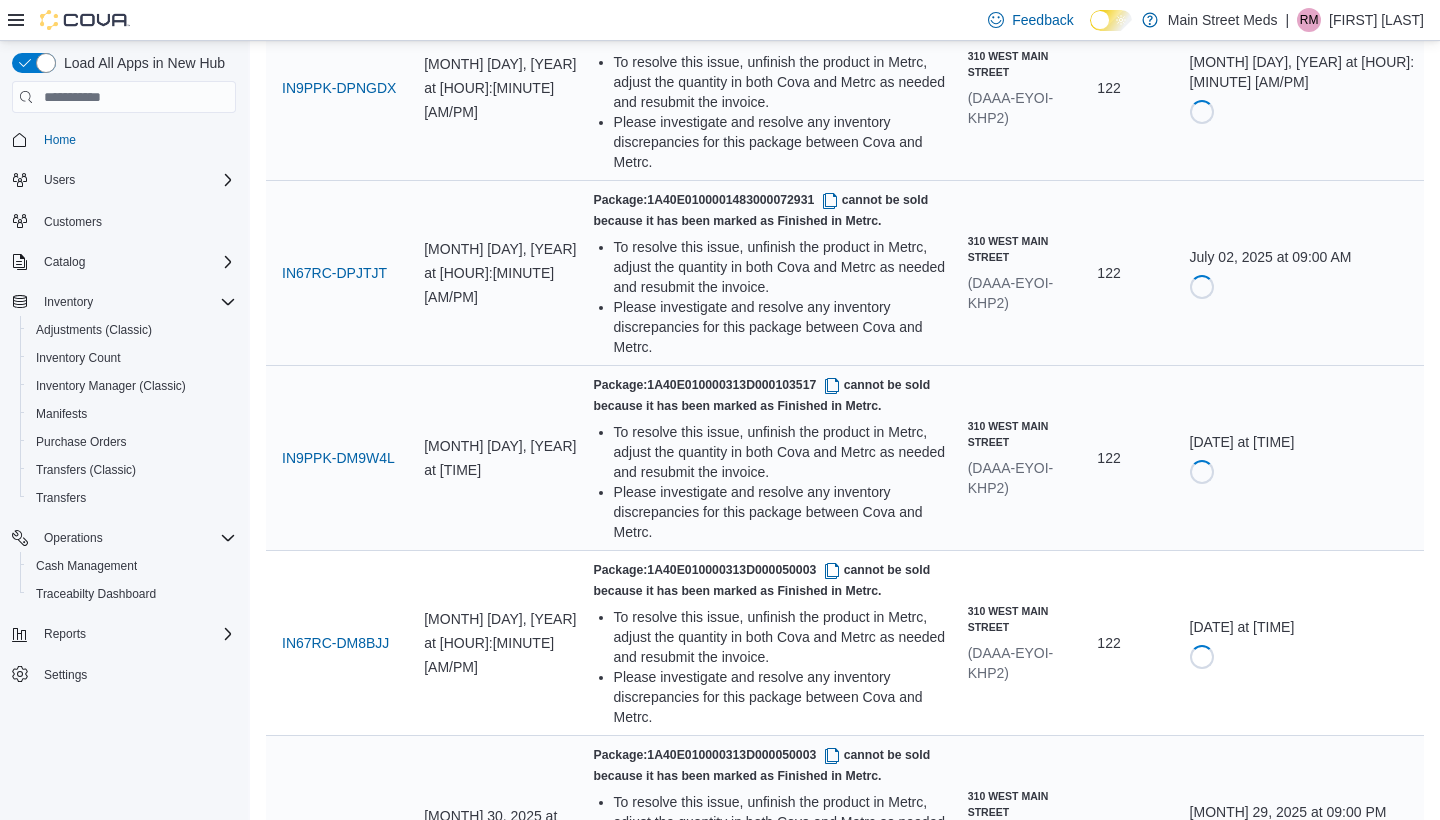 click on "Package:  1A40E010000207D000004091    cannot be sold because it has been marked as Finished in Metrc." at bounding box center (773, 949) 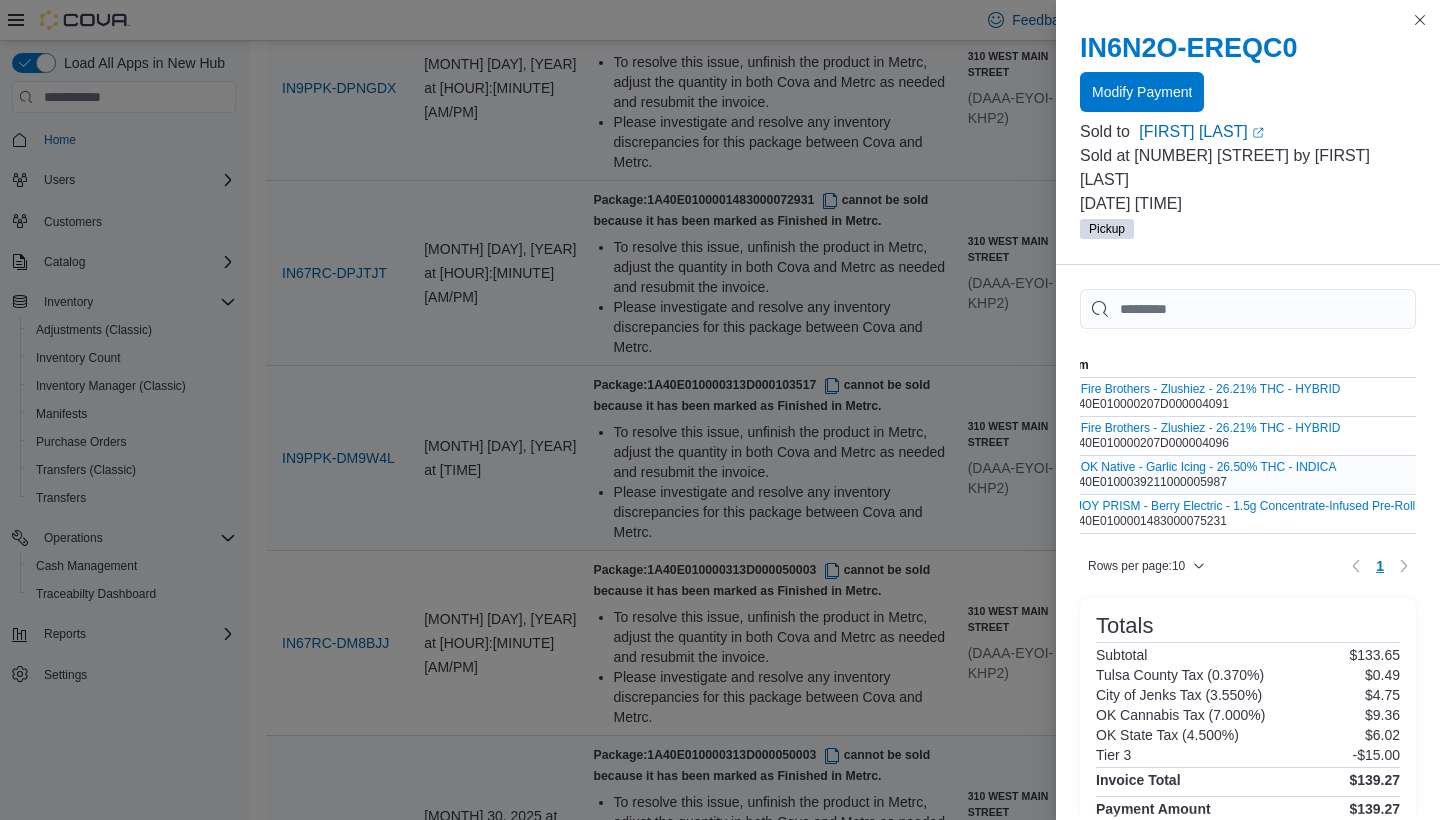 scroll, scrollTop: 0, scrollLeft: 22, axis: horizontal 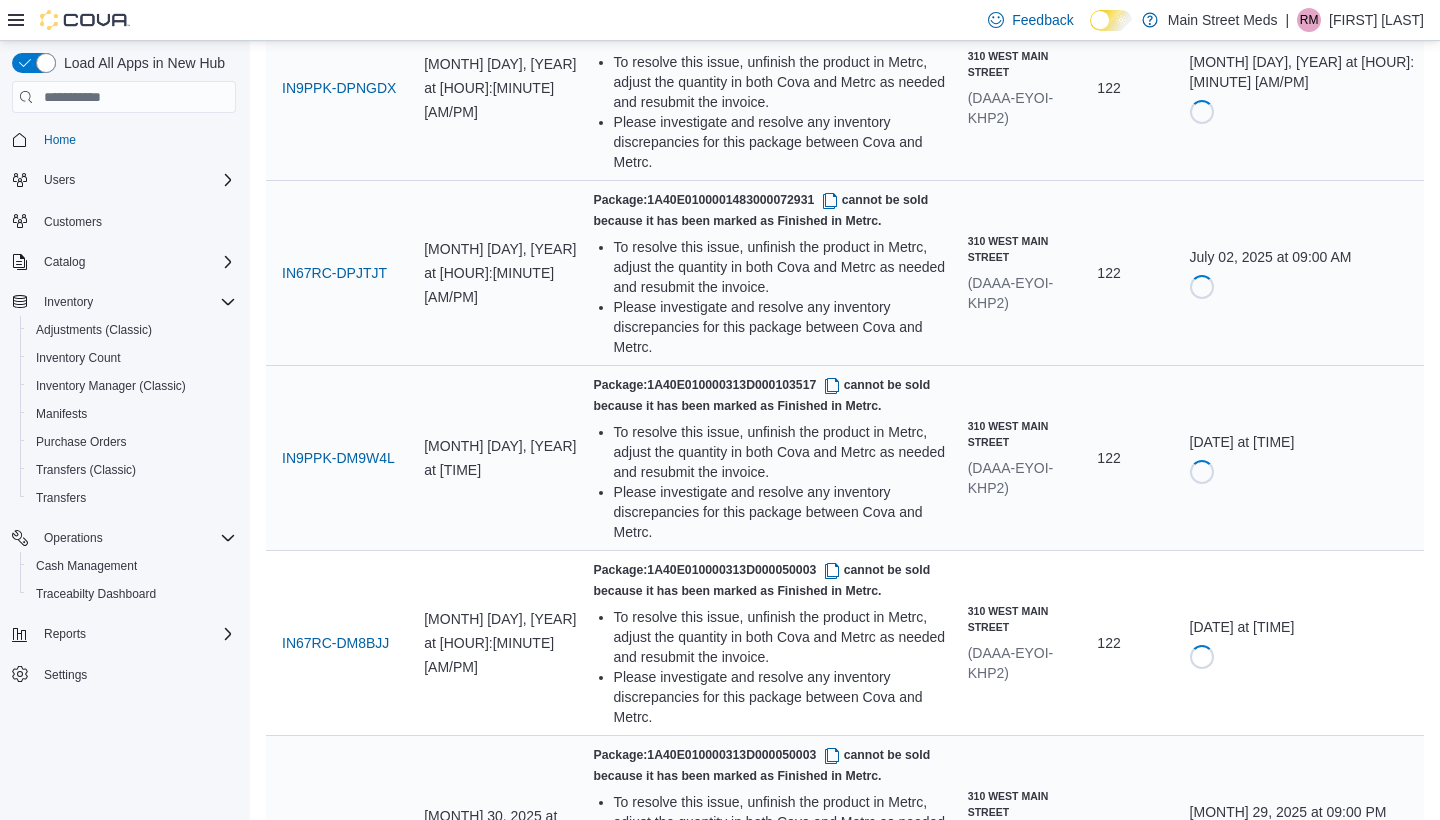 click on "Resubmit" at bounding box center (1245, 1026) 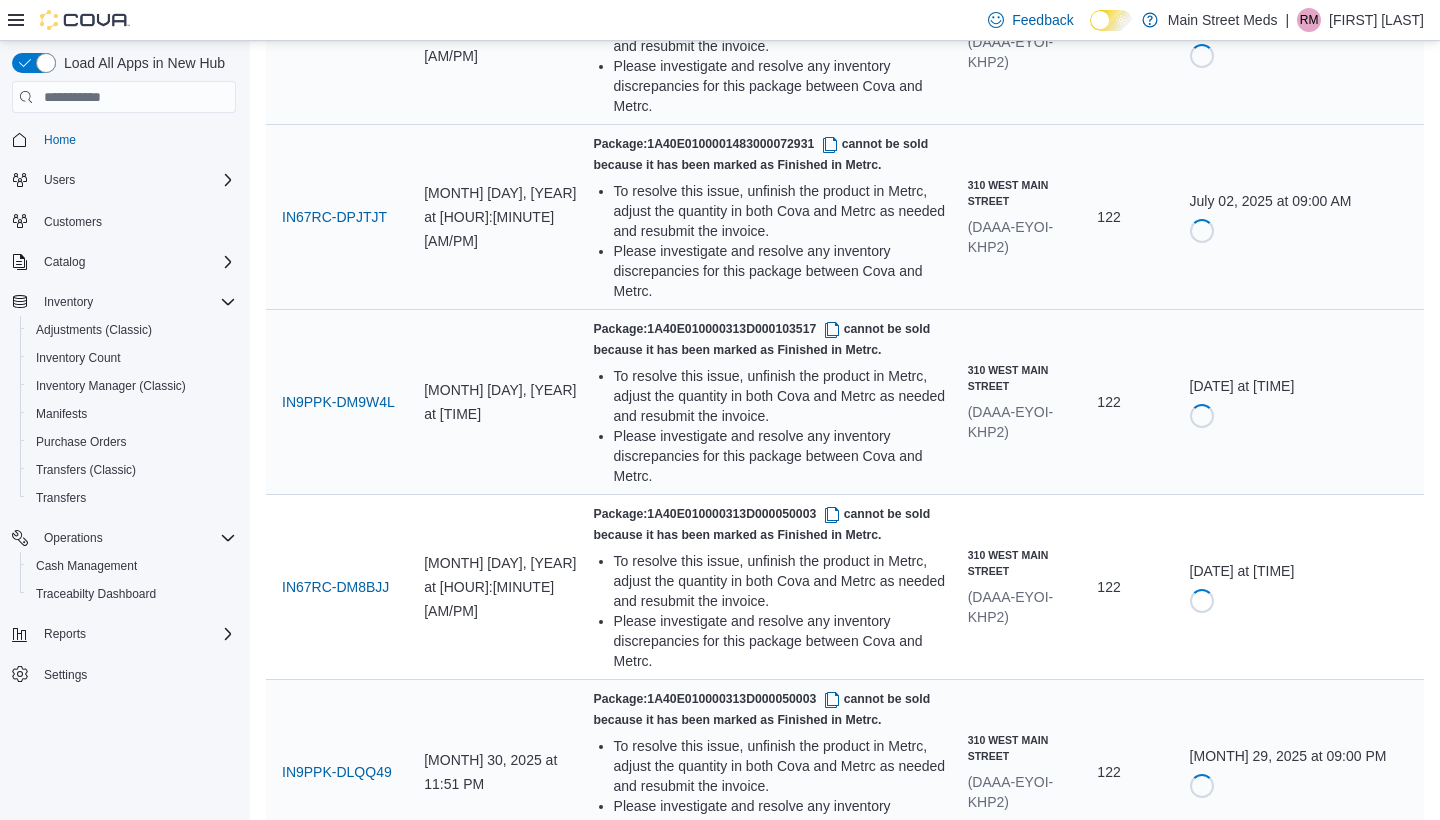 scroll, scrollTop: 1706, scrollLeft: 0, axis: vertical 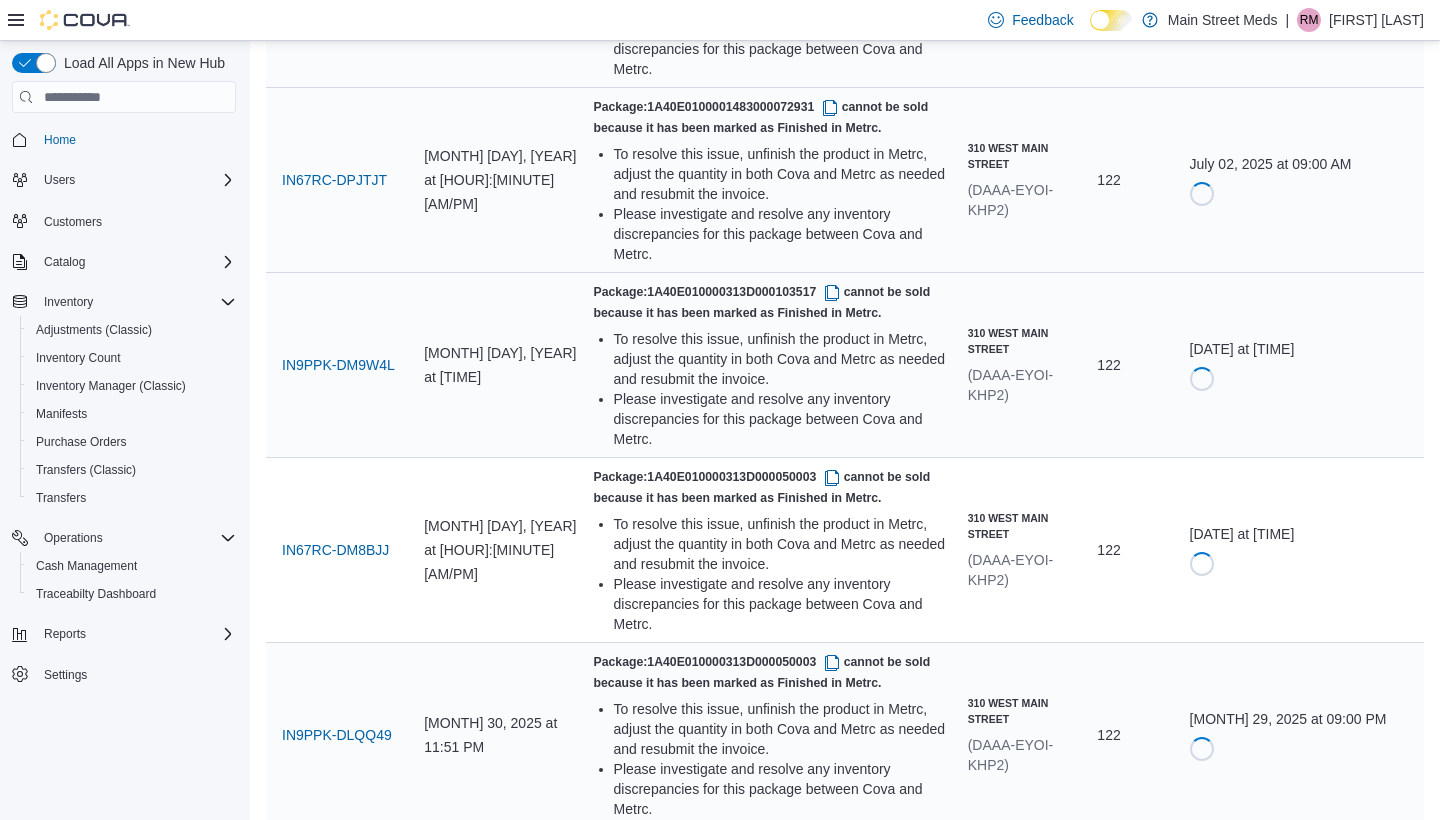 click at bounding box center (832, 1032) 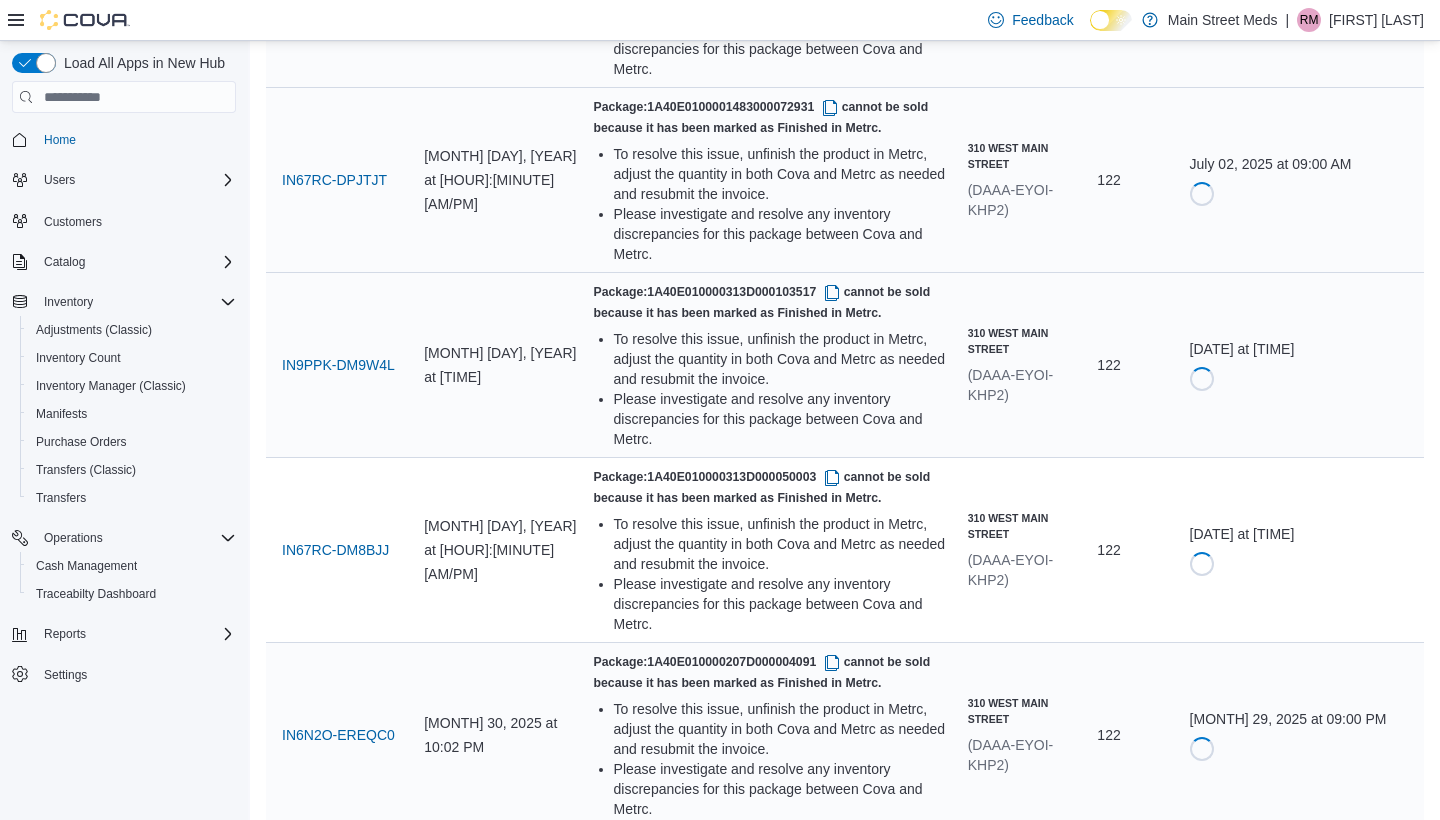 click on "Resubmit" at bounding box center [1246, 1128] 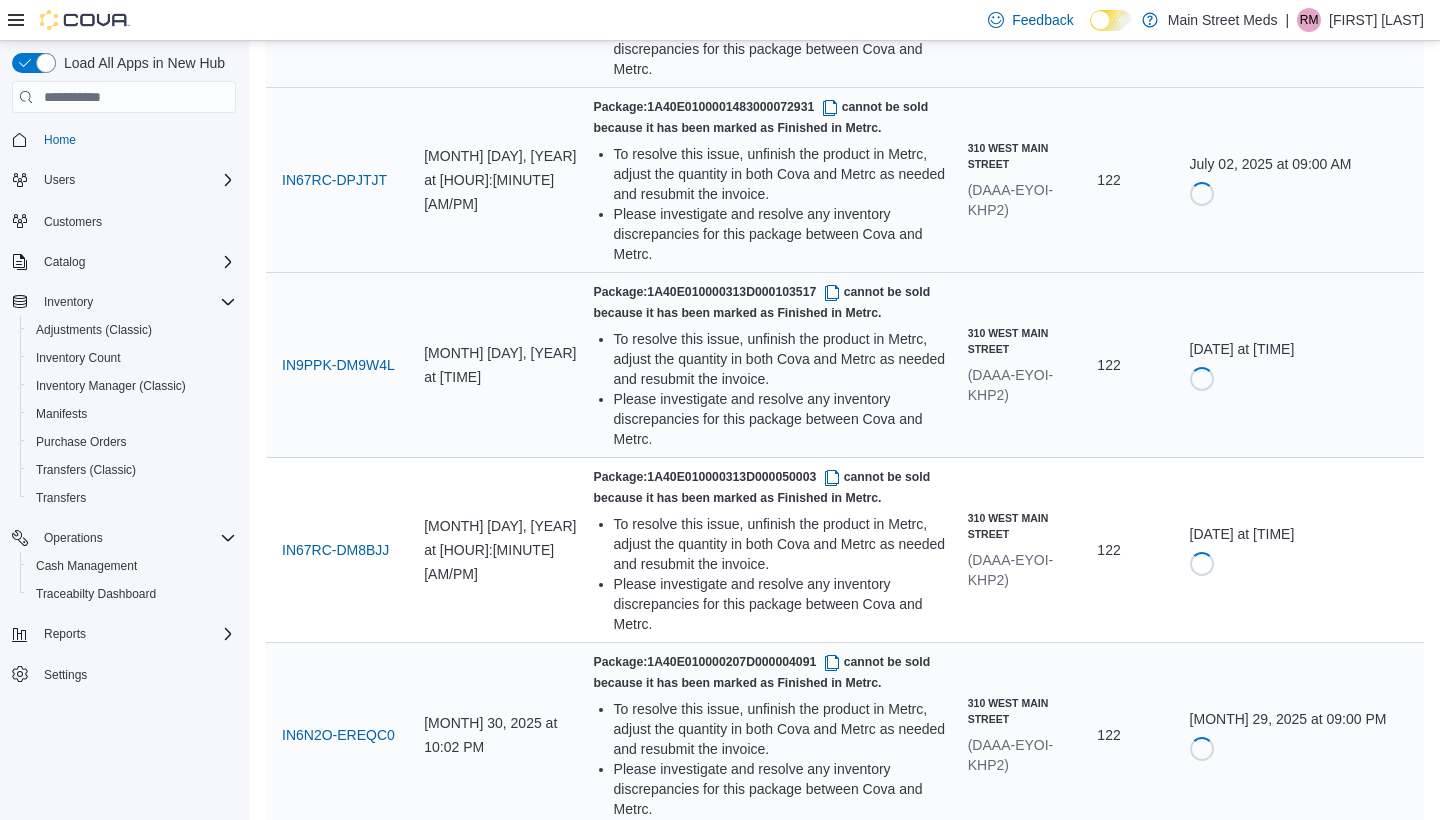 click on "Resubmit" at bounding box center [1245, 1303] 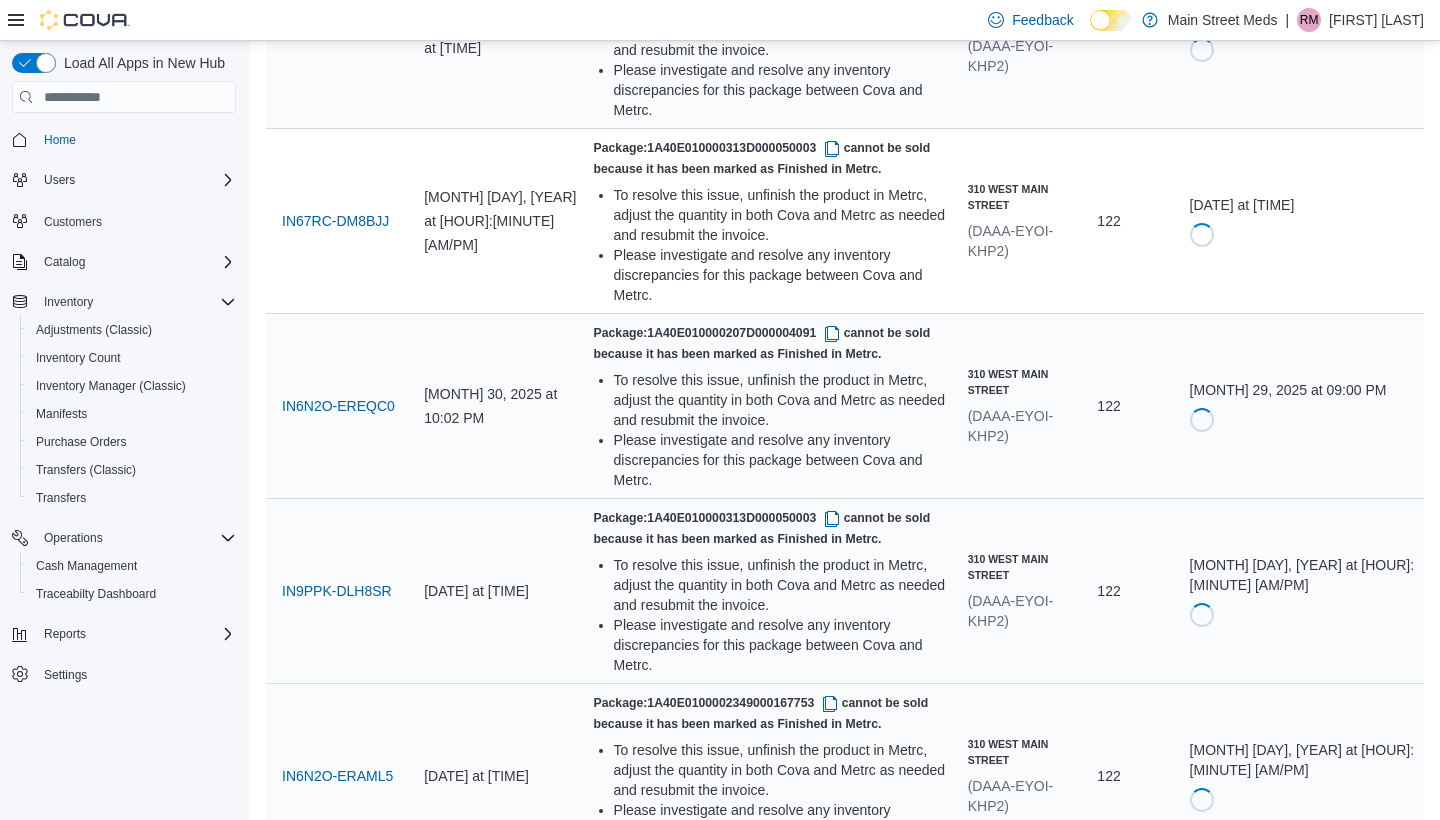 scroll, scrollTop: 2045, scrollLeft: 0, axis: vertical 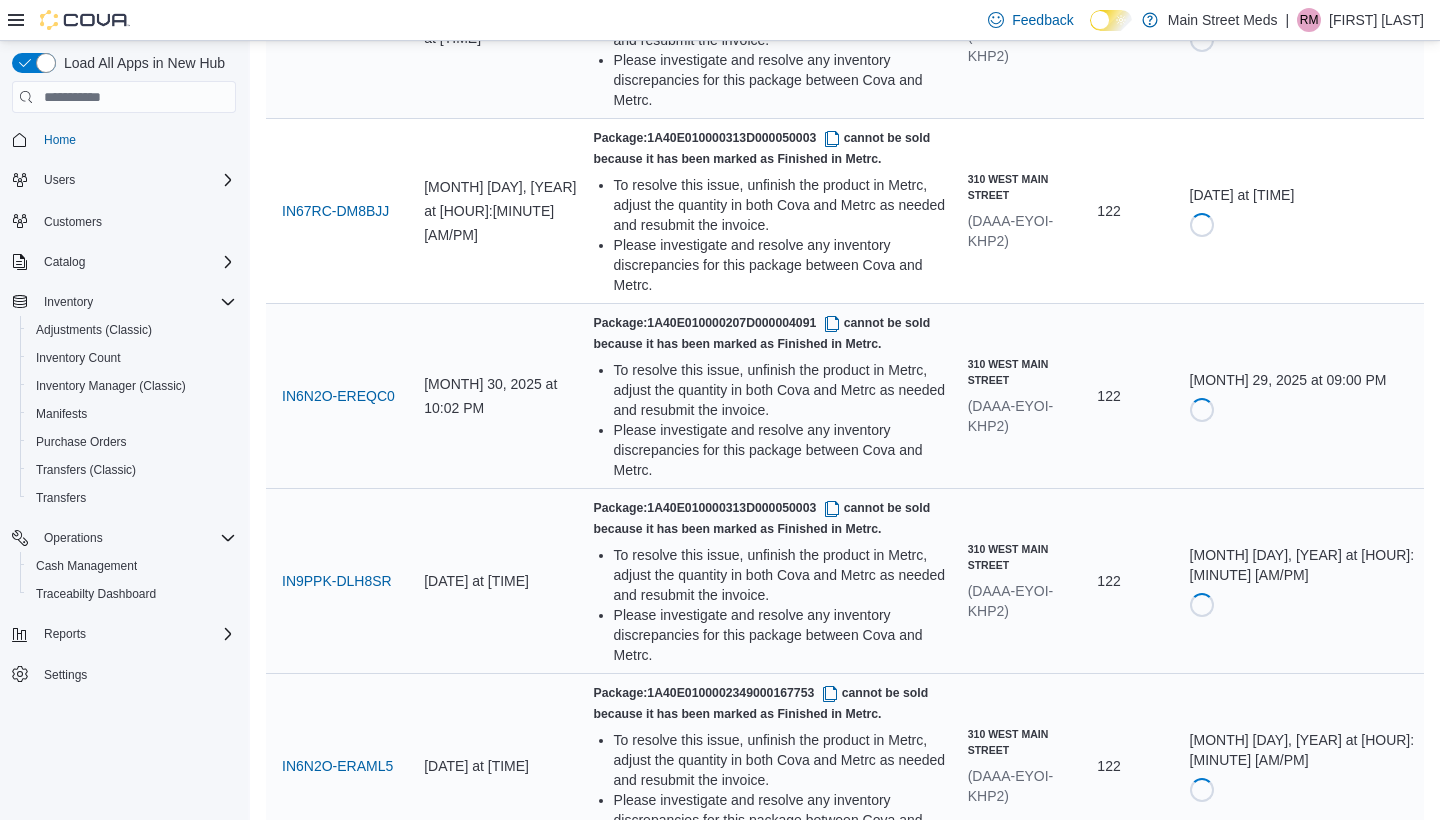 click on "Resubmit" at bounding box center [1245, 1149] 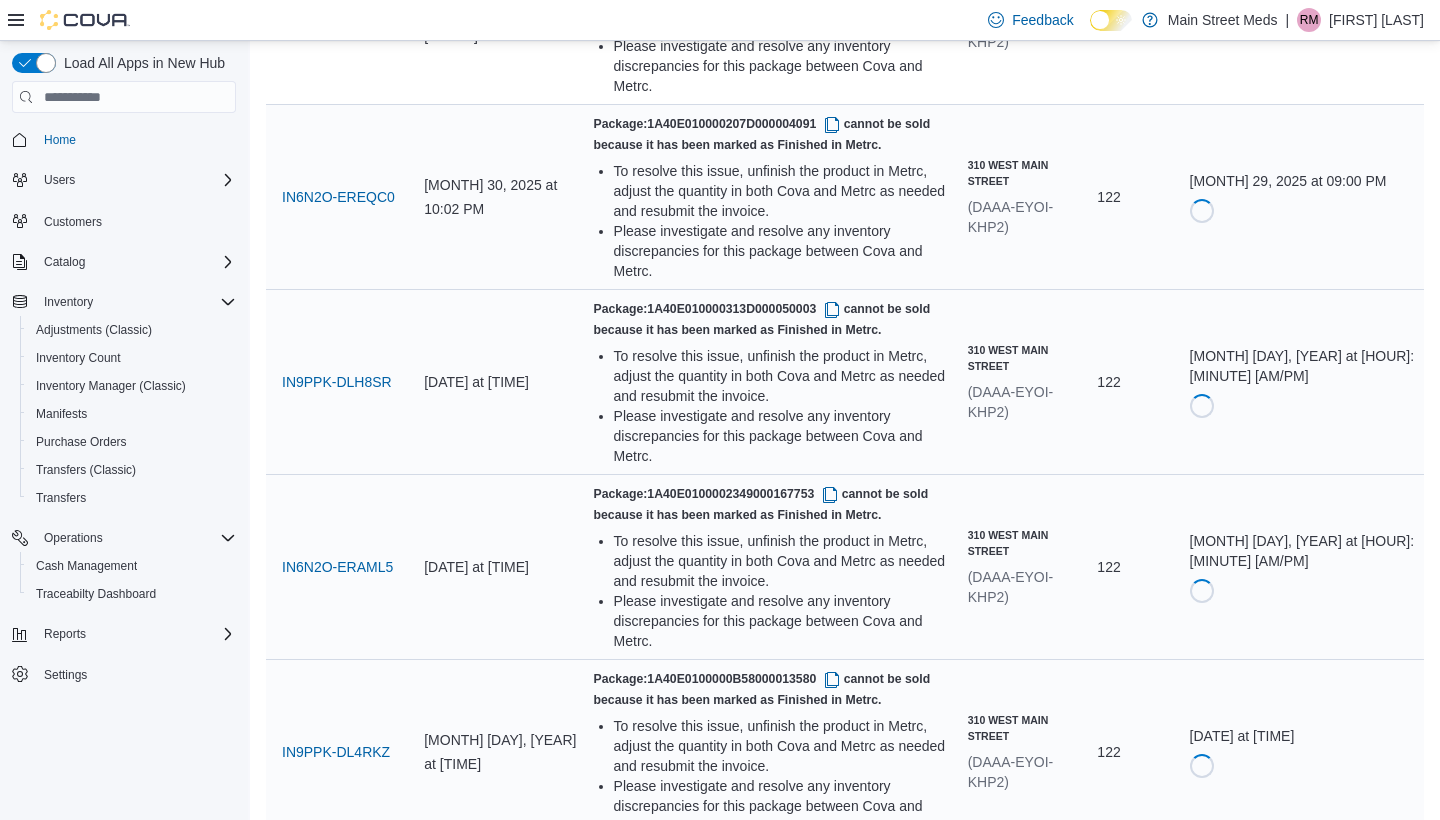 scroll, scrollTop: 2271, scrollLeft: 0, axis: vertical 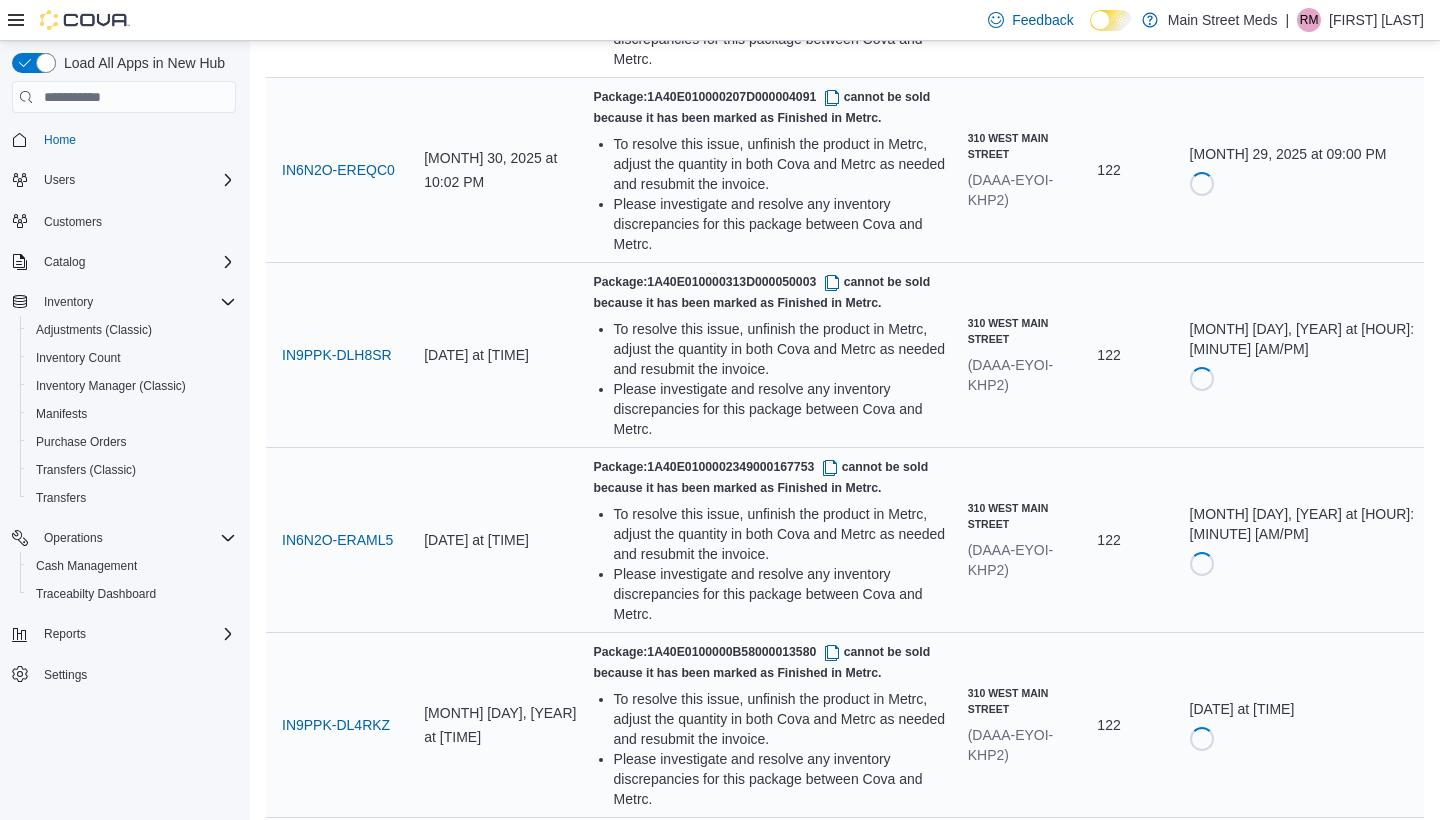 click on "Resubmit" at bounding box center (1246, 1293) 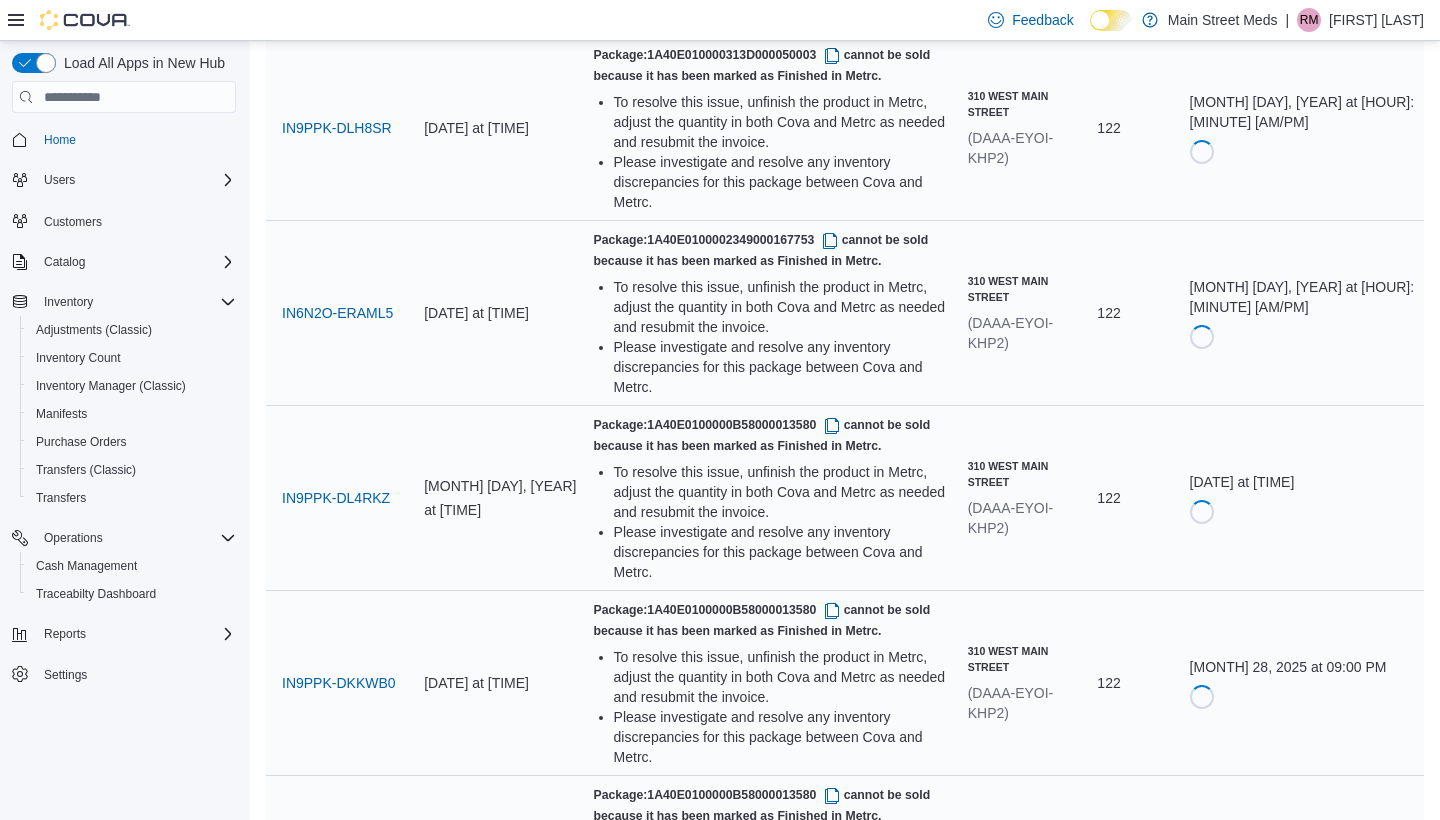 scroll, scrollTop: 2675, scrollLeft: 0, axis: vertical 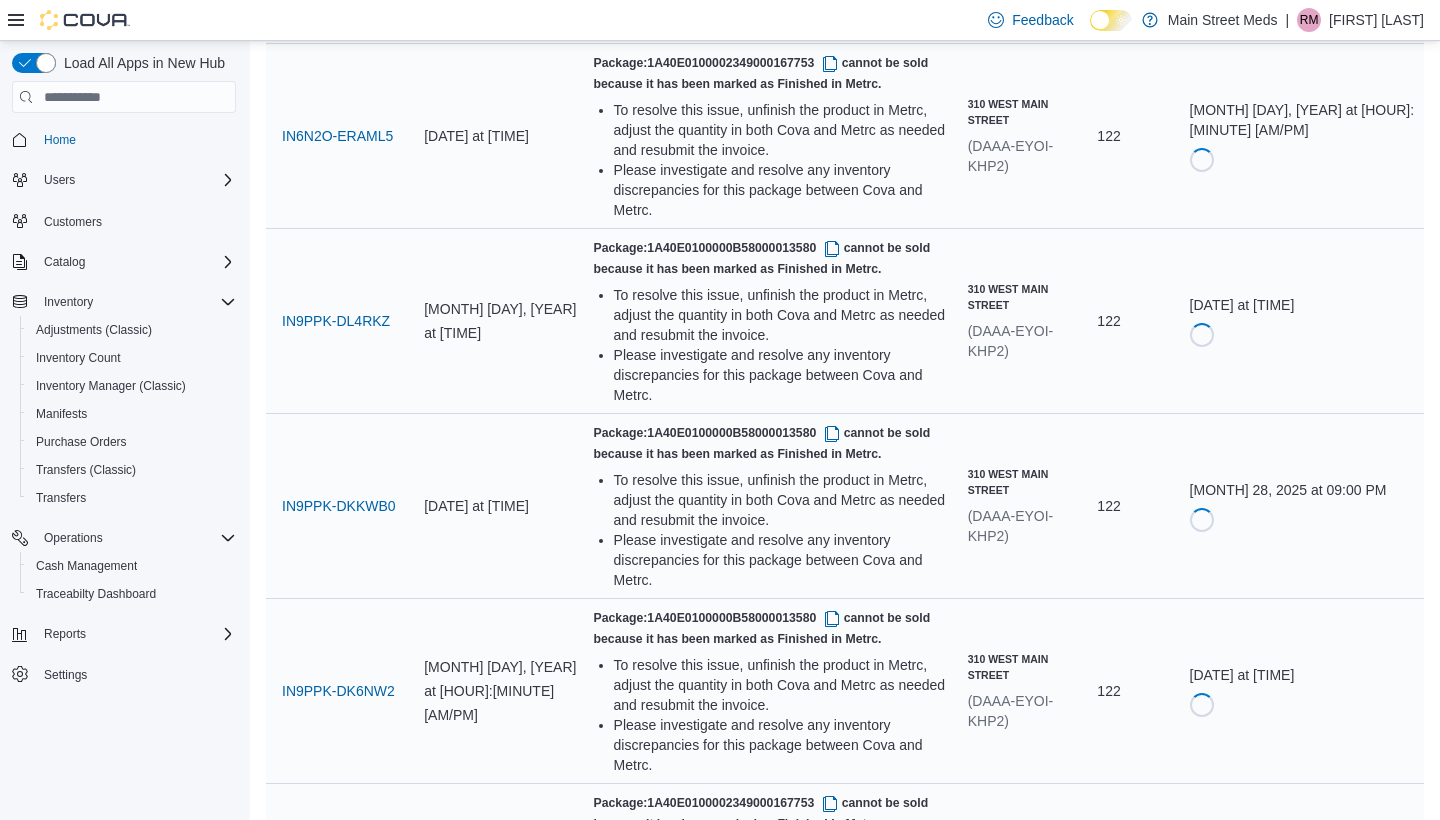 click on "[DATE] at [TIME] Resubmit" at bounding box center [1303, 1246] 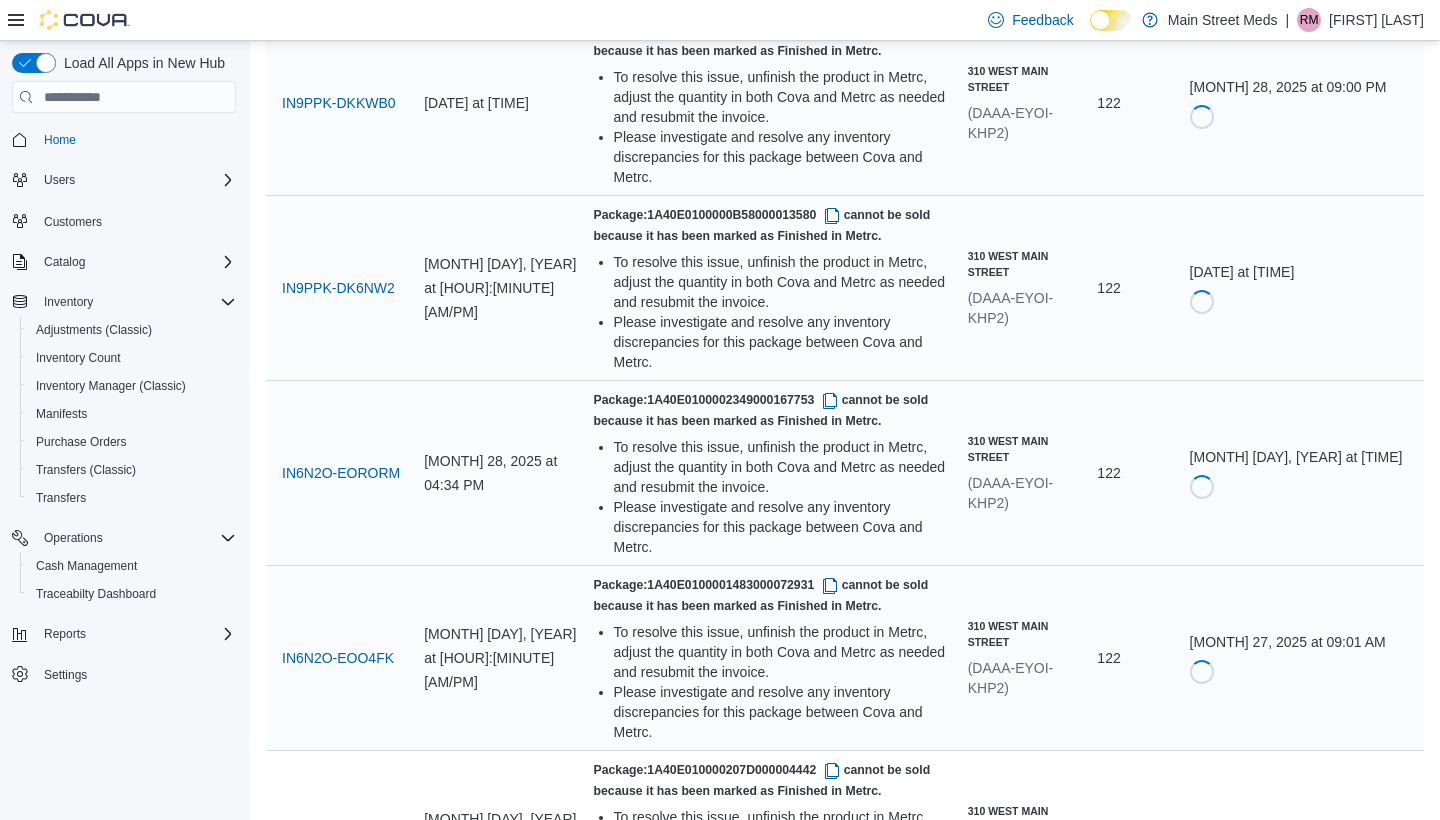scroll, scrollTop: 2831, scrollLeft: 0, axis: vertical 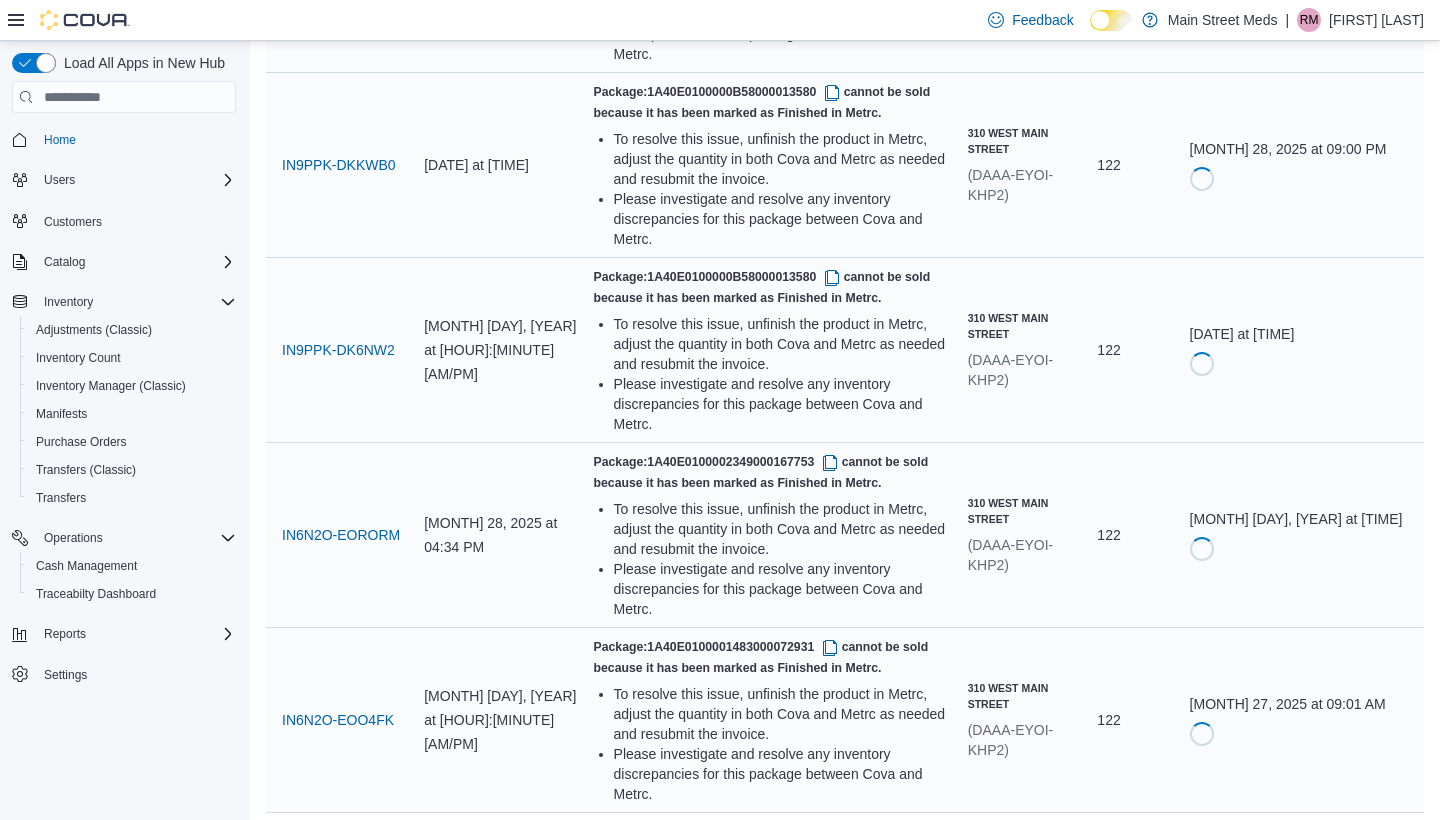 click at bounding box center [832, 1017] 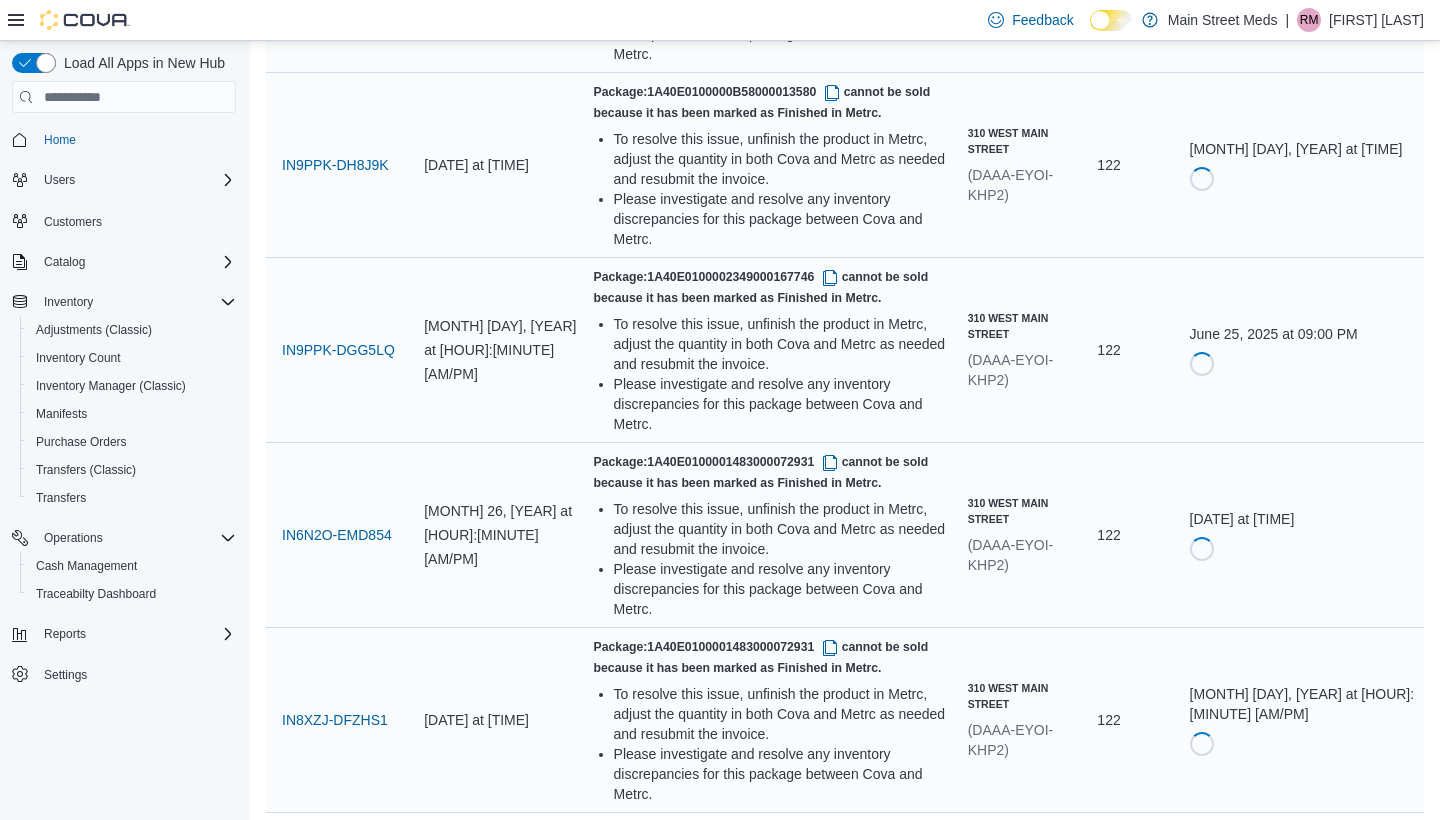 click on "Resubmit" at bounding box center [1246, 1091] 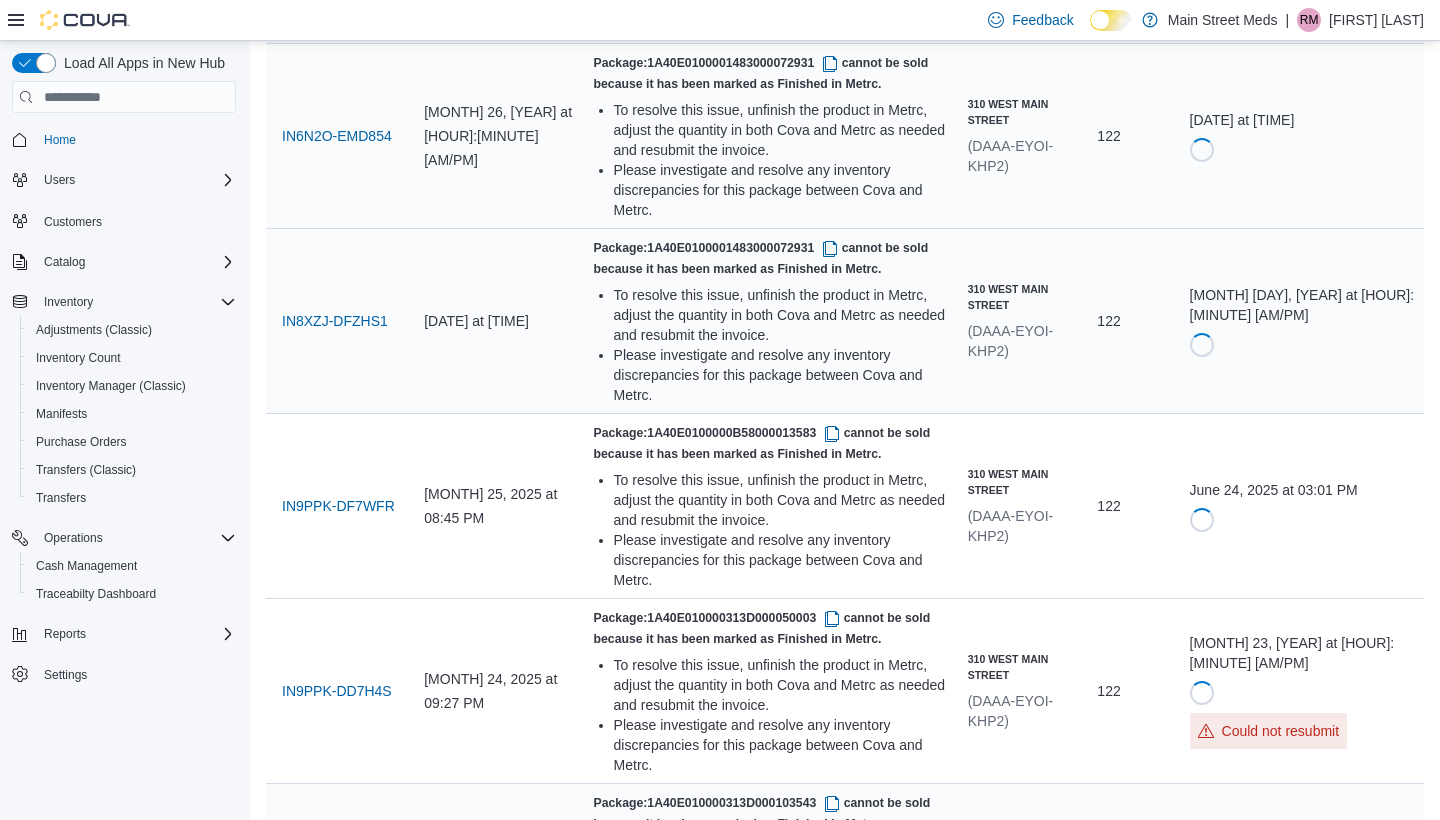 scroll, scrollTop: 3241, scrollLeft: 0, axis: vertical 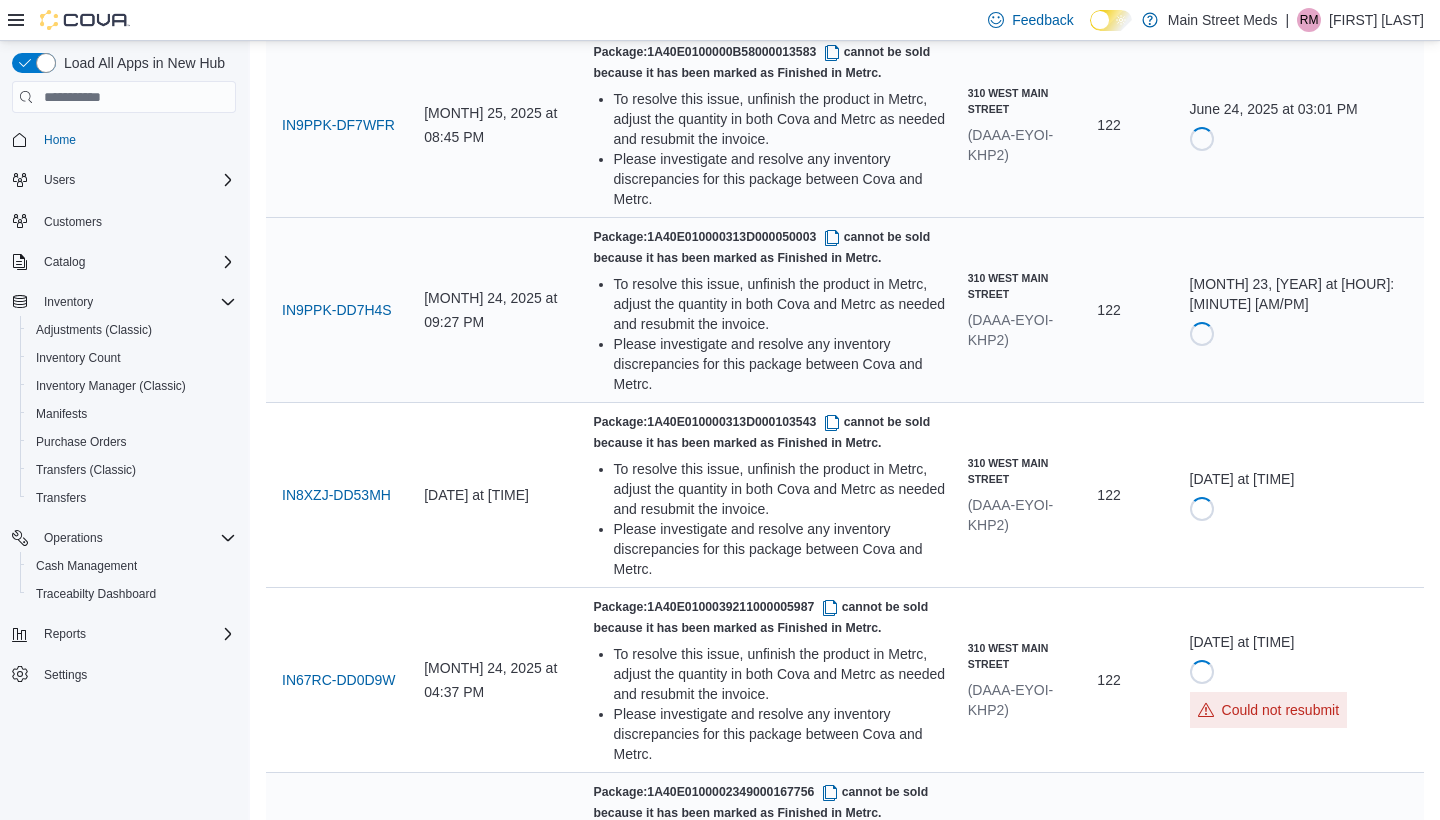 click at bounding box center (830, 1162) 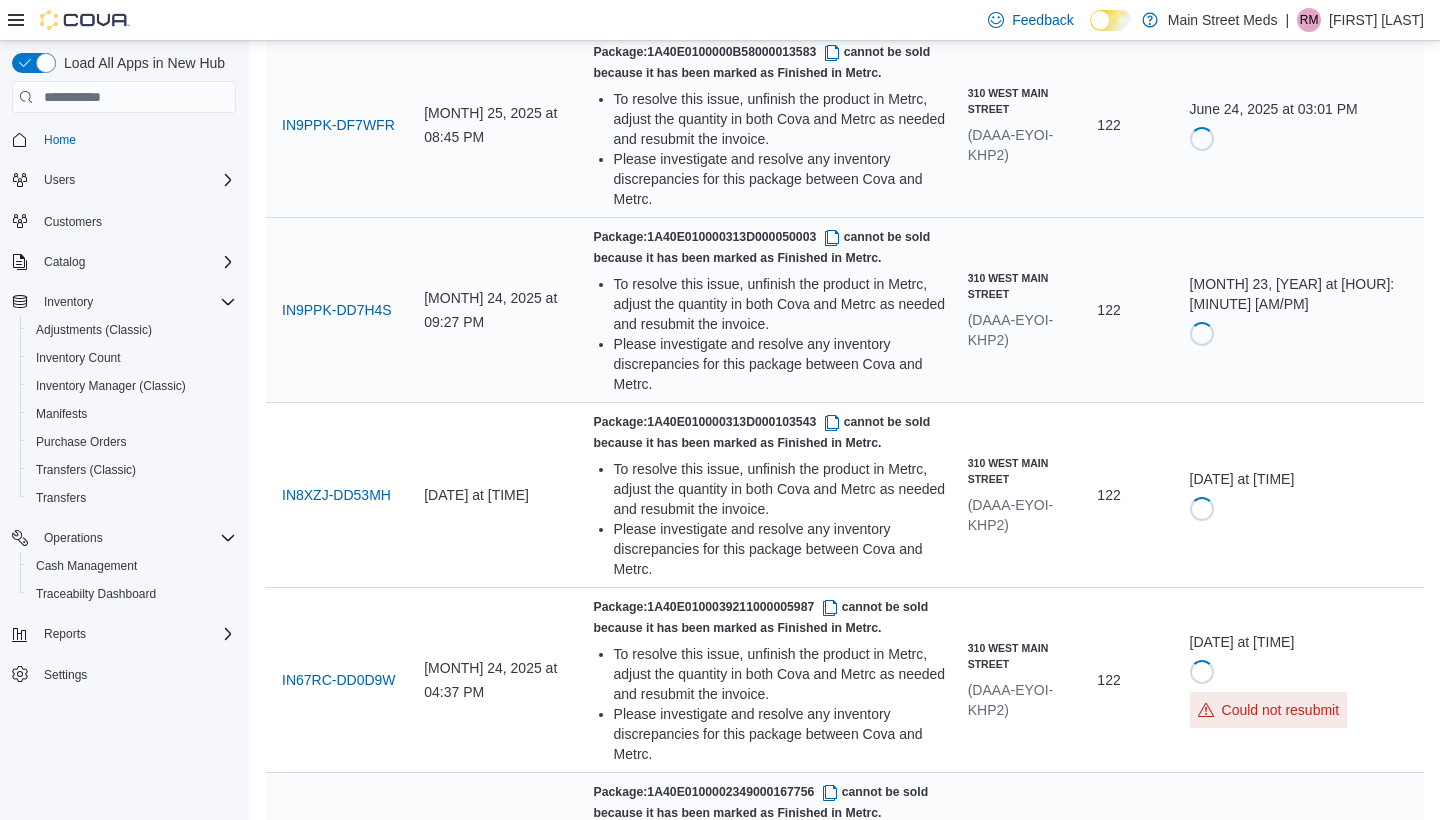 click on "Resubmit" at bounding box center [1245, 1258] 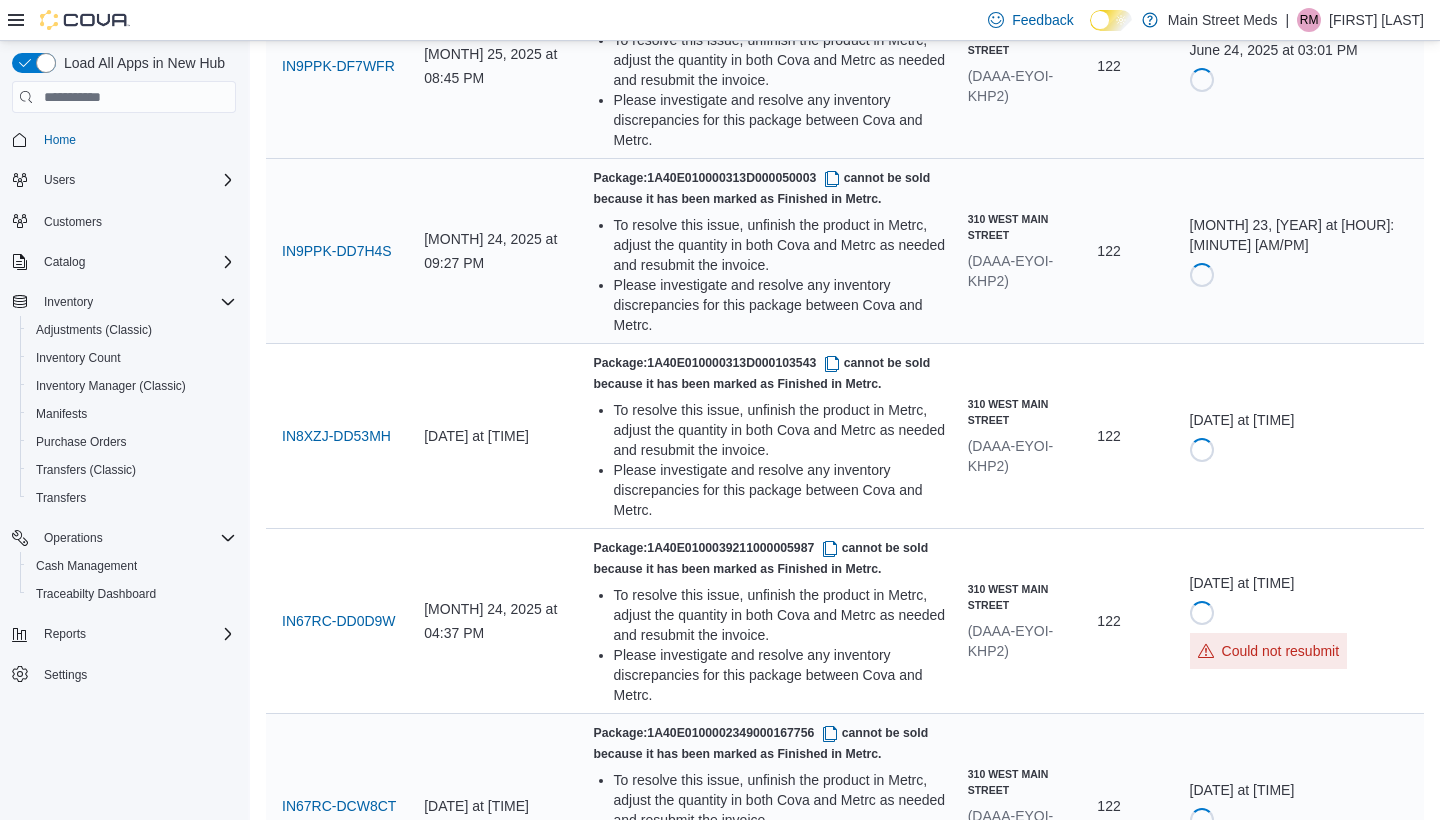 scroll, scrollTop: 3345, scrollLeft: 0, axis: vertical 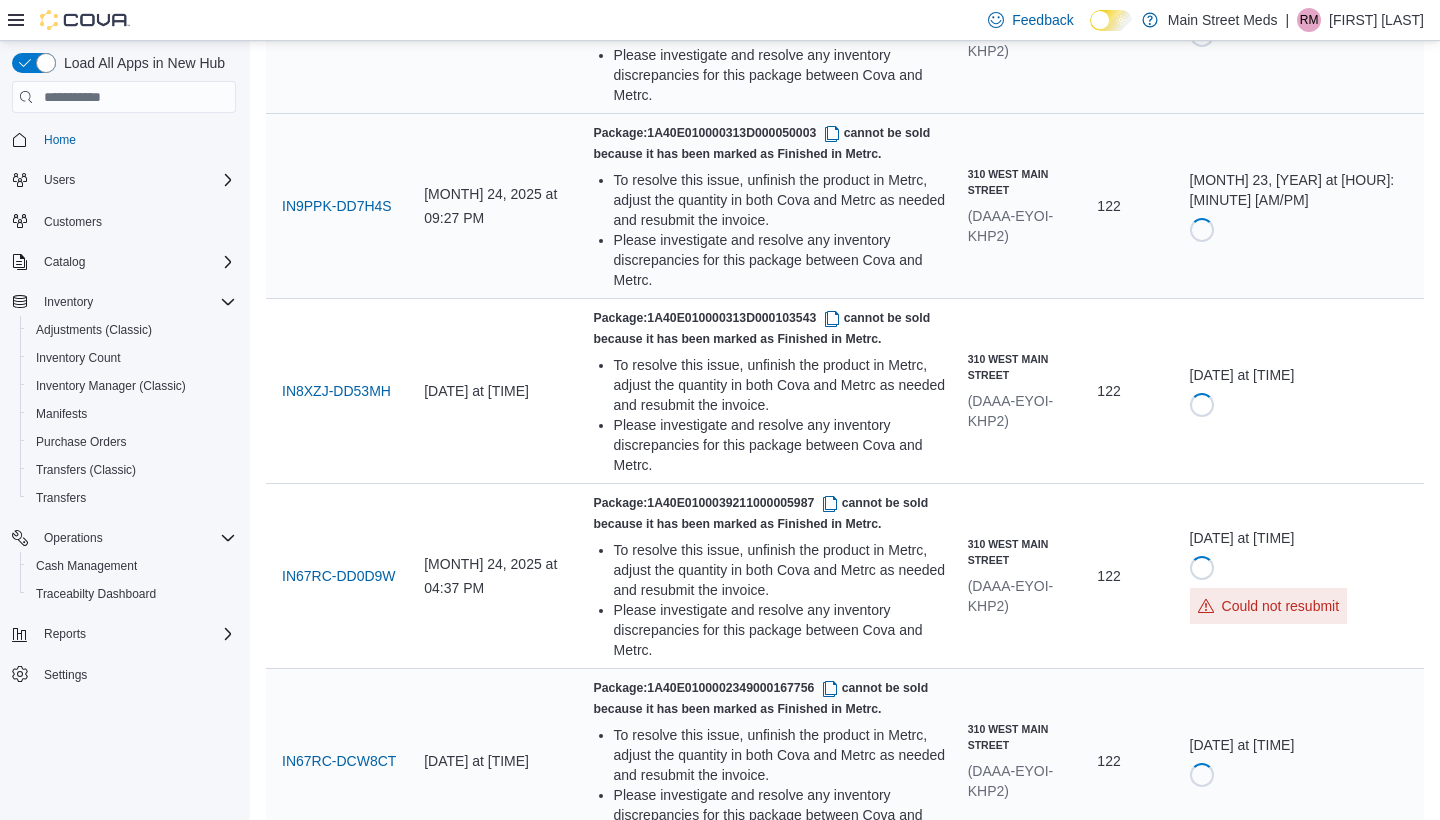 click at bounding box center (830, 1243) 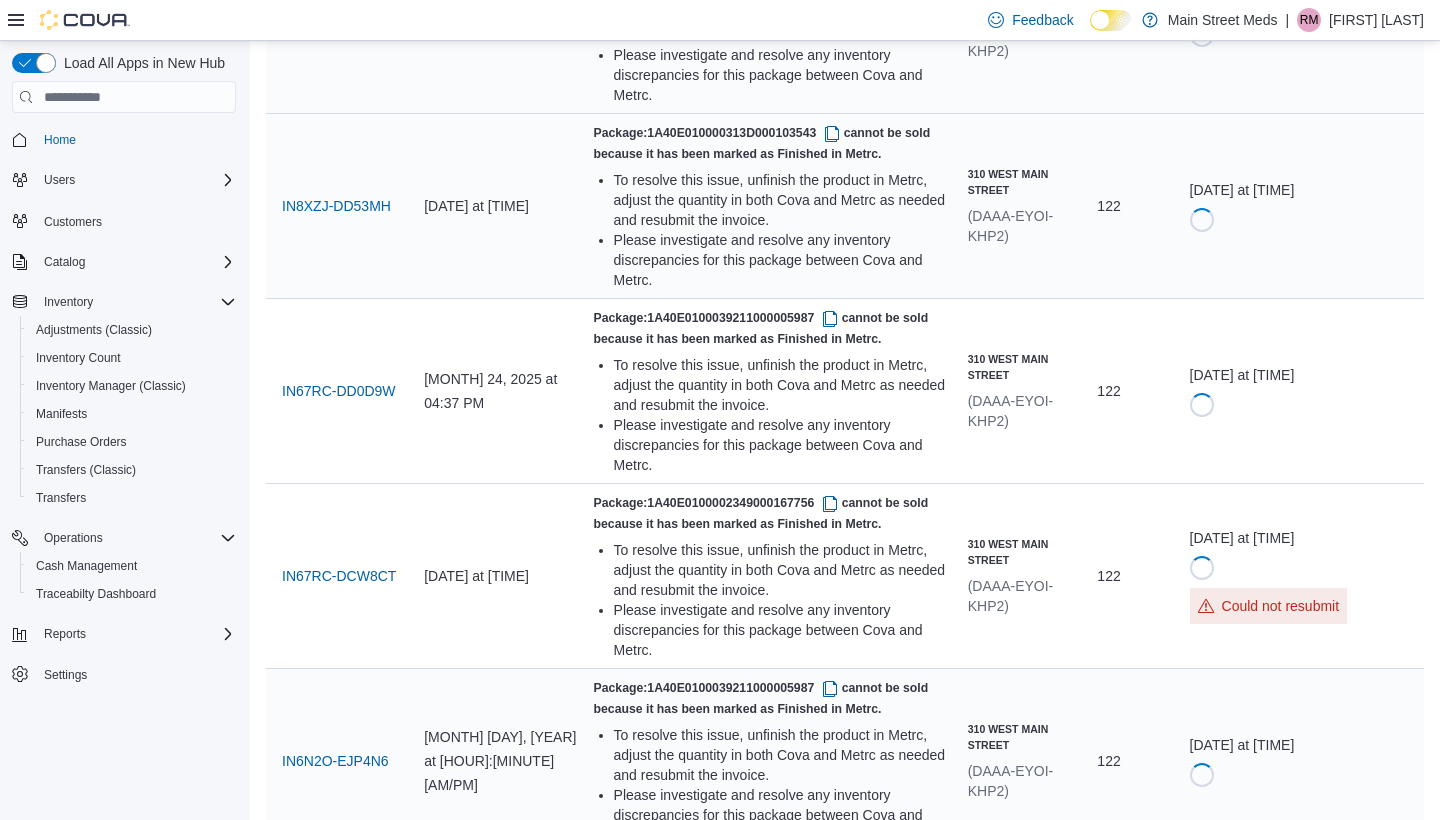 click at bounding box center [832, 1243] 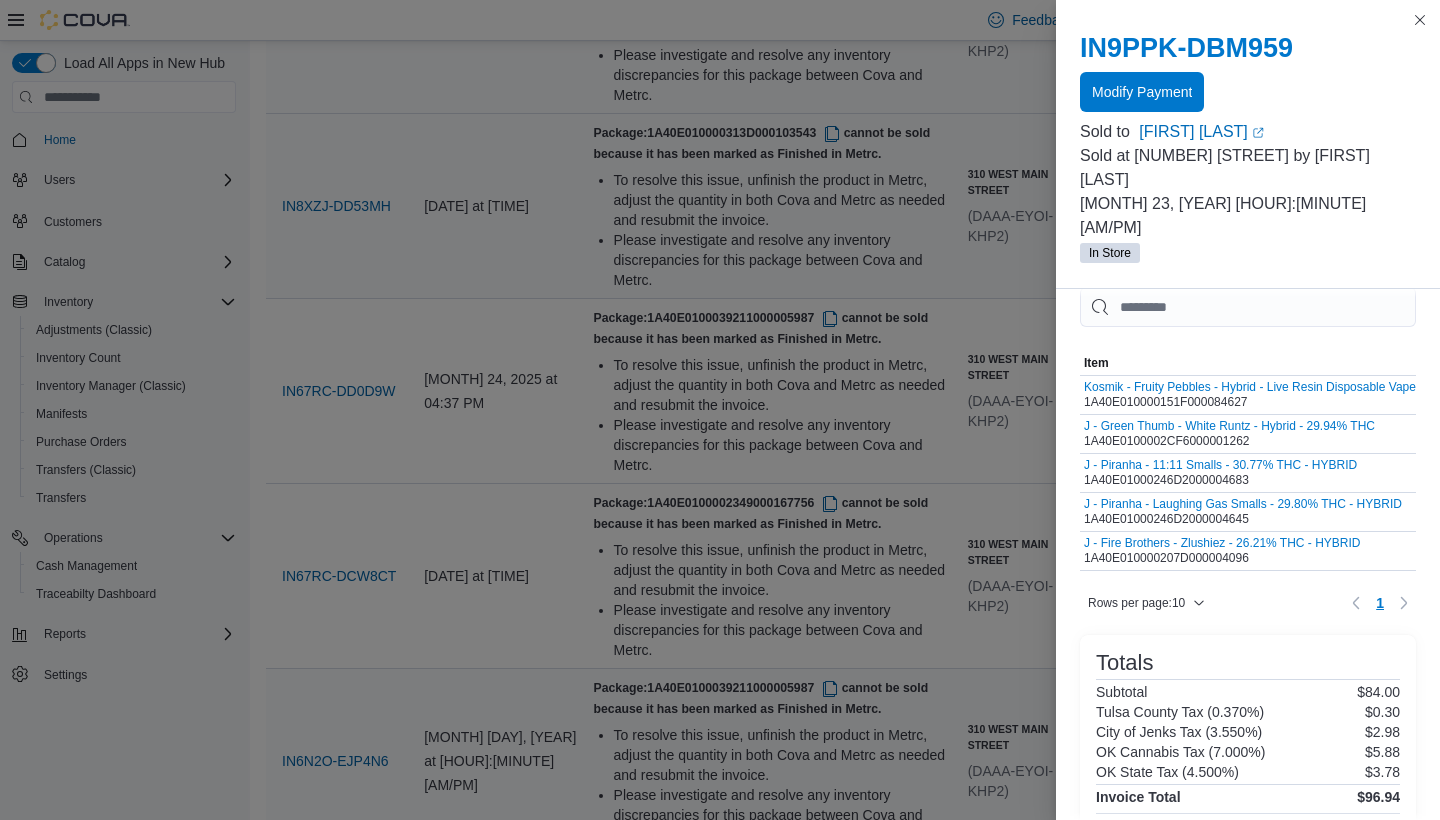 scroll, scrollTop: 35, scrollLeft: 0, axis: vertical 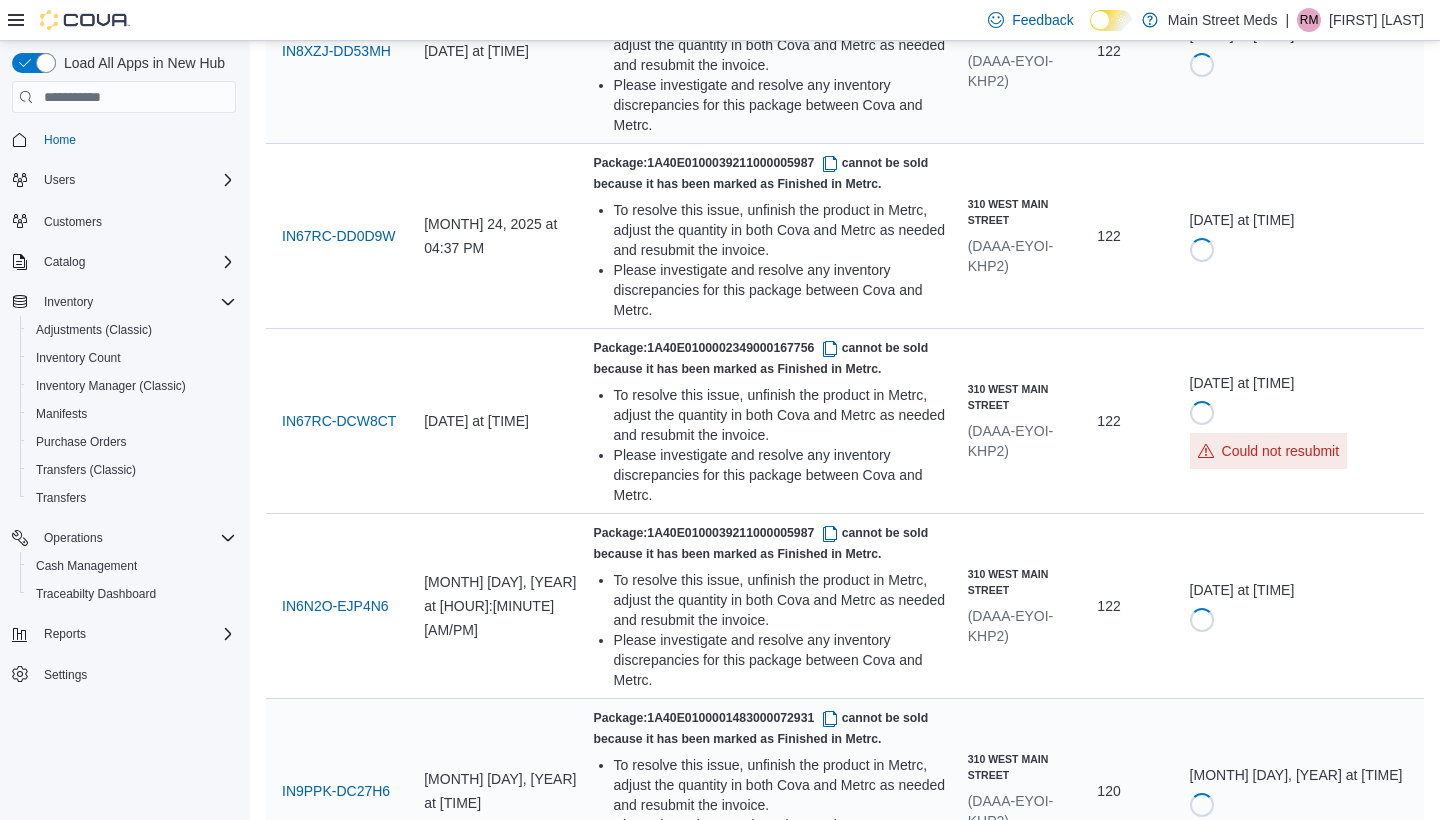 click at bounding box center (830, 1088) 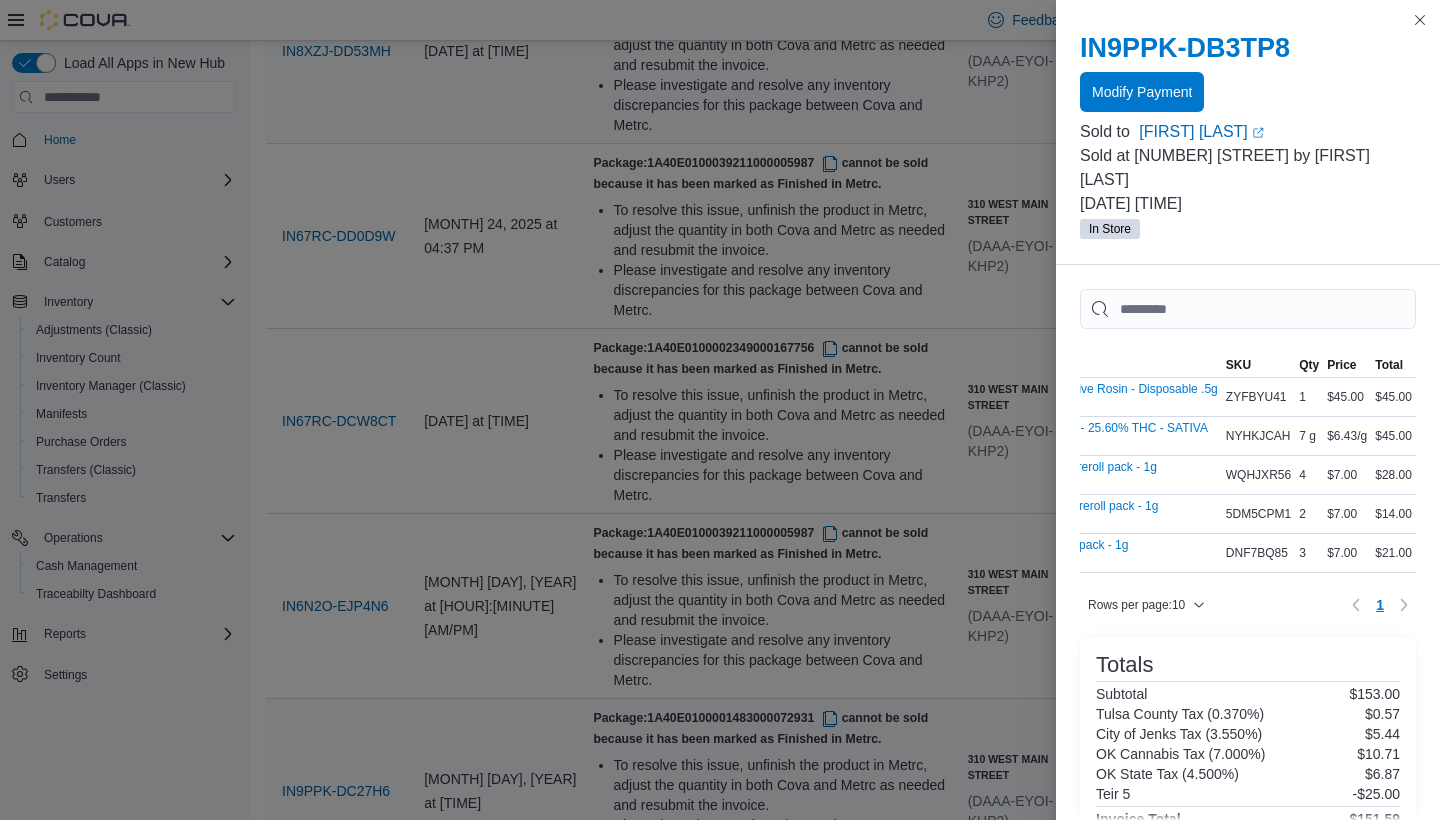 scroll, scrollTop: 0, scrollLeft: 179, axis: horizontal 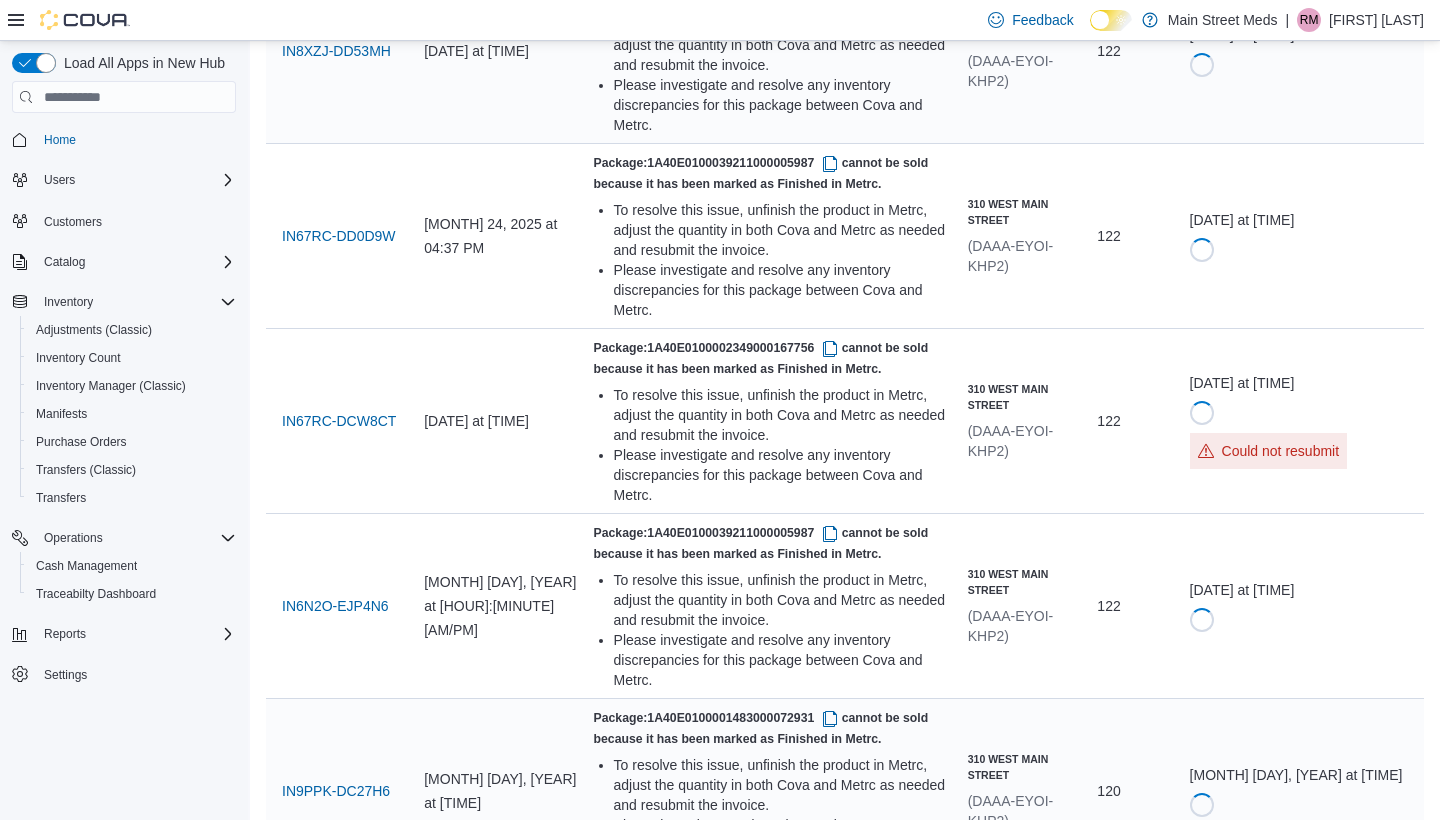 click on "Resubmit" at bounding box center [1245, 1174] 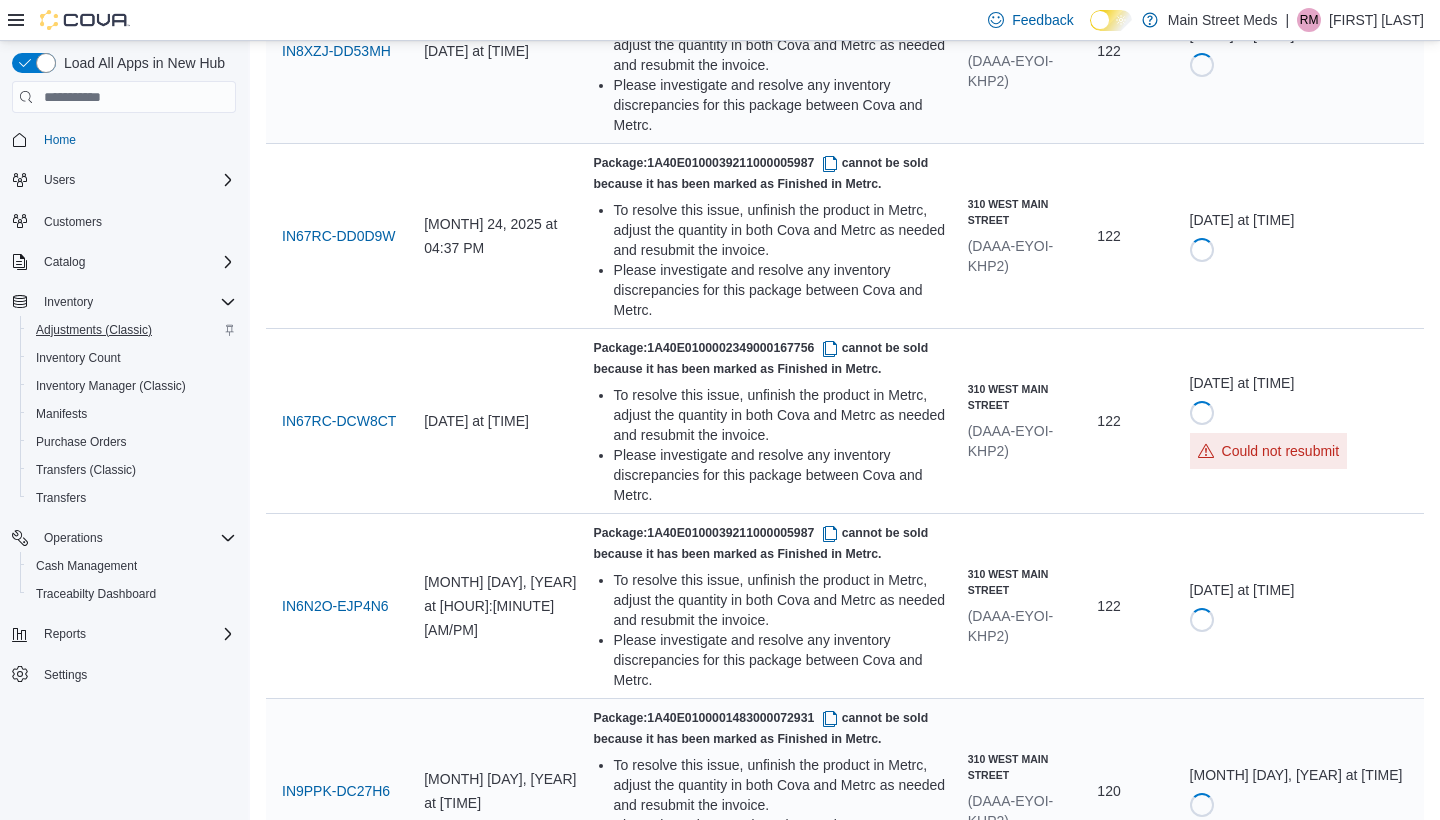 click on "Adjustments (Classic)" at bounding box center [94, 330] 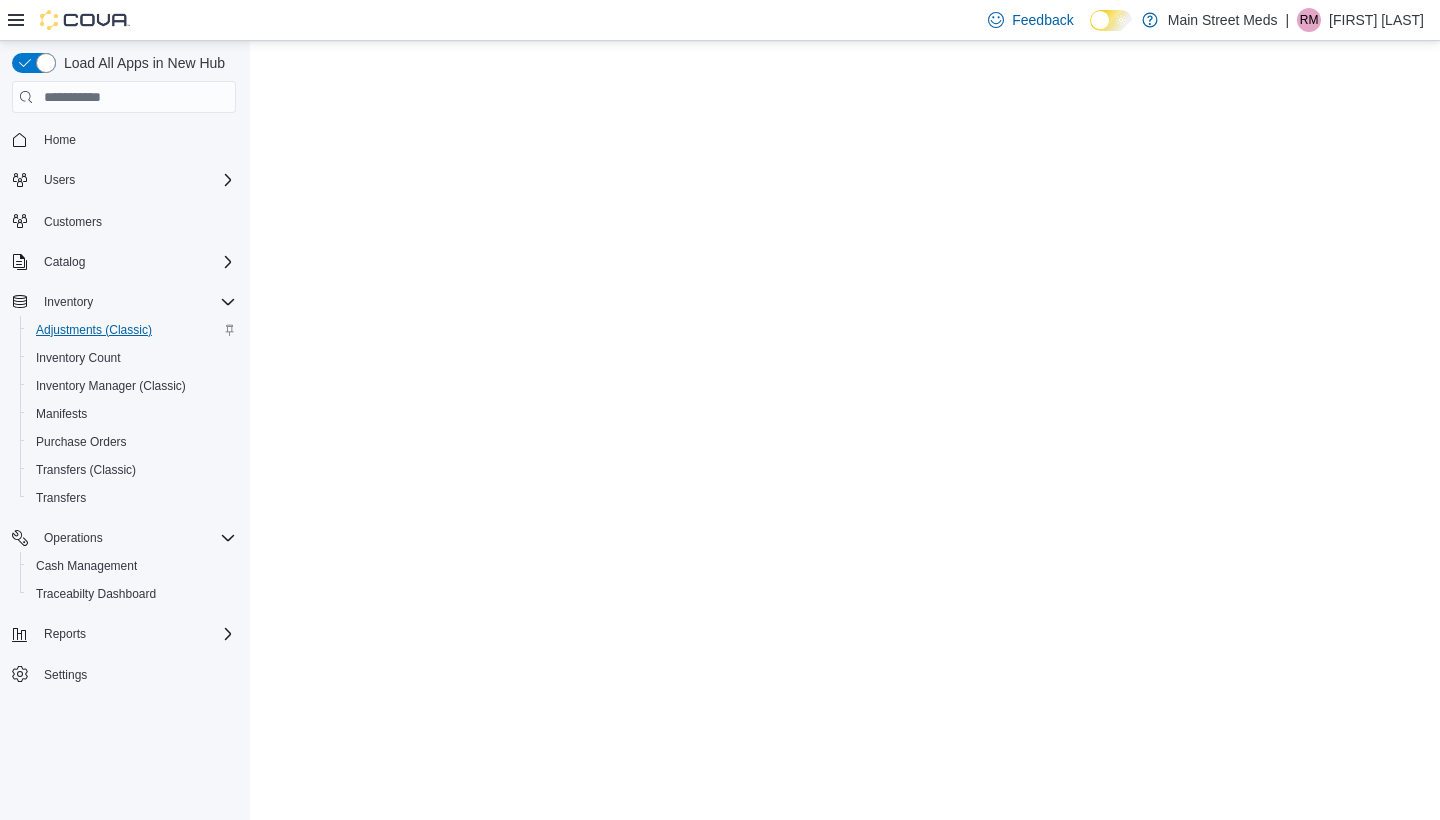 scroll, scrollTop: 0, scrollLeft: 0, axis: both 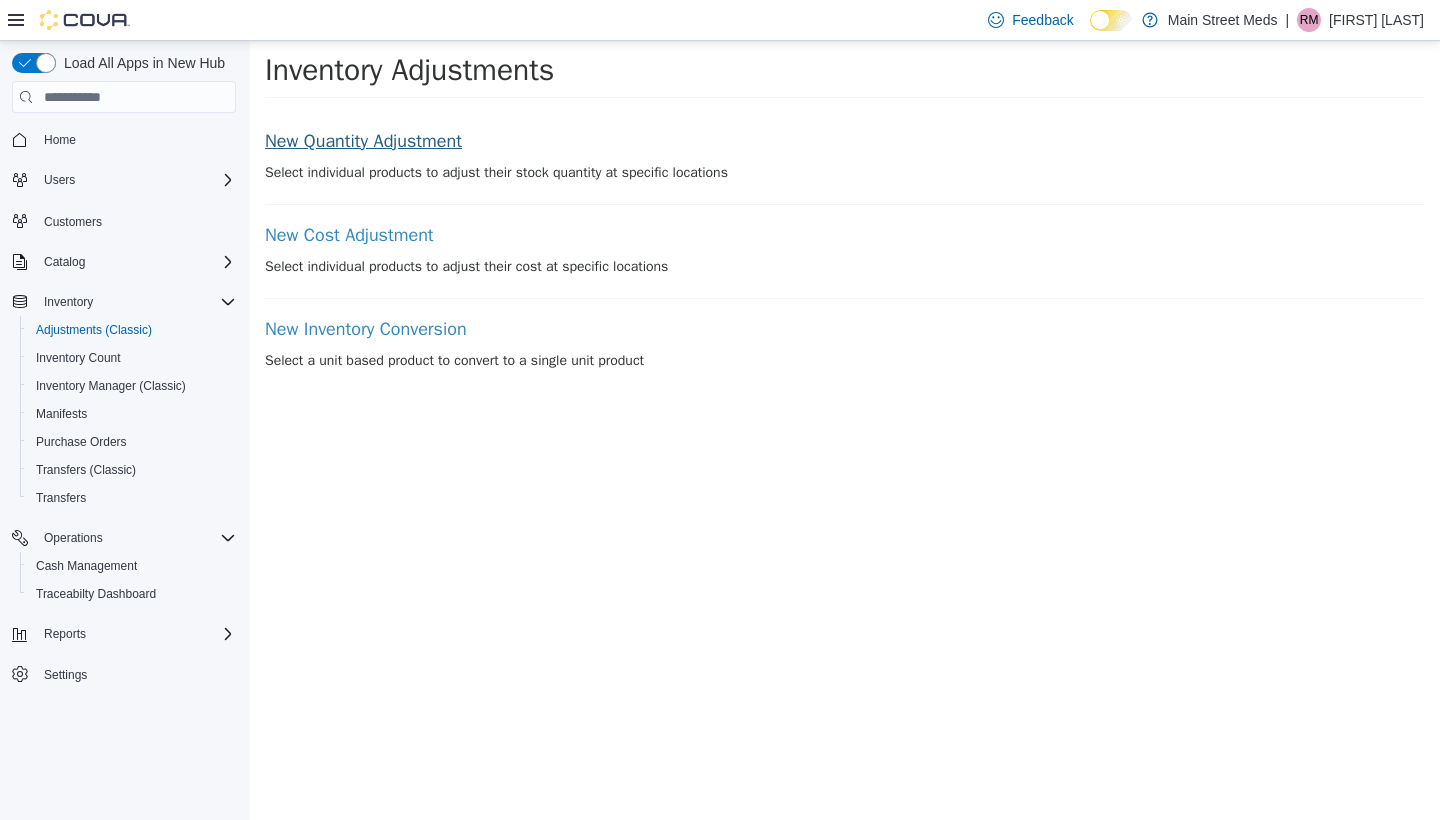 click on "New Quantity Adjustment" at bounding box center (845, 142) 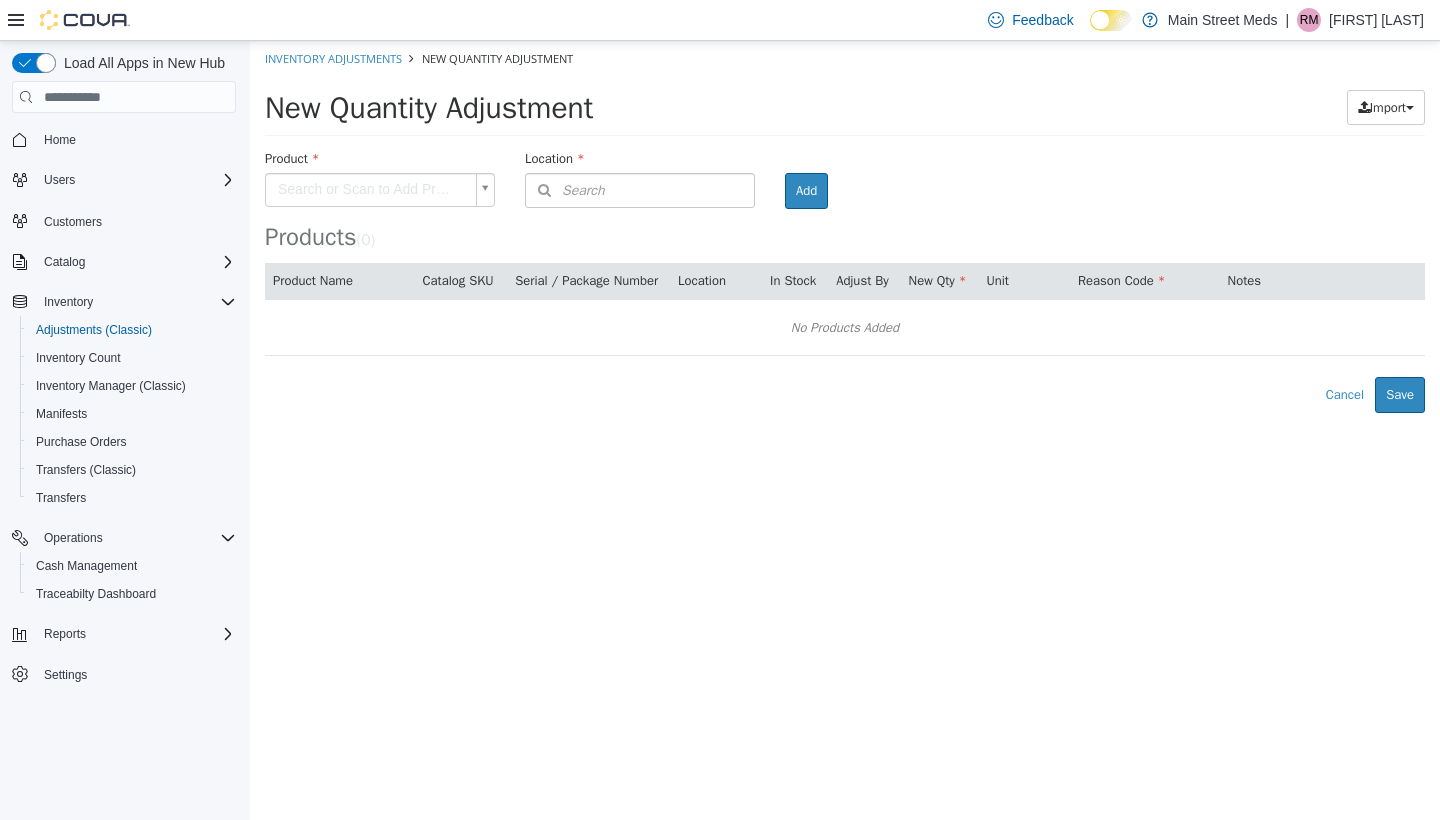 click on "×
Inventory Adjustments
New Quantity Adjustment
New Quantity Adjustment
Import  Inventory Export (.CSV) Package List (.TXT)
Product     Search or Scan to Add Product                             Location Search Type 3 or more characters or browse       Main Street Meds     (2)         [NUMBER] [STREET]         [NUMBER] [STREET]         Room   Add Products  ( 0 ) Product Name Catalog SKU Serial / Package Number Location In Stock Adjust By New Qty Unit Reason Code Notes No Products Added Error saving adjustment please resolve the errors above. Cancel Save" at bounding box center [845, 227] 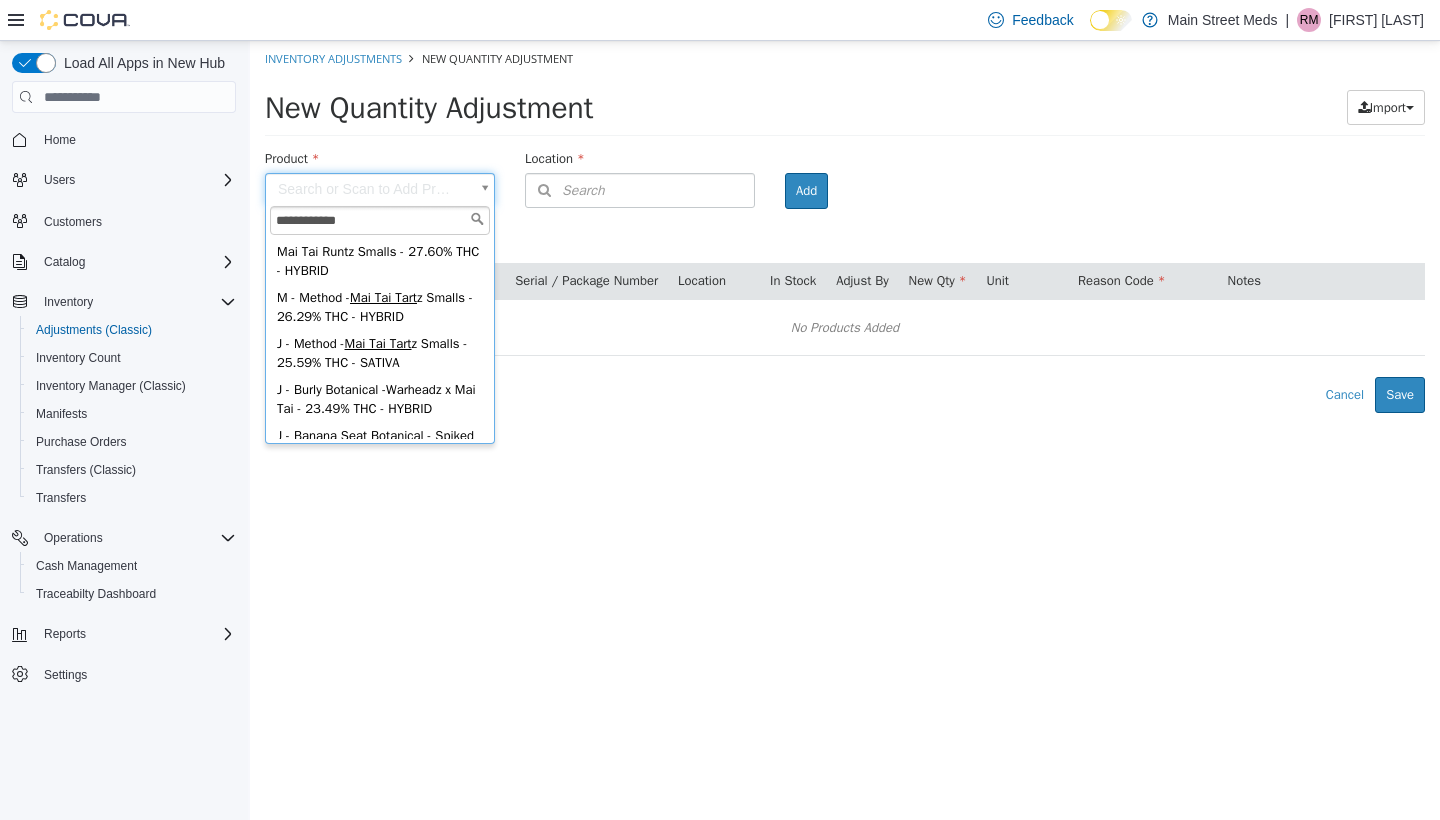 scroll, scrollTop: 308, scrollLeft: 0, axis: vertical 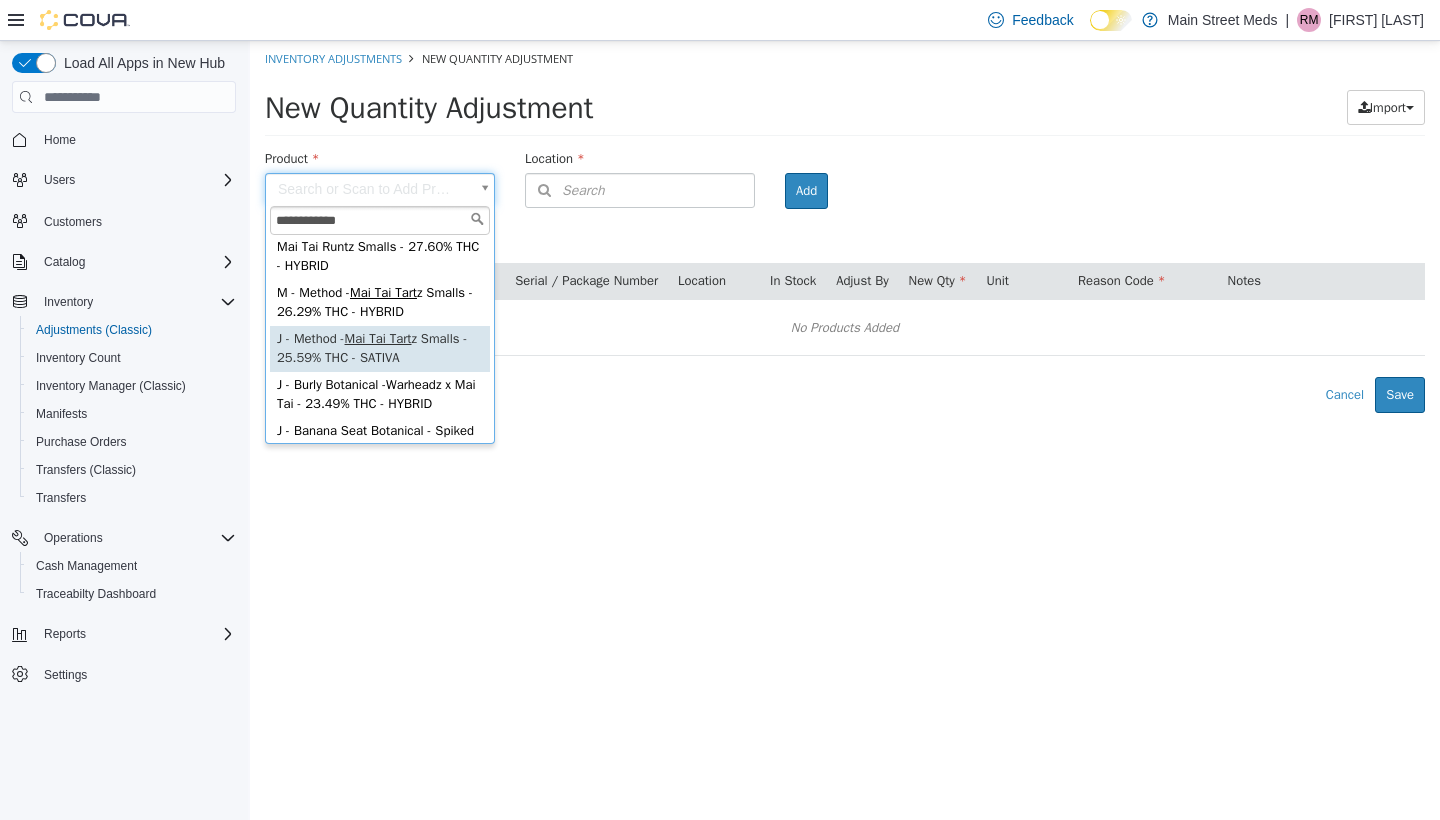 type on "**********" 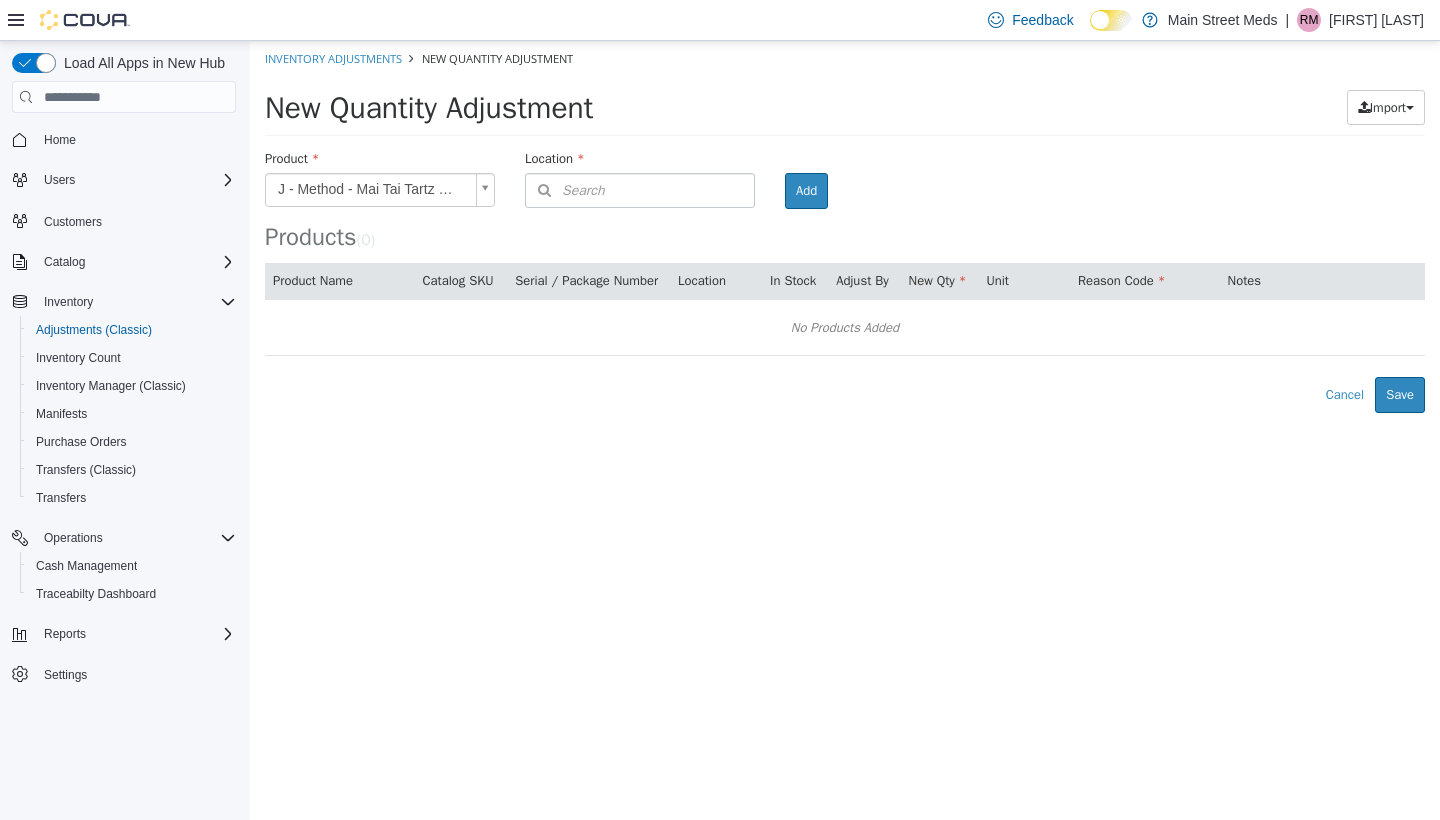 click on "Search" at bounding box center [640, 190] 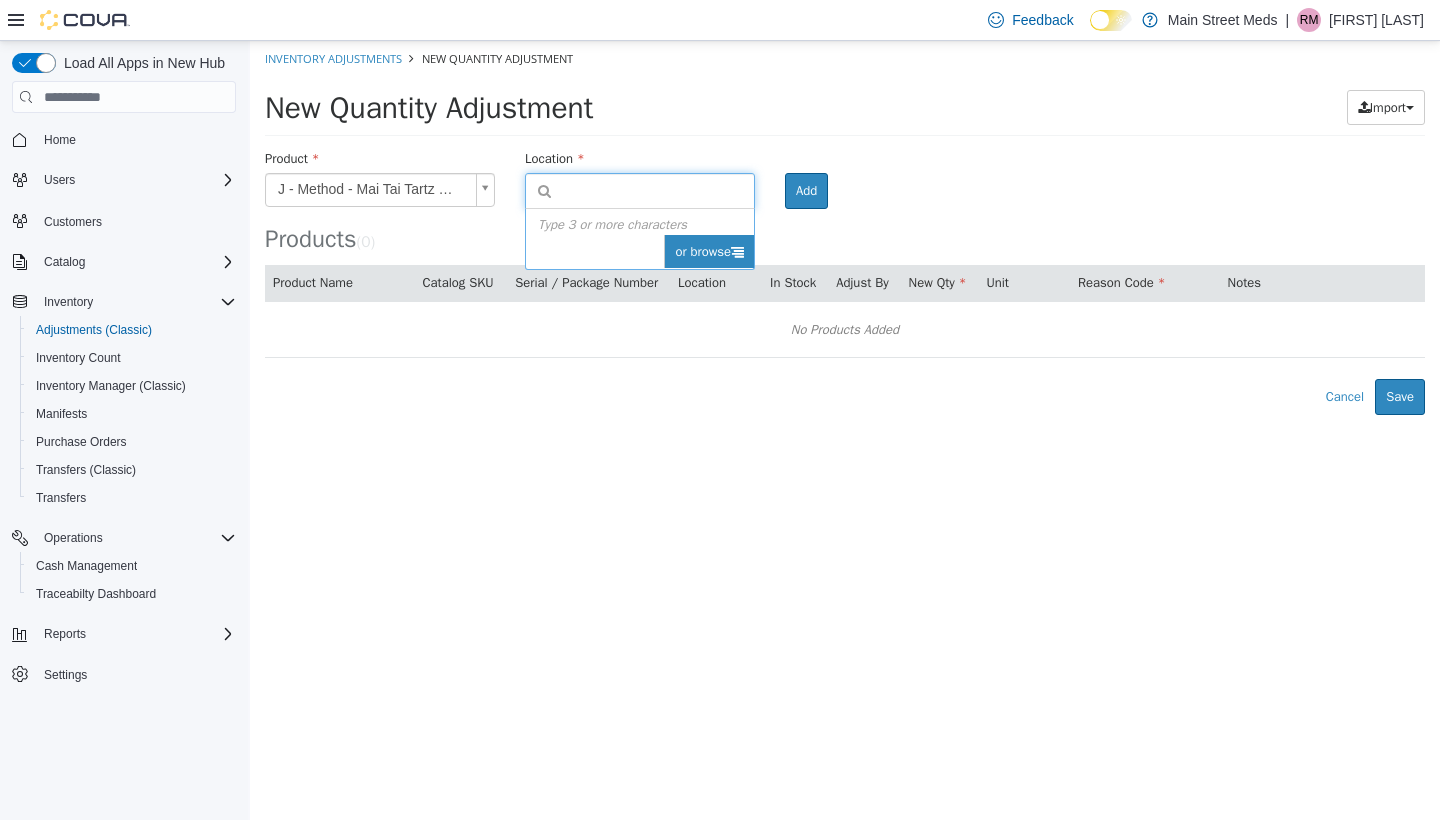 click on "or browse" at bounding box center [709, 252] 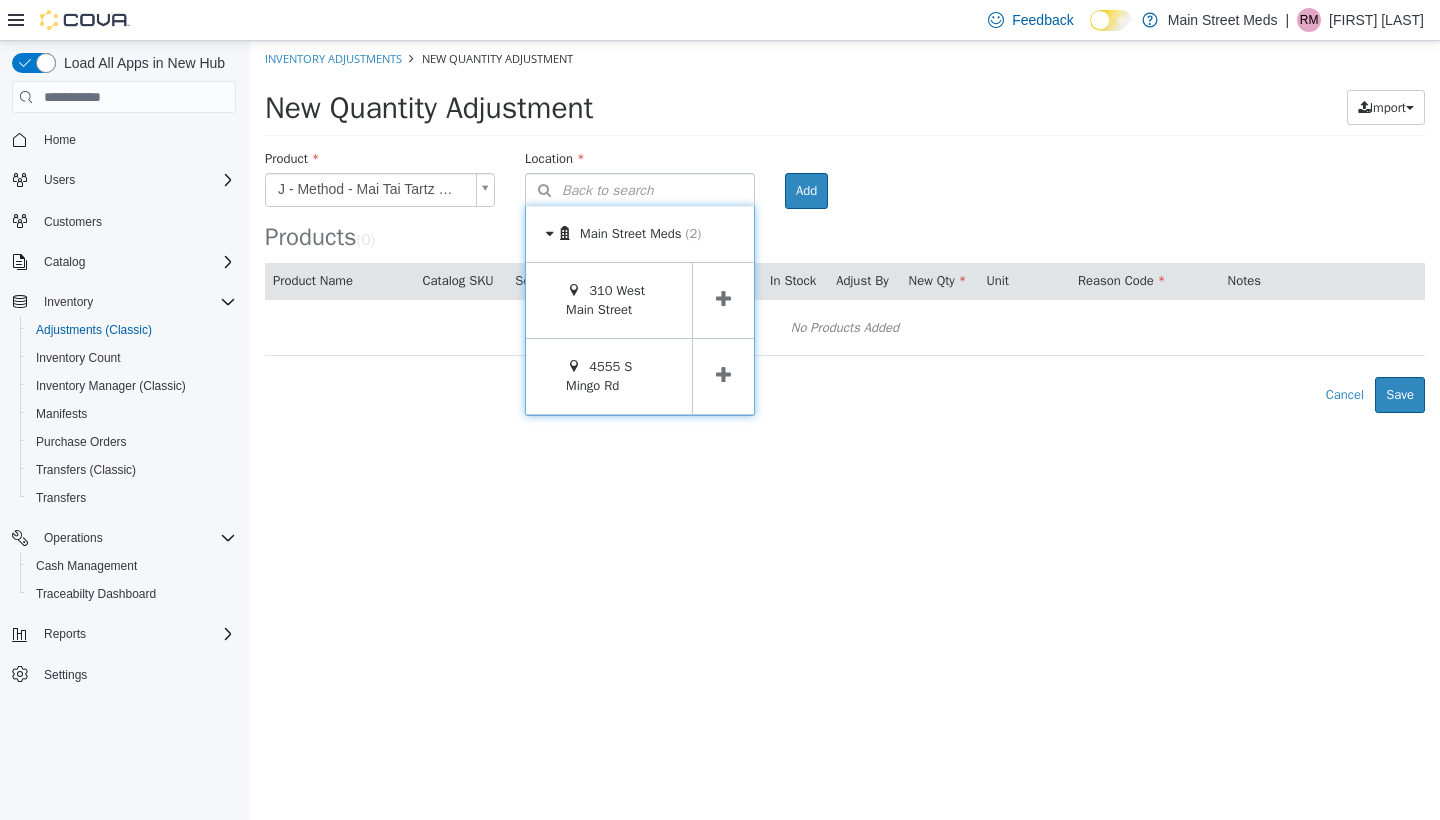 click at bounding box center (723, 300) 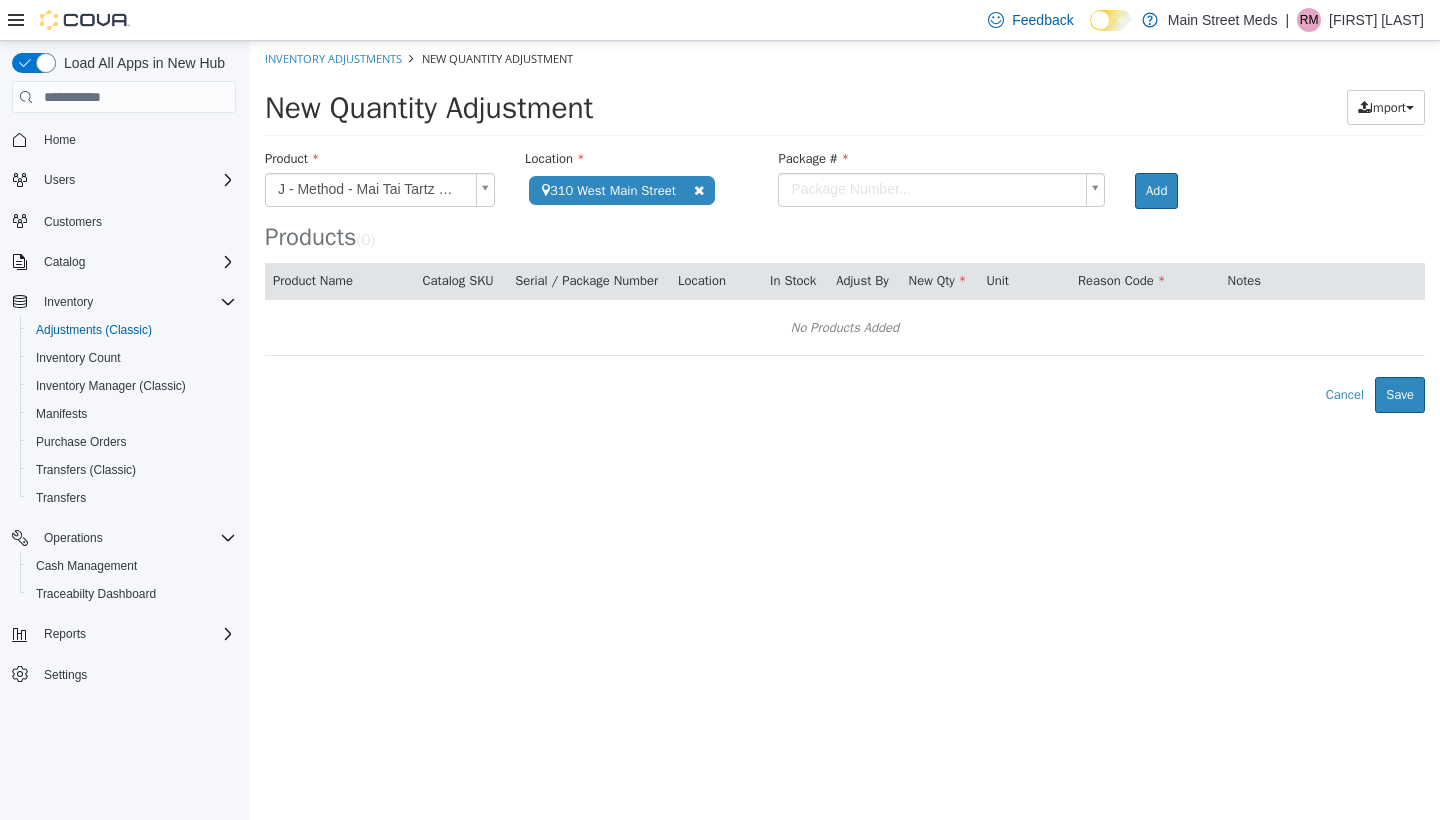 click on "**********" at bounding box center [845, 227] 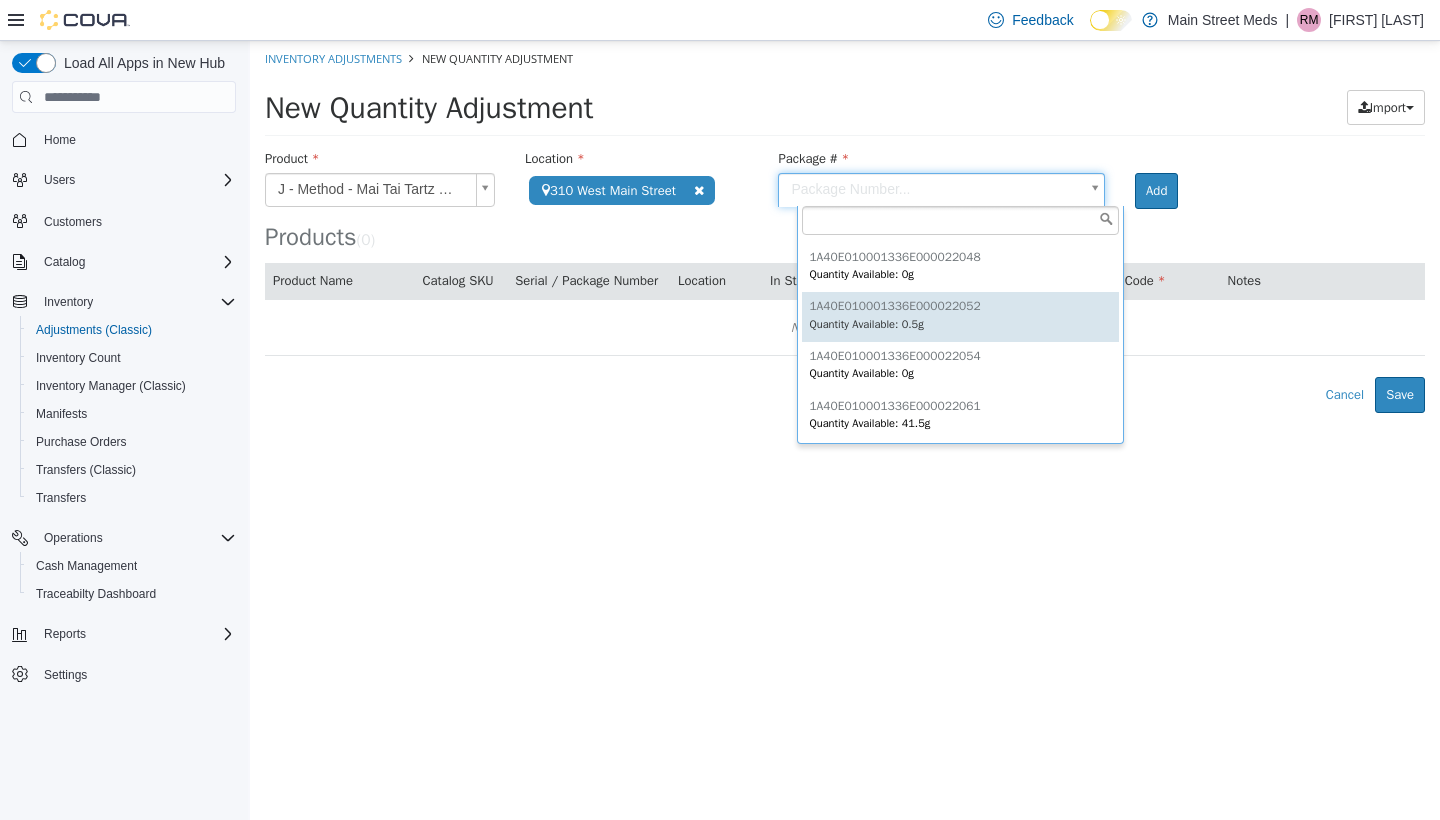 scroll, scrollTop: 192, scrollLeft: 0, axis: vertical 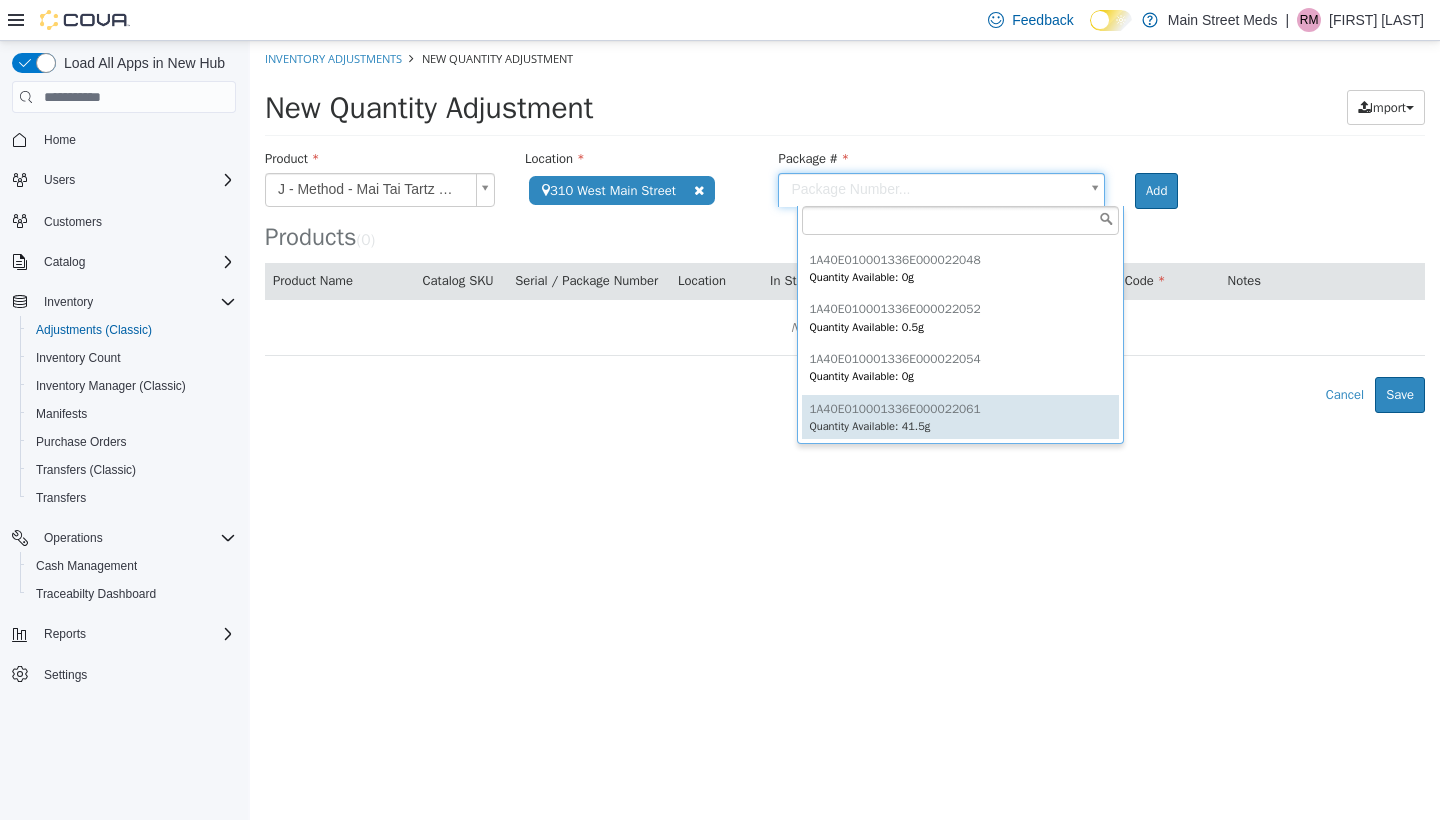 type on "**********" 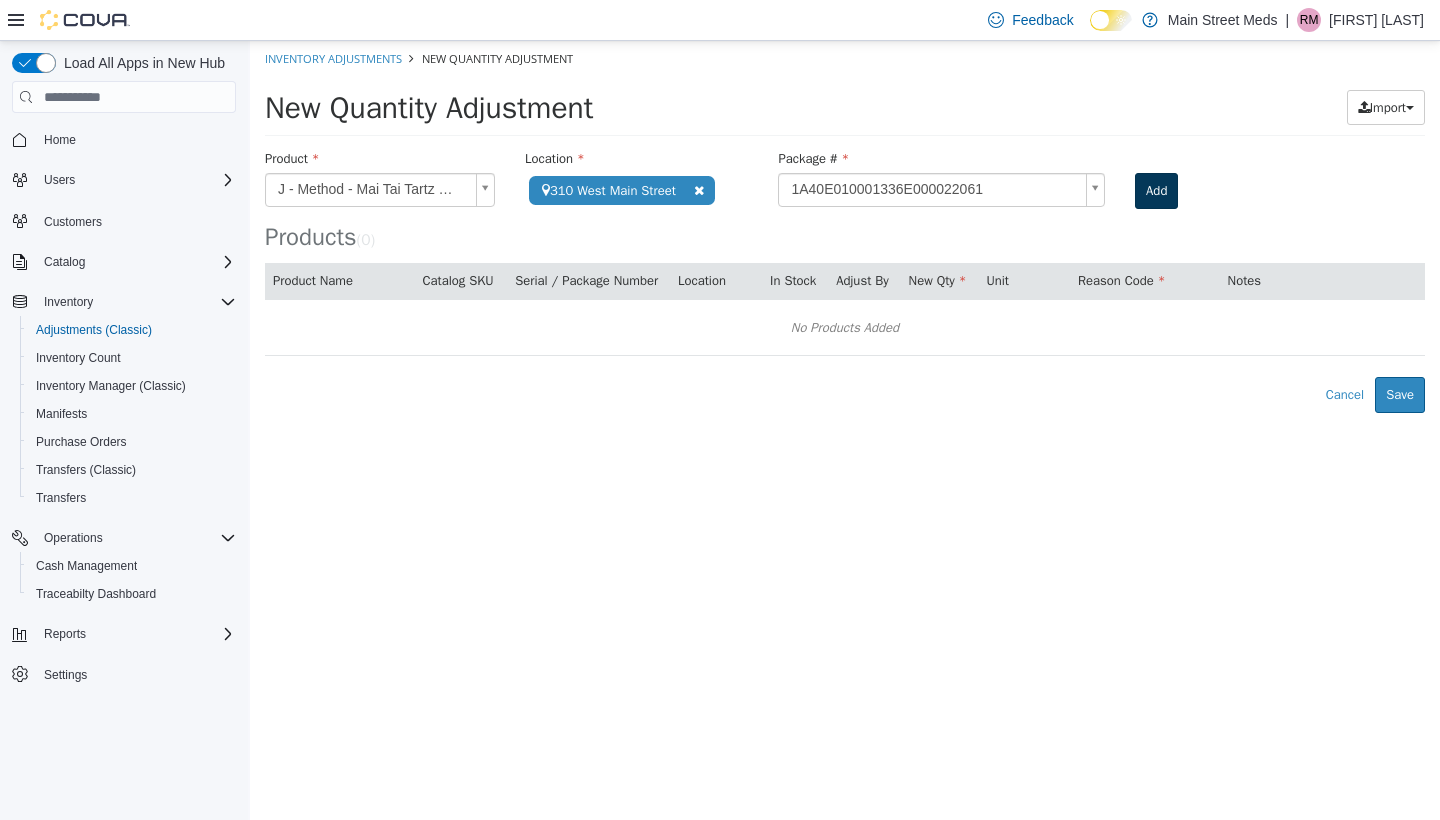 click on "Add" at bounding box center [1156, 191] 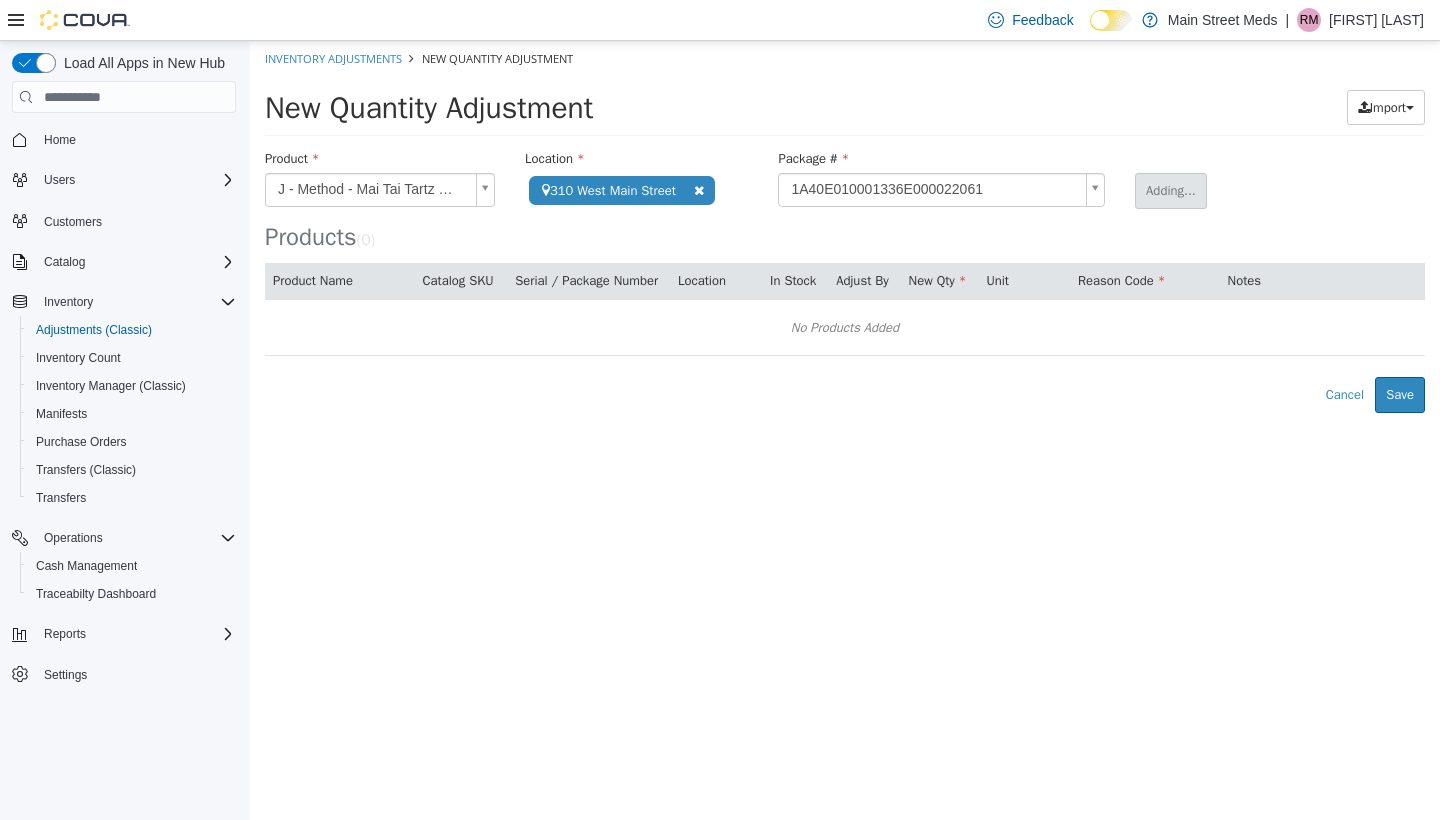 type 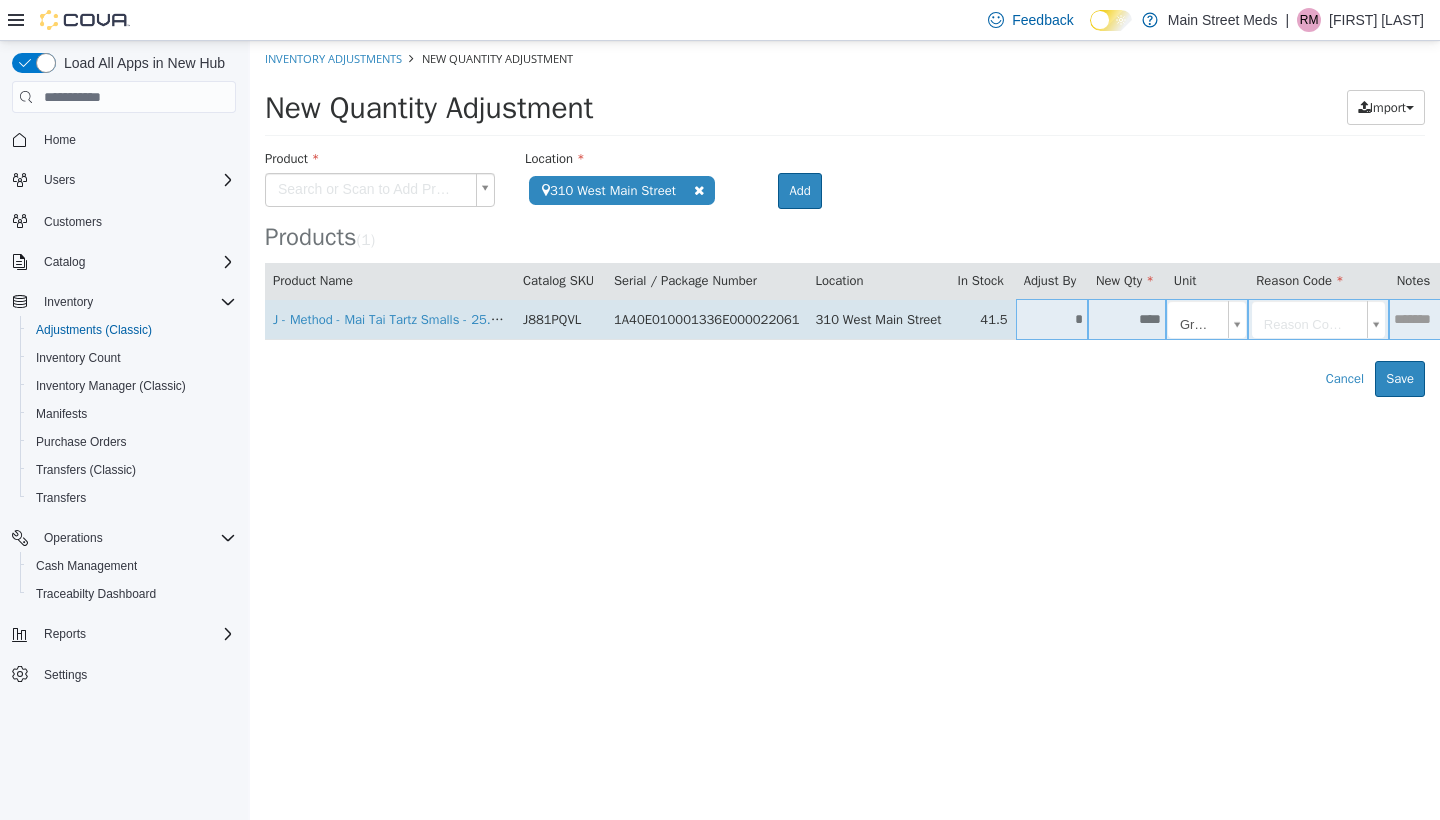 click on "****" at bounding box center (1127, 319) 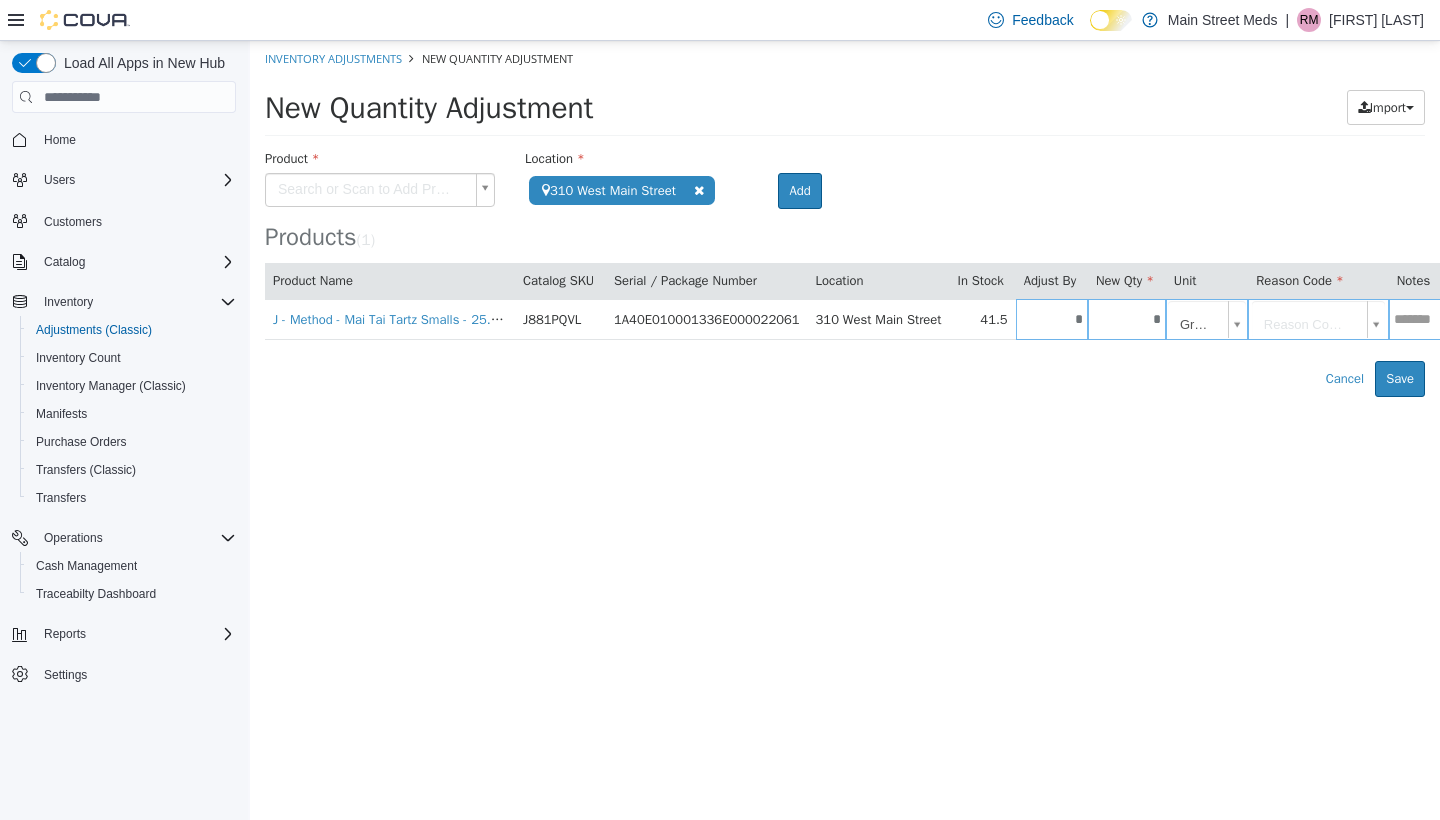 type on "*" 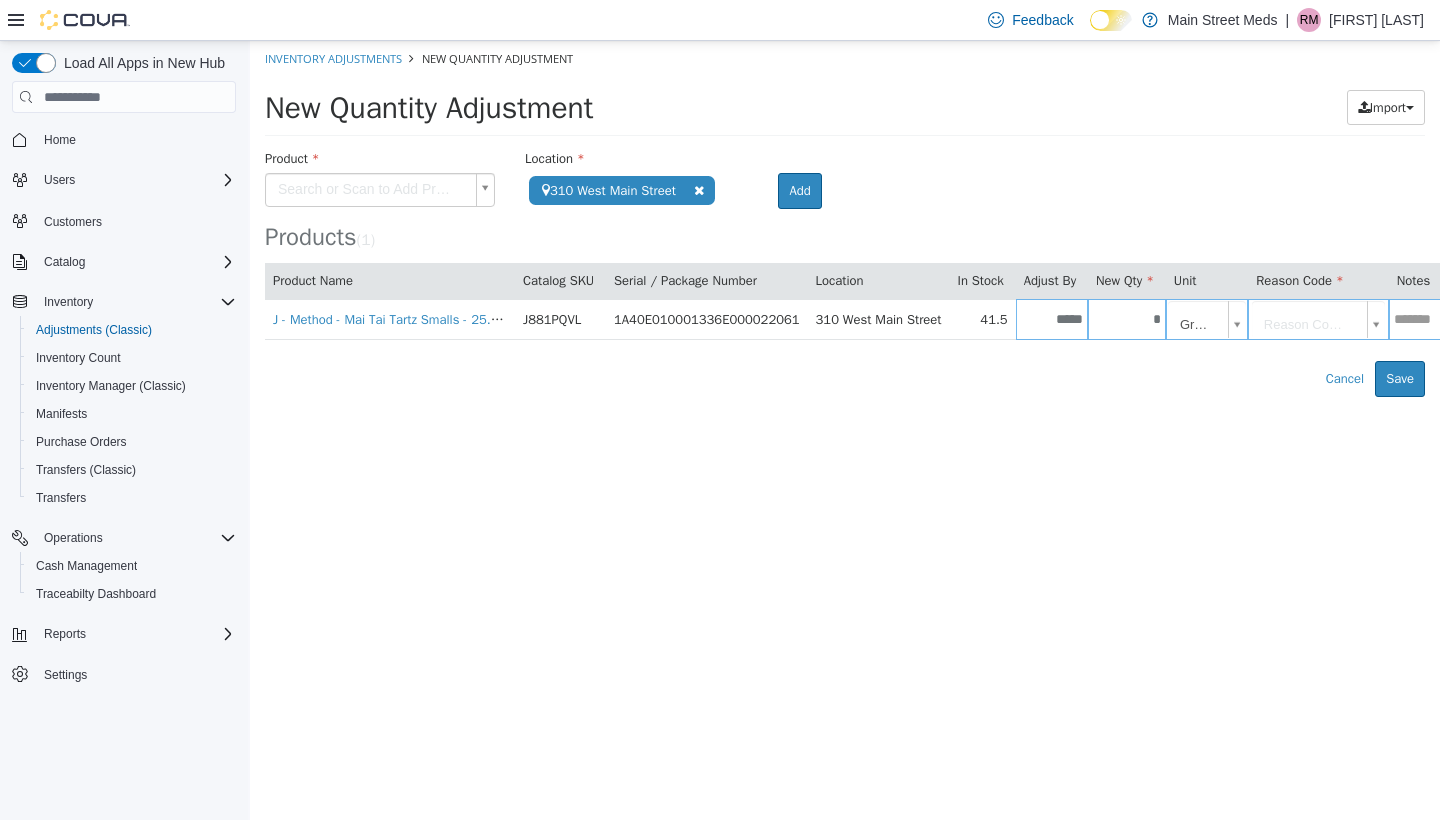 click on "**********" at bounding box center [845, 219] 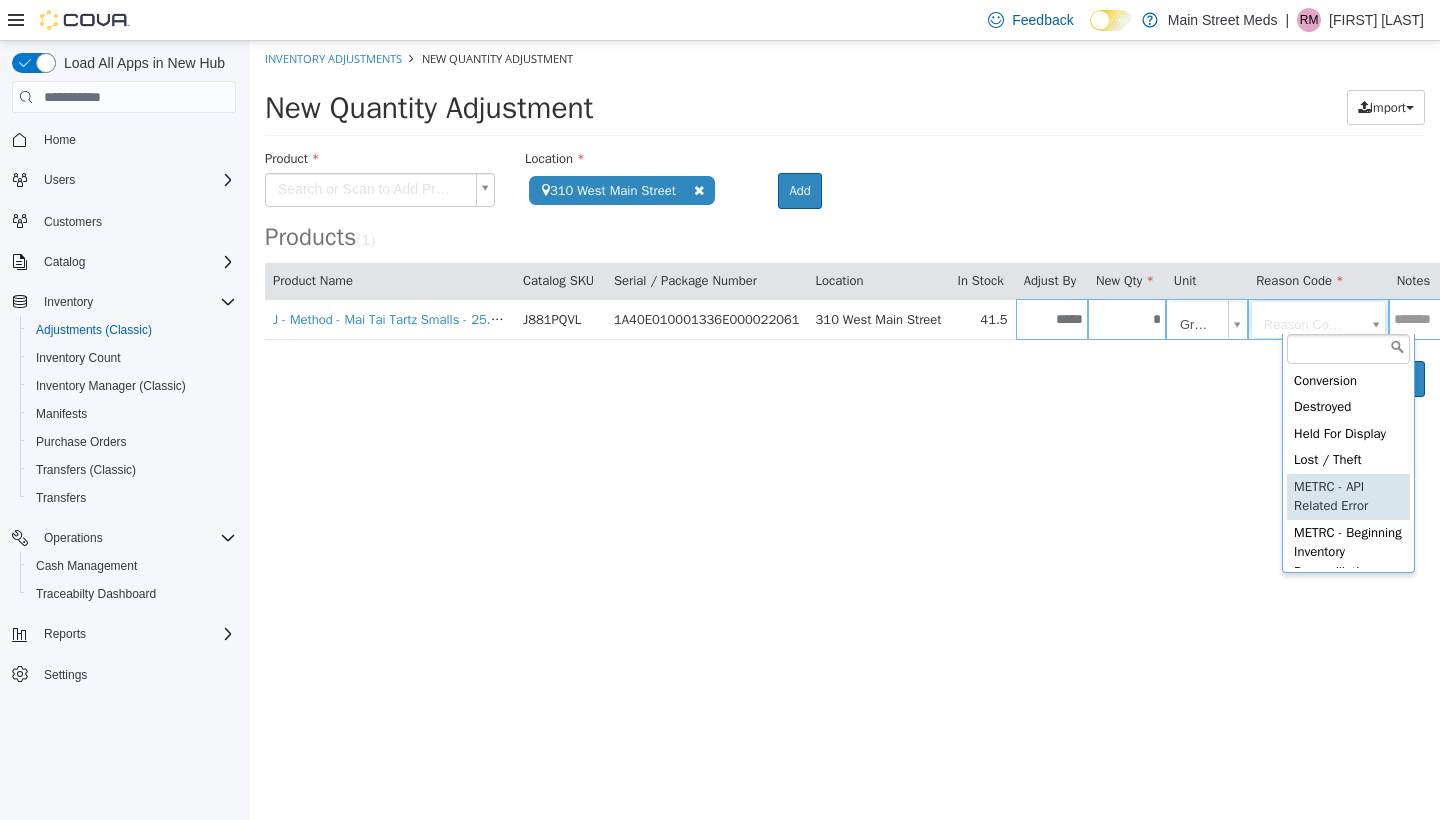 type on "**********" 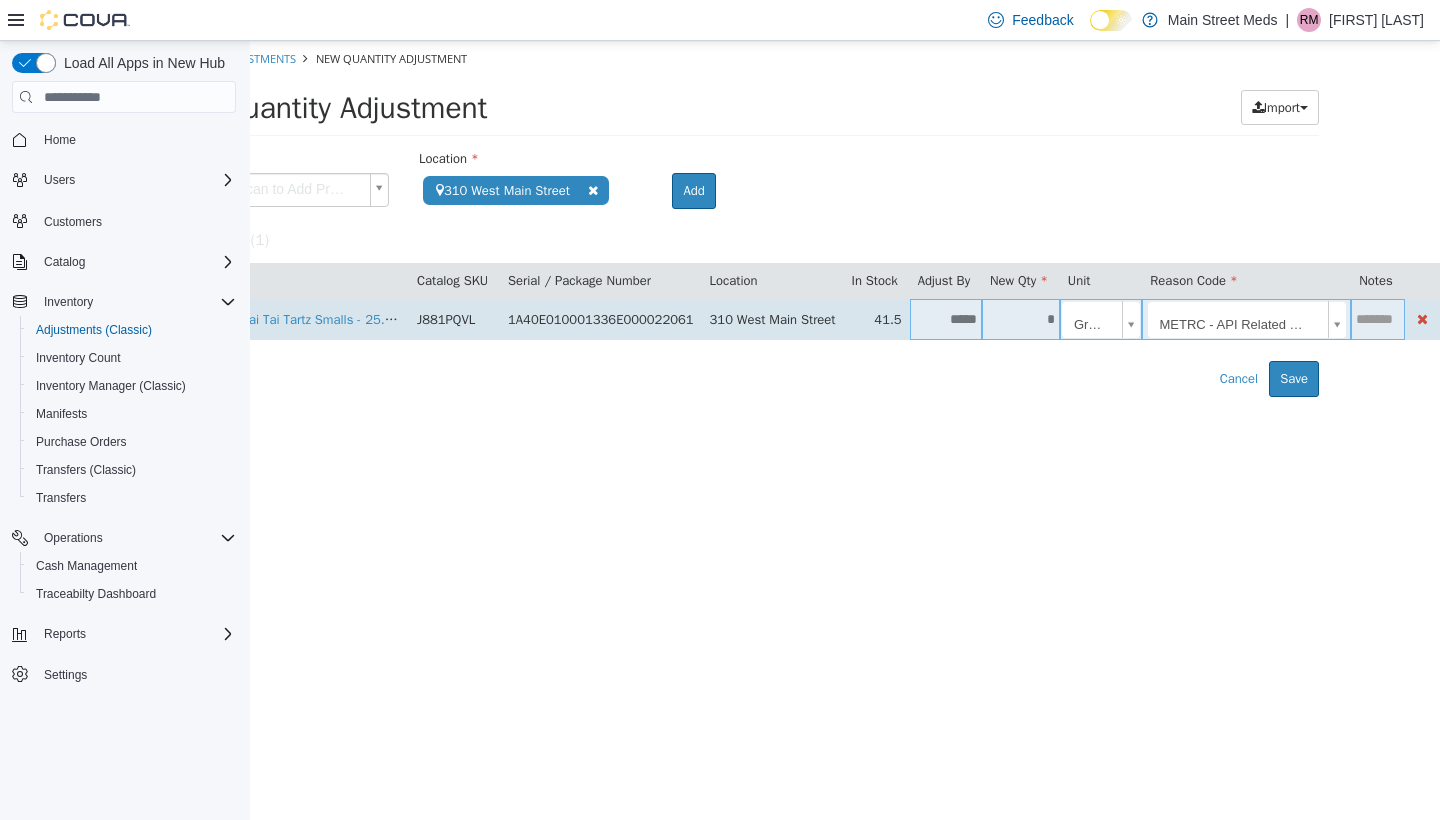 scroll, scrollTop: 0, scrollLeft: 138, axis: horizontal 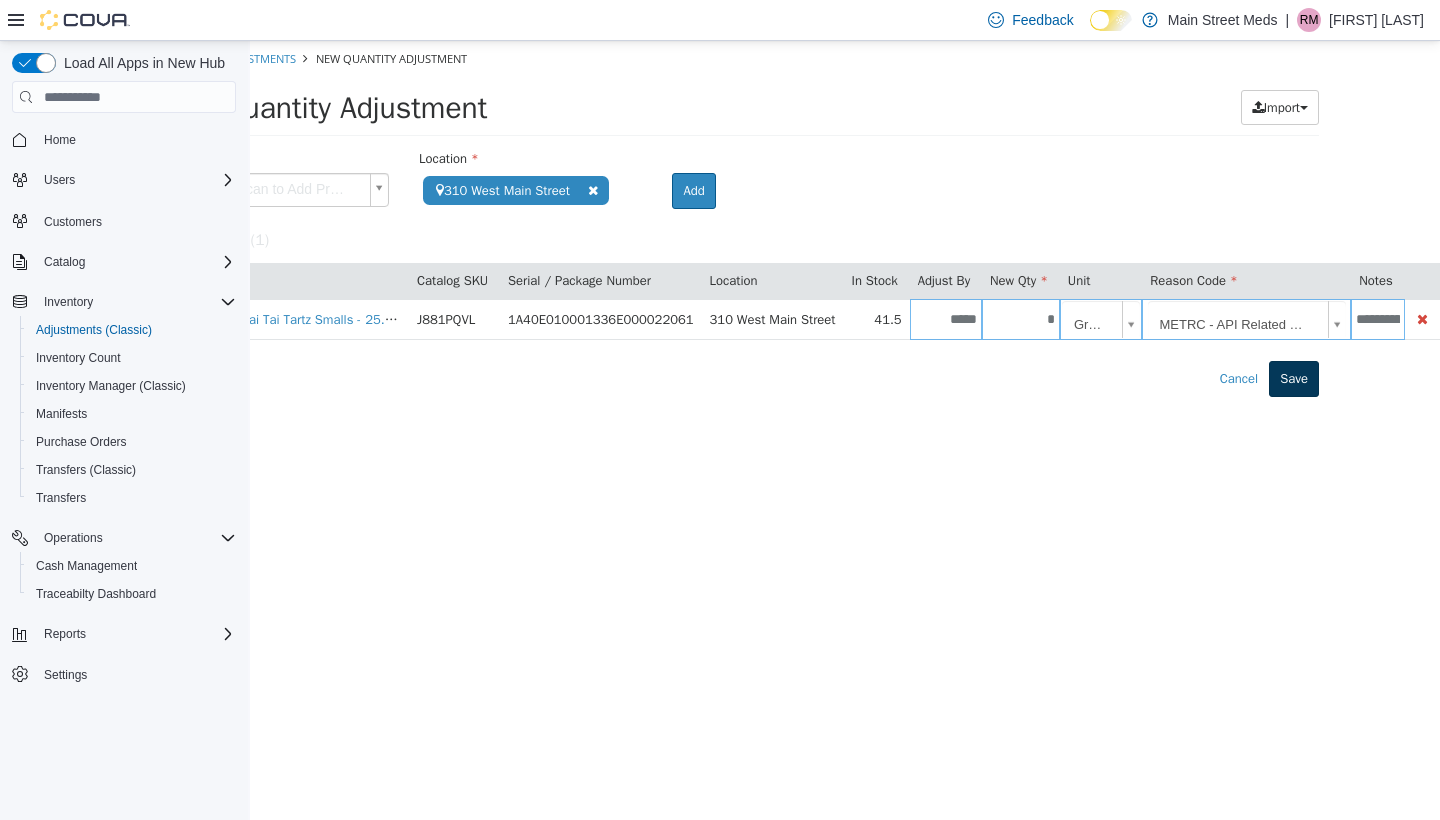 type on "**********" 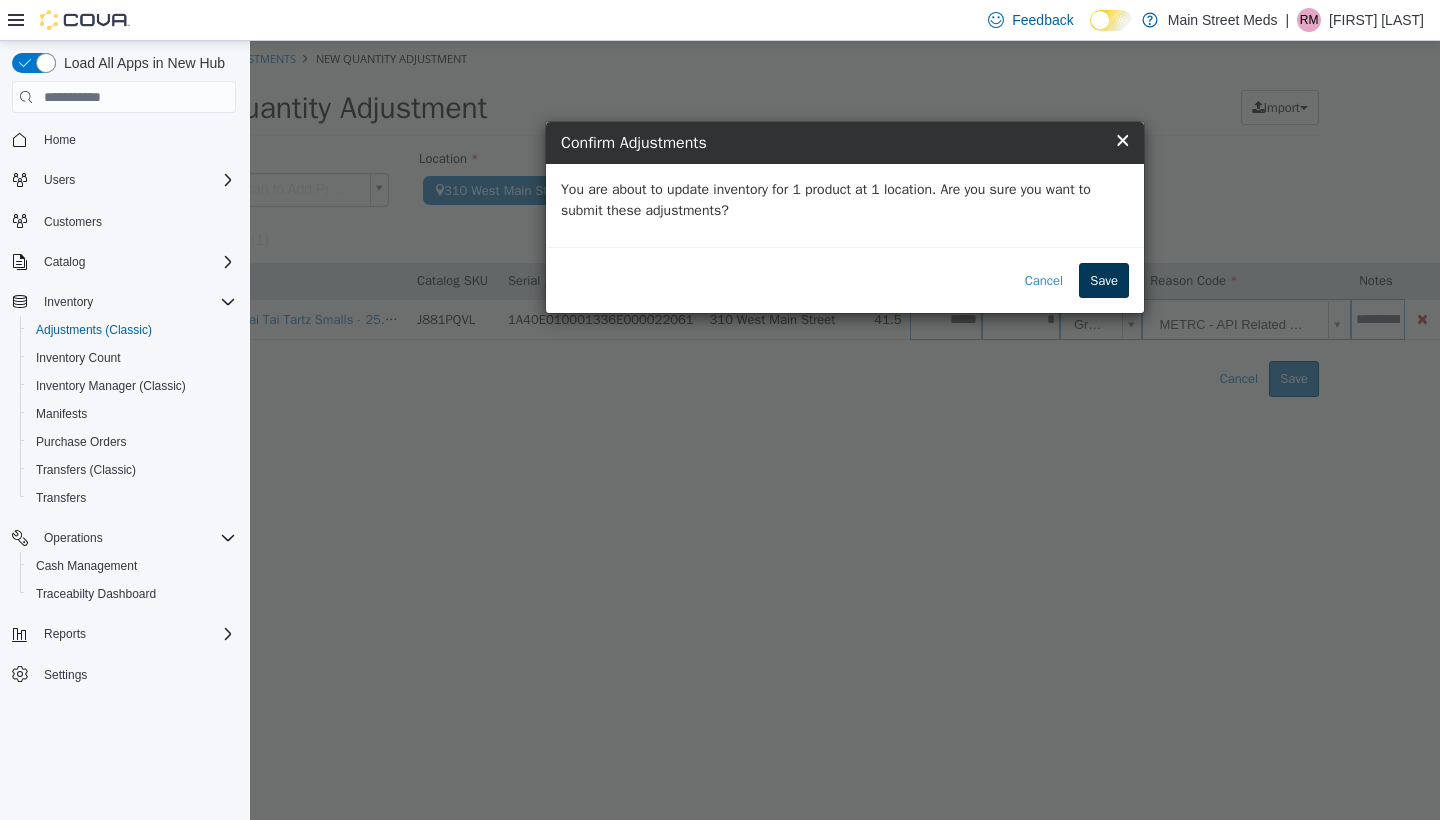 click on "Save" at bounding box center (1104, 281) 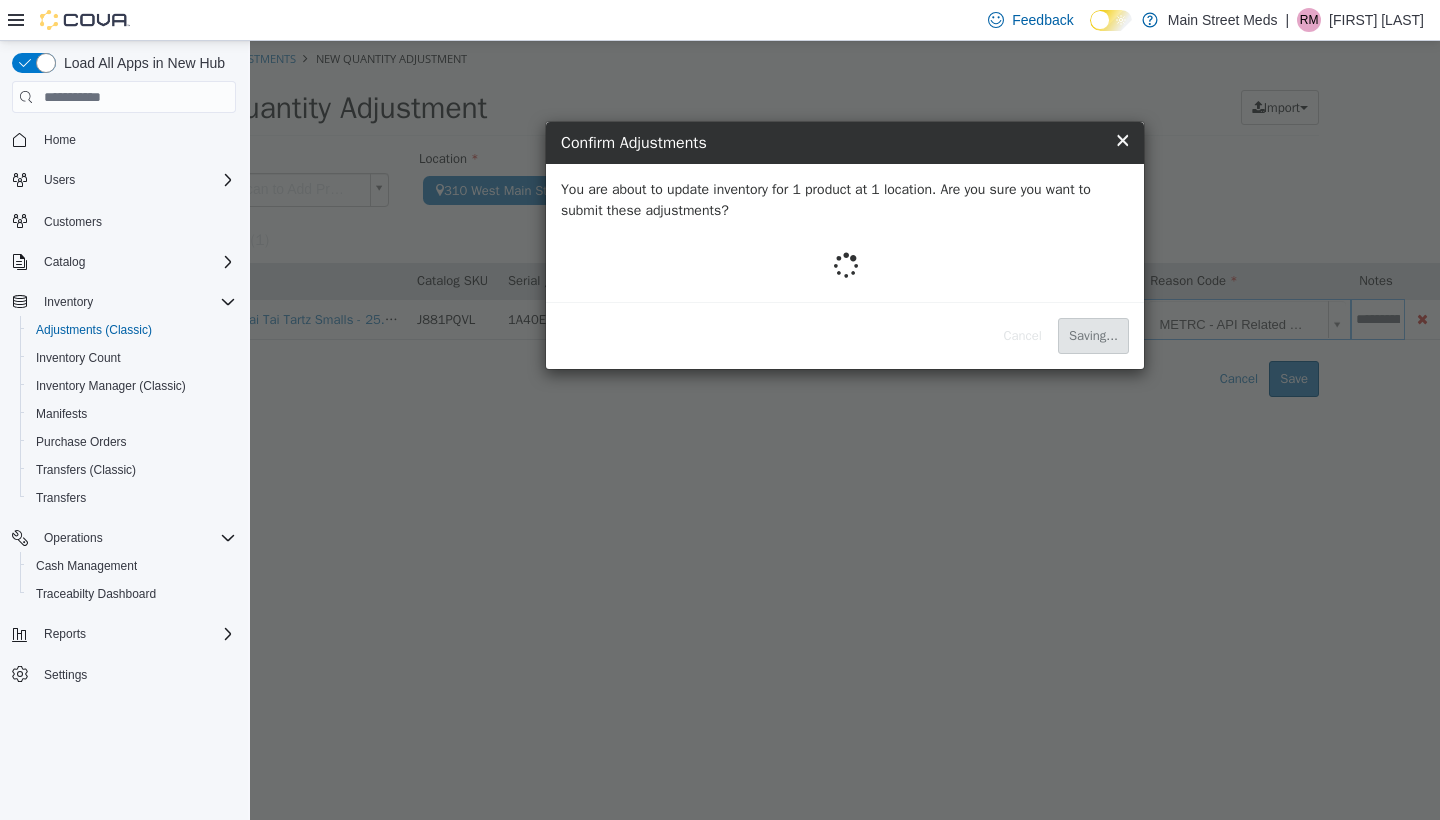 scroll, scrollTop: 0, scrollLeft: 0, axis: both 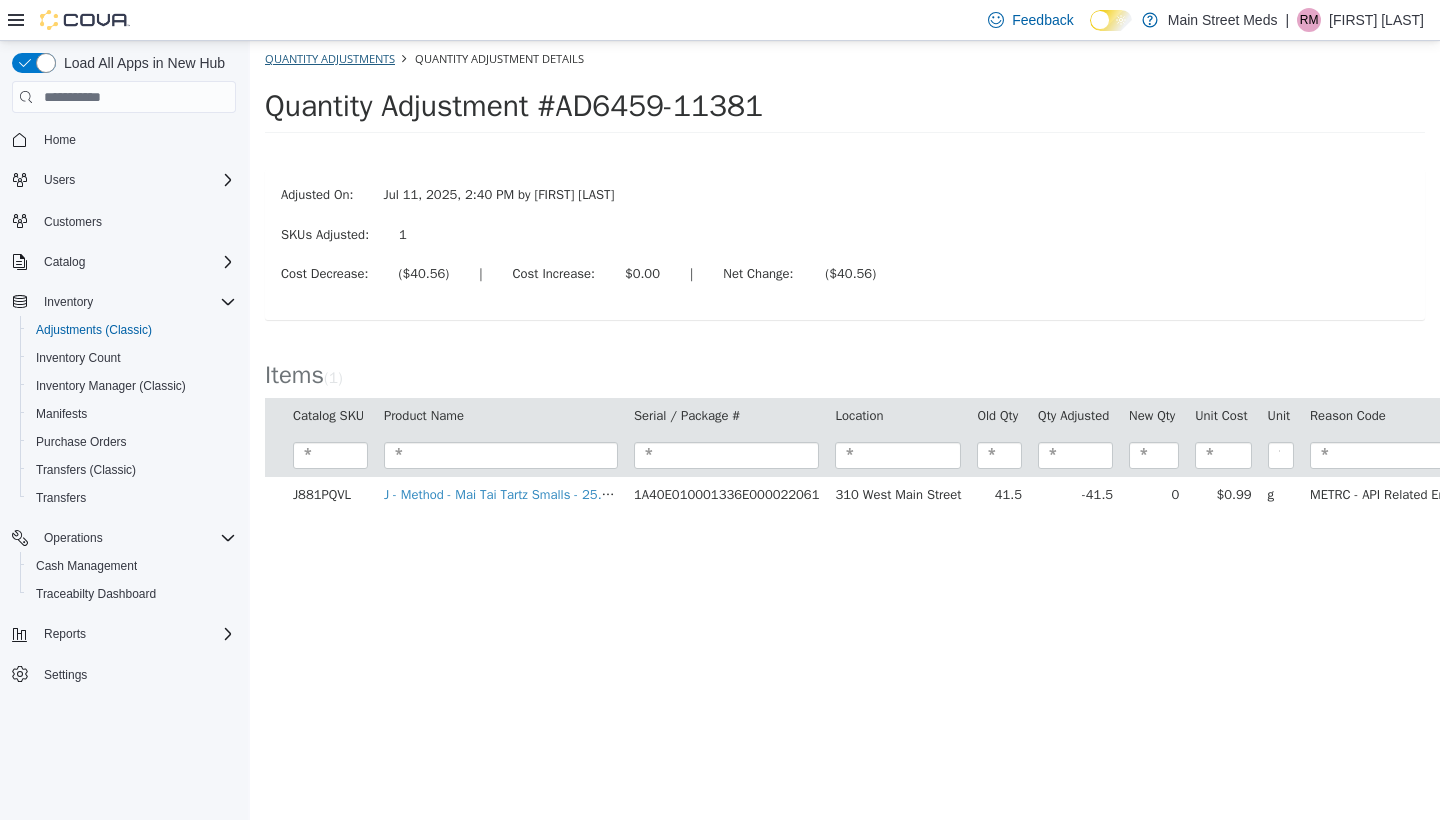 click on "Quantity Adjustments" at bounding box center (330, 58) 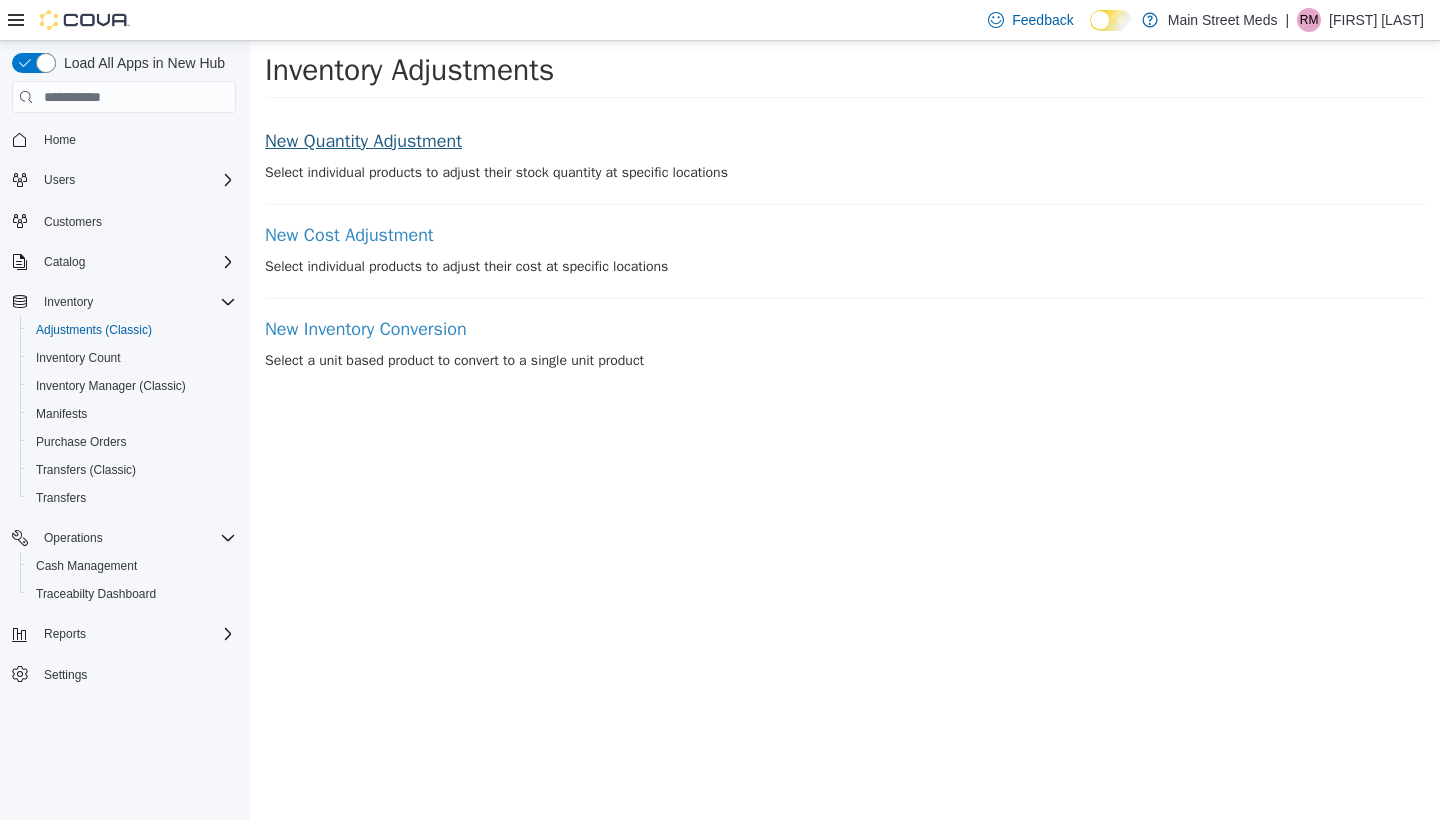 click on "New Quantity Adjustment" at bounding box center [845, 142] 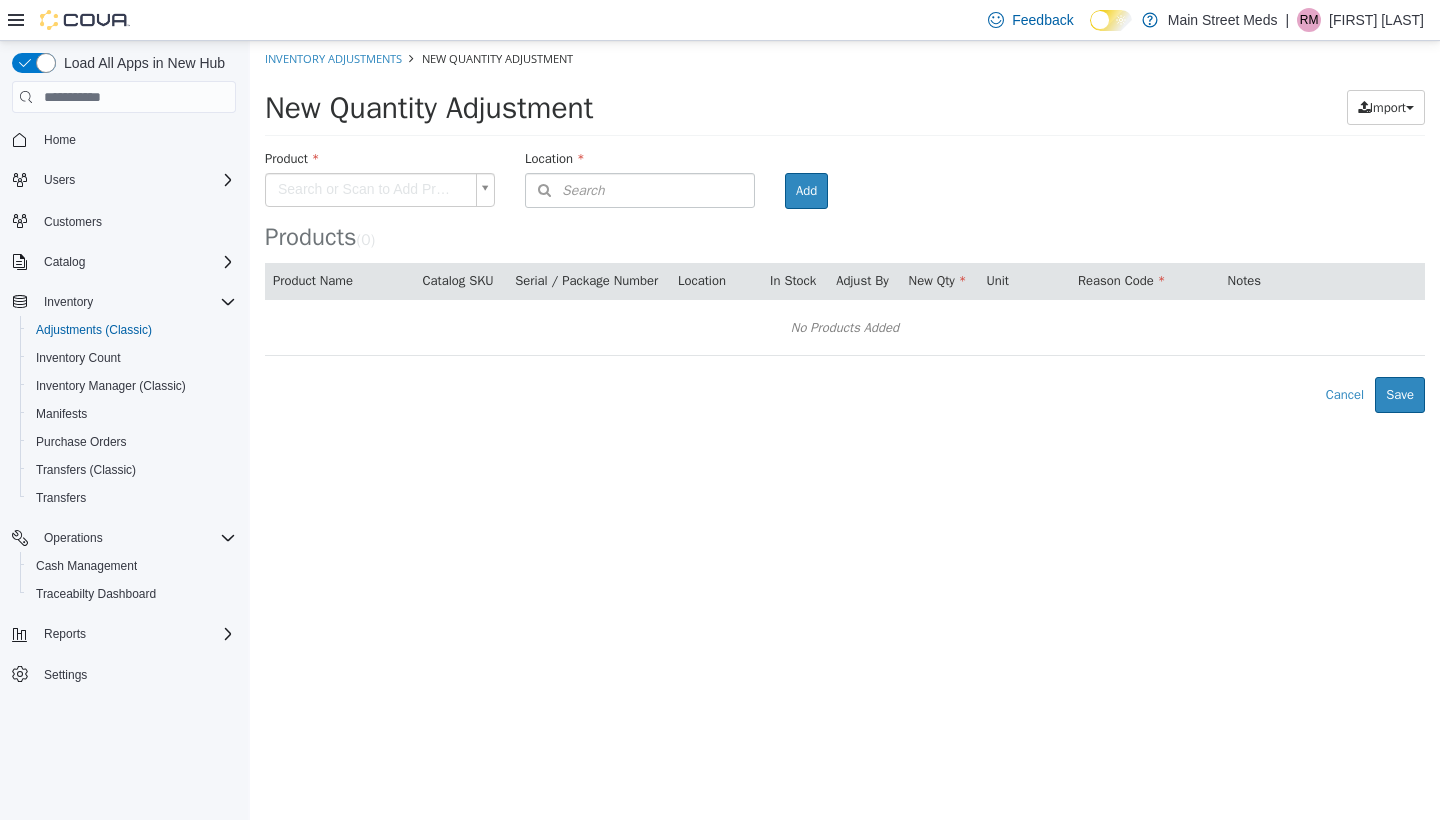 click on "Products" at bounding box center [311, 237] 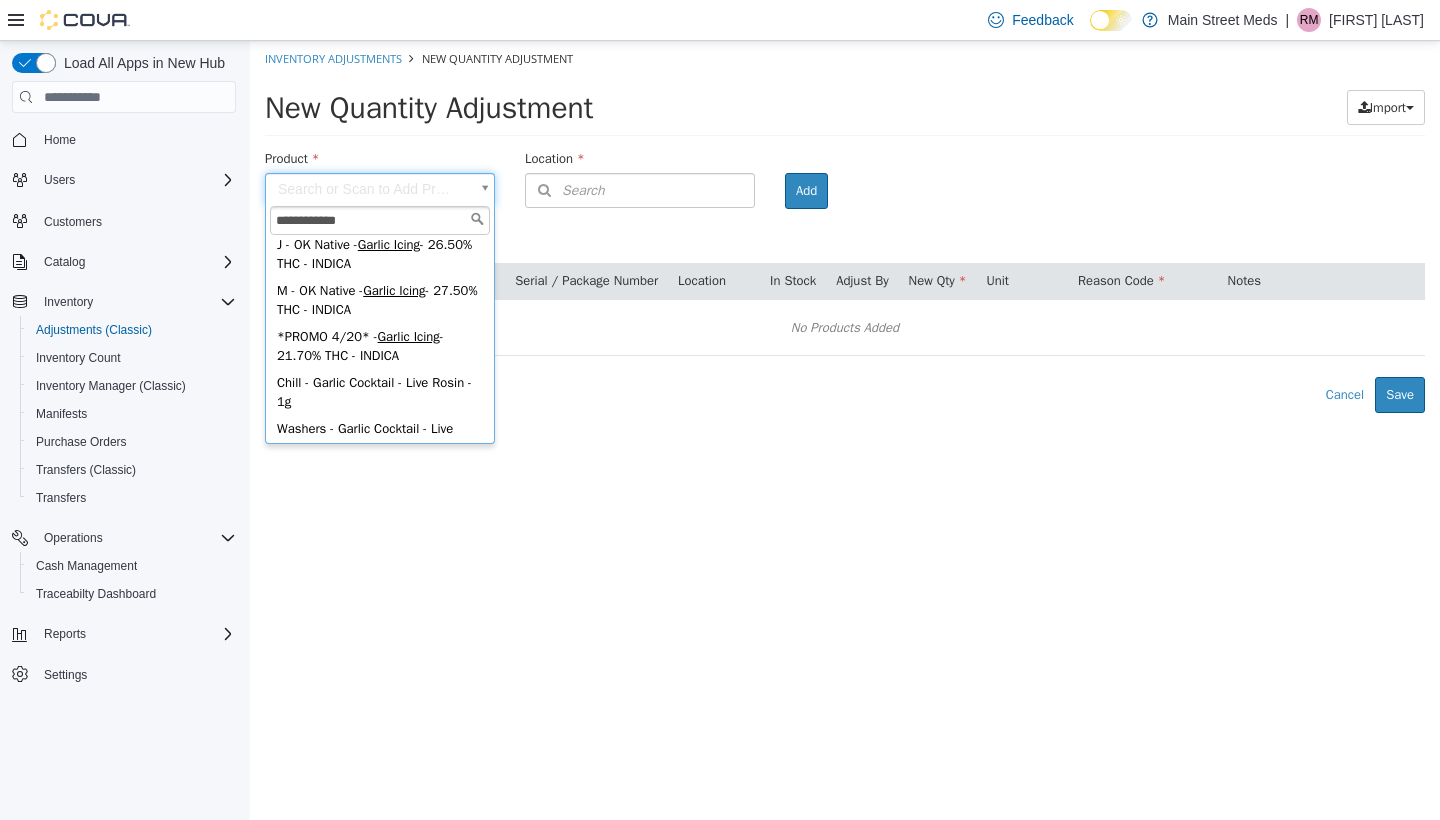 scroll, scrollTop: 403, scrollLeft: 0, axis: vertical 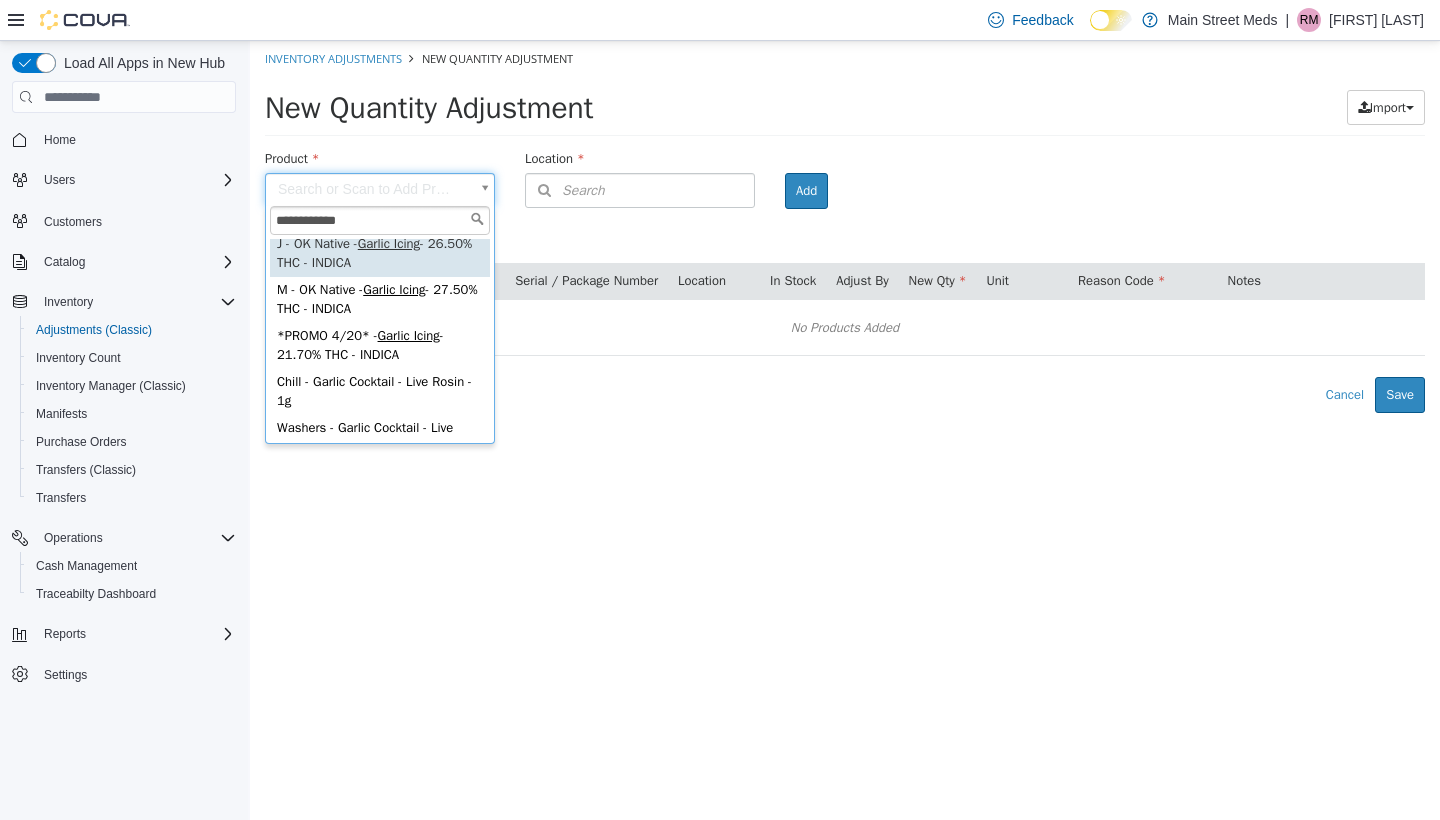 type on "**********" 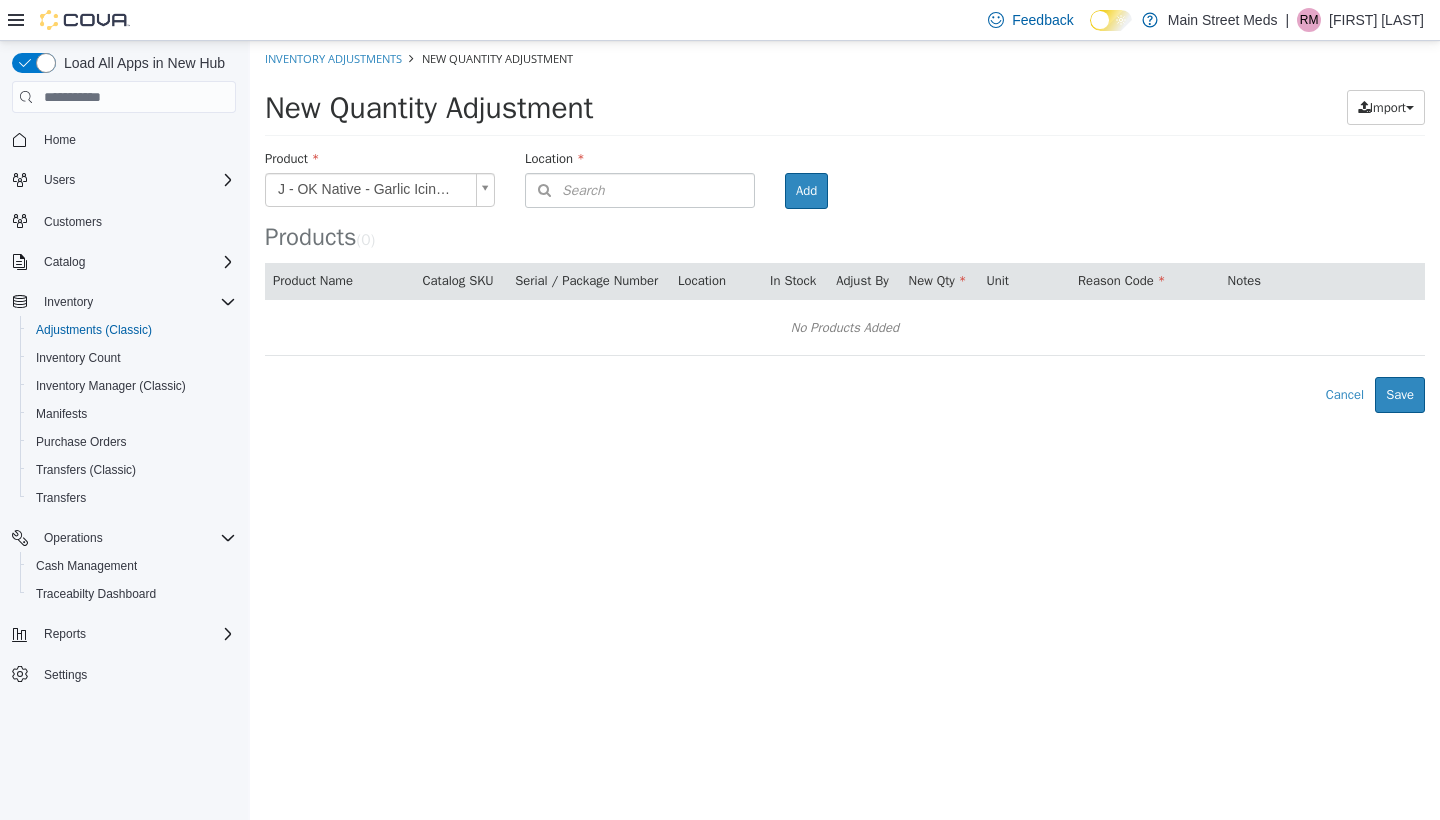 click on "Search" at bounding box center [640, 190] 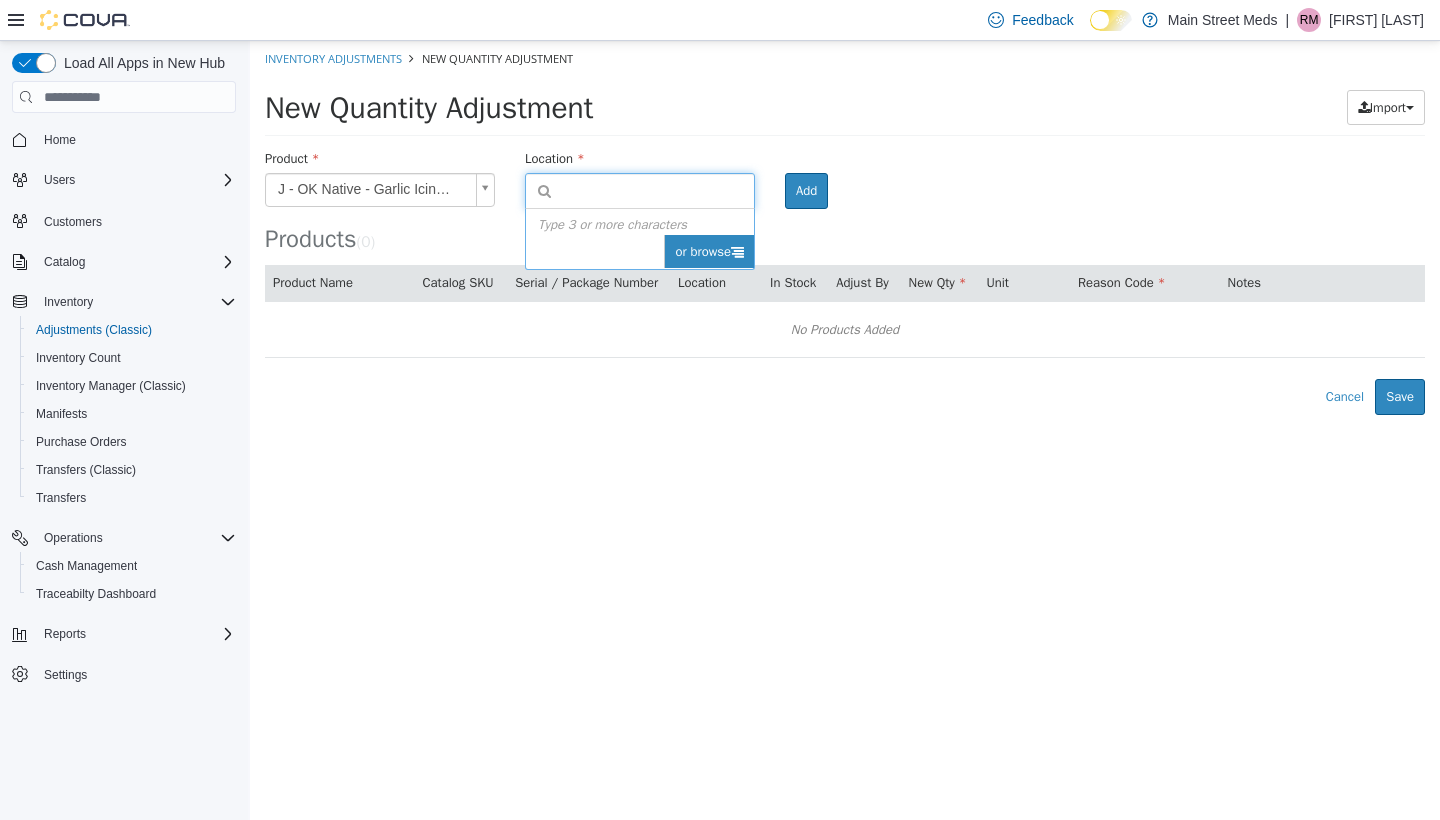 click on "or browse" at bounding box center (709, 252) 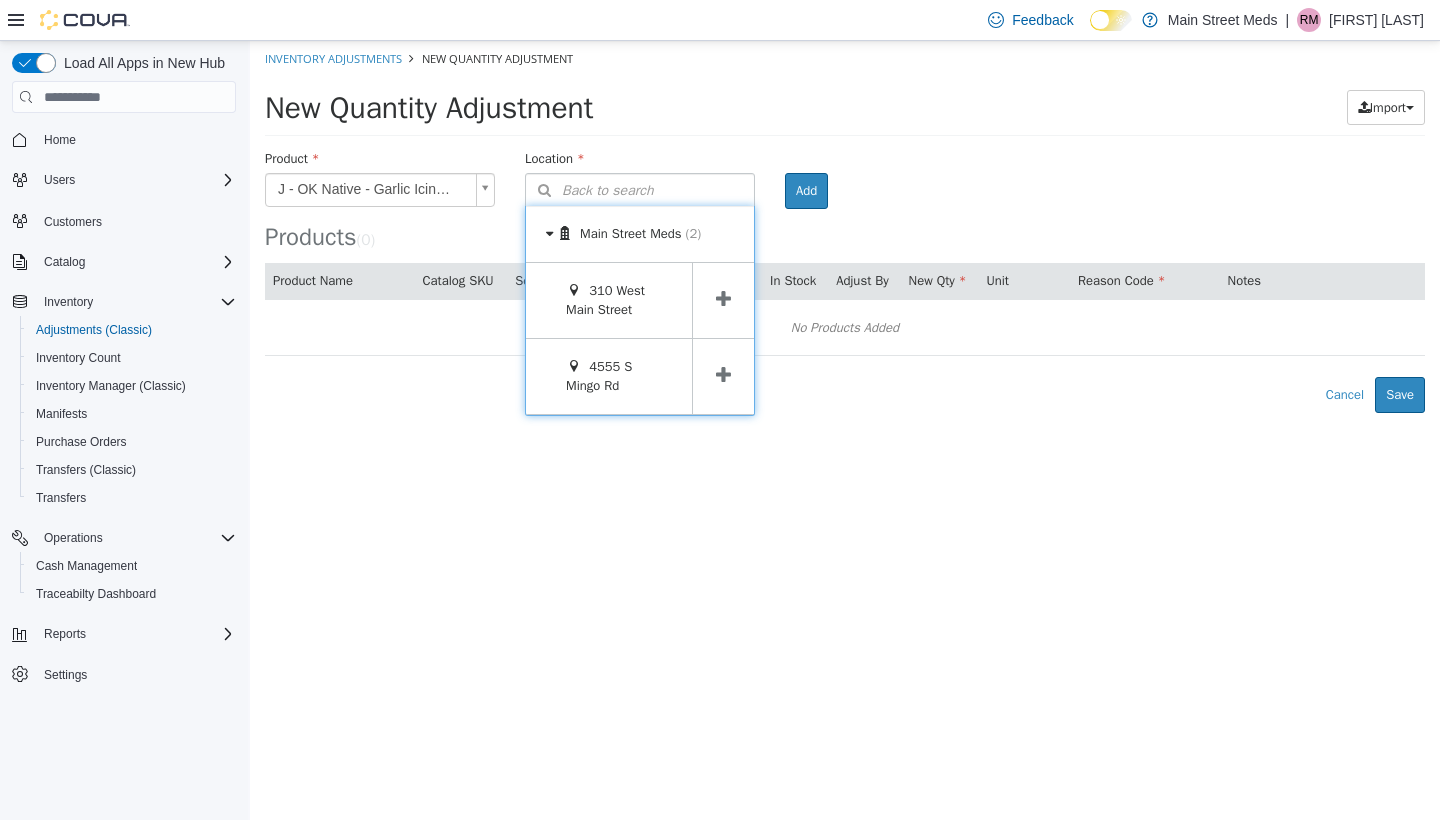 click at bounding box center [723, 300] 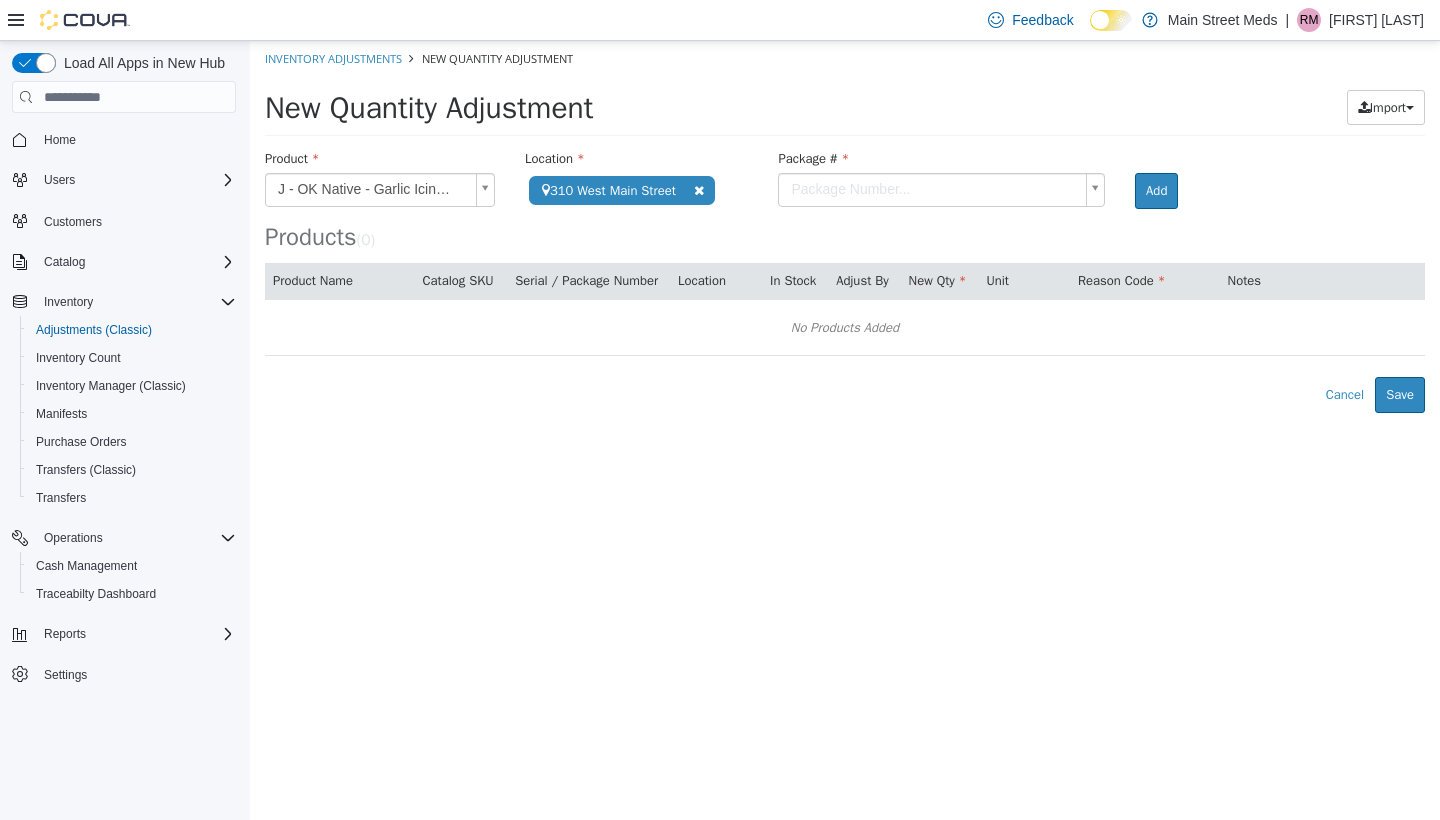 click on "Package #" at bounding box center [941, 161] 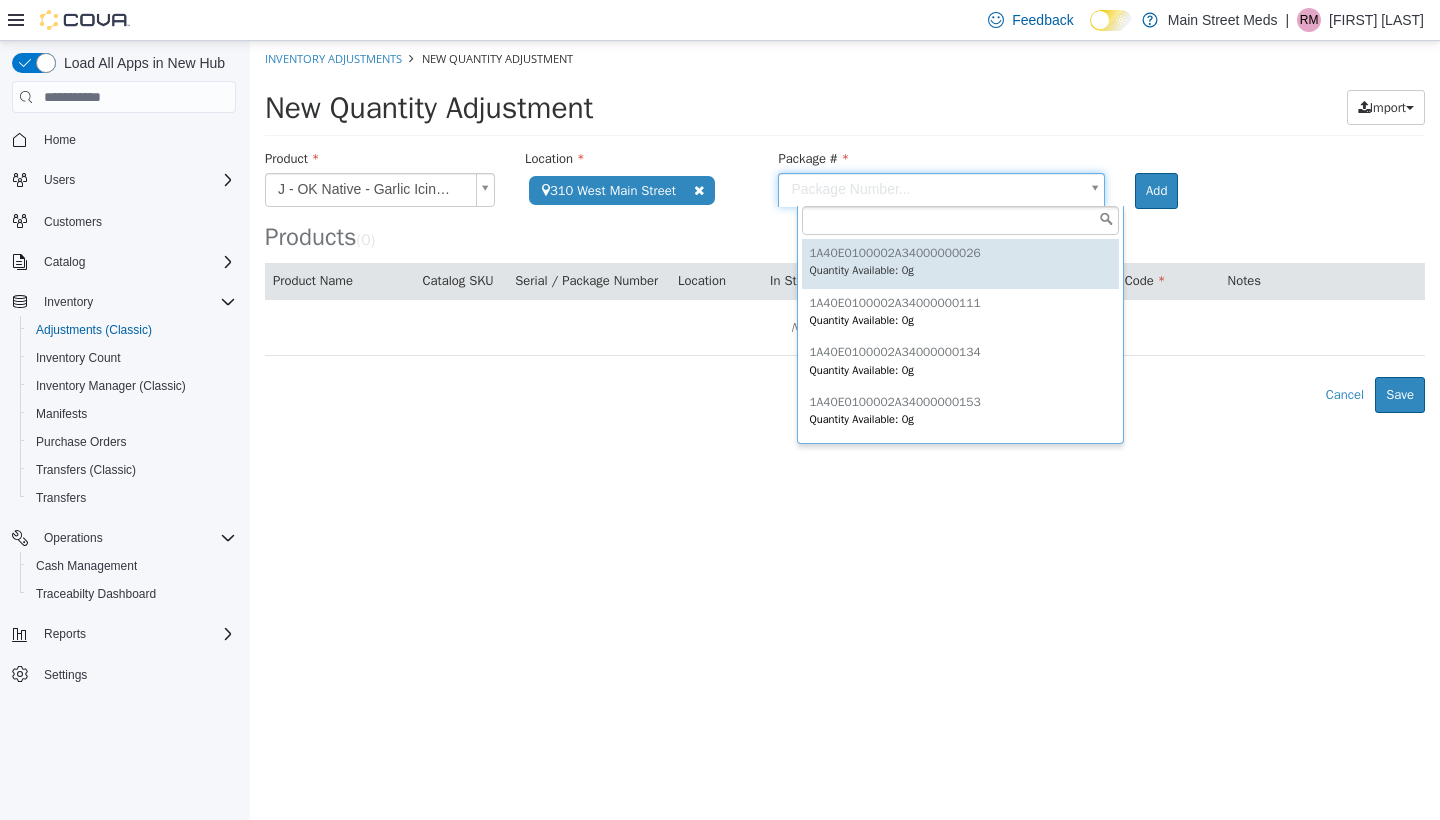 click on "**********" at bounding box center [845, 227] 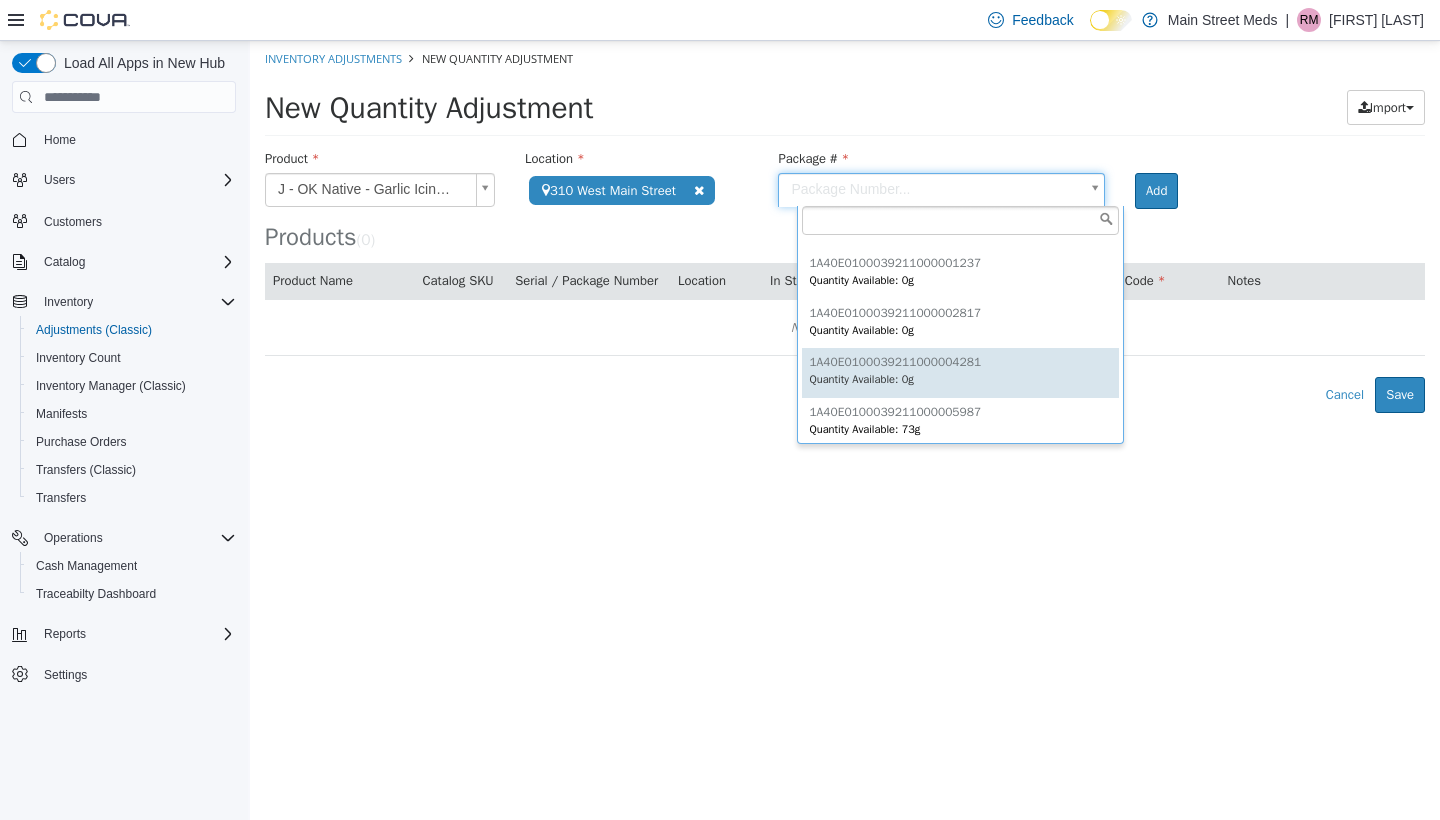 scroll, scrollTop: 486, scrollLeft: 0, axis: vertical 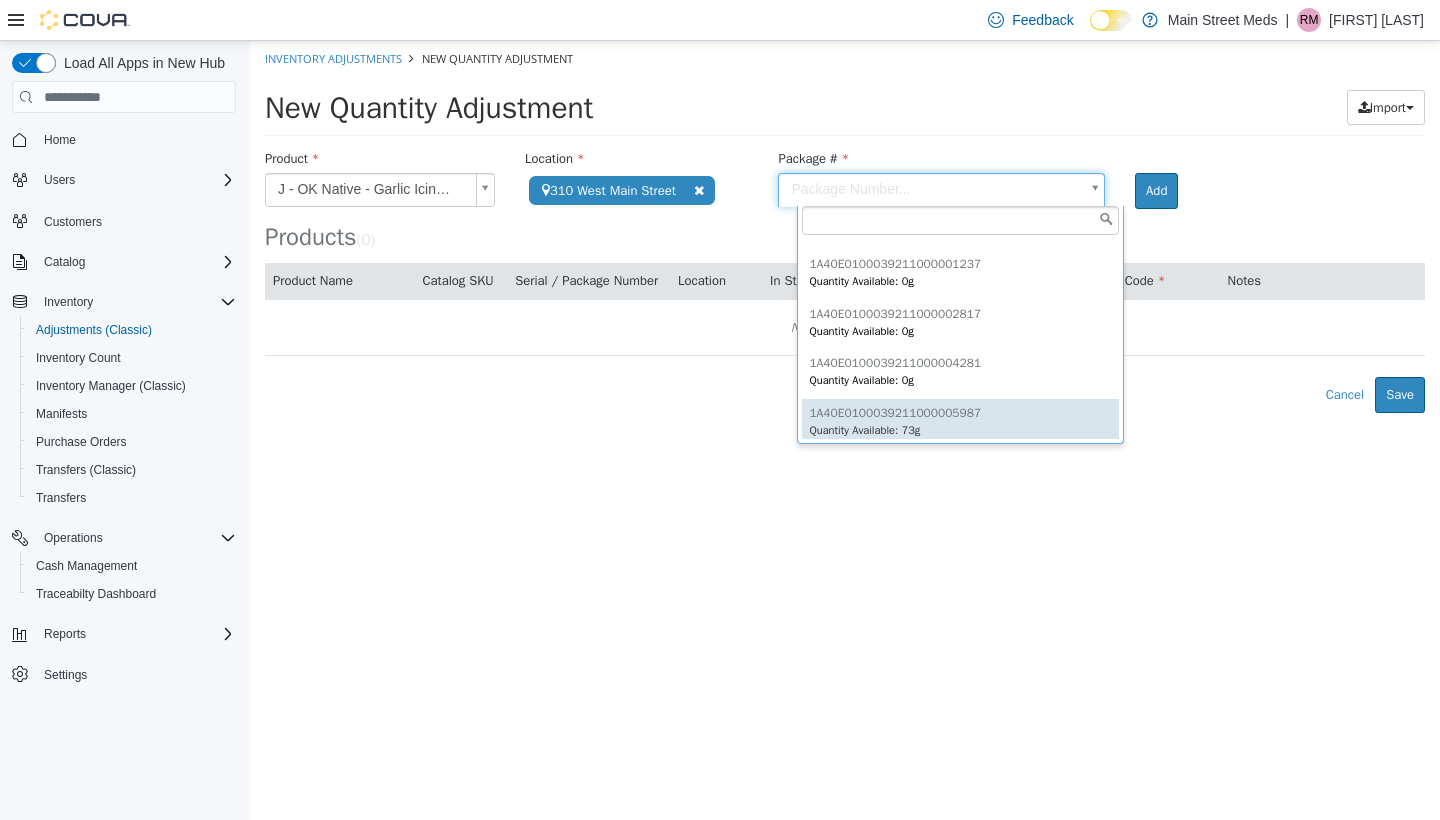 type on "**********" 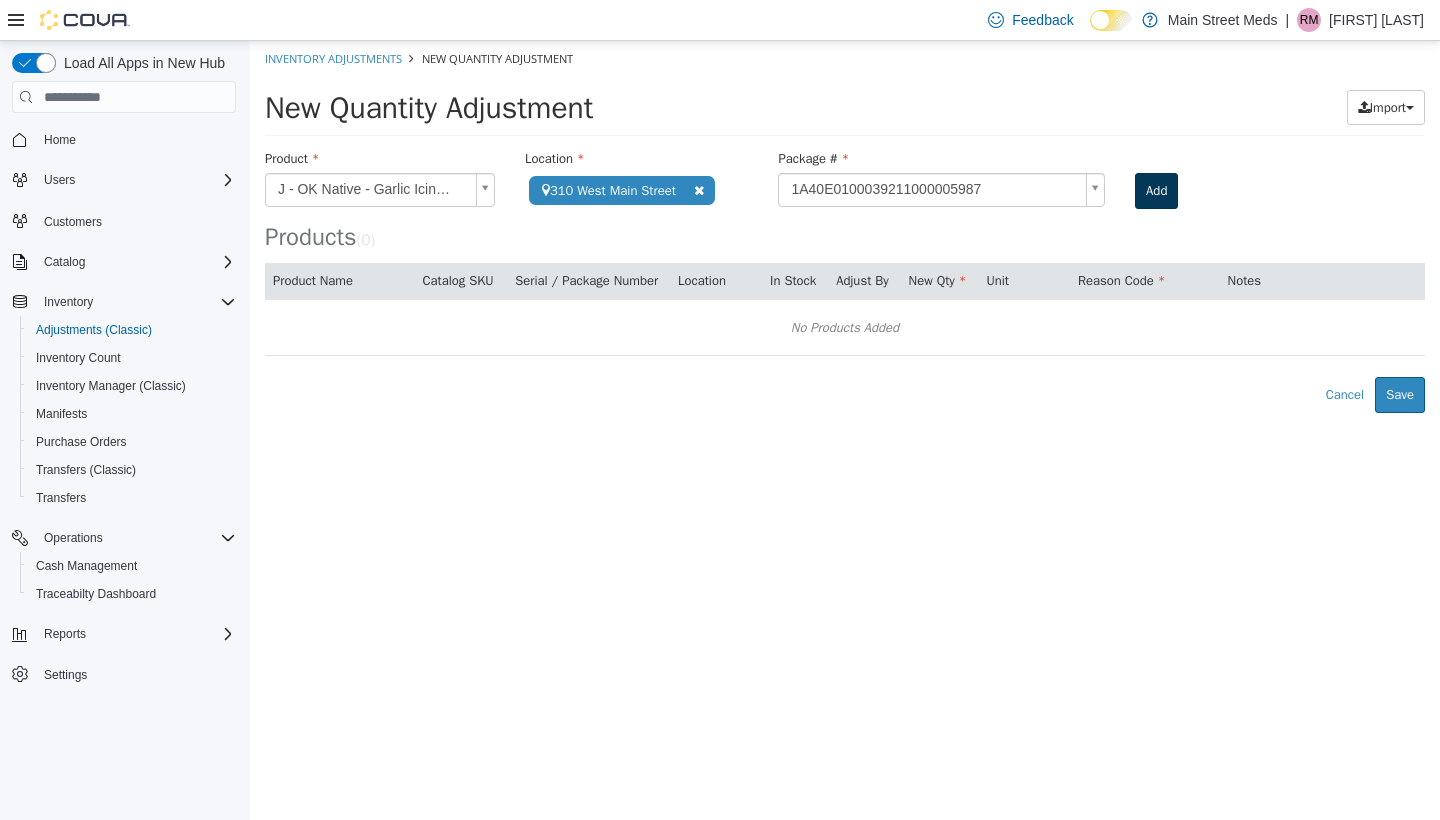 click on "Add" at bounding box center [1156, 191] 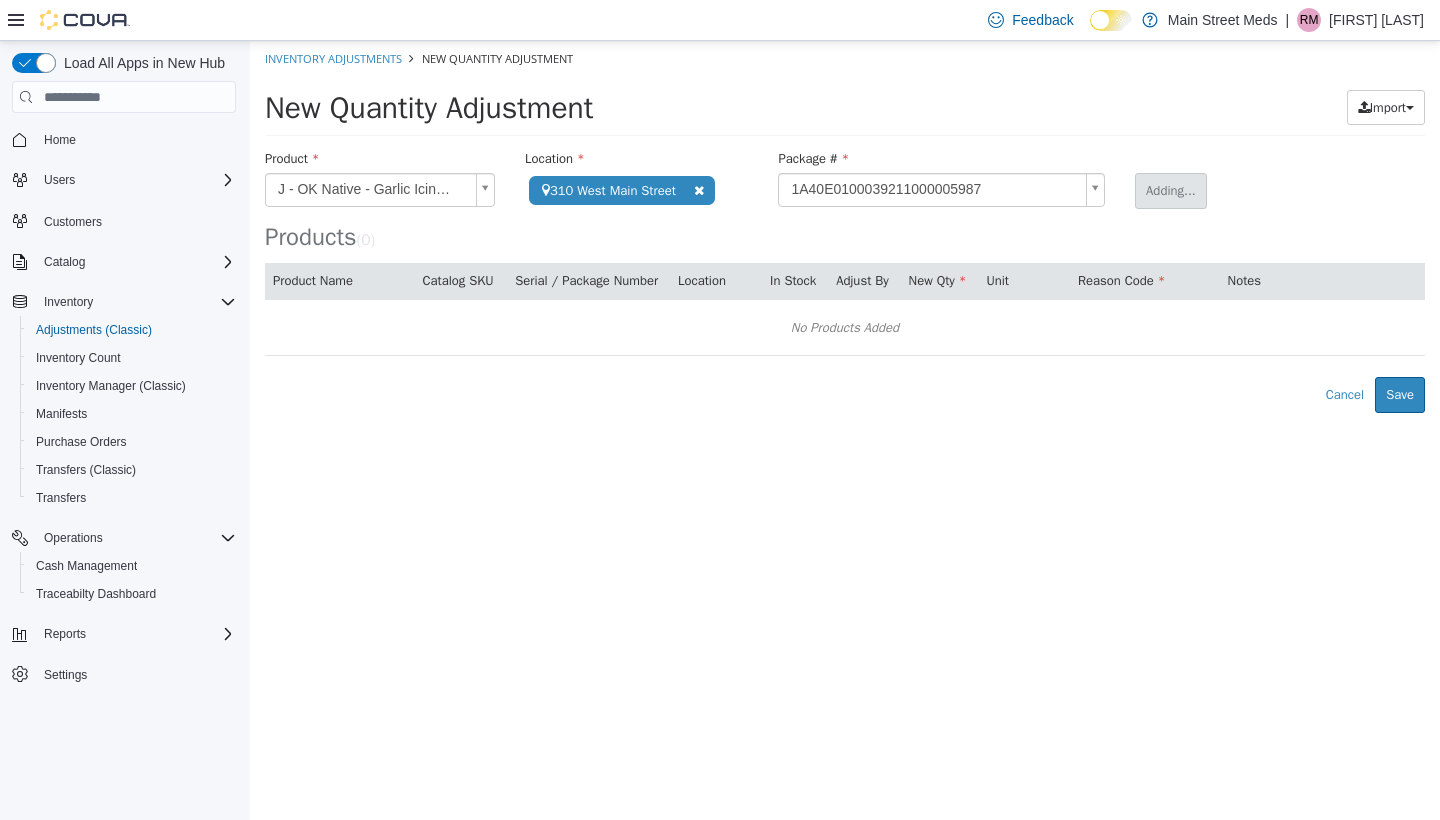 type 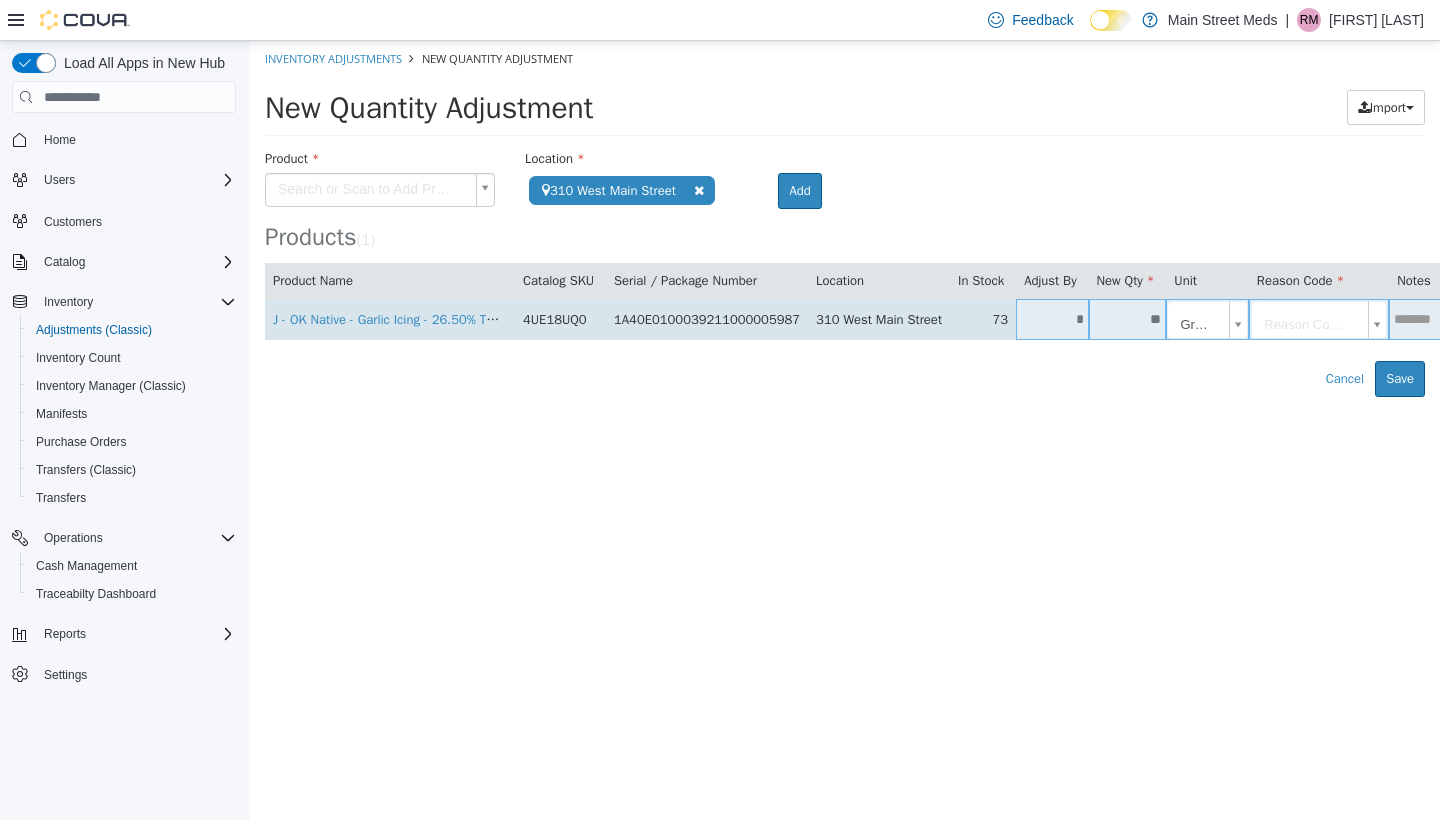 click on "**" at bounding box center (1128, 319) 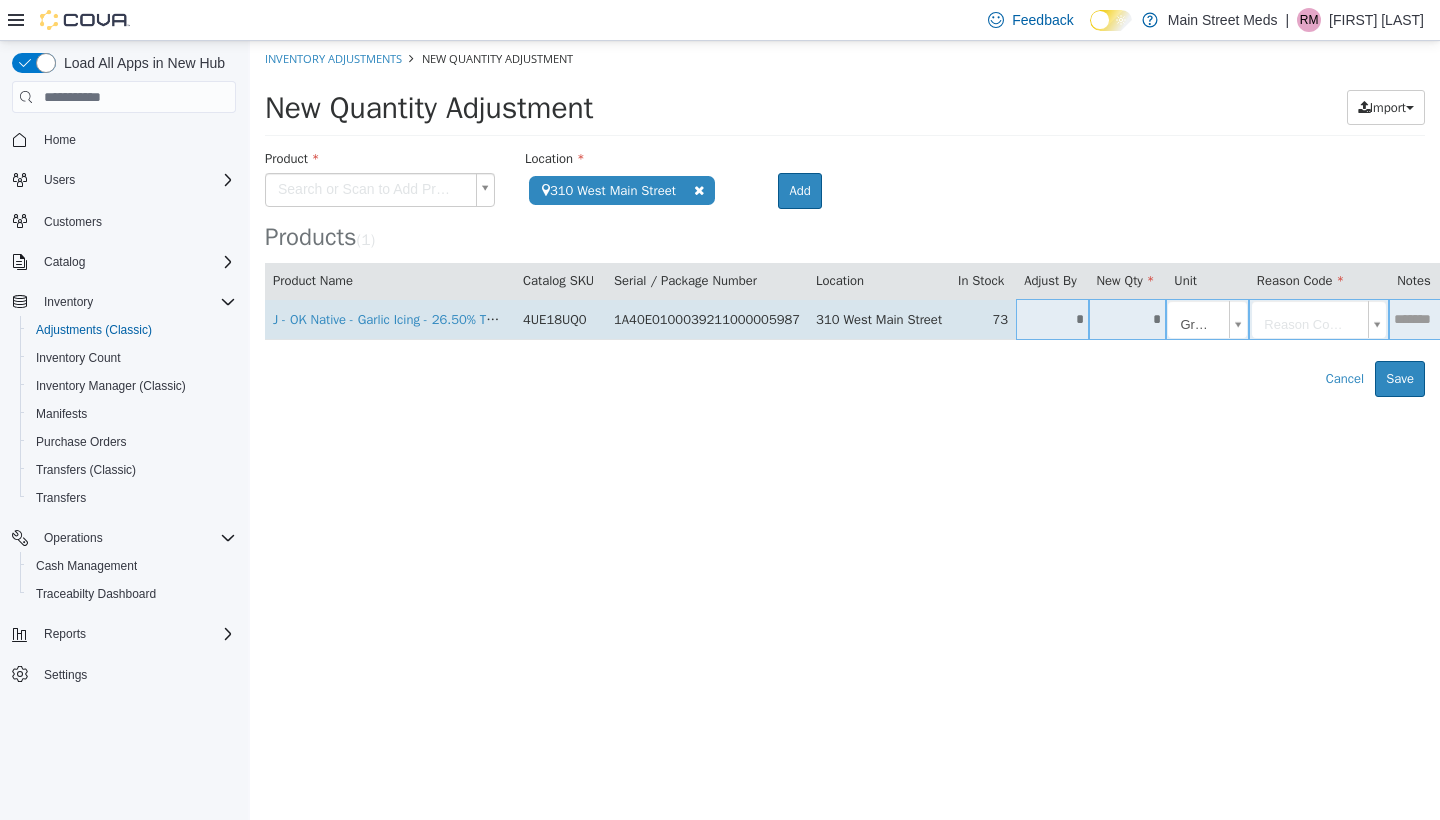 type on "*" 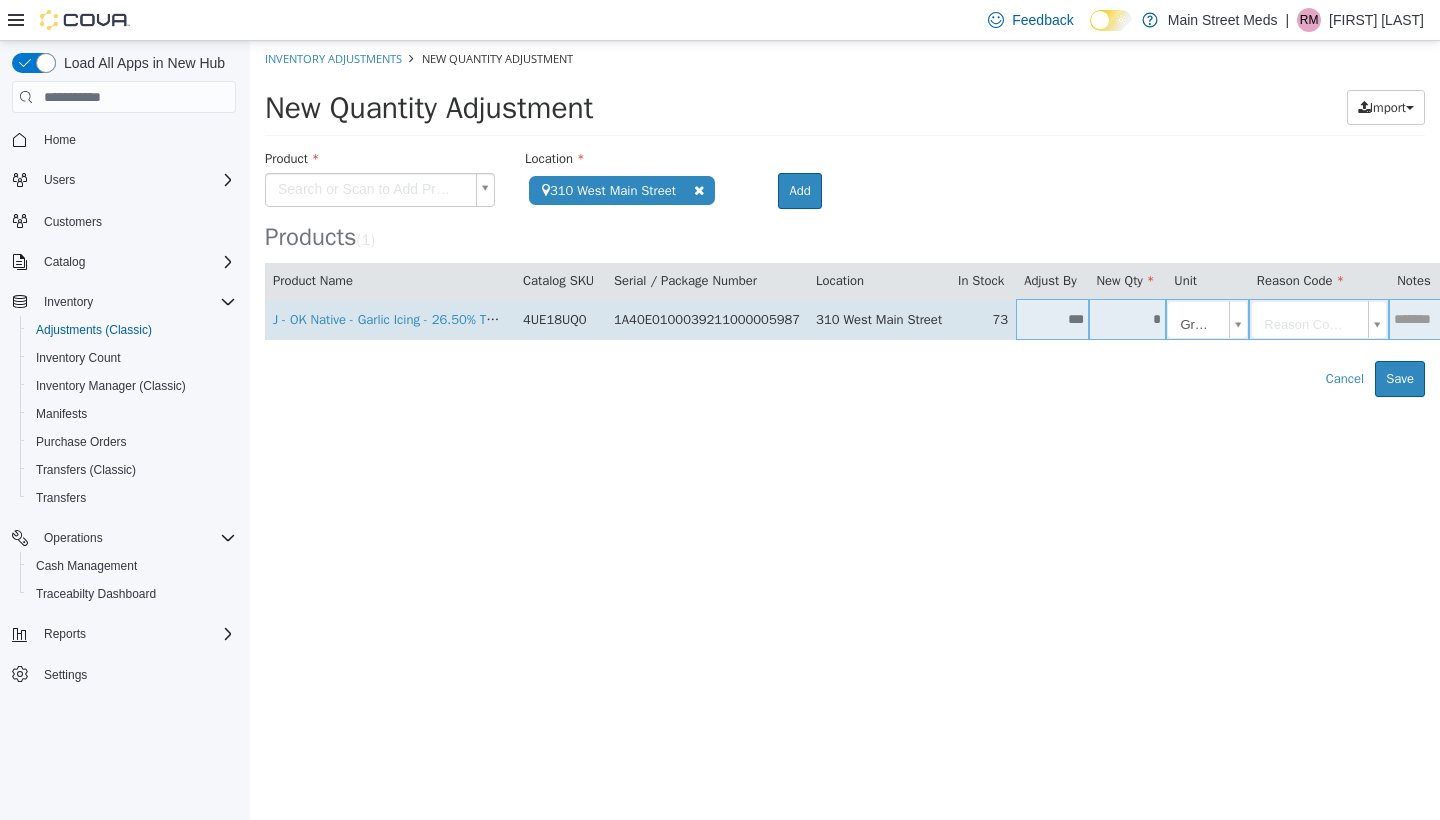 click on "**********" at bounding box center [845, 219] 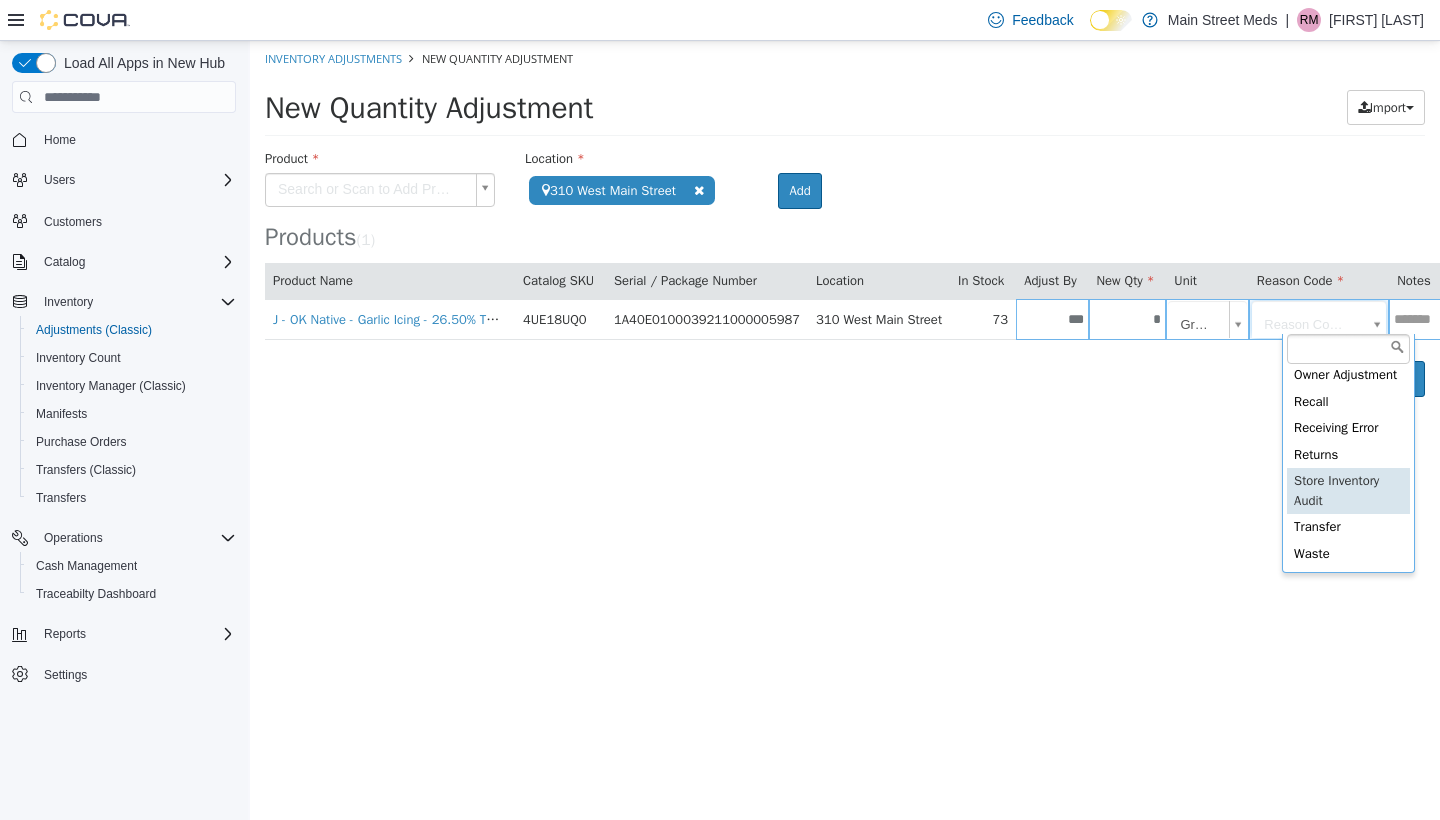 scroll, scrollTop: 548, scrollLeft: 0, axis: vertical 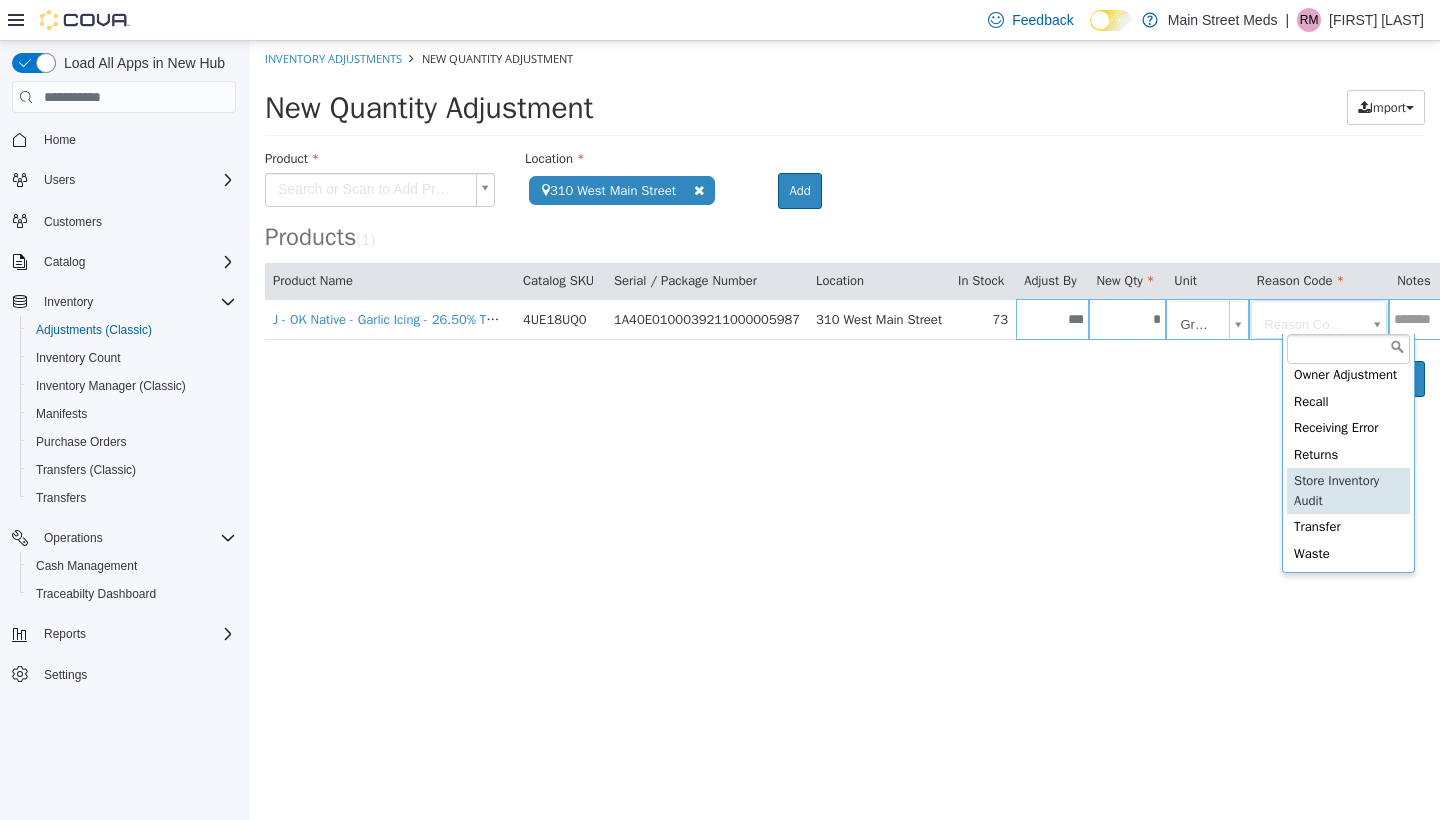 type on "**********" 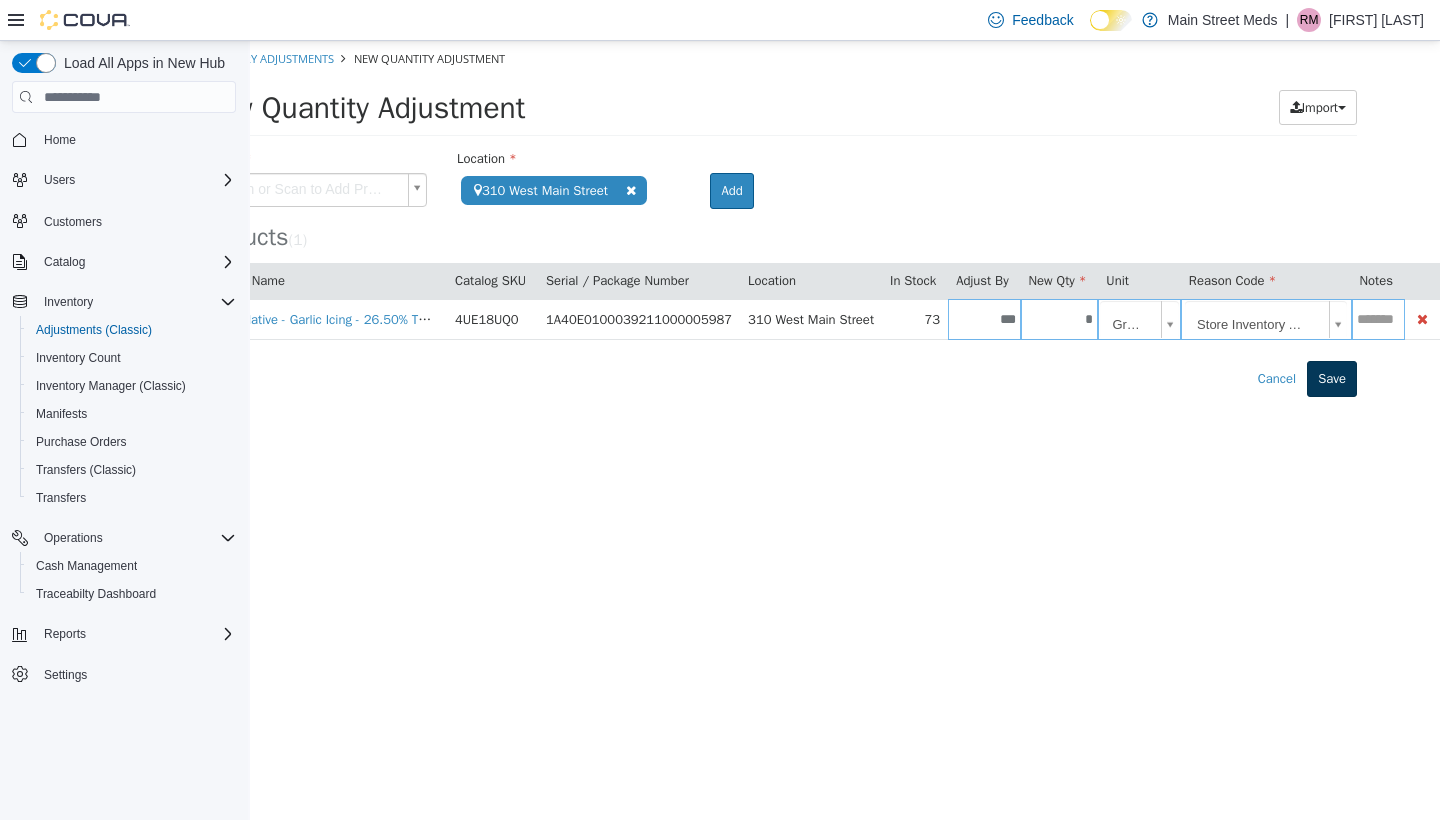scroll, scrollTop: 0, scrollLeft: 103, axis: horizontal 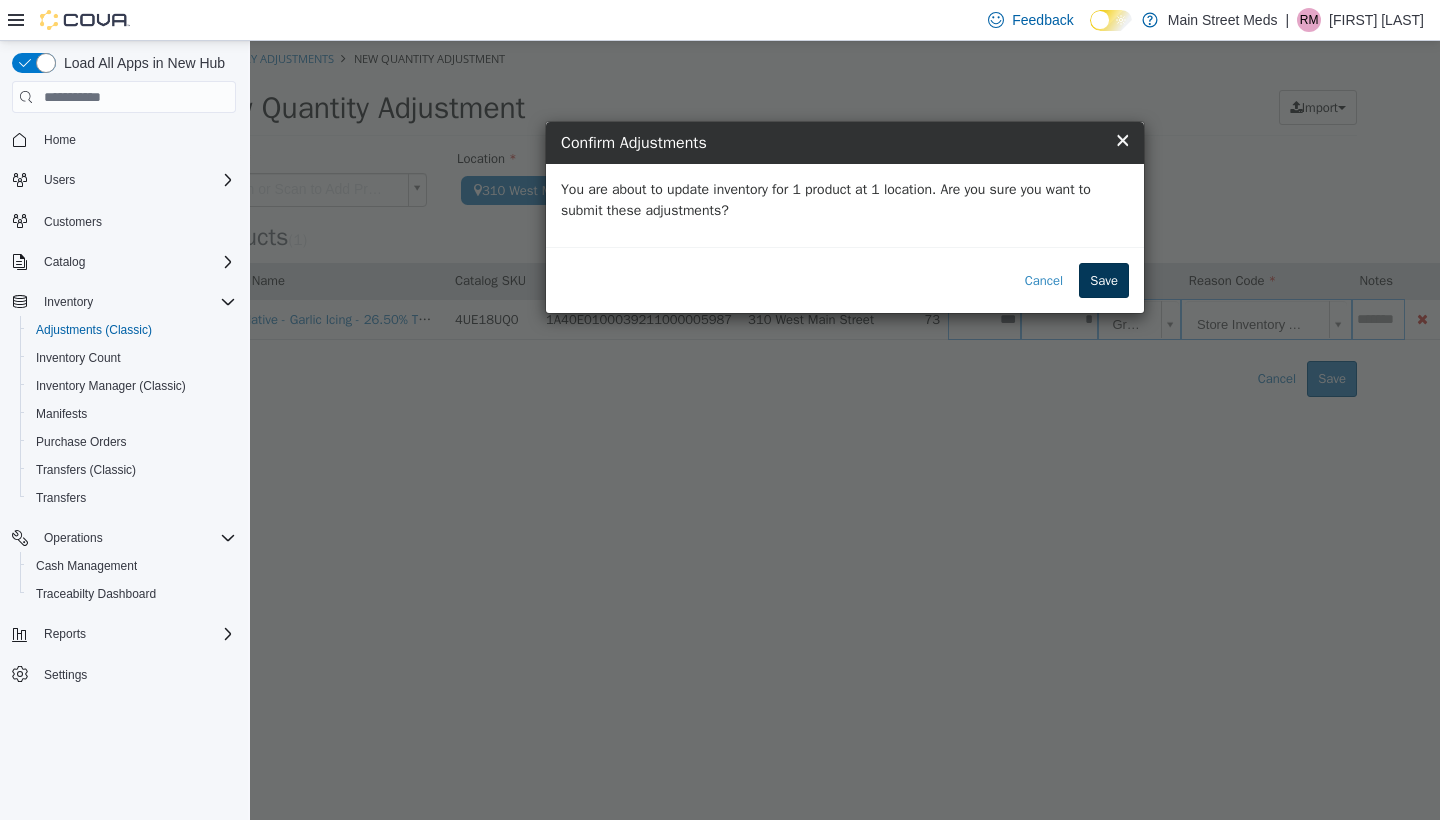 click on "Save" at bounding box center [1104, 281] 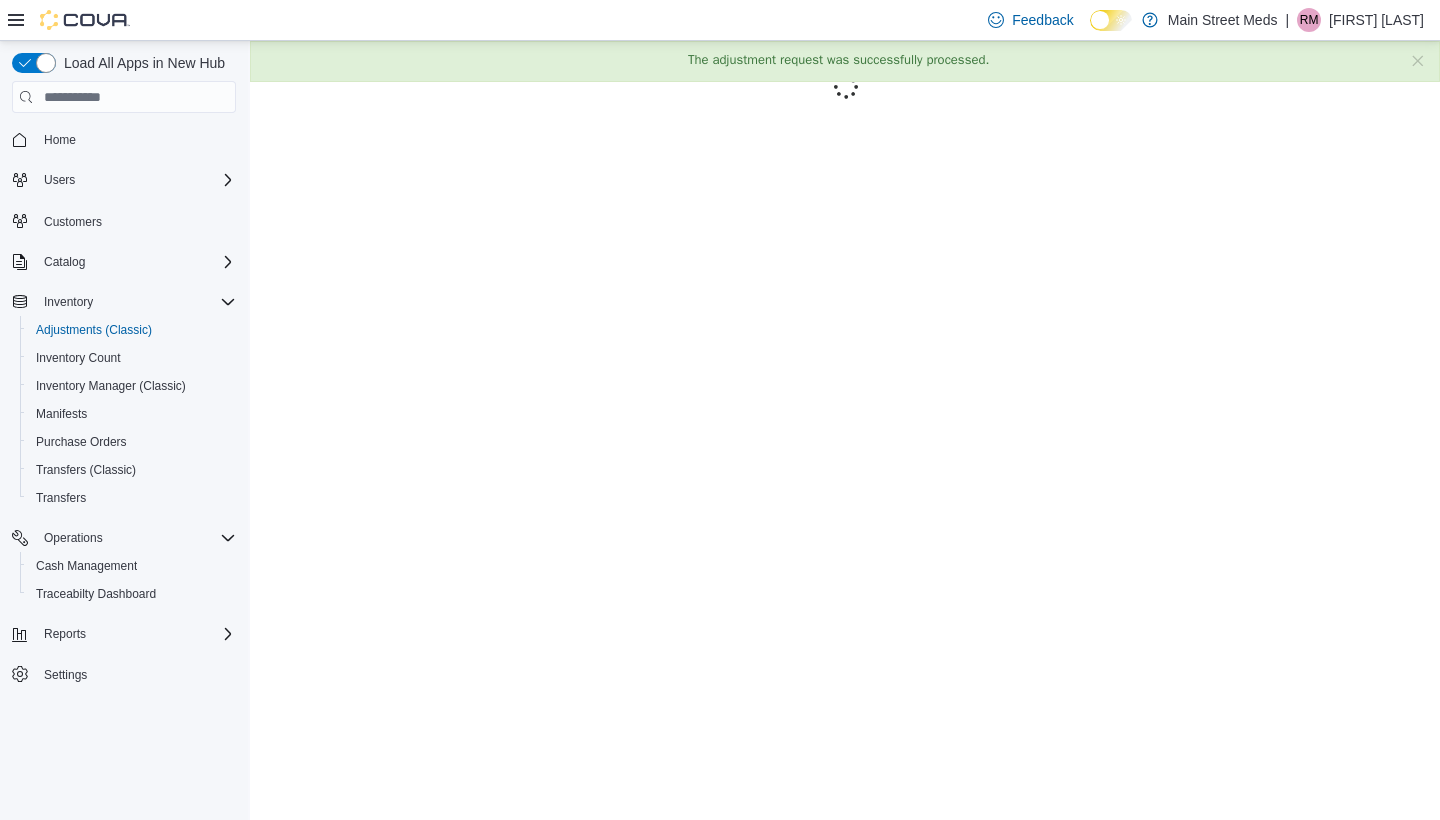 scroll, scrollTop: 0, scrollLeft: 0, axis: both 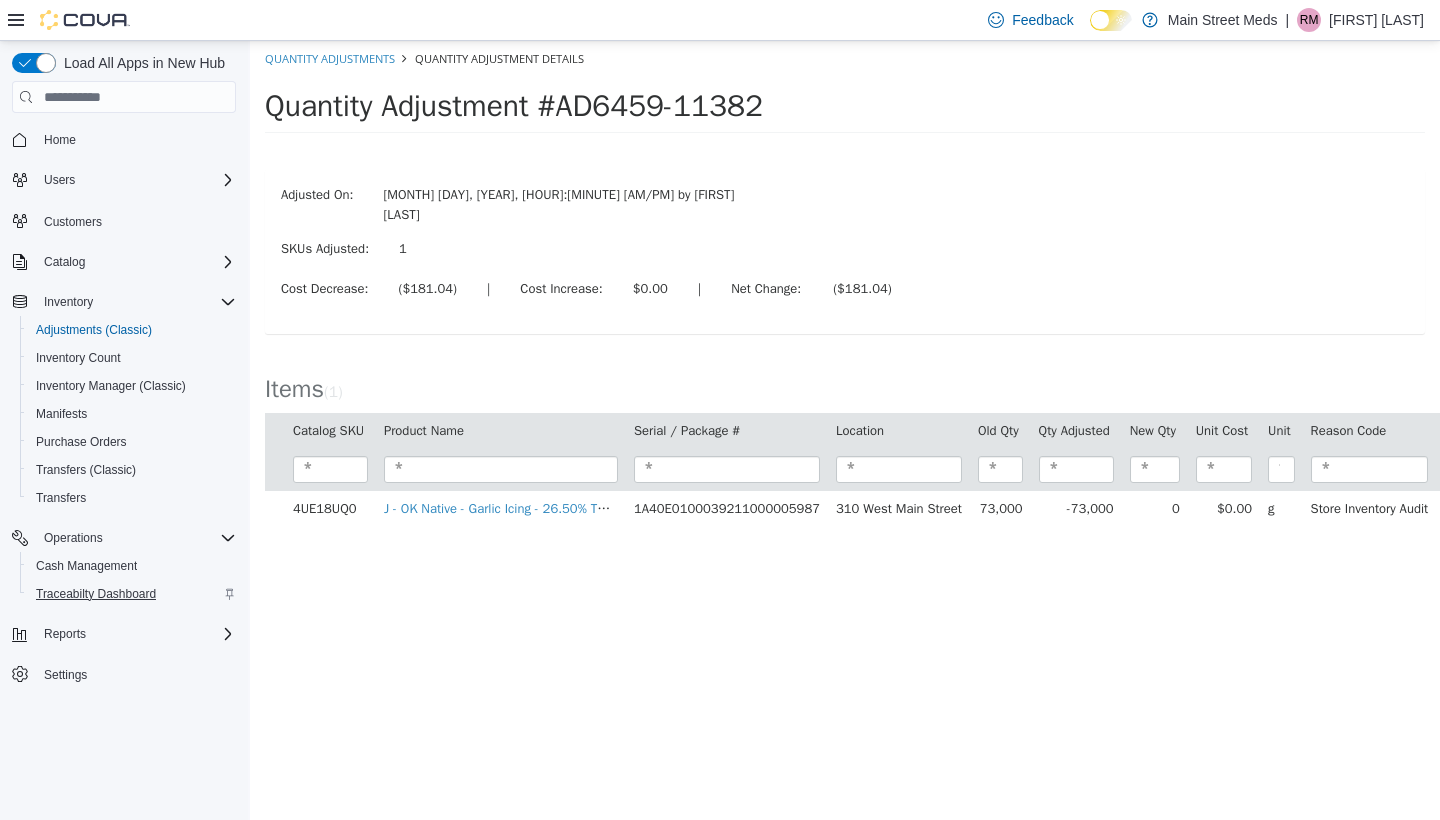 click on "Traceabilty Dashboard" at bounding box center (96, 594) 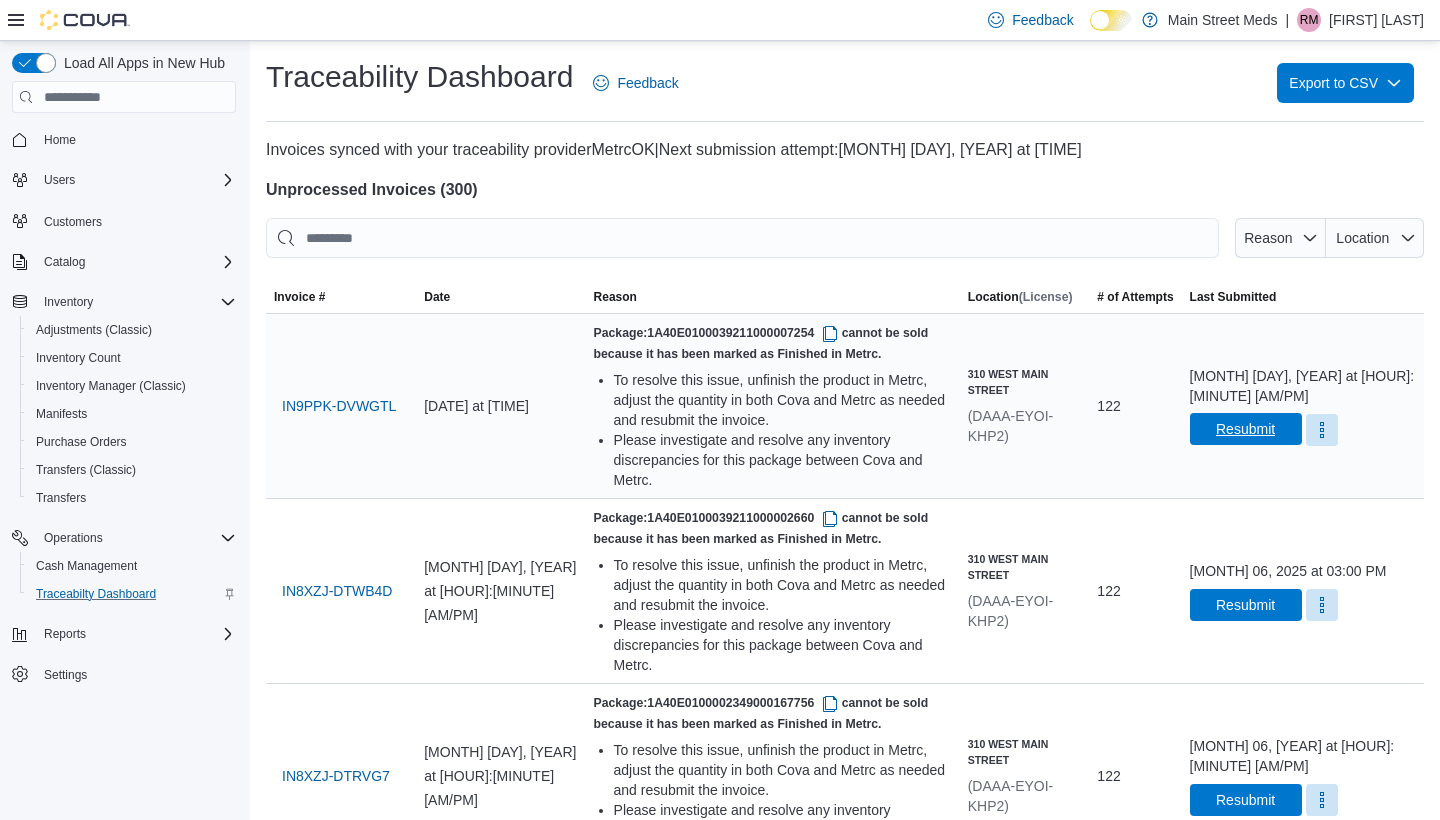 click on "Resubmit" at bounding box center [1245, 429] 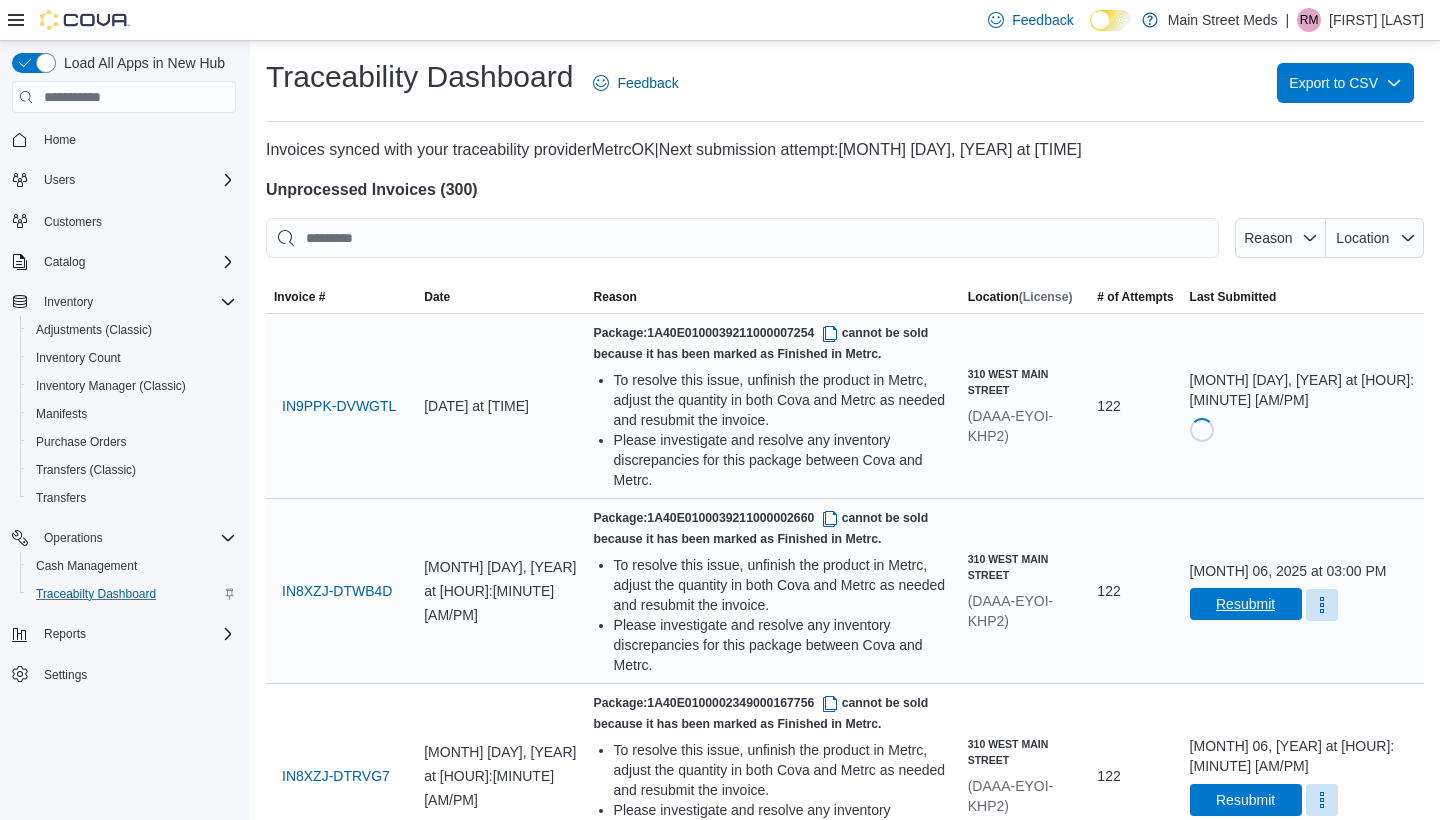 click on "Resubmit" at bounding box center [1245, 604] 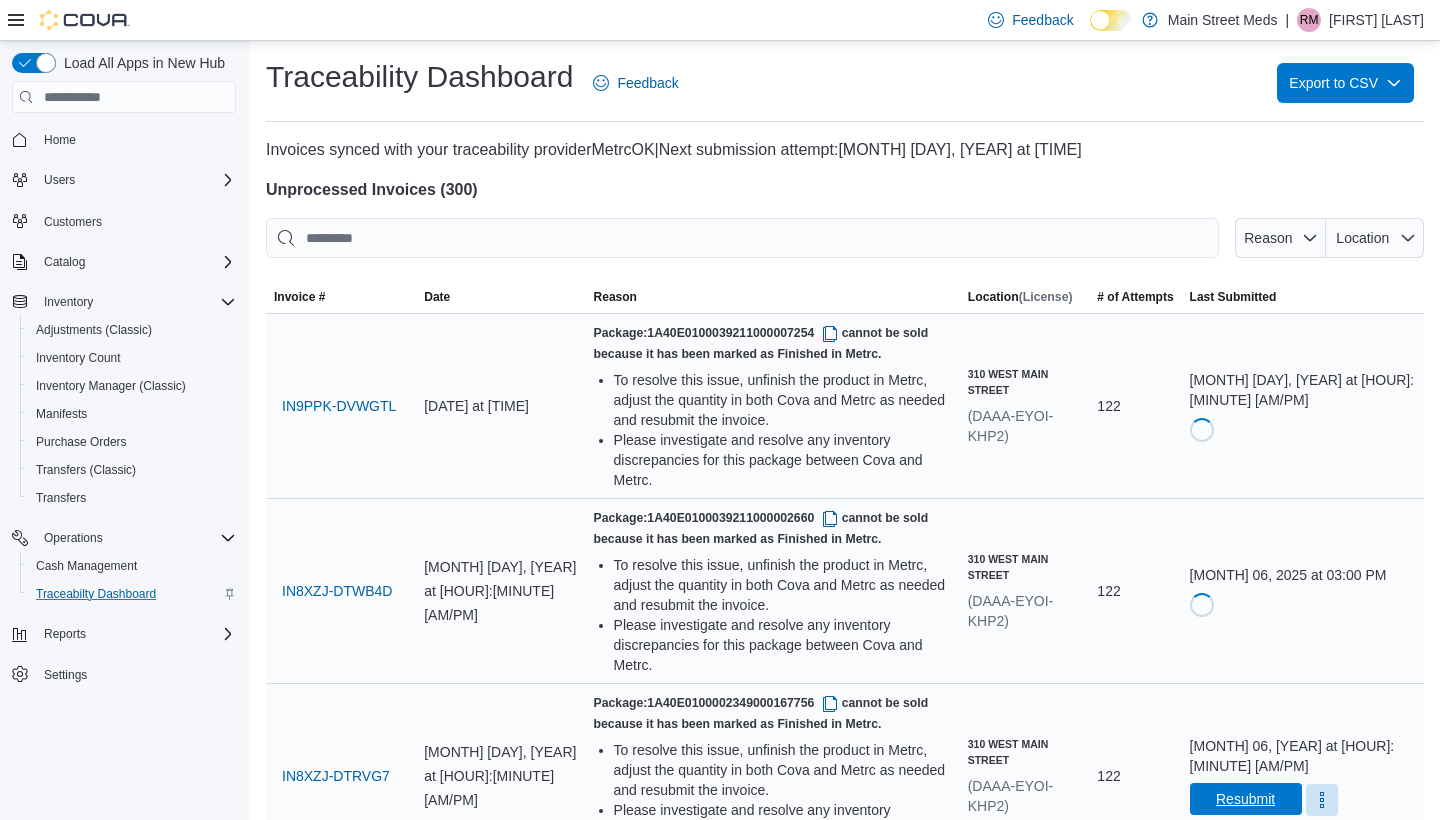 click on "Resubmit" at bounding box center (1245, 799) 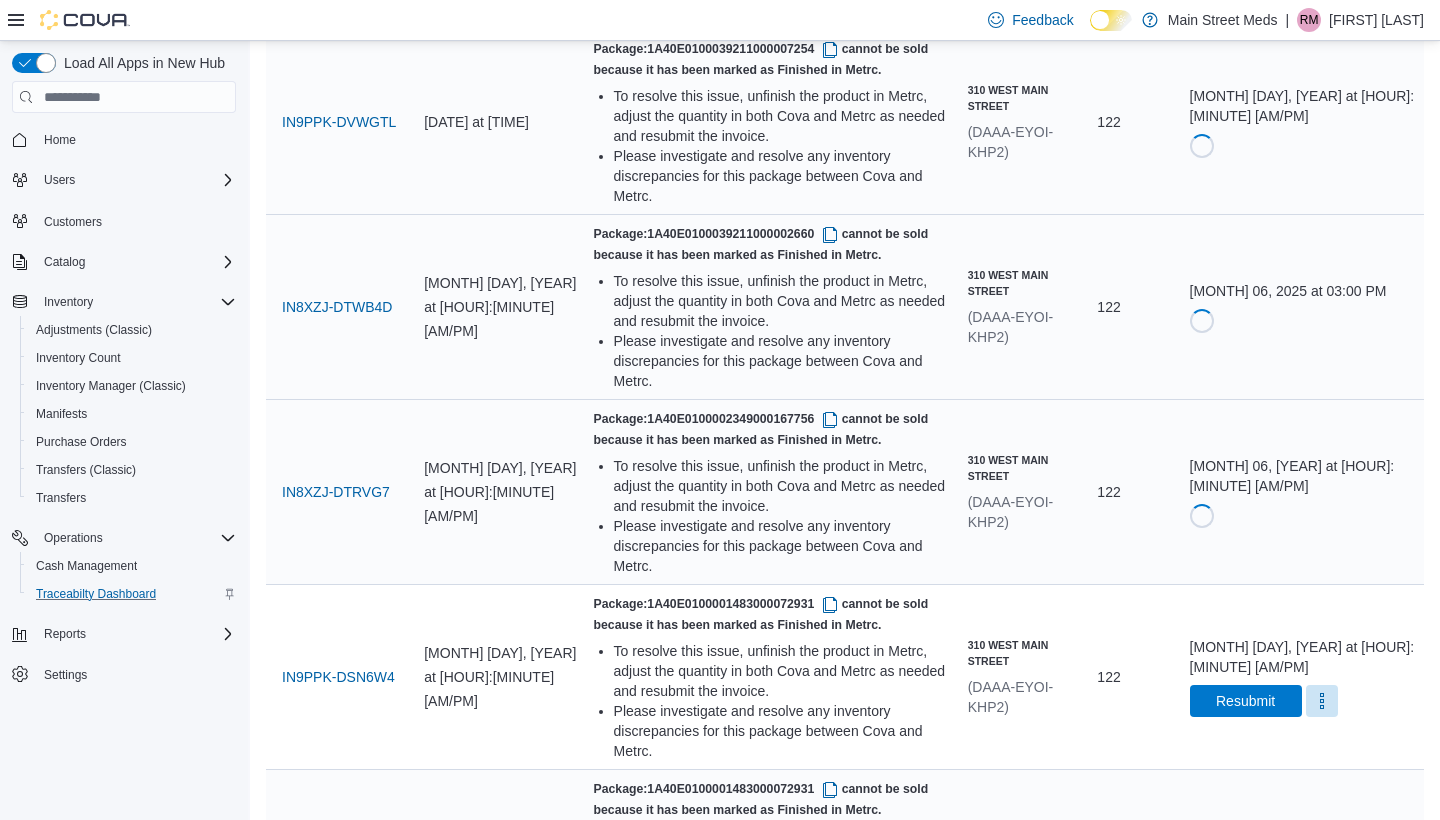 scroll, scrollTop: 300, scrollLeft: 0, axis: vertical 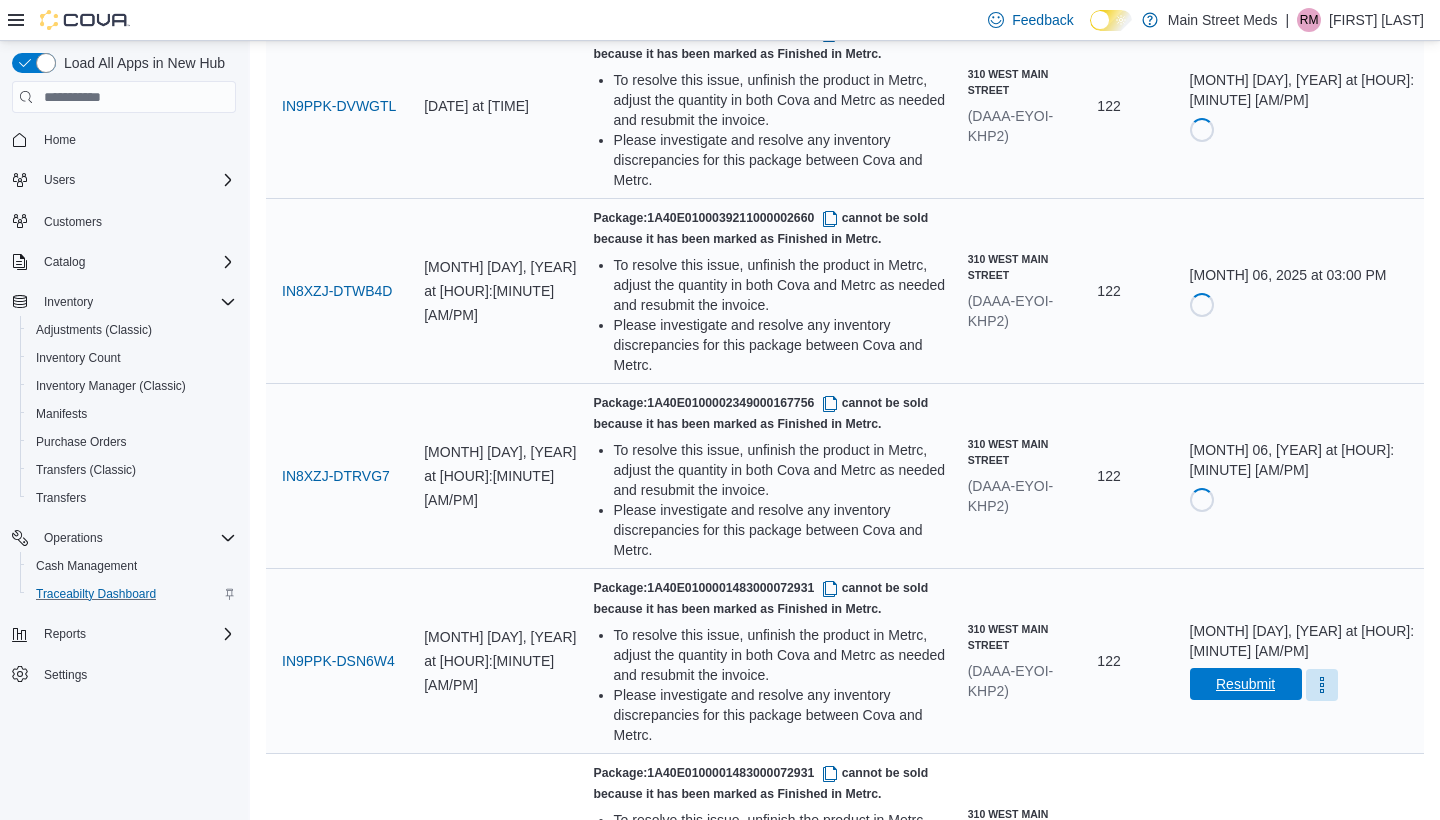 click on "Resubmit" at bounding box center [1245, 684] 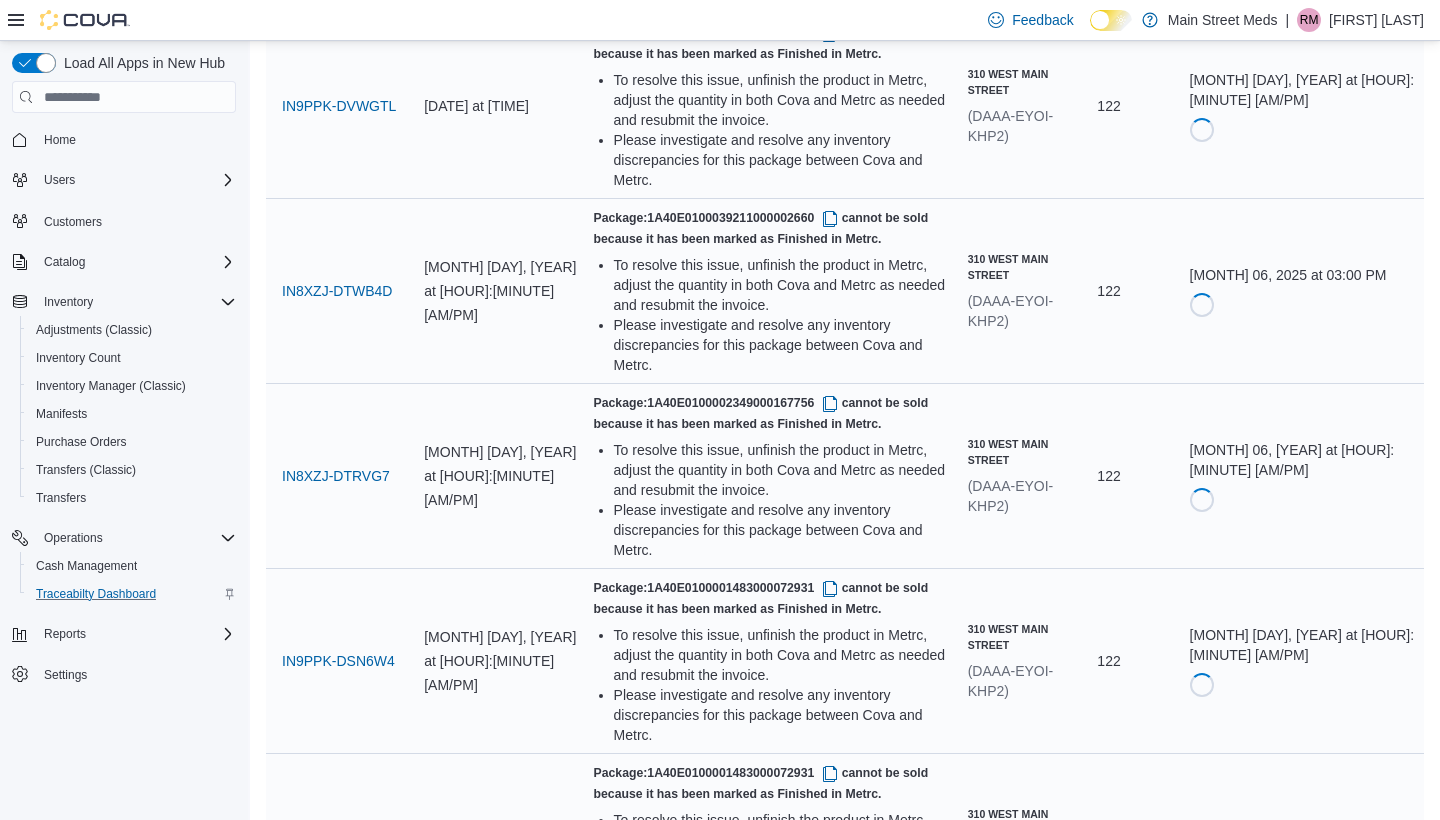 click on "[MONTH] 03, [YEAR] at [HOUR]:[MINUTE] [AM/PM] Resubmit" at bounding box center (1303, 846) 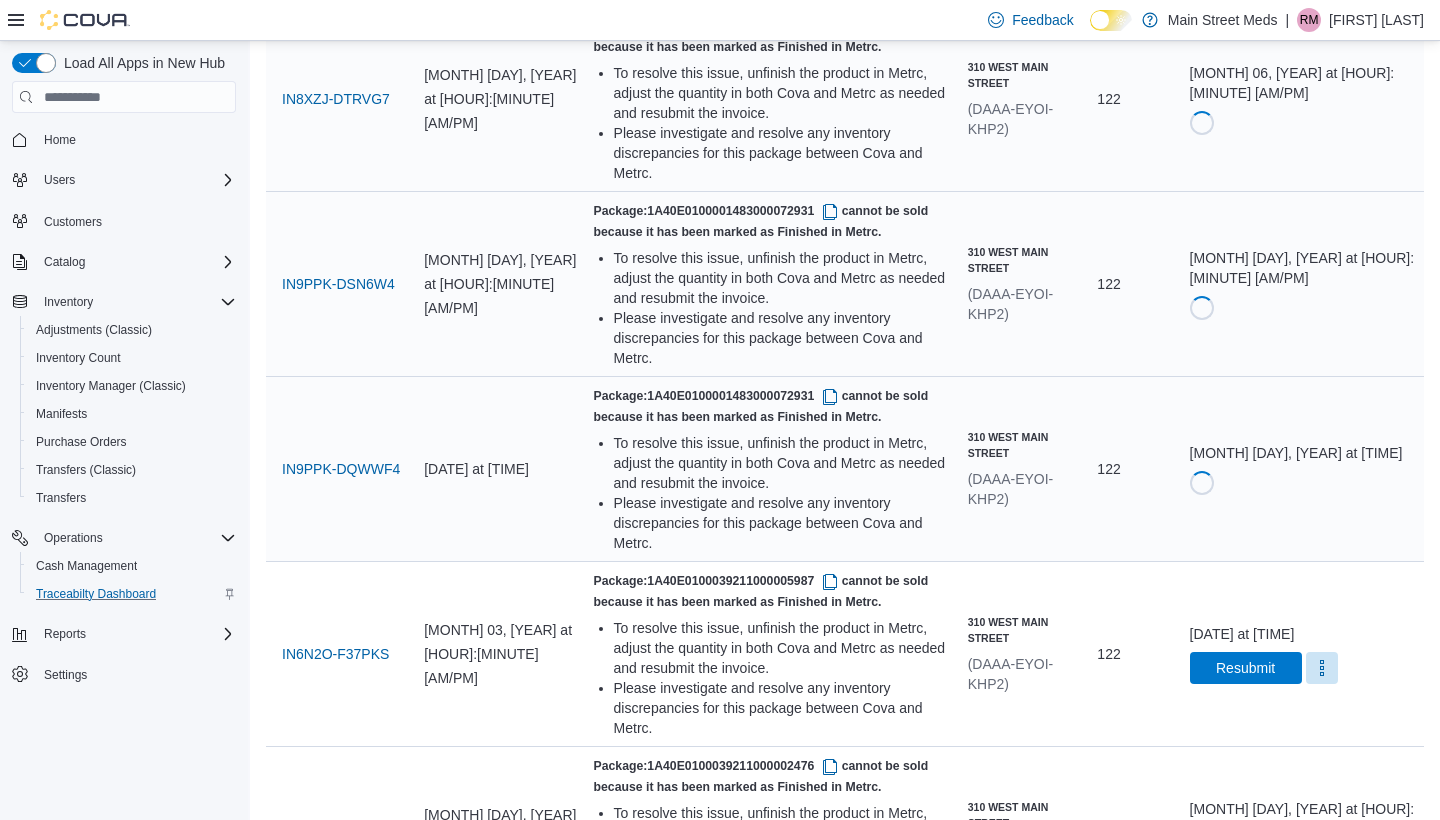 scroll, scrollTop: 739, scrollLeft: 0, axis: vertical 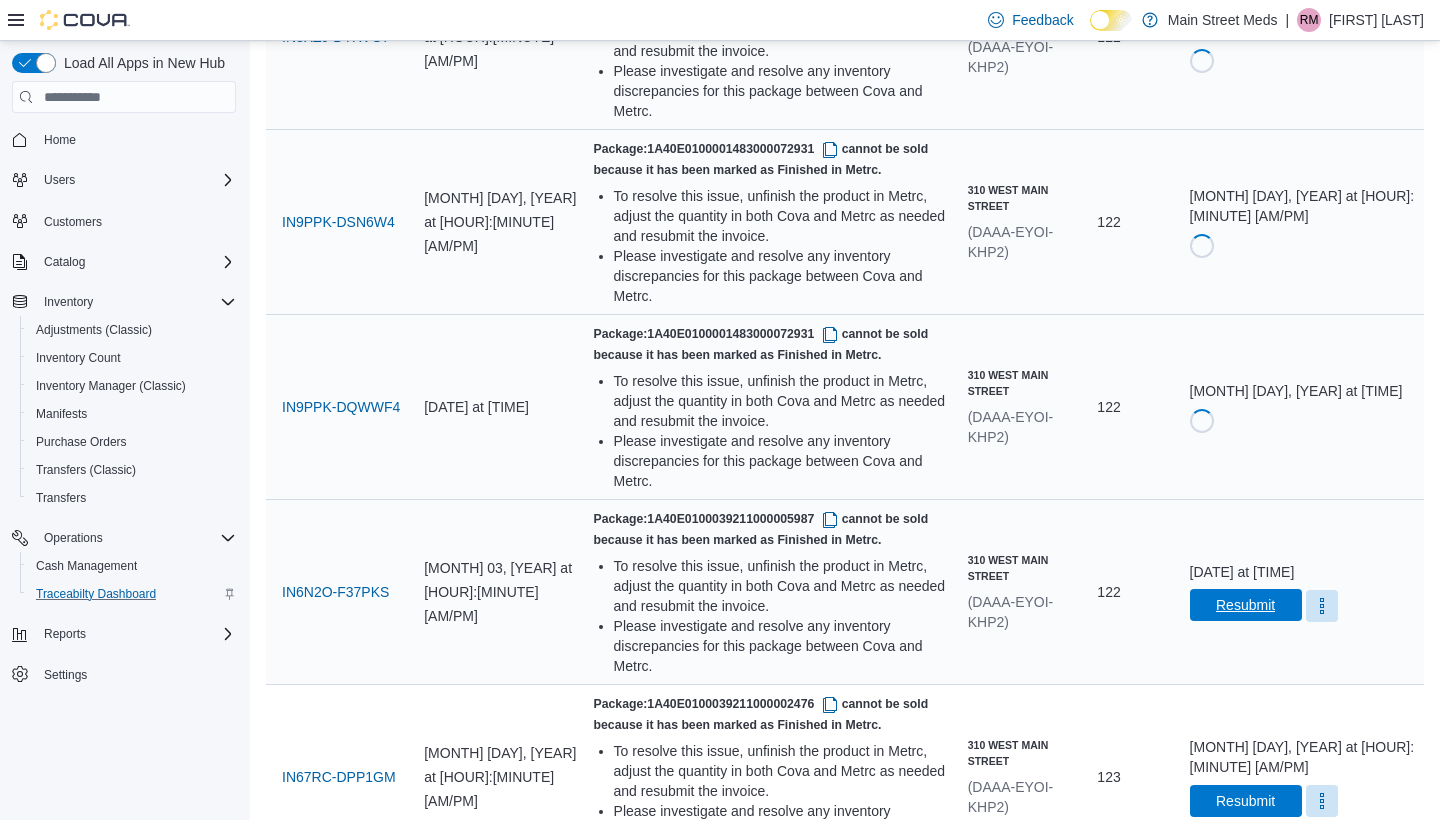 click on "Resubmit" at bounding box center [1245, 605] 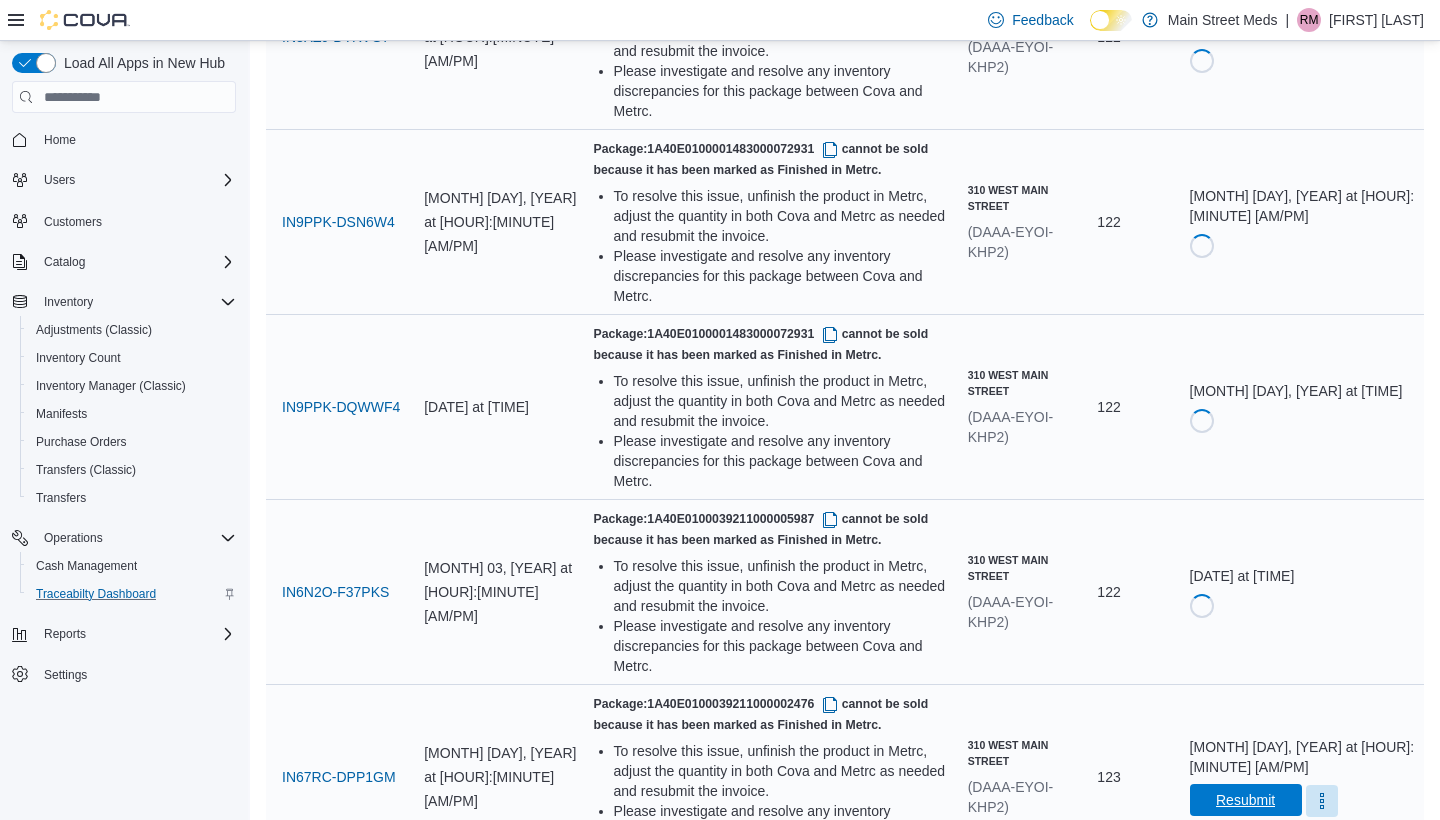 click on "Resubmit" at bounding box center (1245, 800) 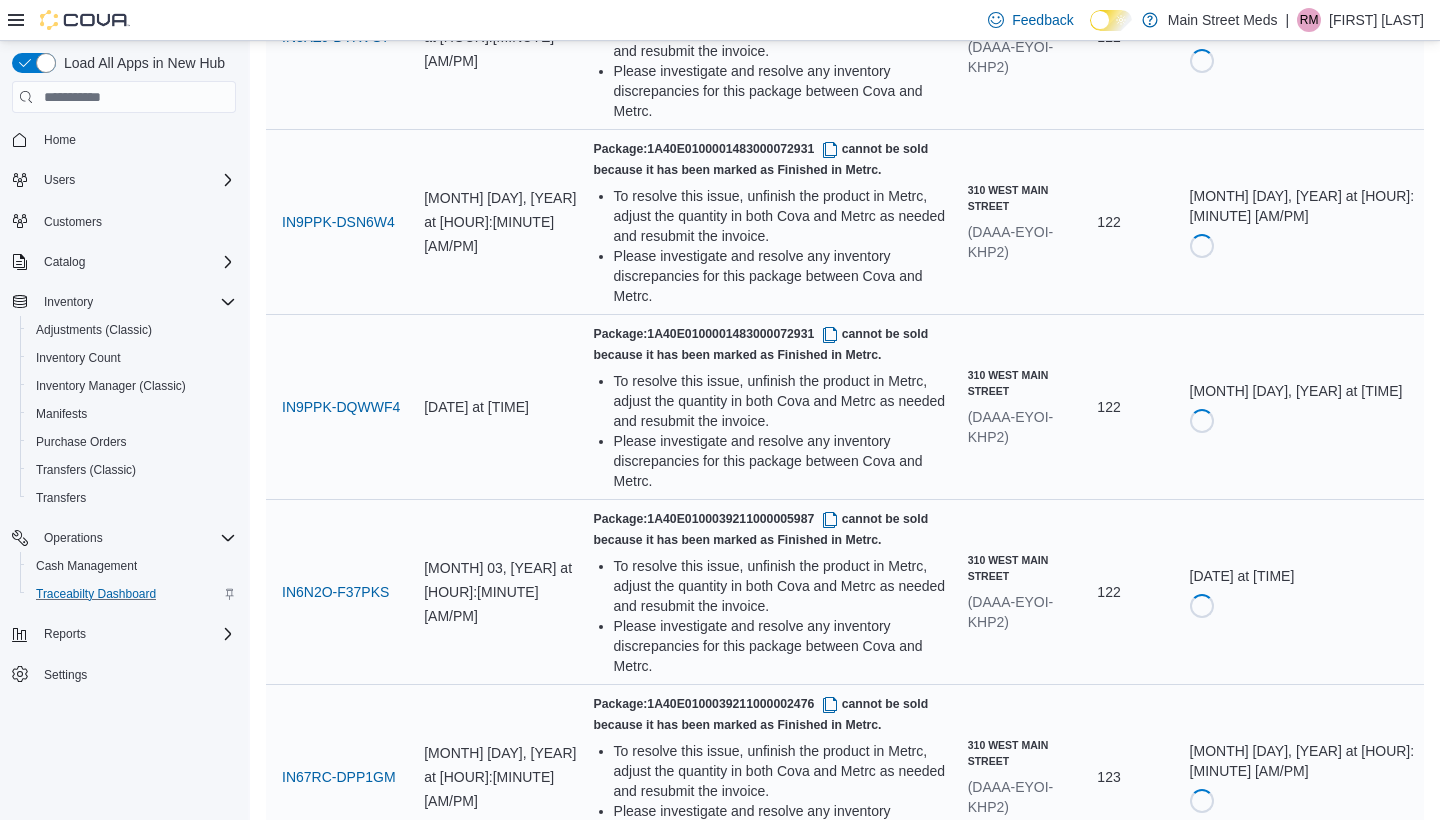 click on "Resubmit" at bounding box center (1245, 985) 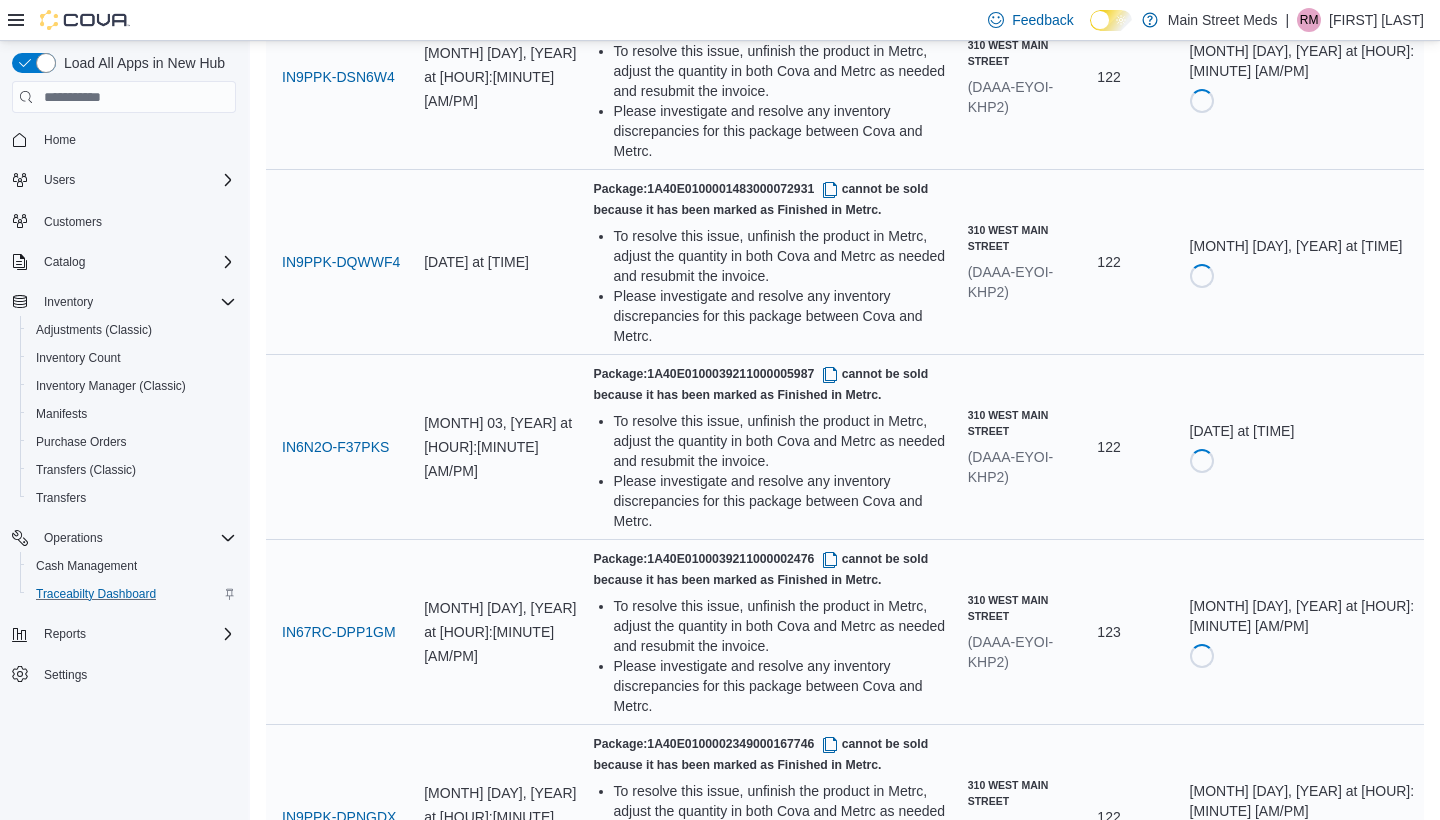 scroll, scrollTop: 953, scrollLeft: 0, axis: vertical 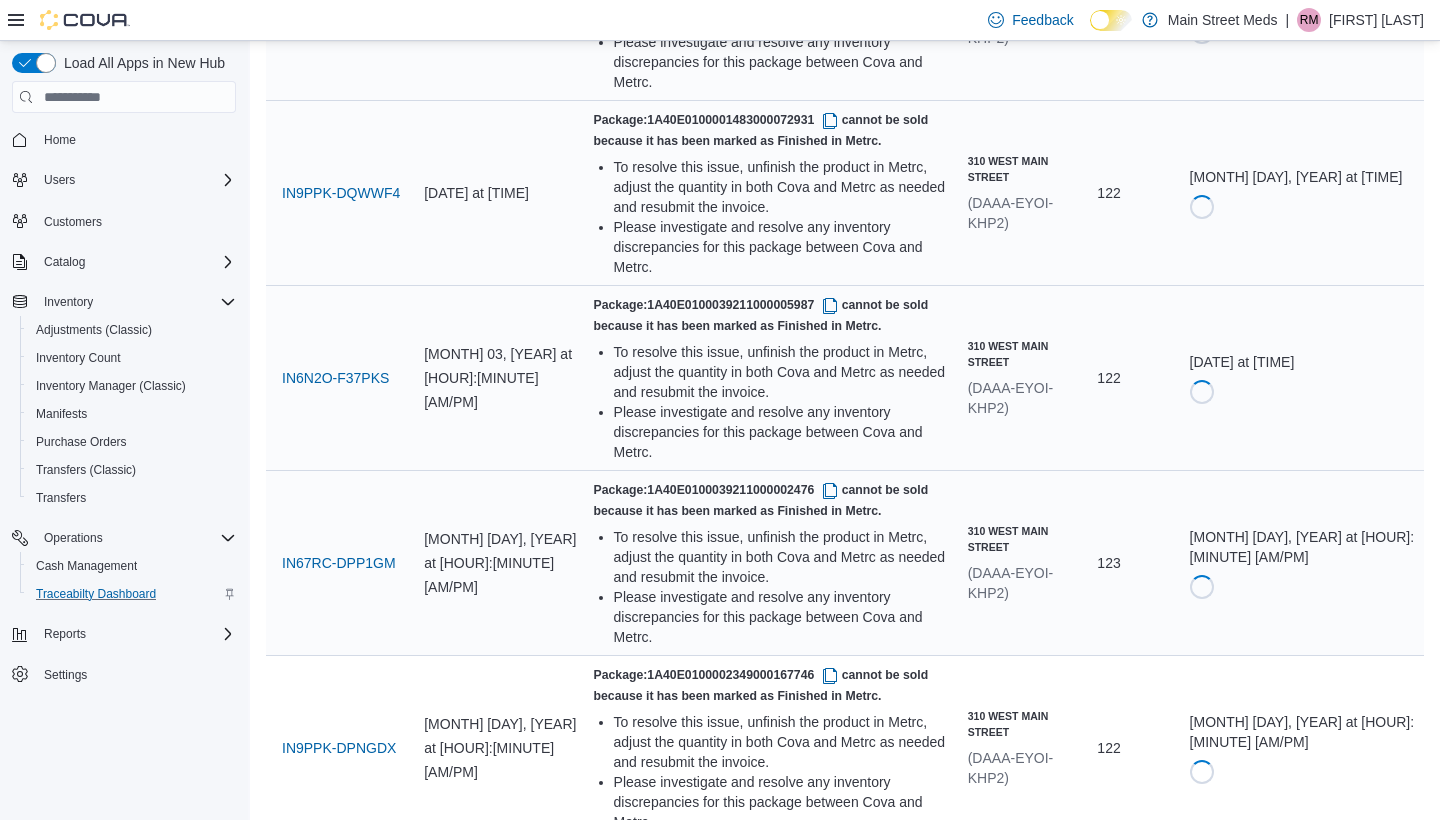 click on "[MONTH] 02, 2025 at 09:00 AM Resubmit" at bounding box center (1303, 933) 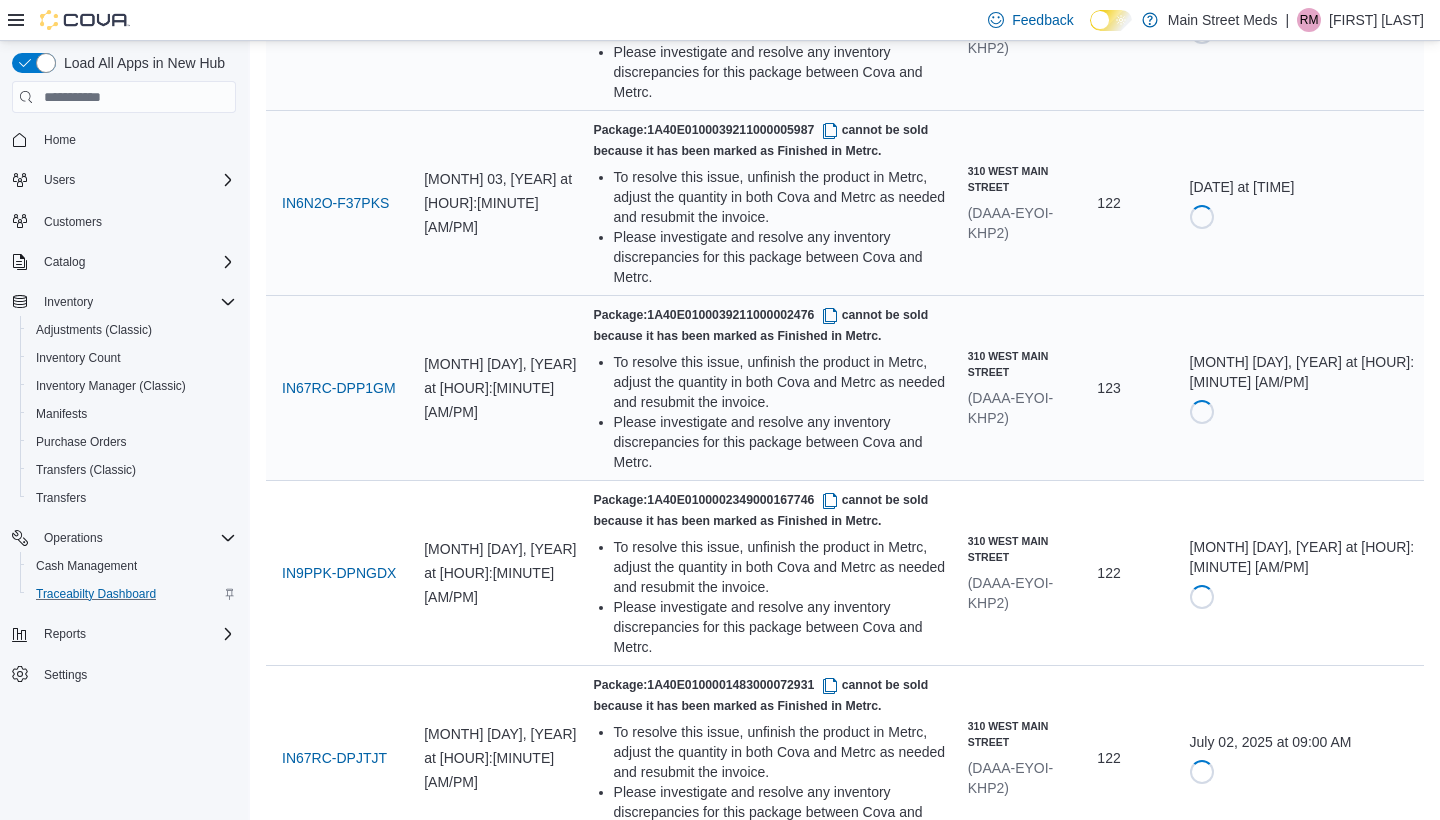scroll, scrollTop: 1340, scrollLeft: 0, axis: vertical 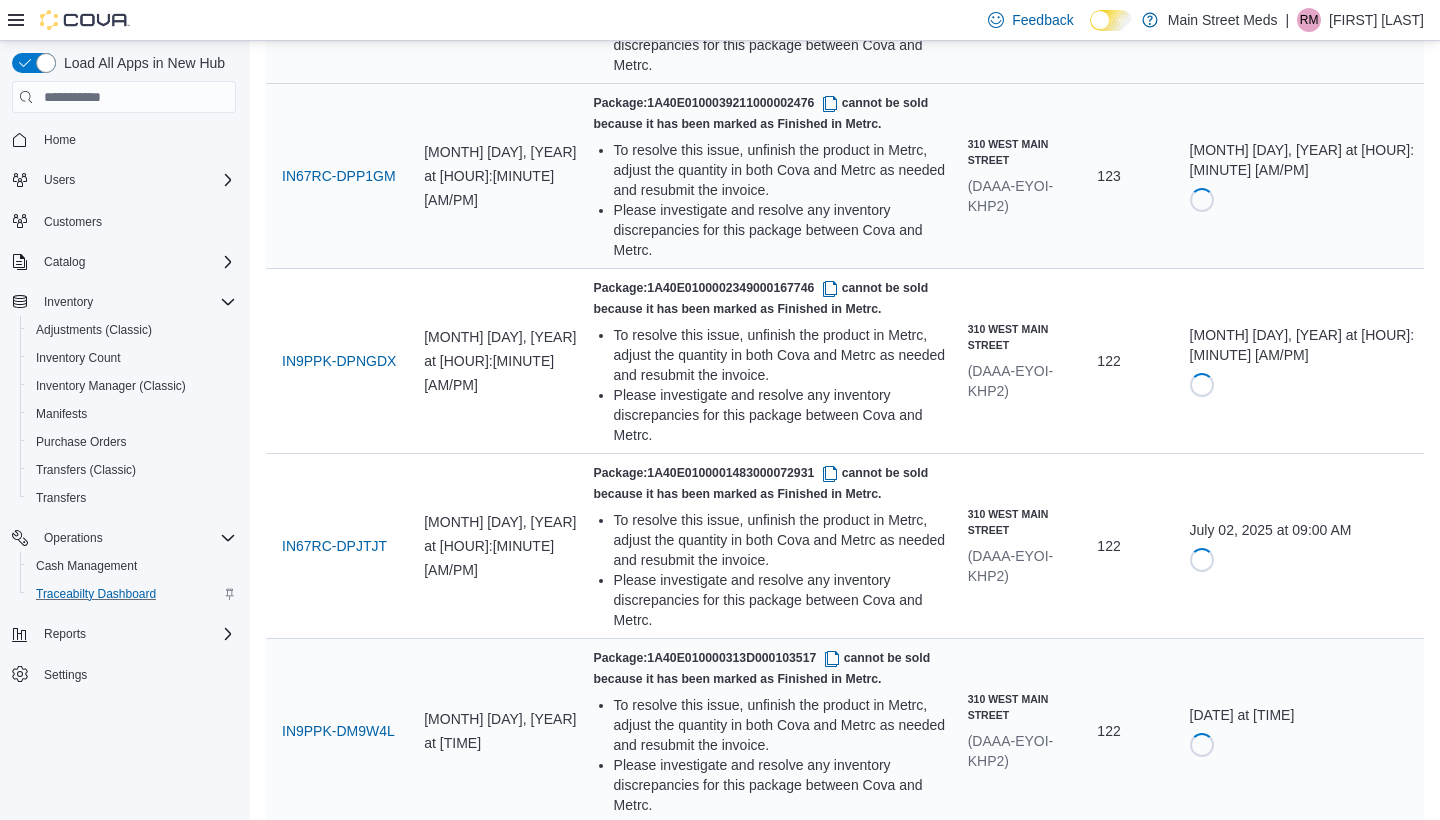 click on "Resubmit" at bounding box center (1246, 929) 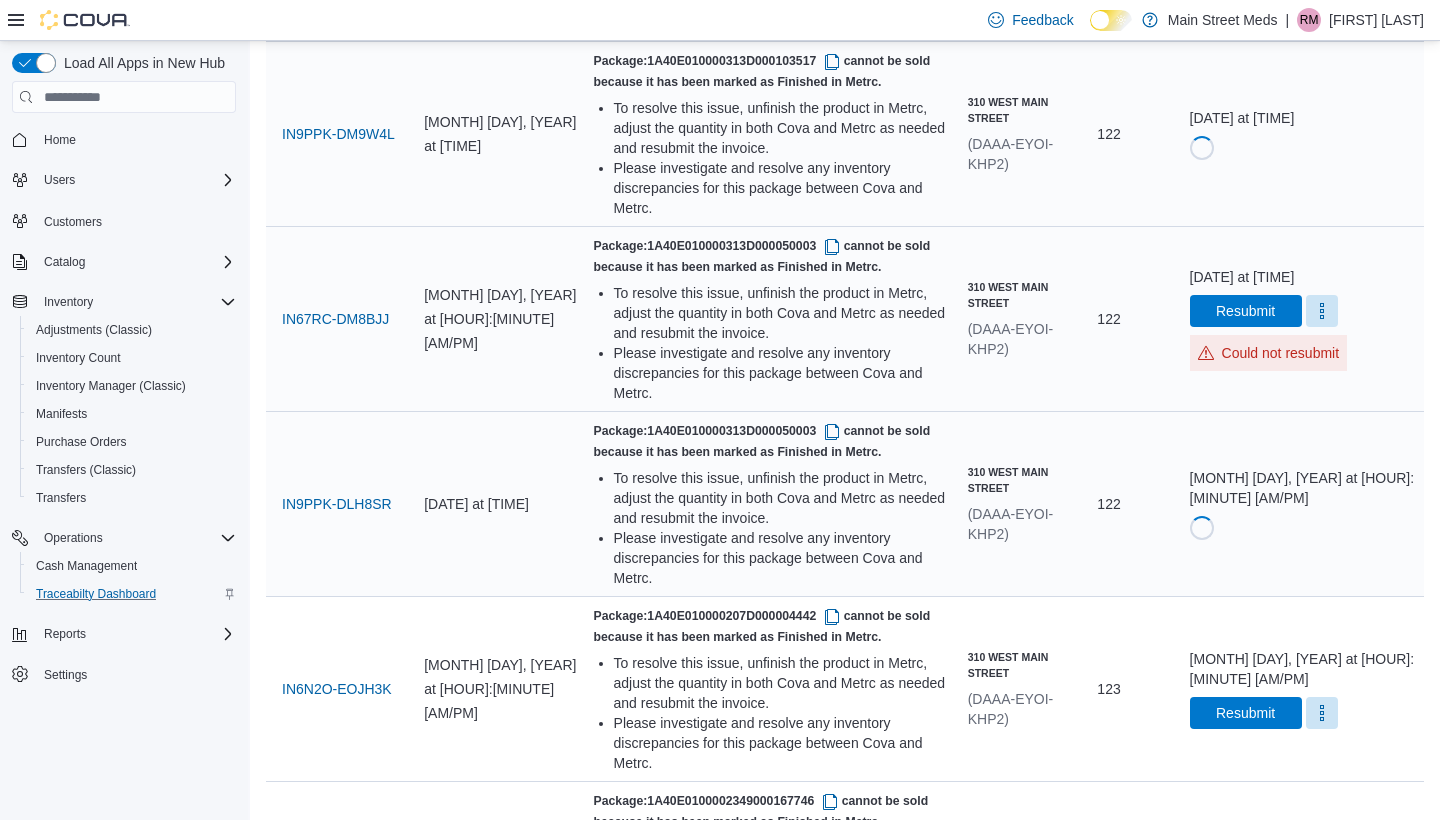 scroll, scrollTop: 1979, scrollLeft: 0, axis: vertical 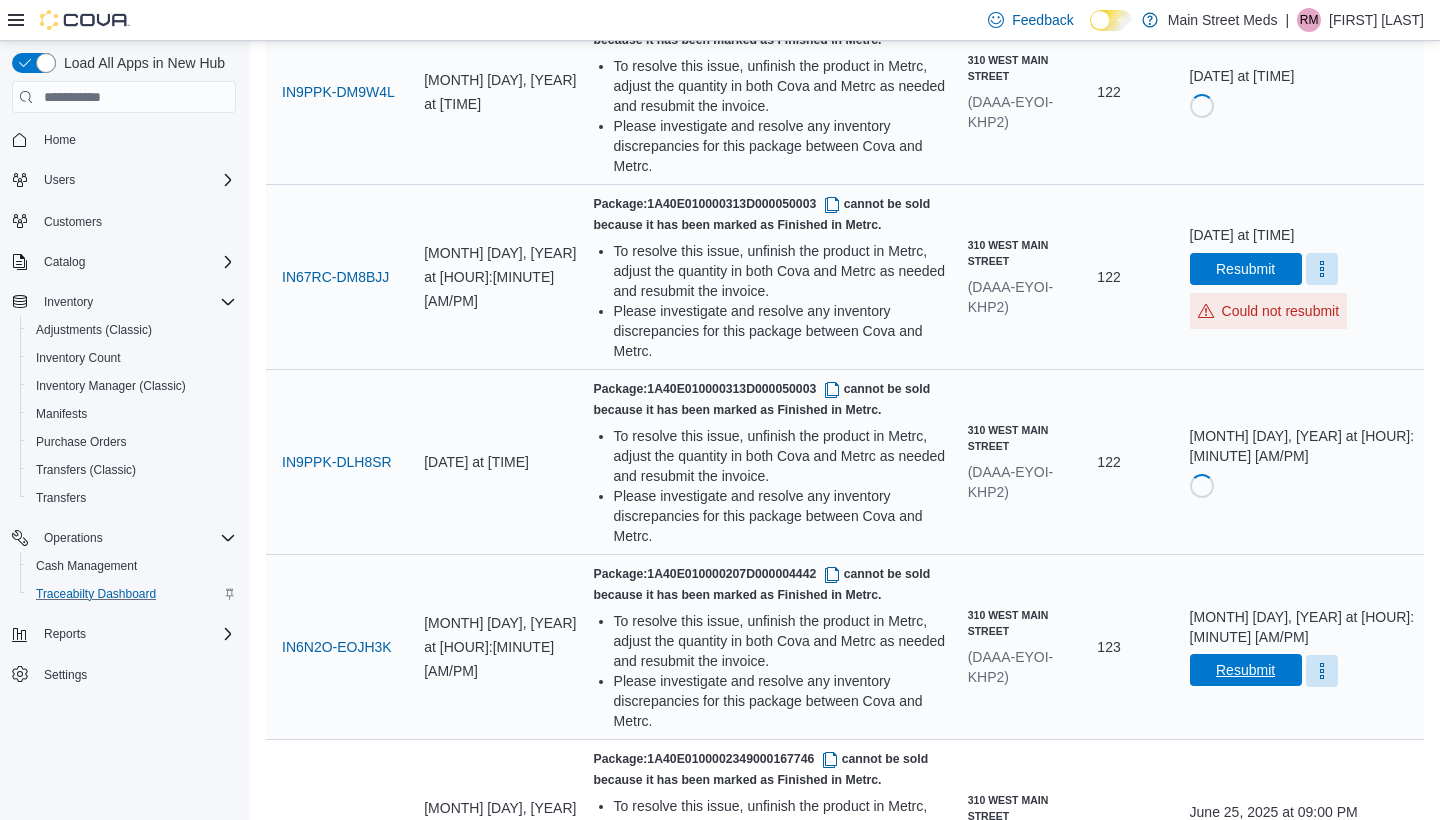 click on "Resubmit" at bounding box center (1246, 670) 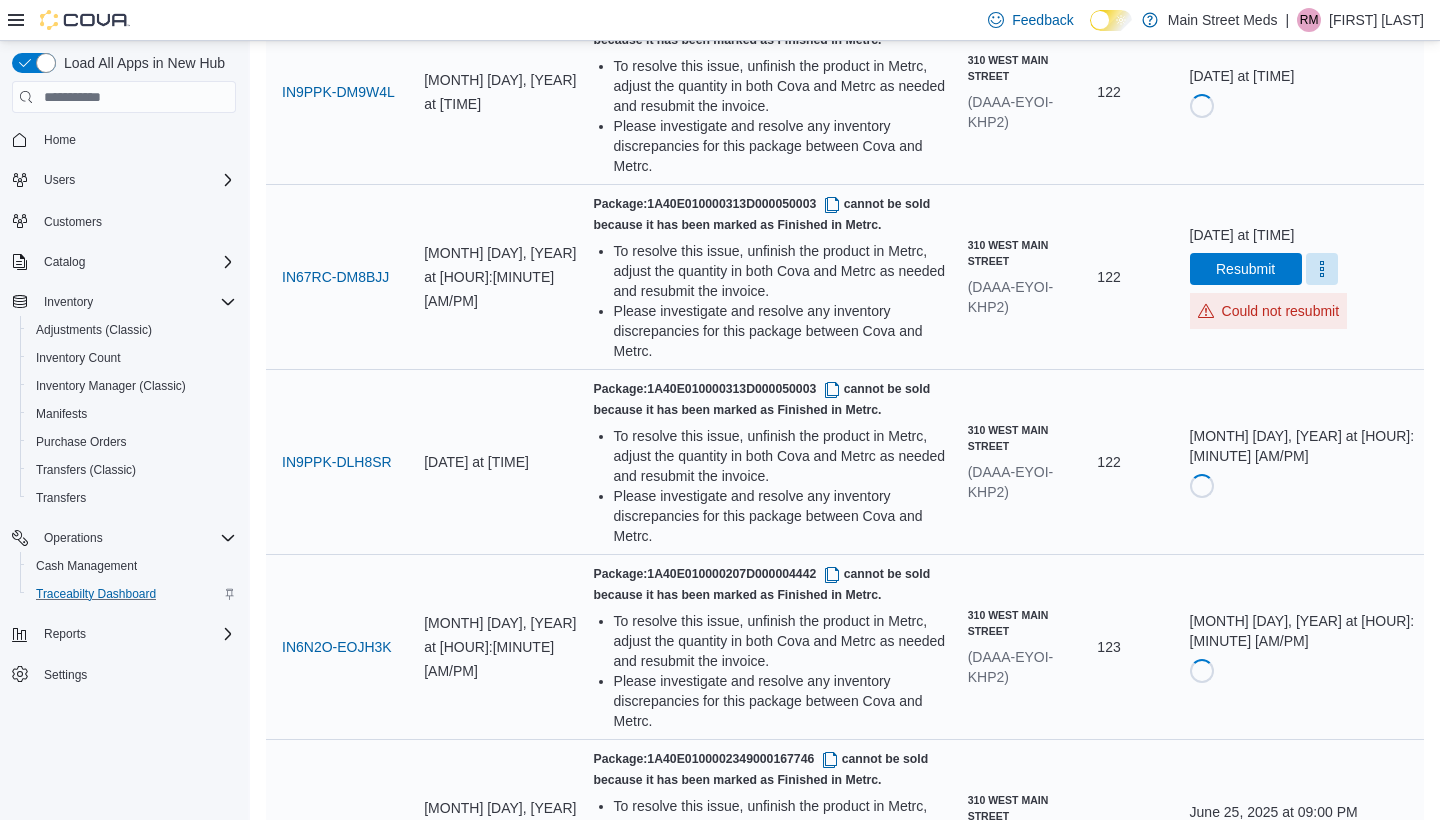 click on "Resubmit" at bounding box center [1245, 845] 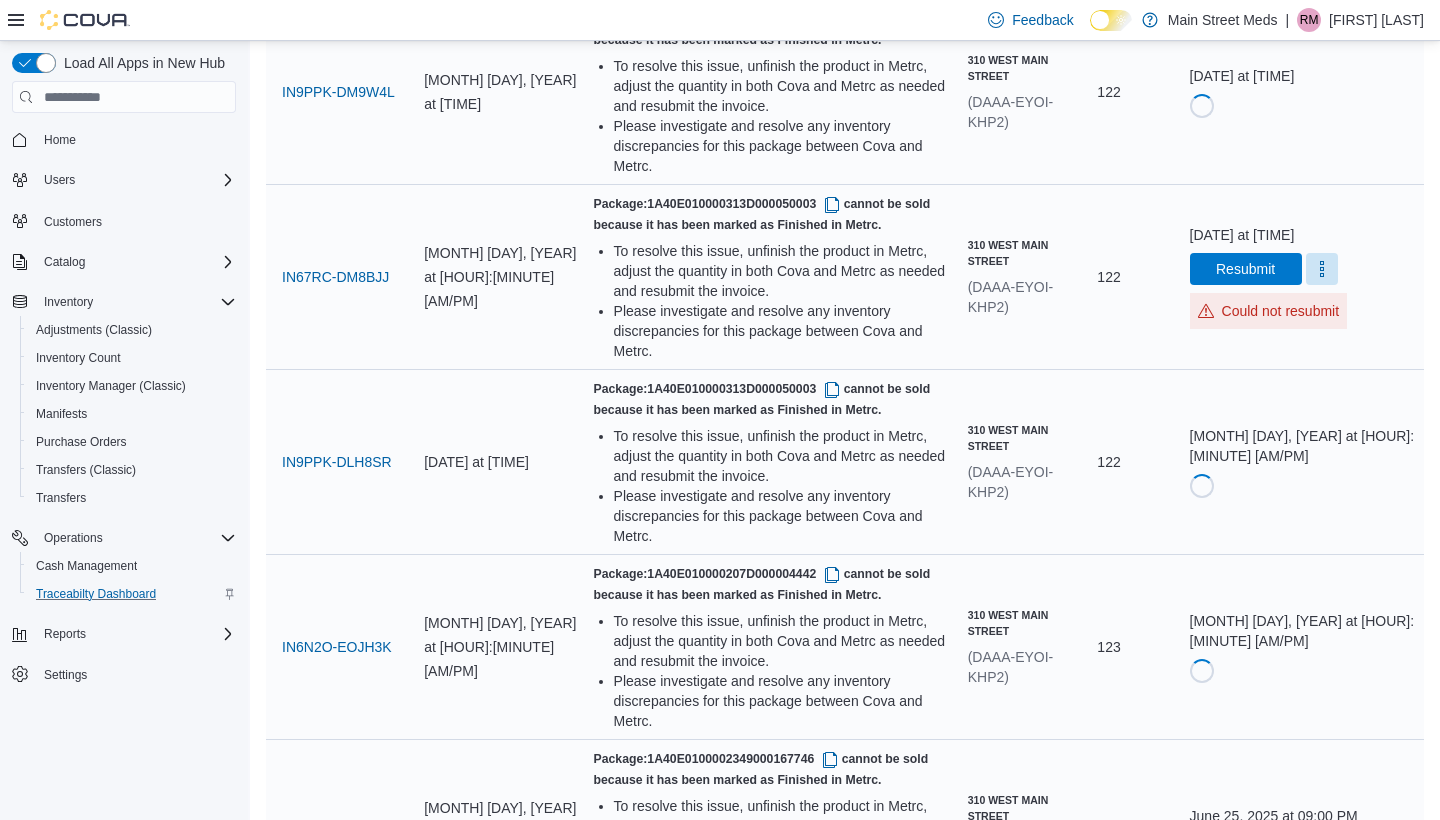 click on "Resubmit" at bounding box center [1245, 1030] 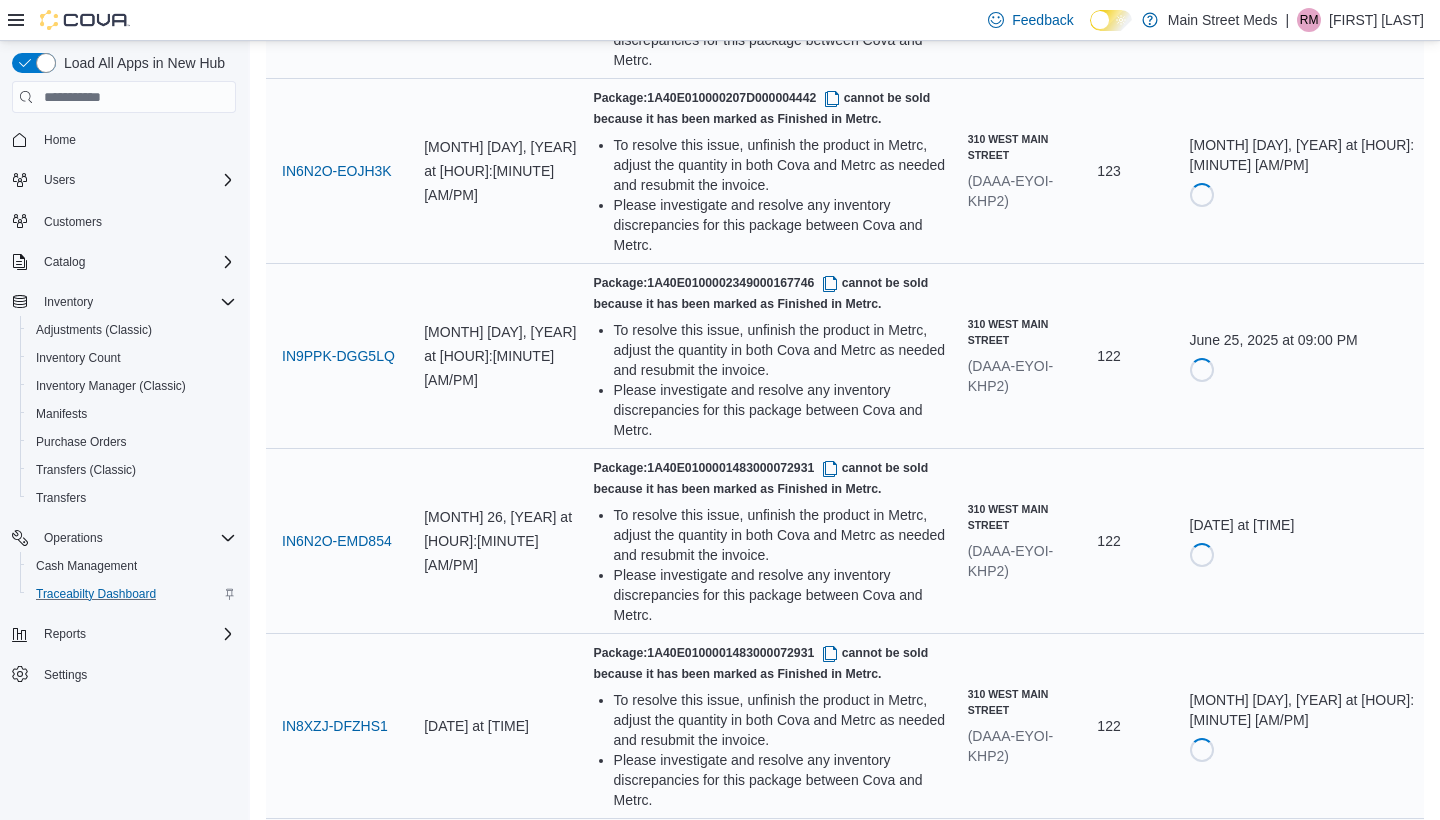 scroll, scrollTop: 2720, scrollLeft: 0, axis: vertical 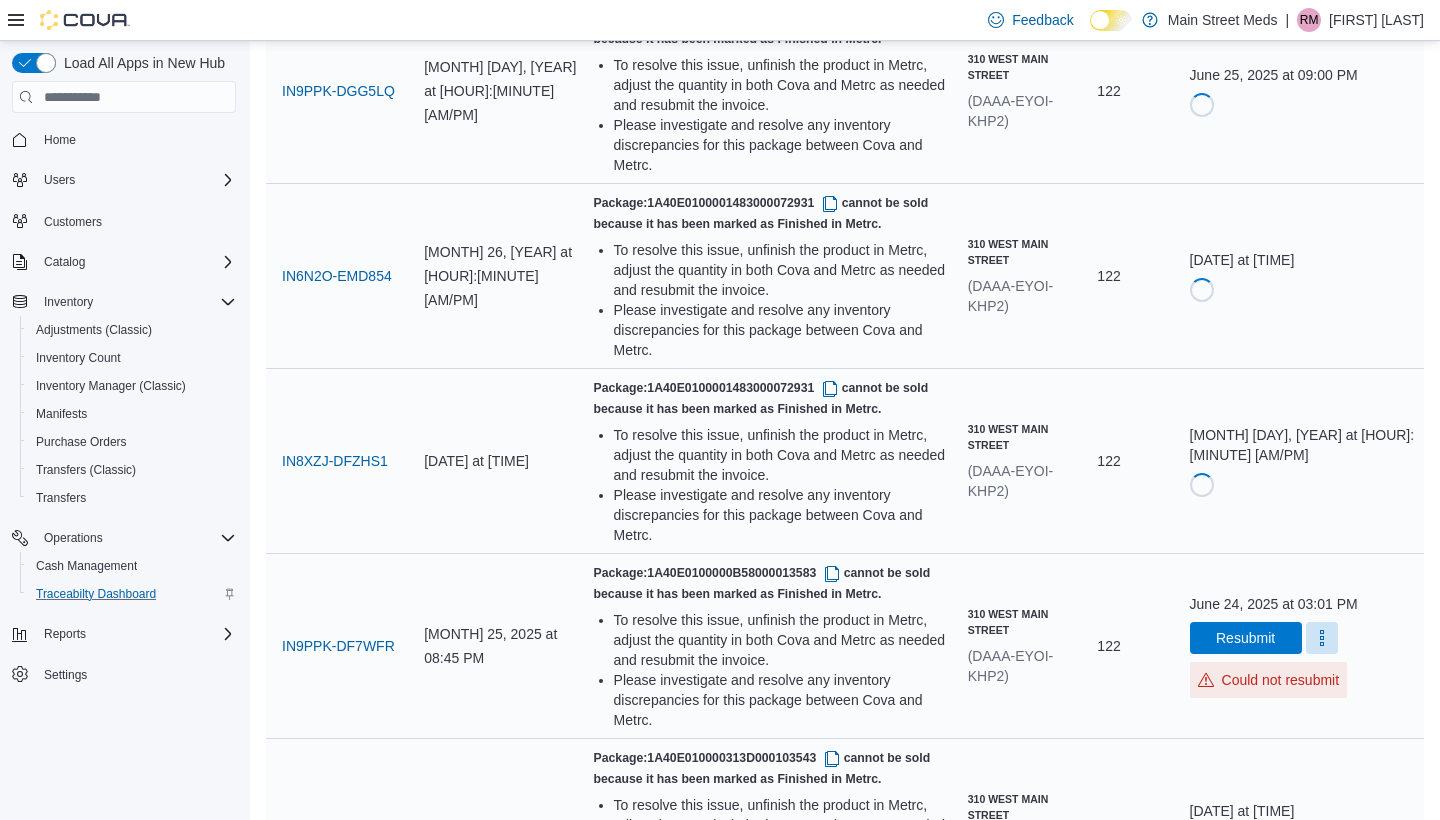 click on "Resubmit" at bounding box center (1245, 844) 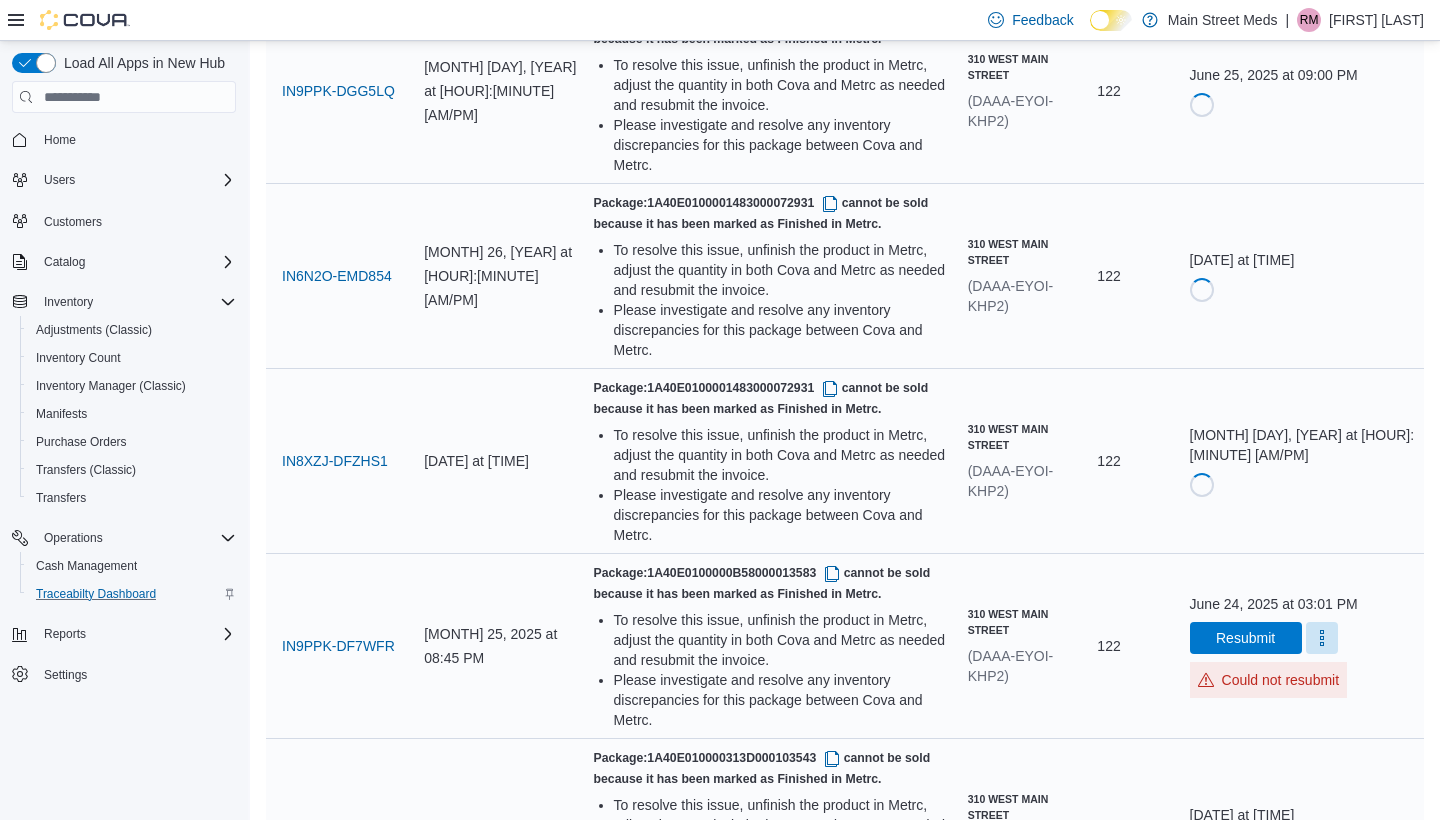 click on "Resubmit" at bounding box center [1245, 1029] 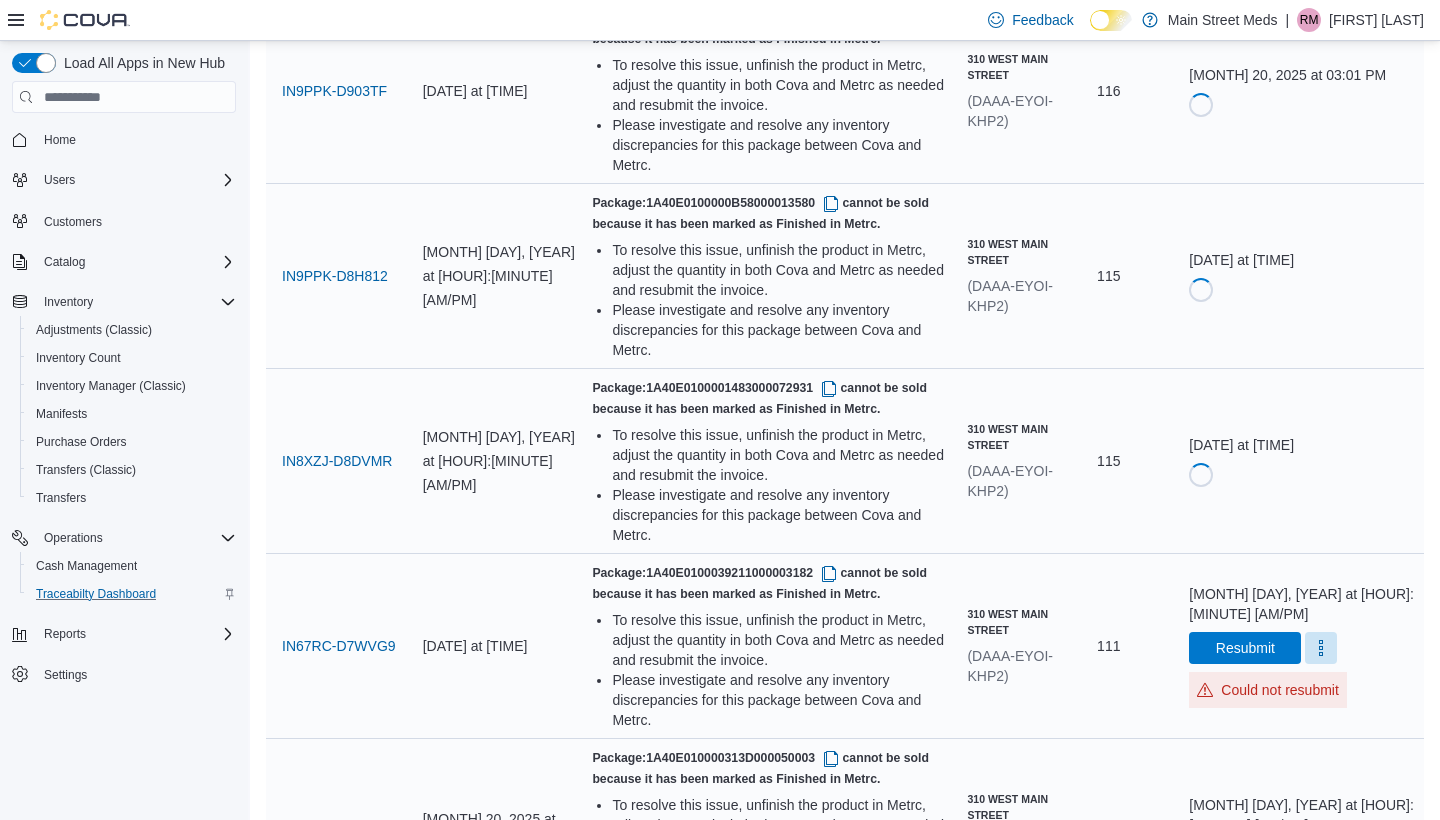 click on "Resubmit" at bounding box center [1245, 1584] 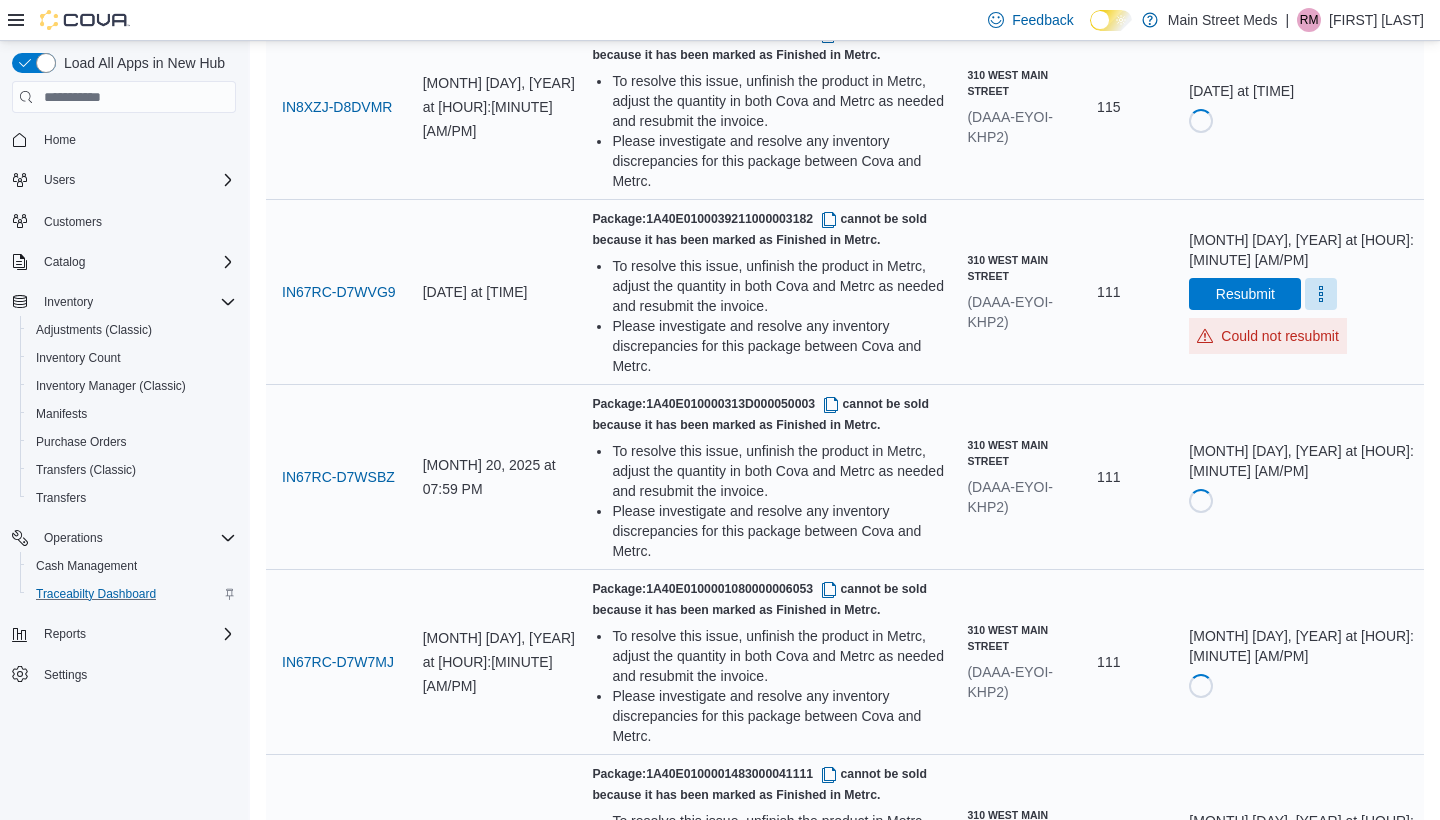scroll, scrollTop: 3110, scrollLeft: 0, axis: vertical 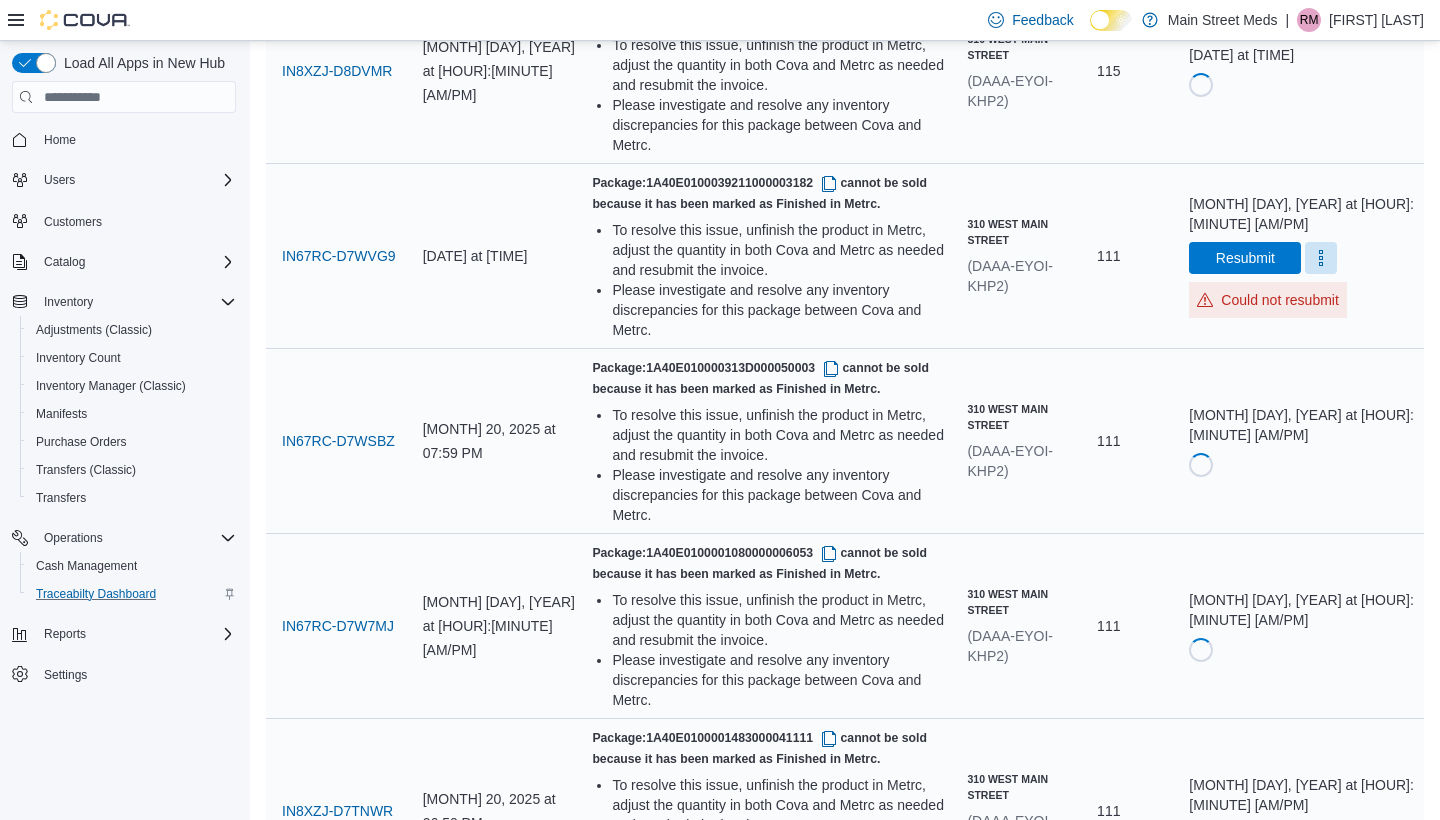 click on "Resubmit" at bounding box center [1245, 1379] 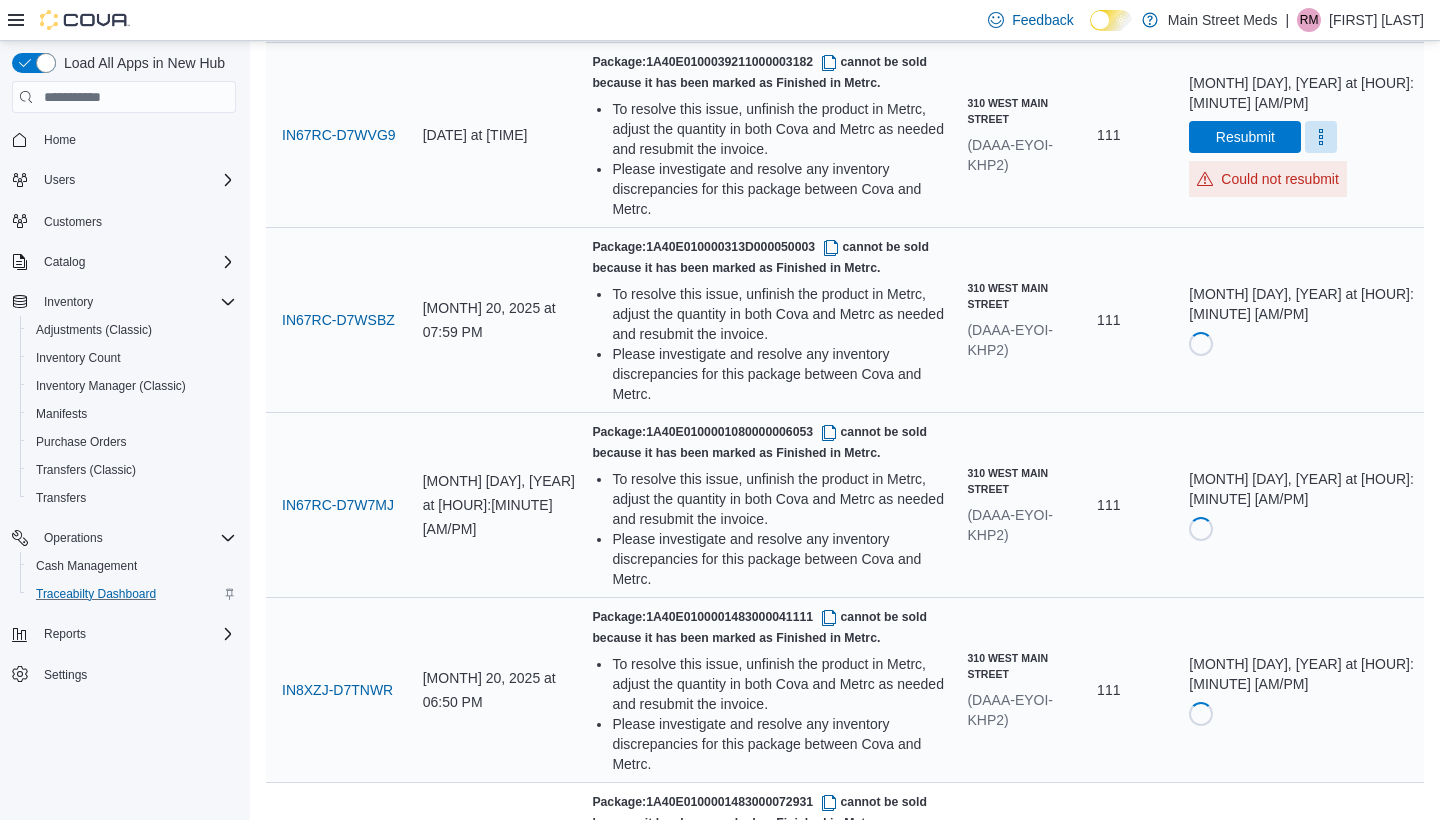 scroll, scrollTop: 3230, scrollLeft: 0, axis: vertical 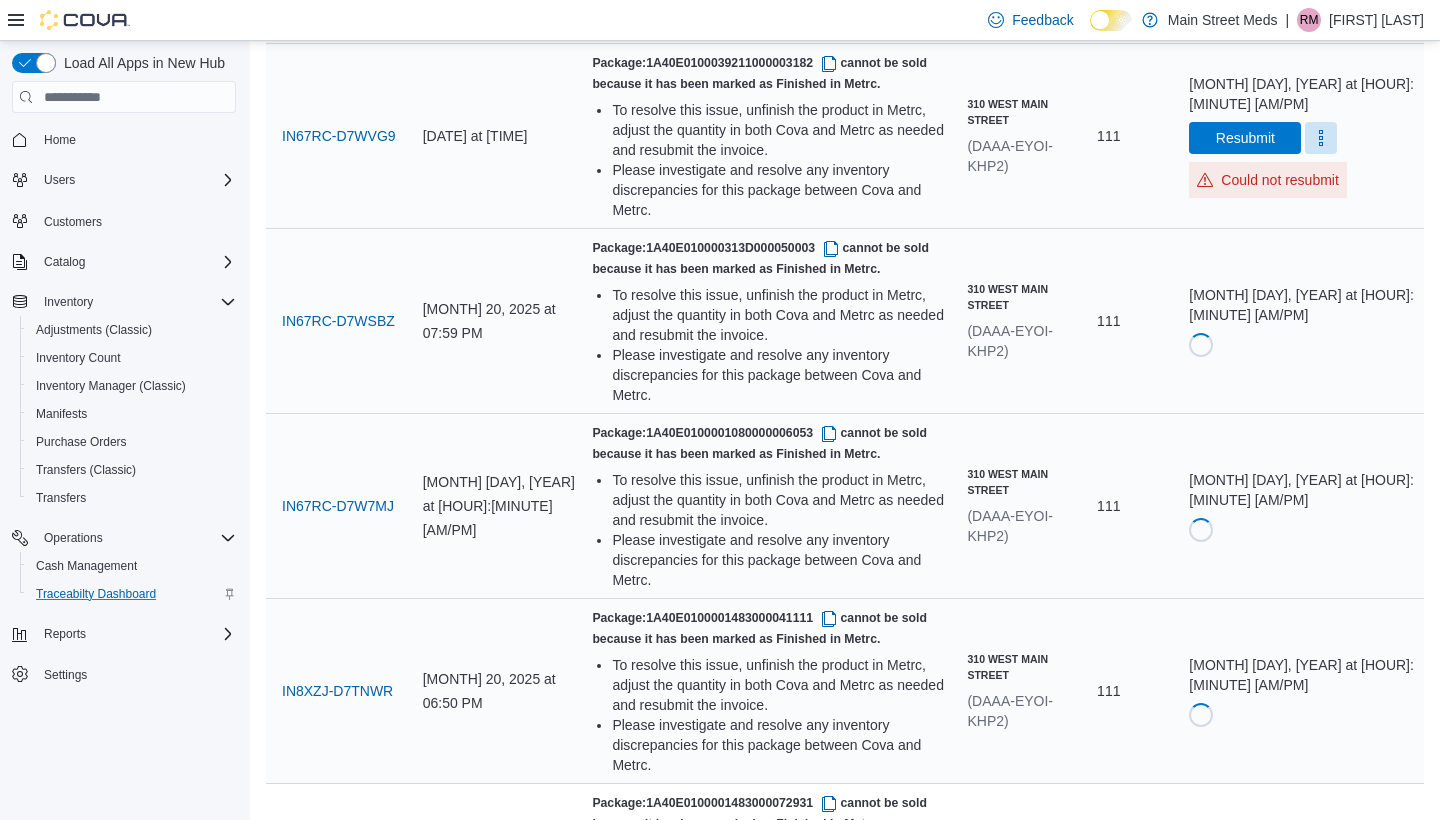 click on "Resubmit" at bounding box center (1245, 1639) 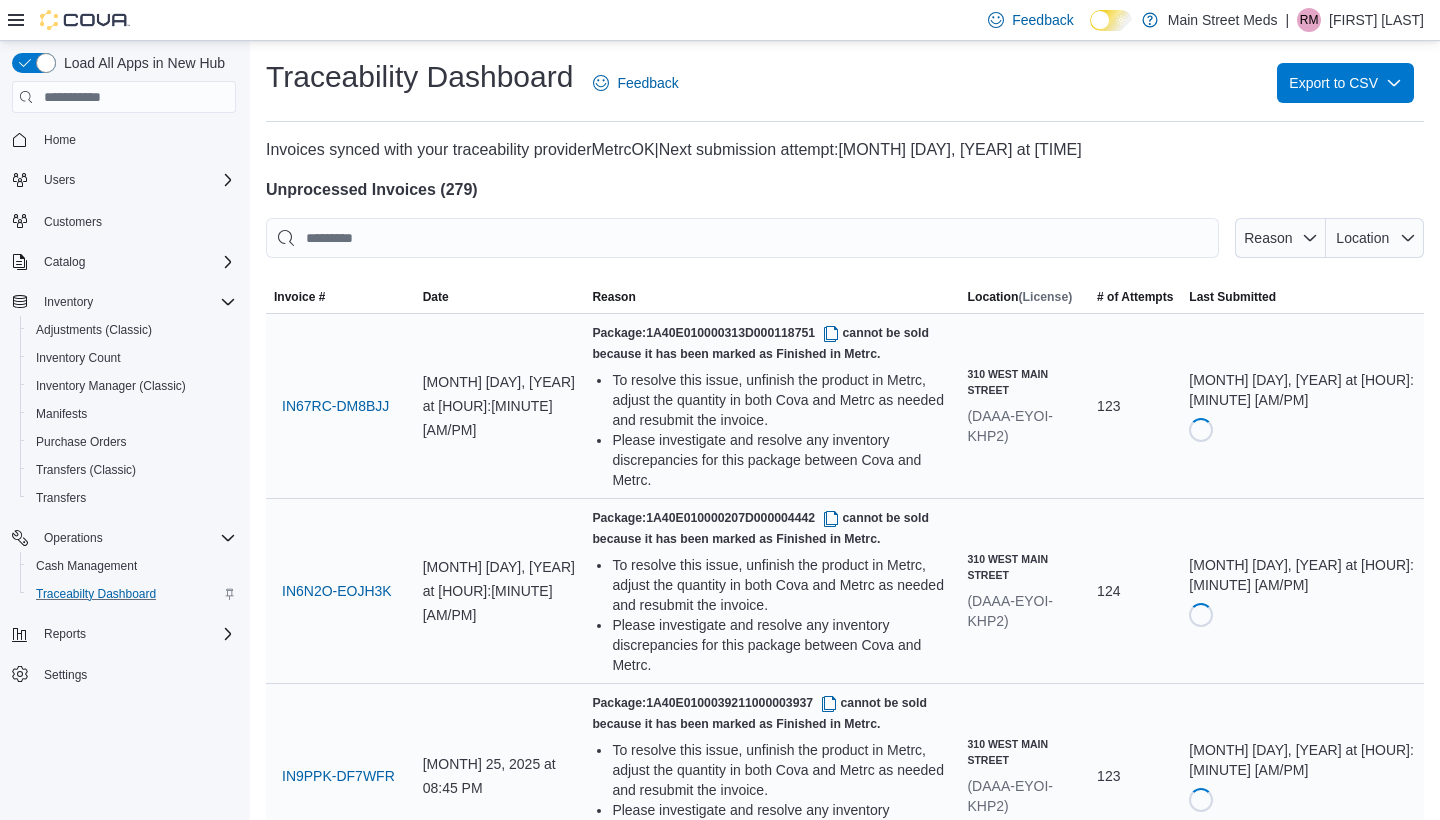 scroll, scrollTop: 0, scrollLeft: 0, axis: both 